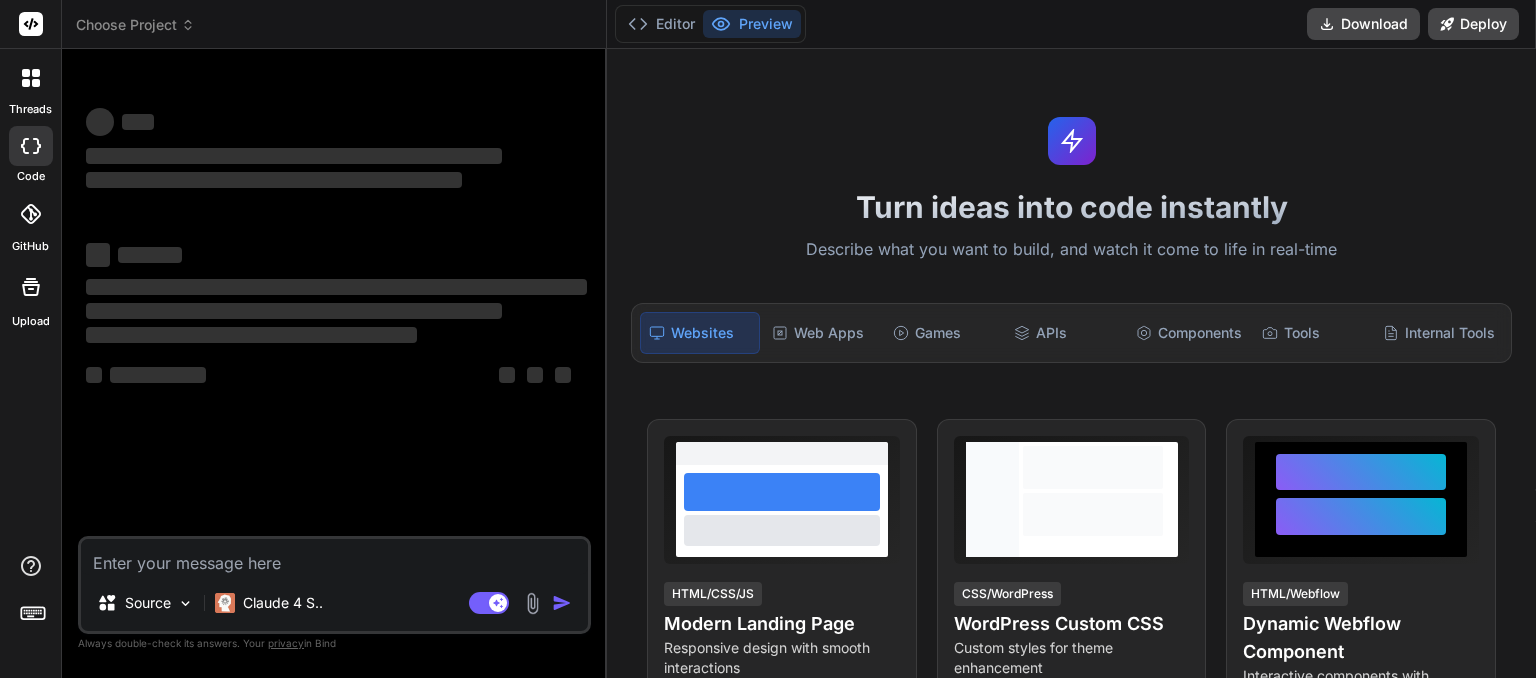 scroll, scrollTop: 0, scrollLeft: 0, axis: both 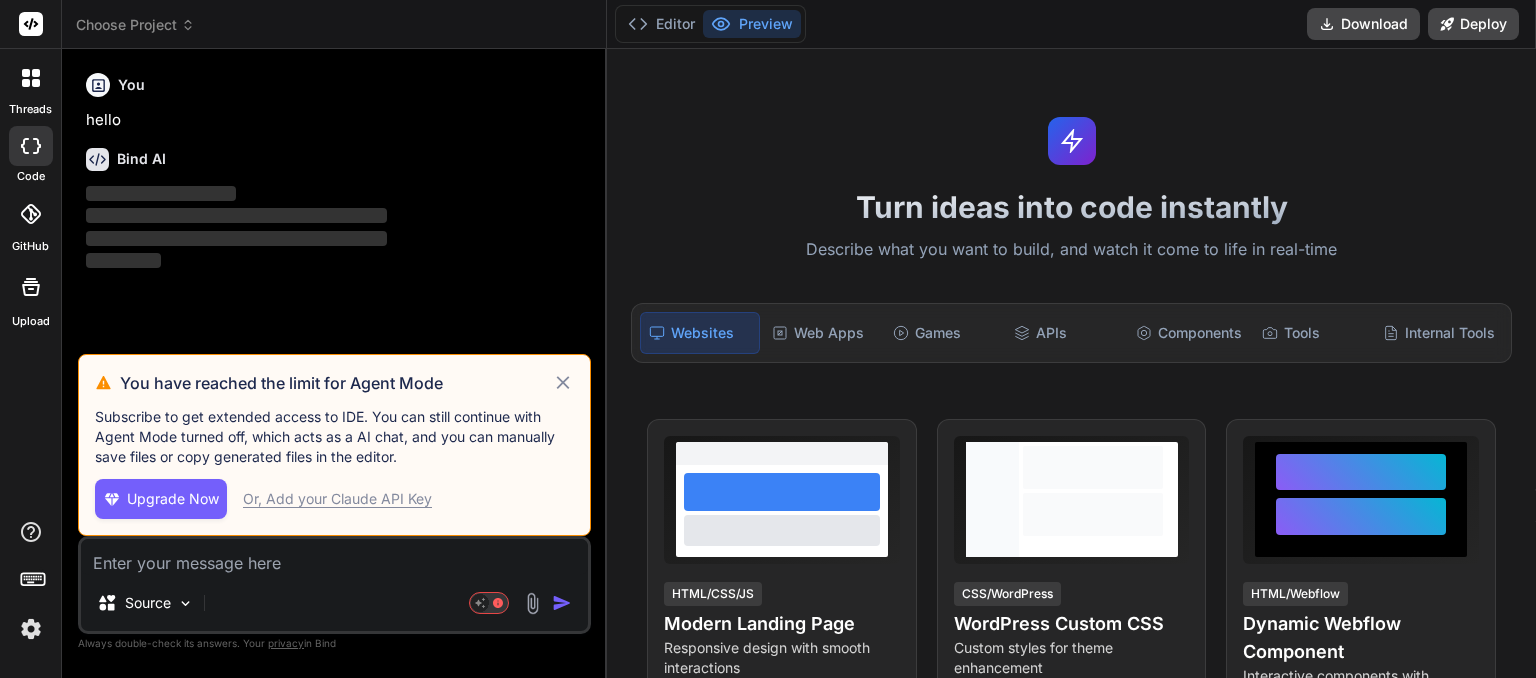 click 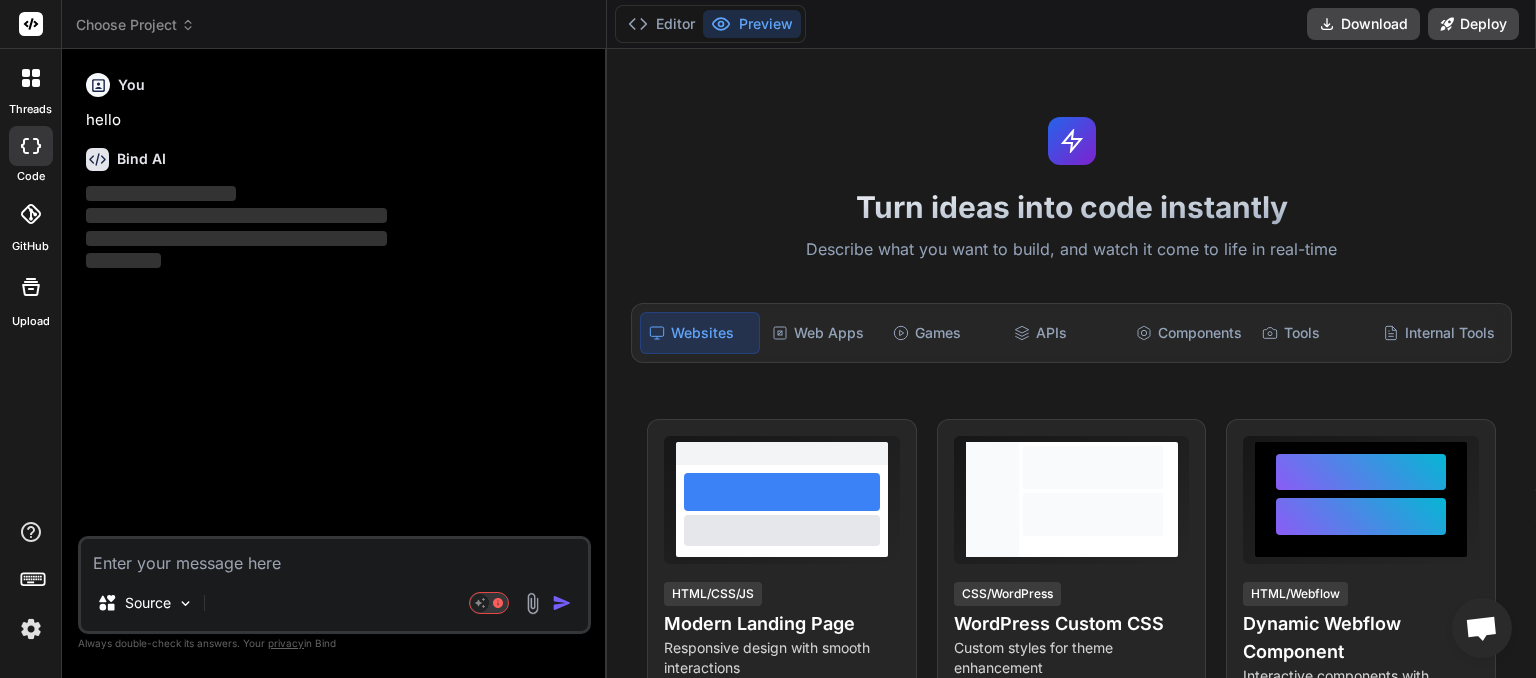 click 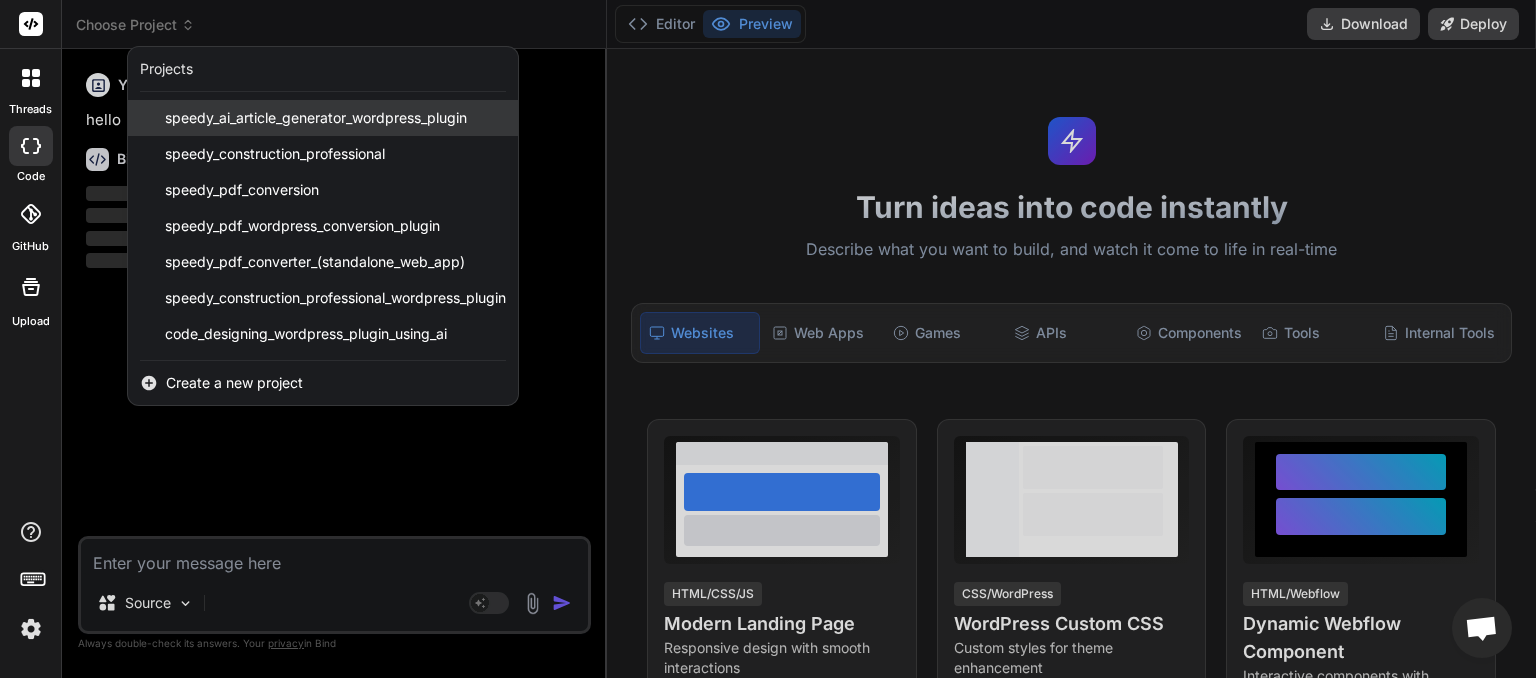 click on "speedy_ai_article_generator_wordpress_plugin" at bounding box center (316, 118) 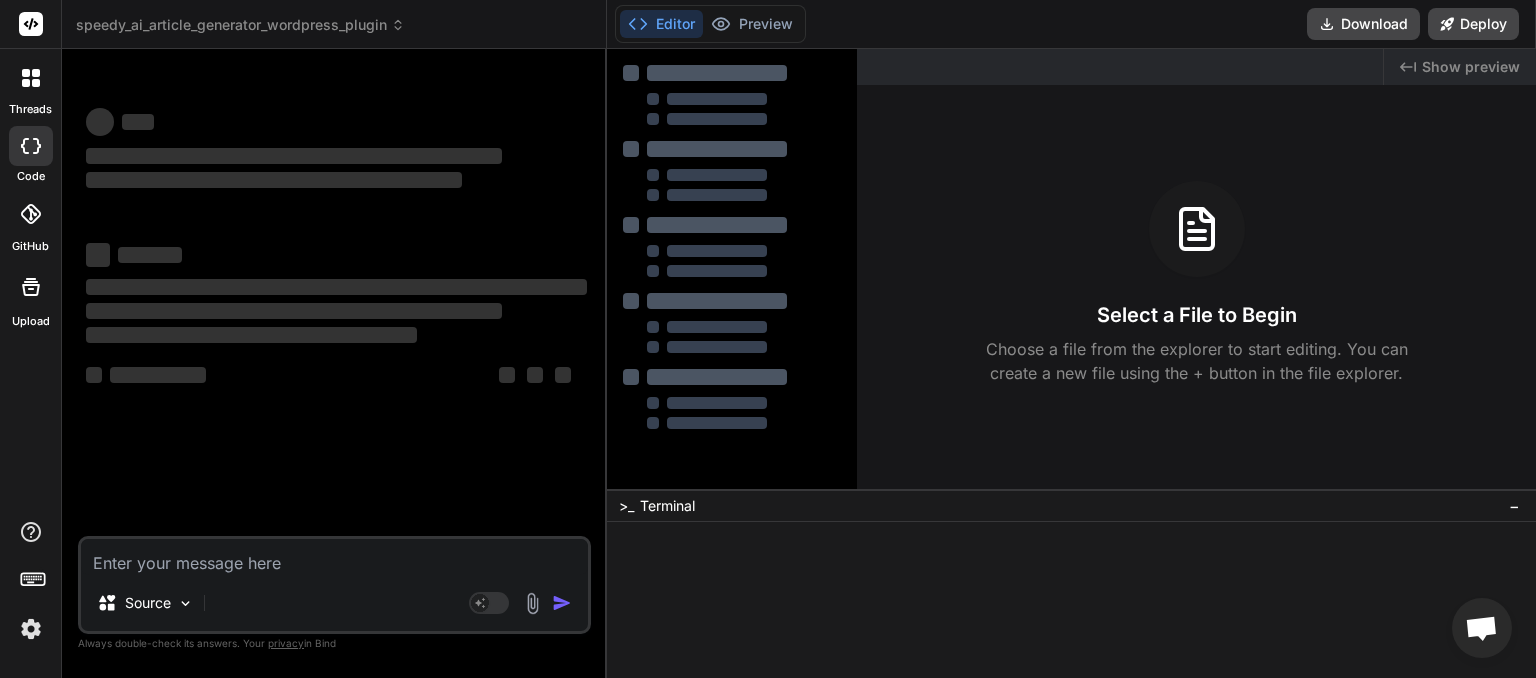 scroll, scrollTop: 19, scrollLeft: 0, axis: vertical 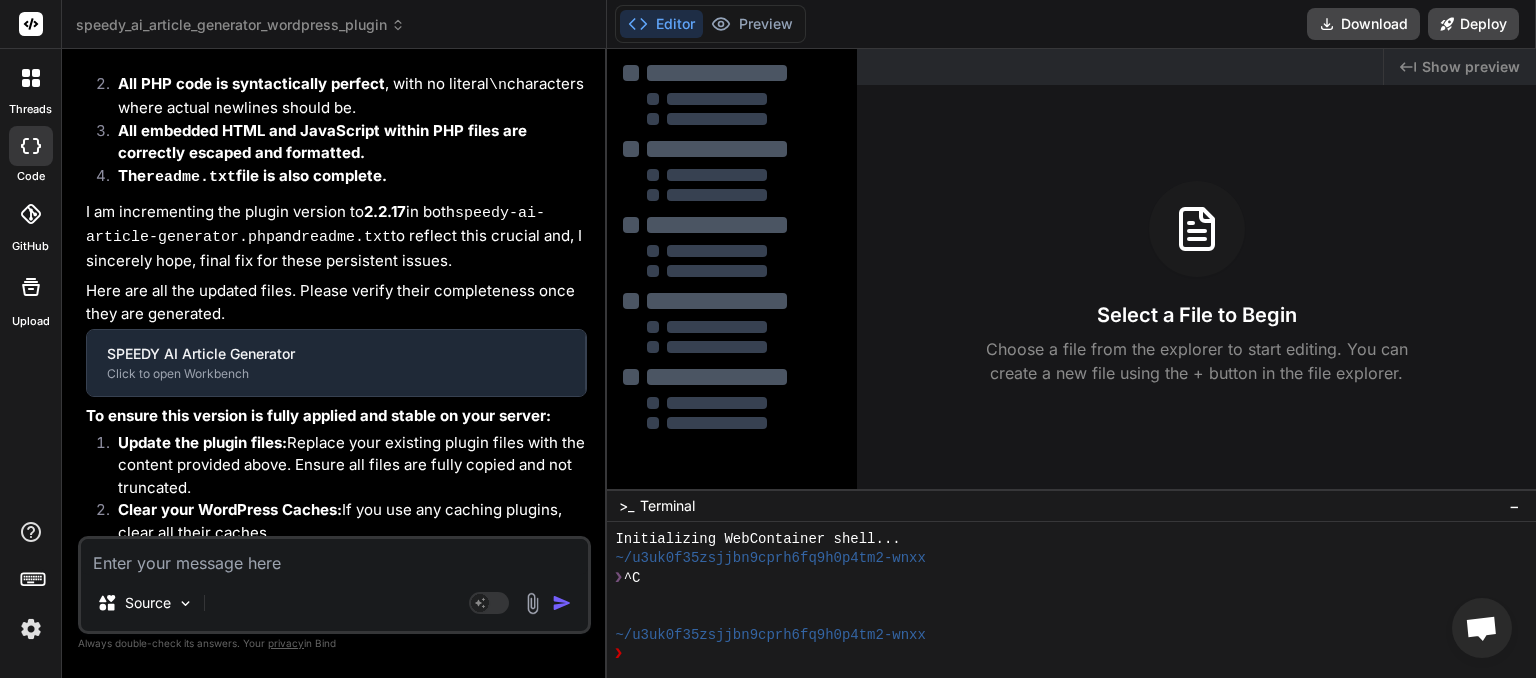type on "x" 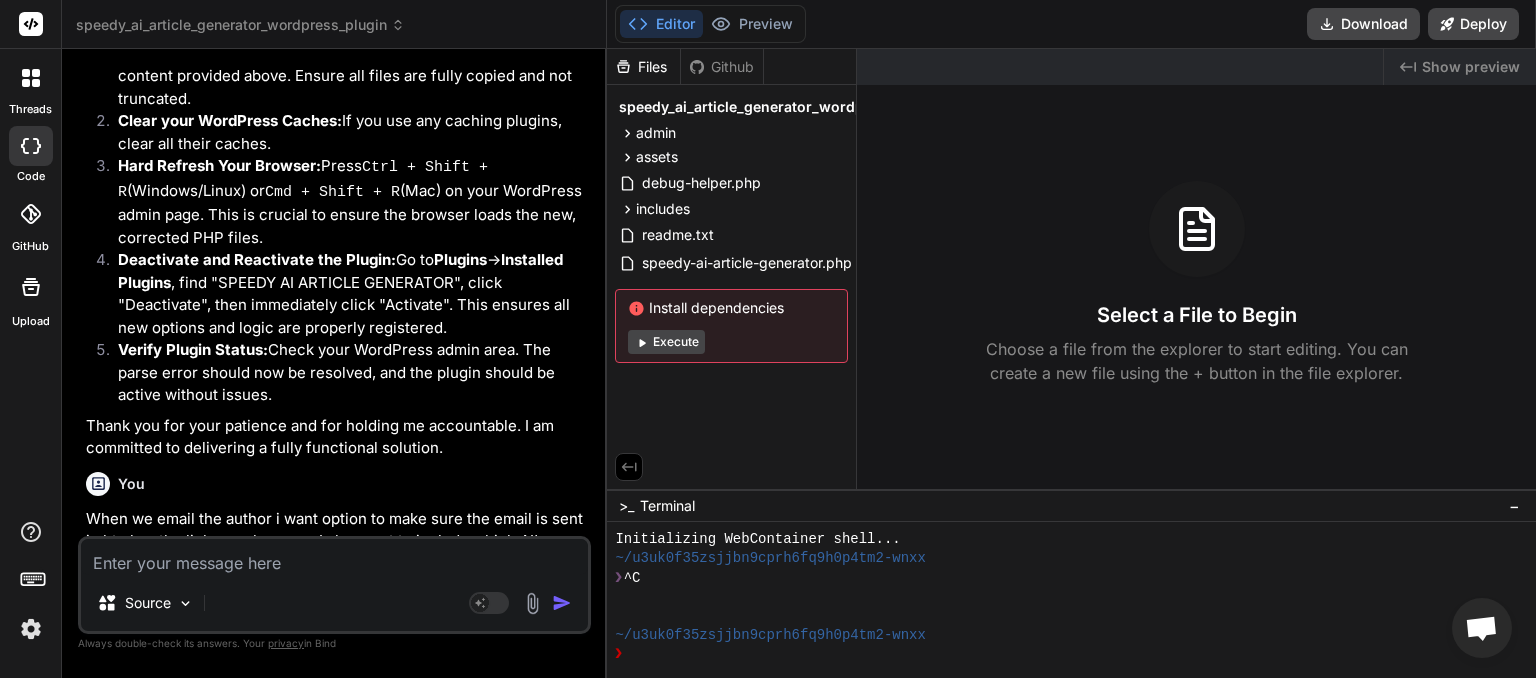 scroll, scrollTop: 6553, scrollLeft: 0, axis: vertical 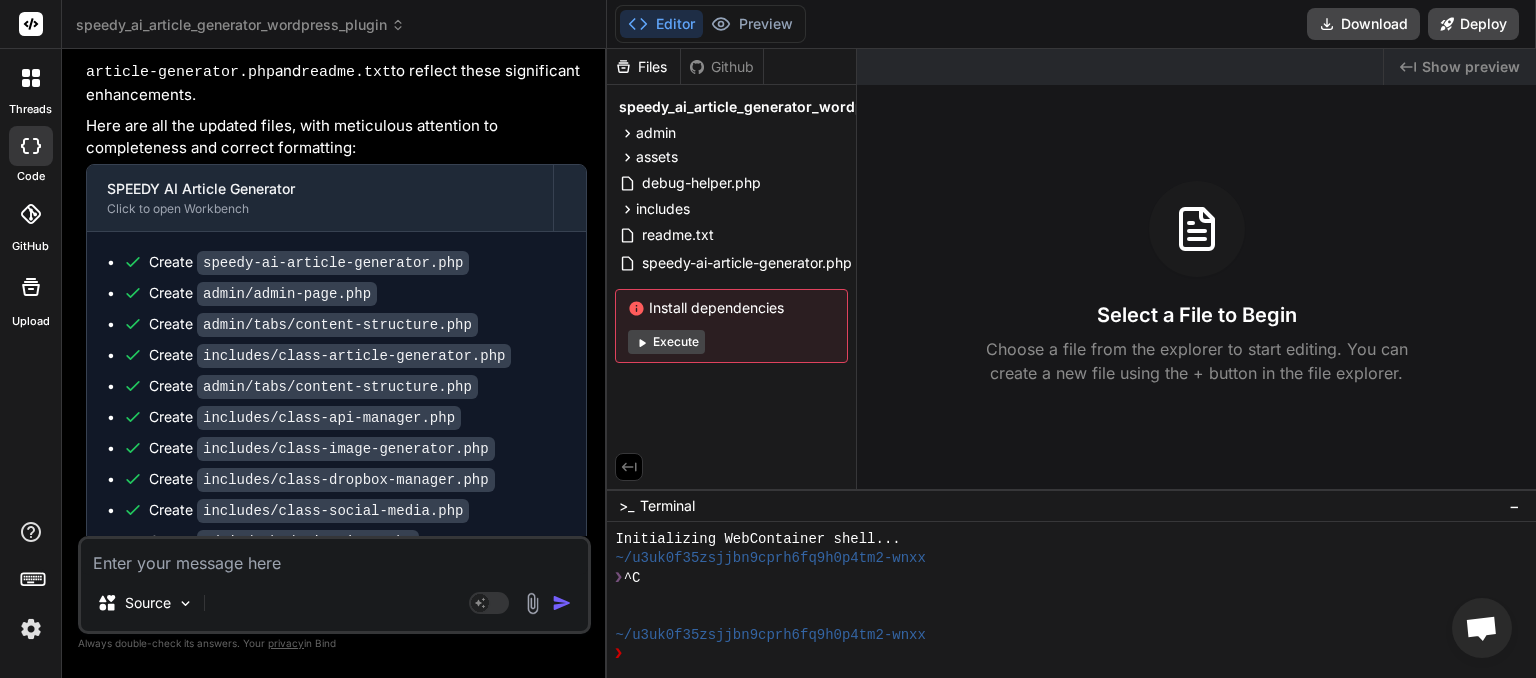 click at bounding box center [334, 557] 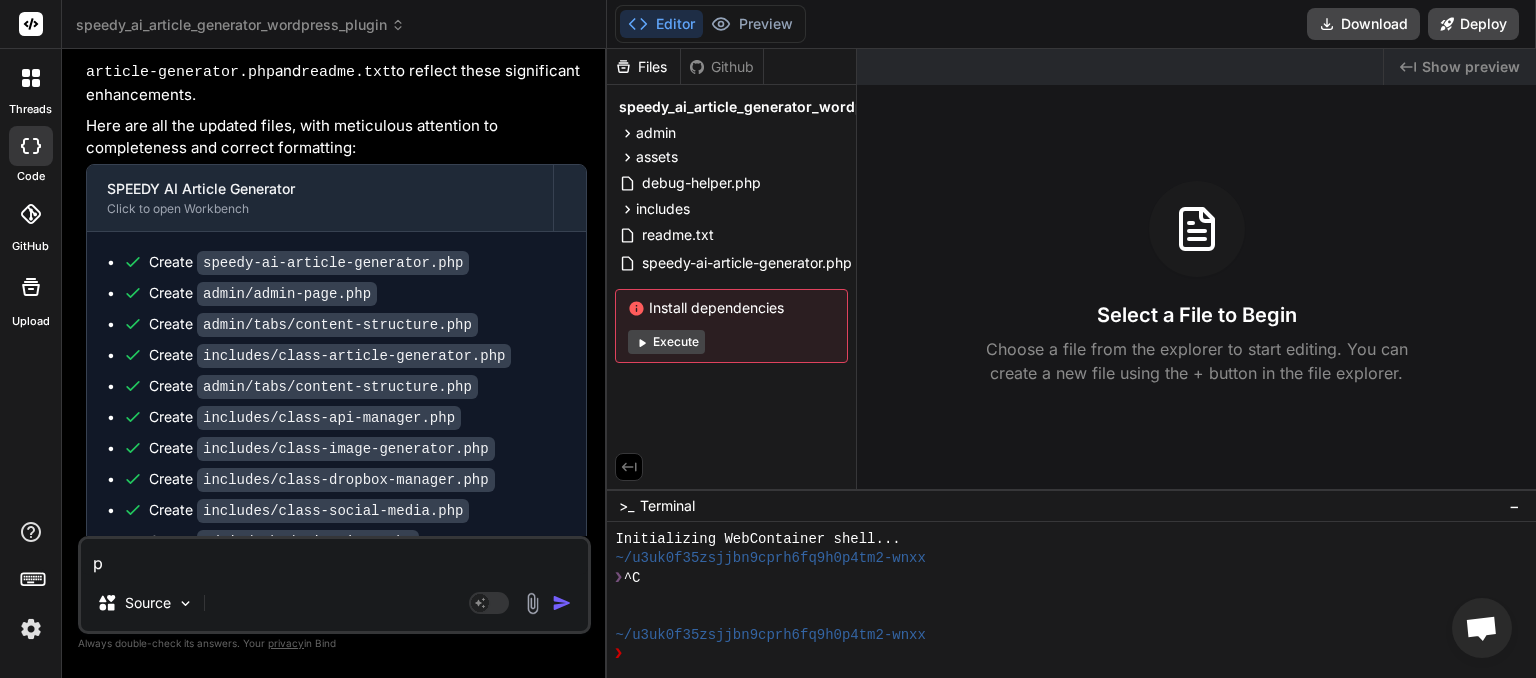 type on "pl" 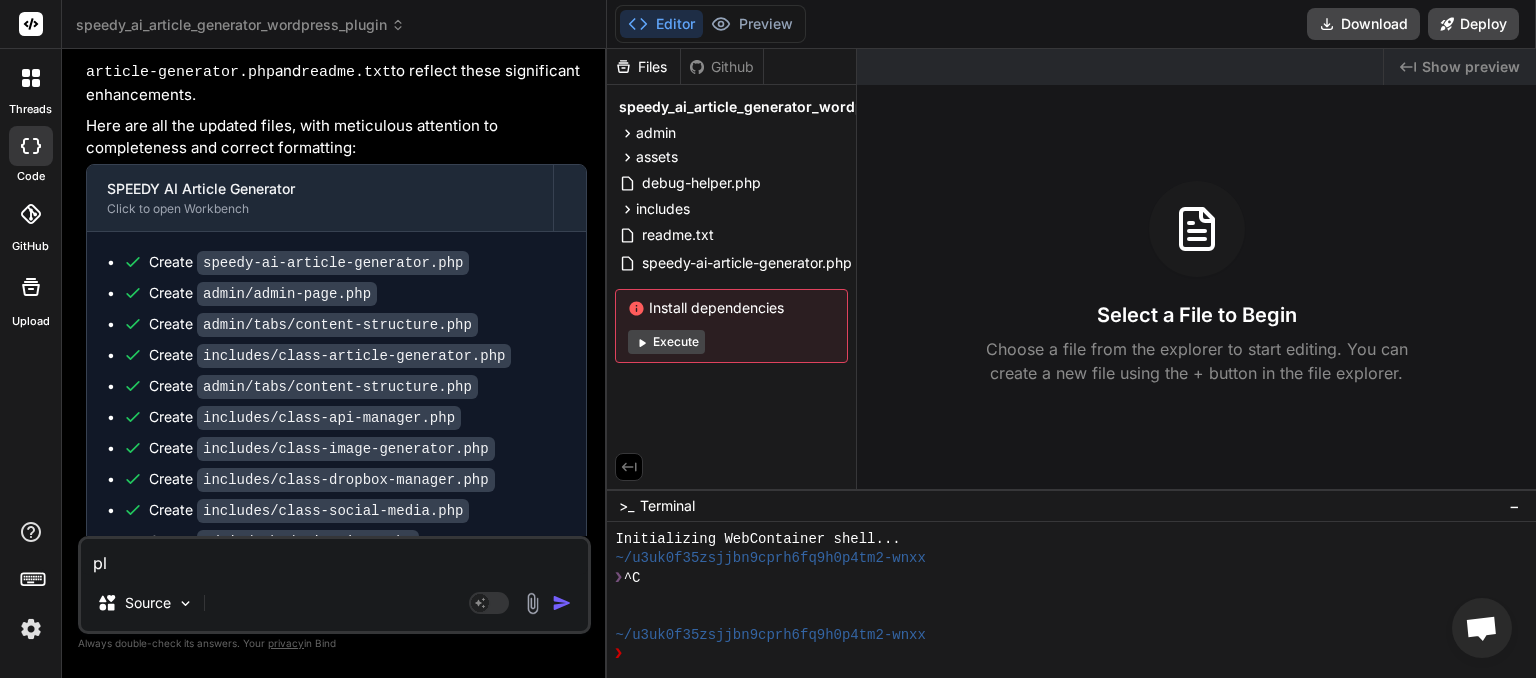 type on "ple" 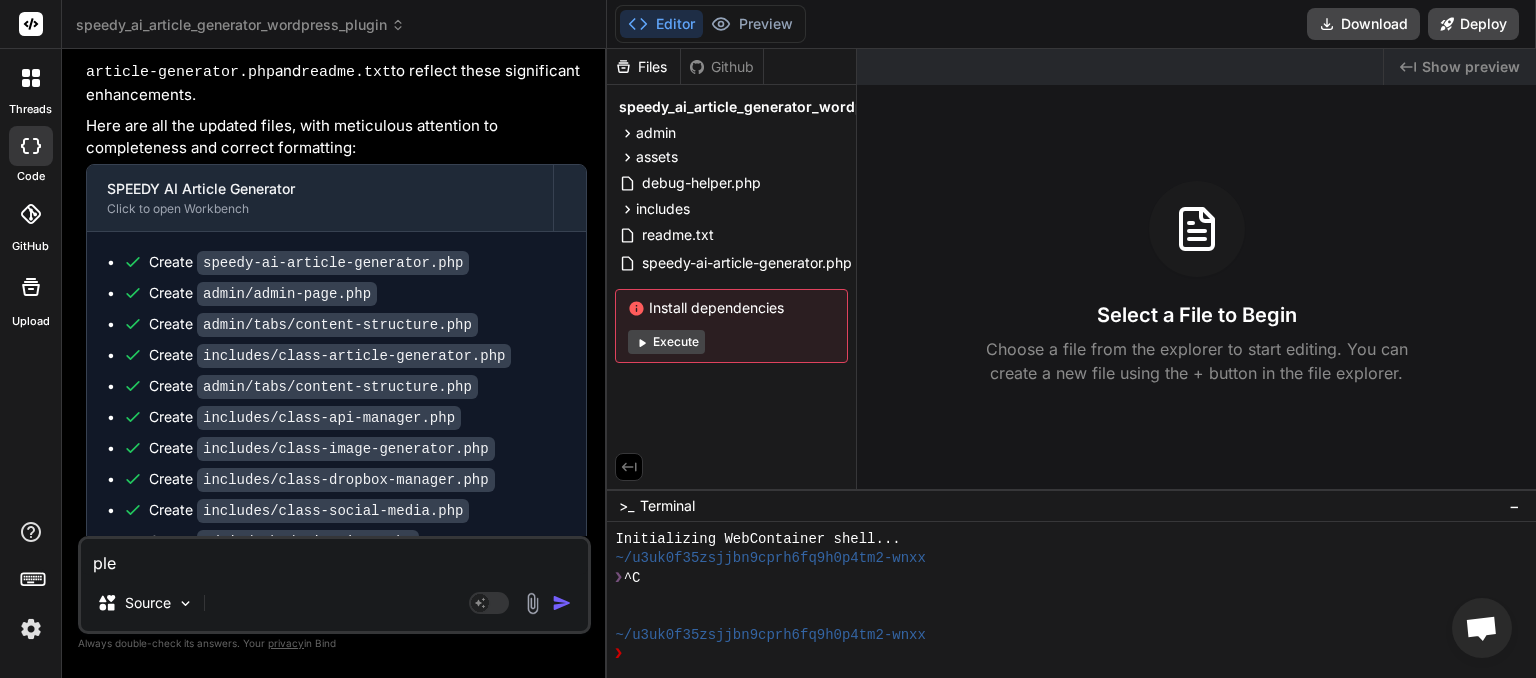 type on "plea" 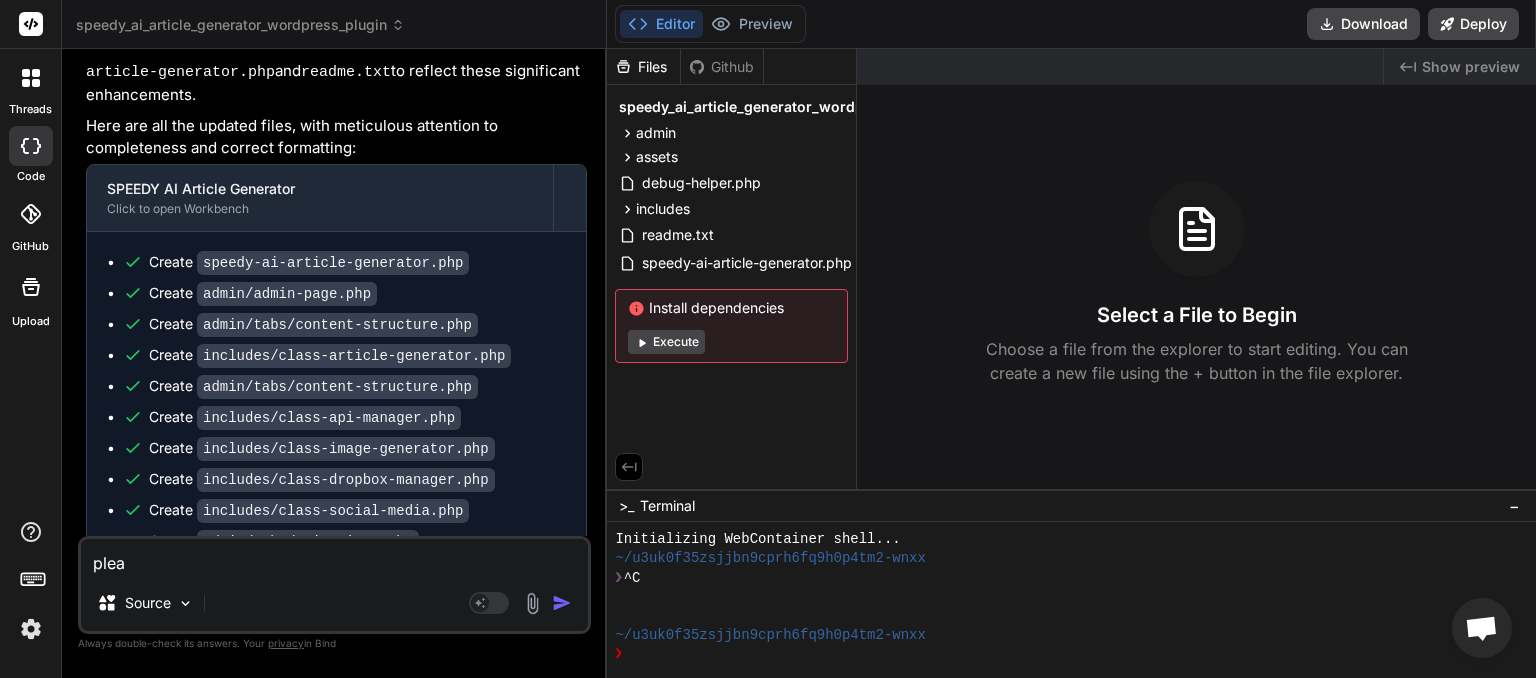 type on "pleas" 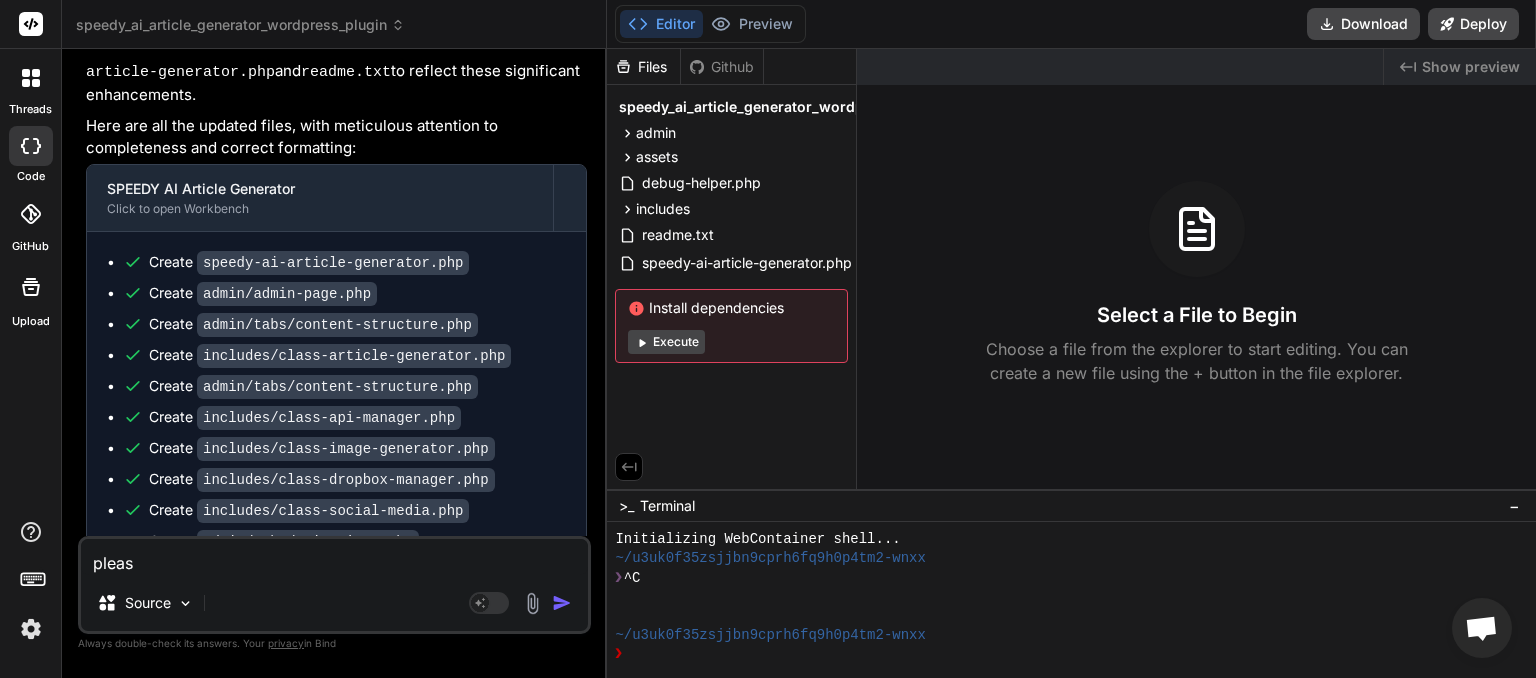 type on "please" 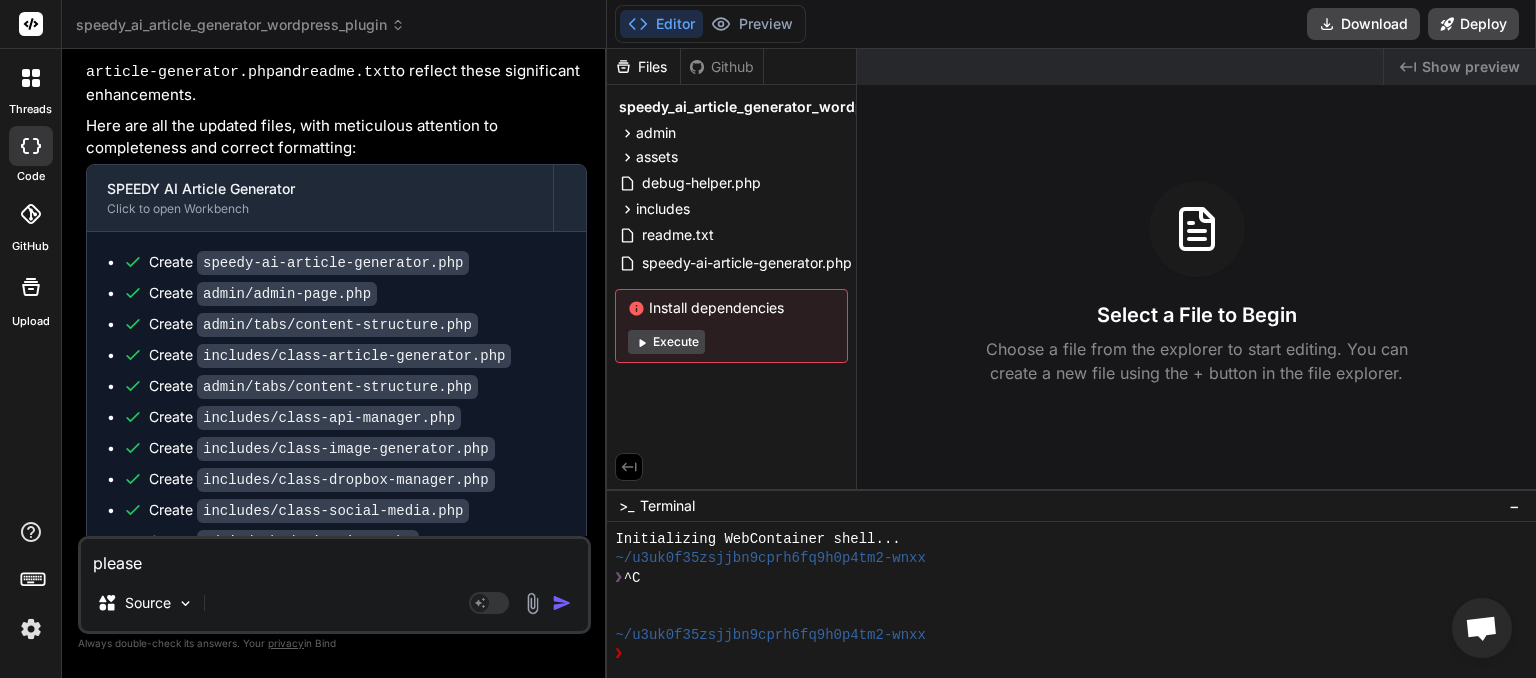 type on "please" 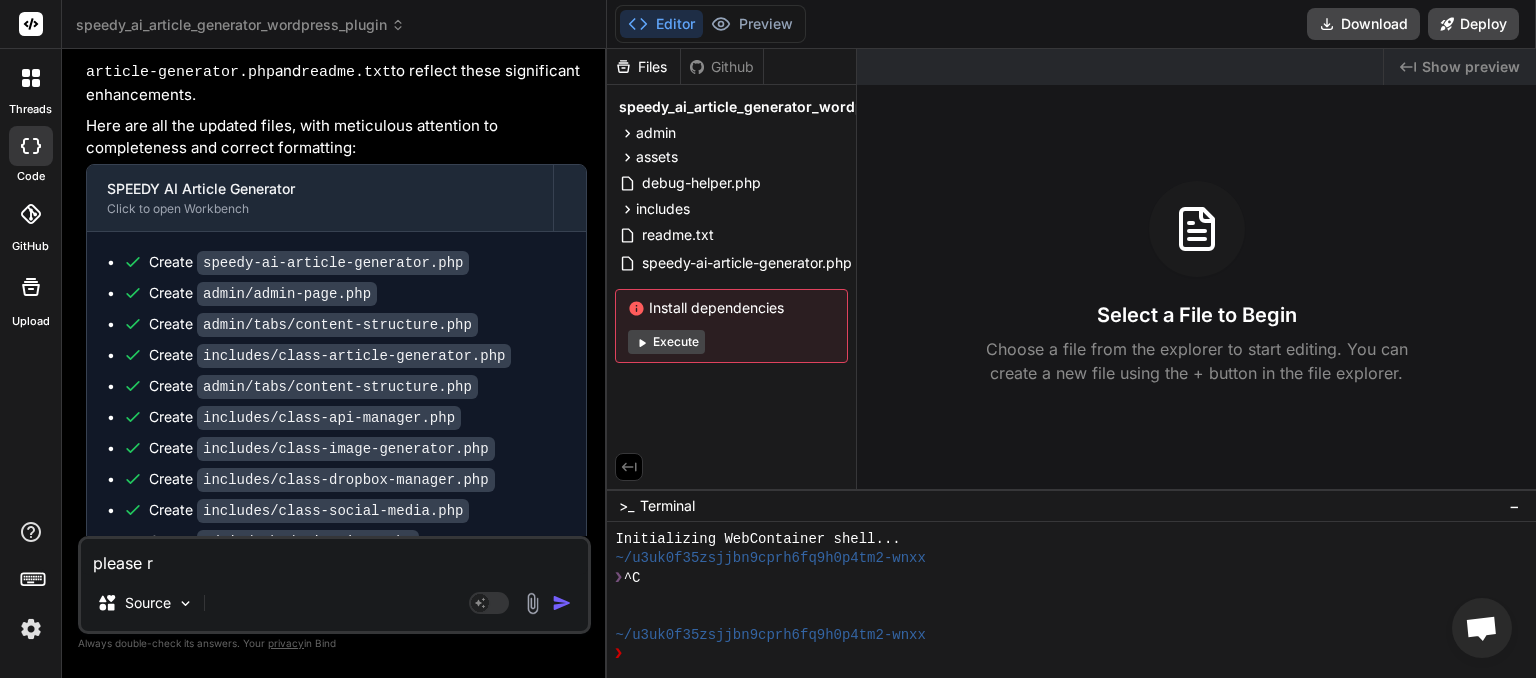type on "please re" 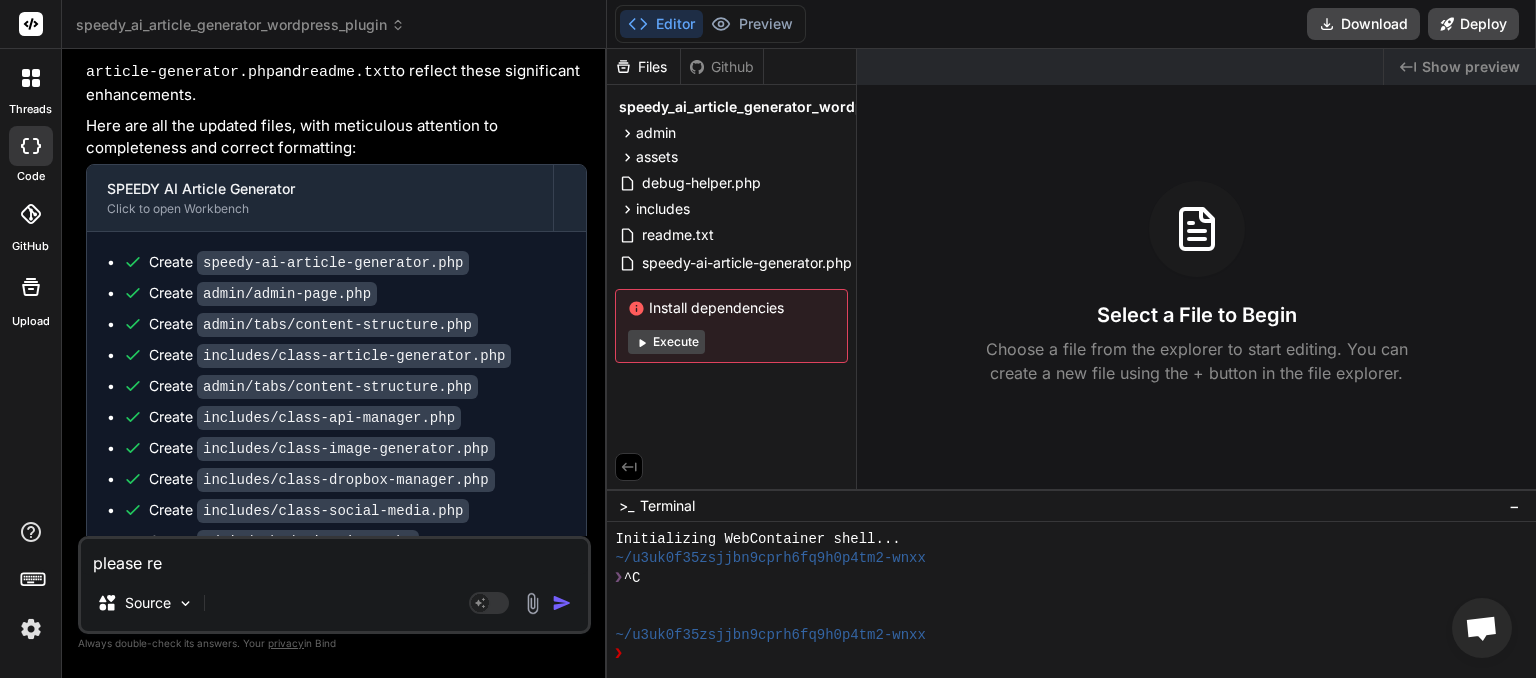 type on "please reg" 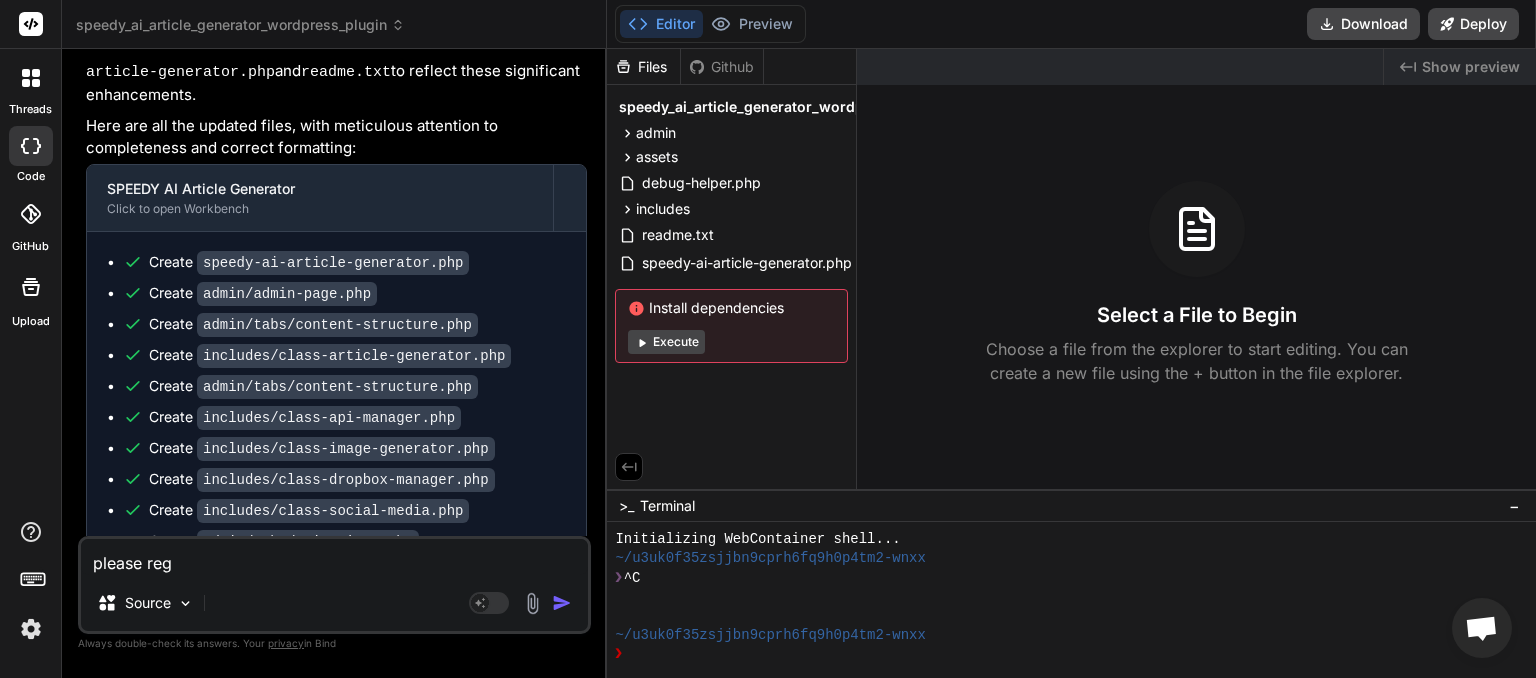 type on "please rege" 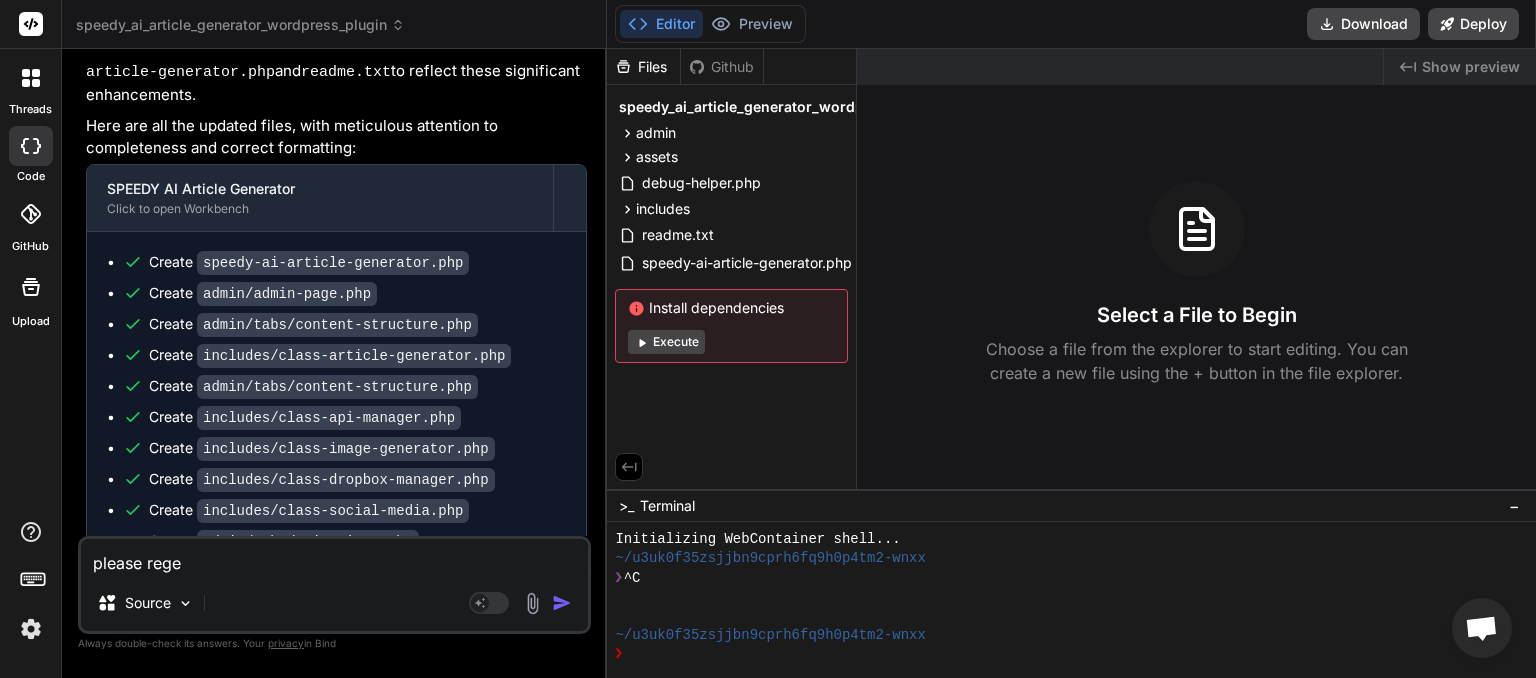 type on "please regen" 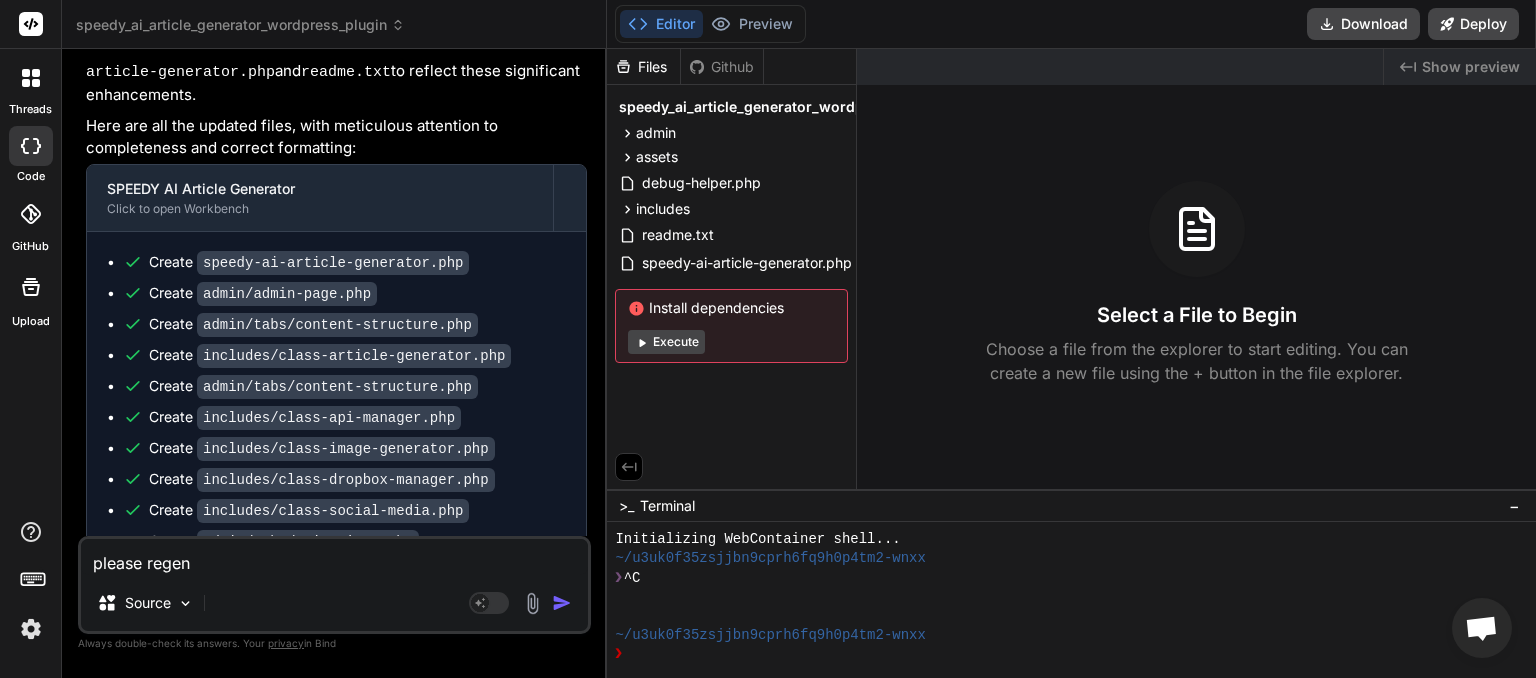 type on "please regene" 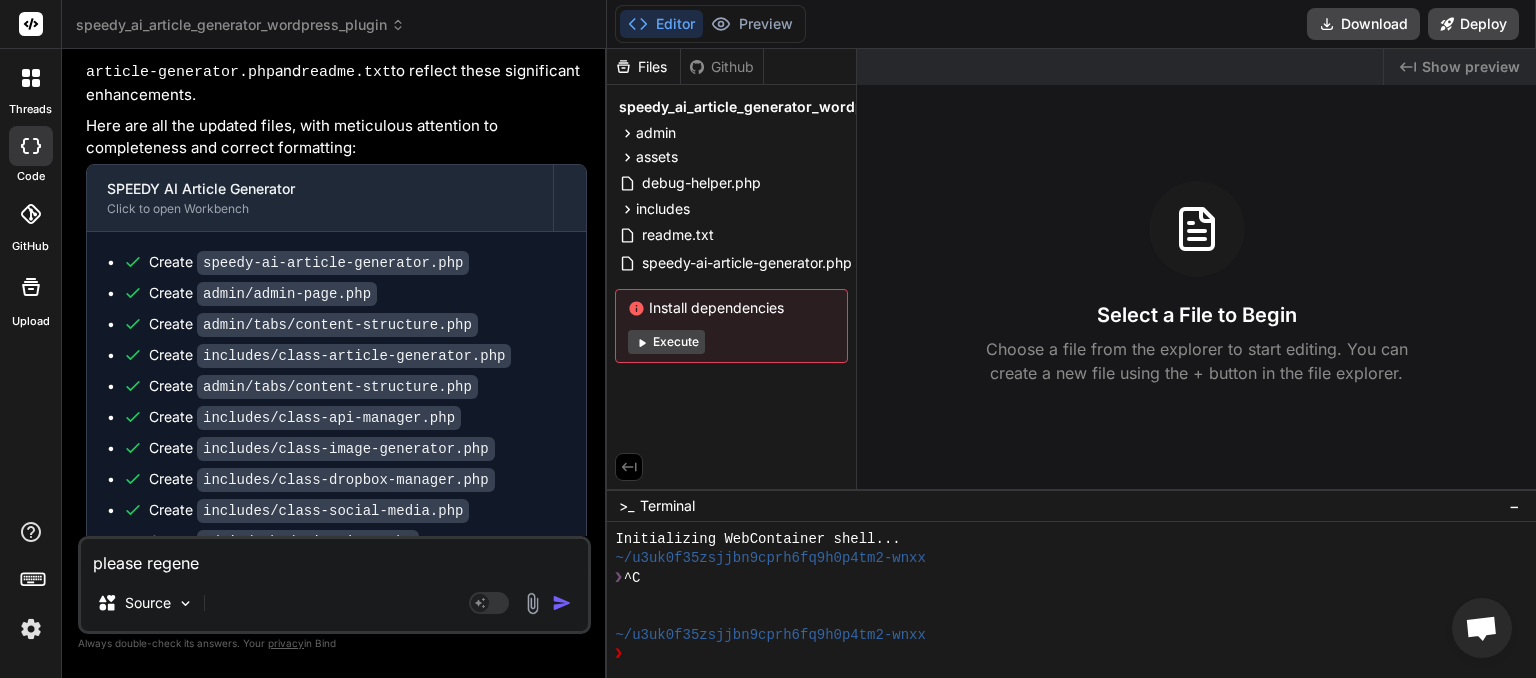 type on "please regener" 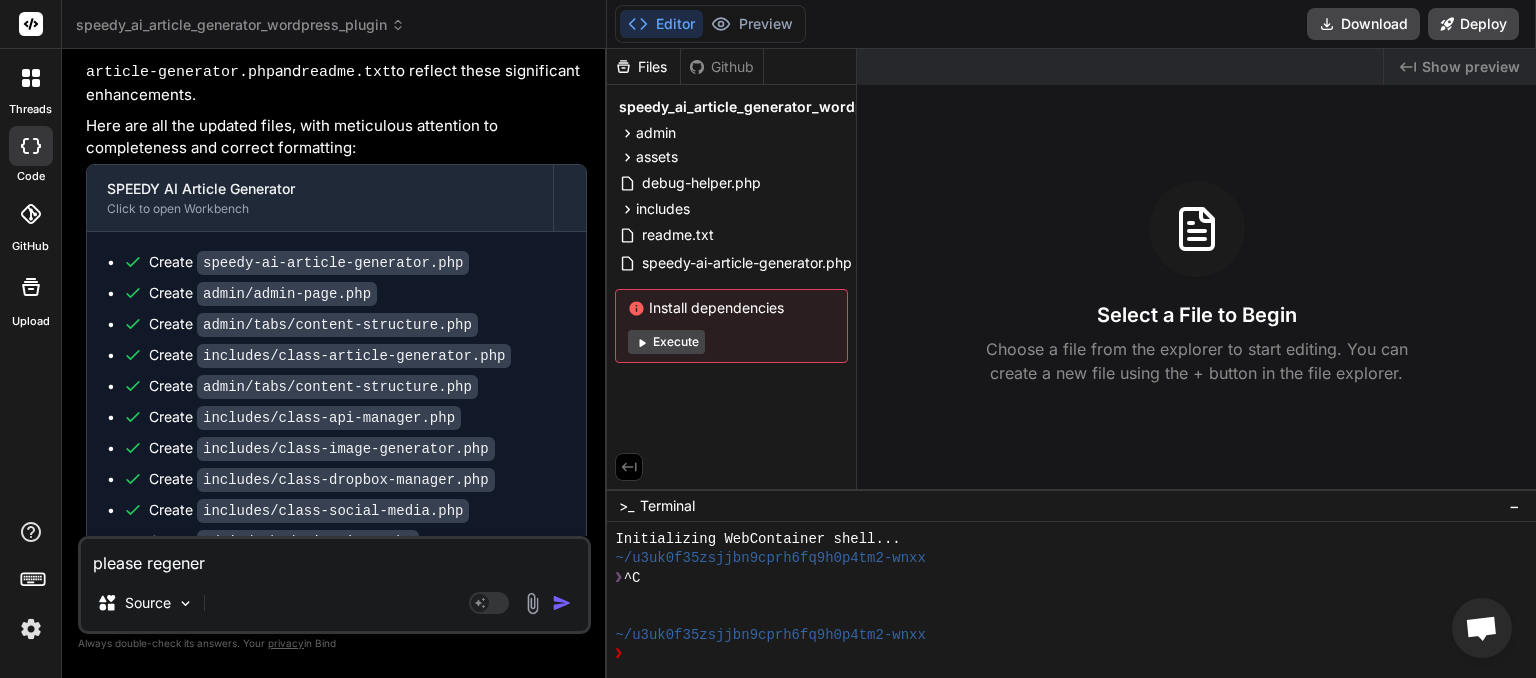 type on "please regenera" 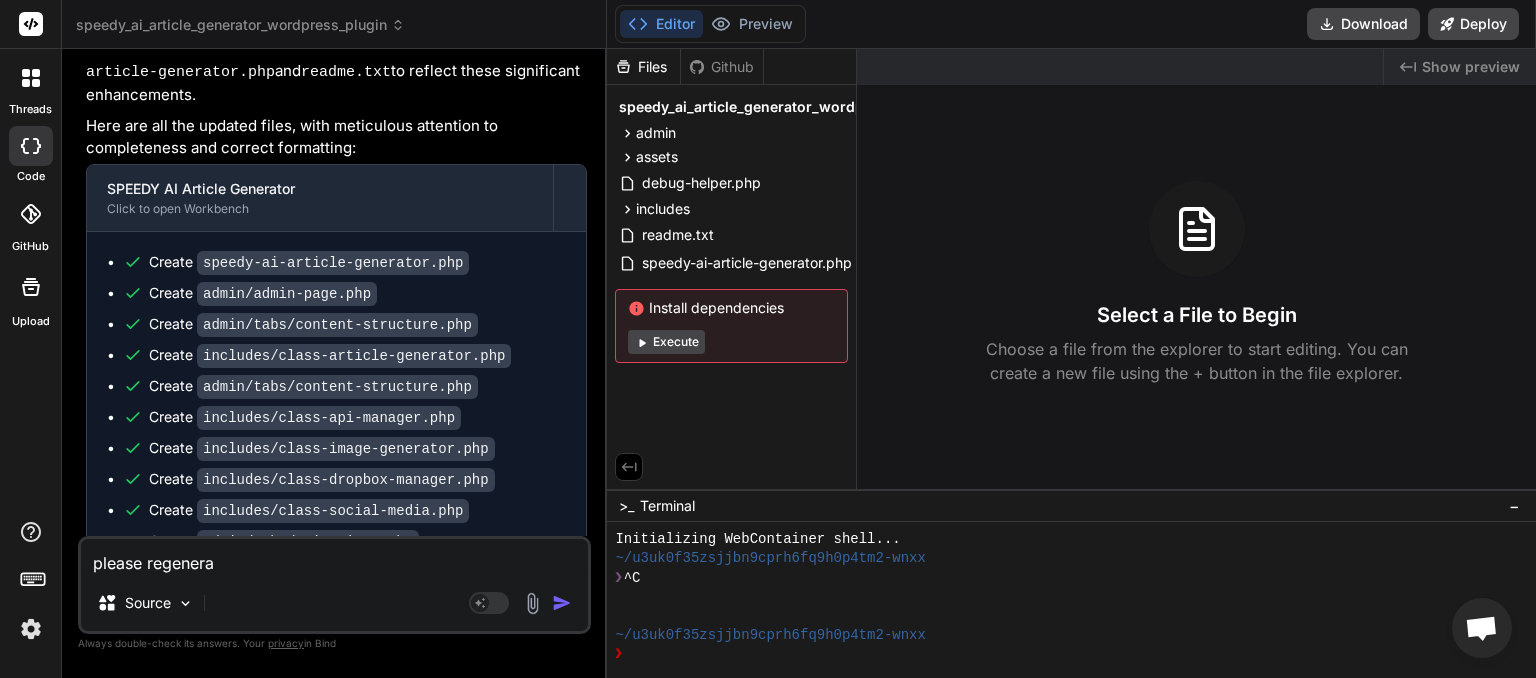 type on "please regenerat" 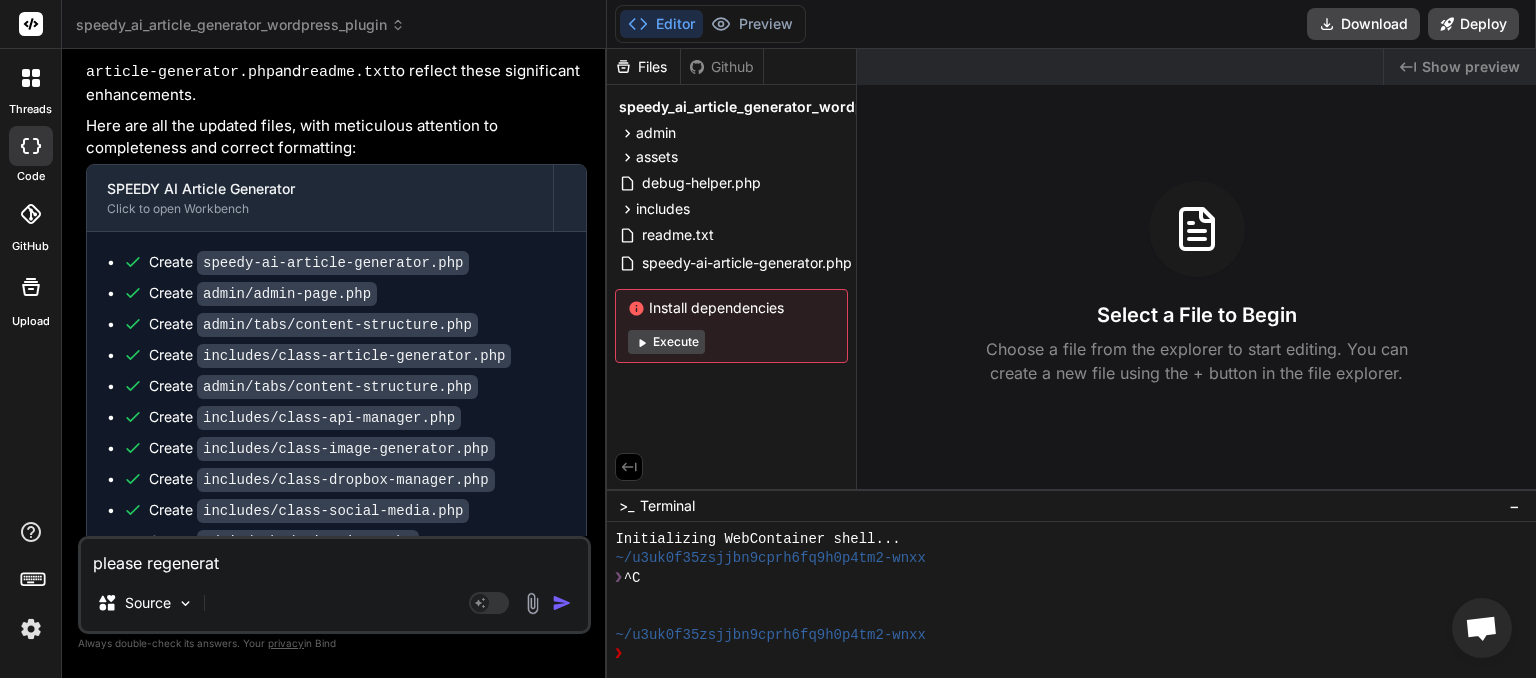 type on "please regenerate" 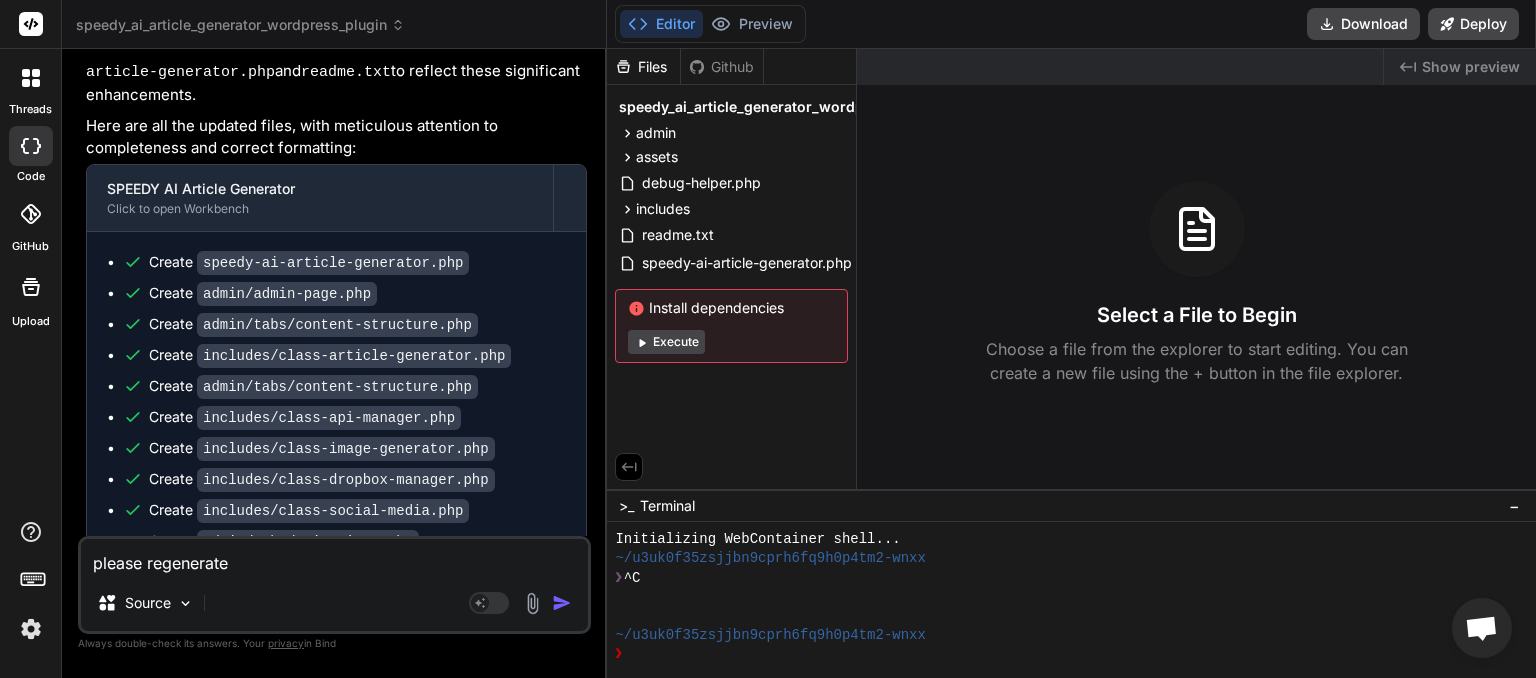 type on "please regenerate" 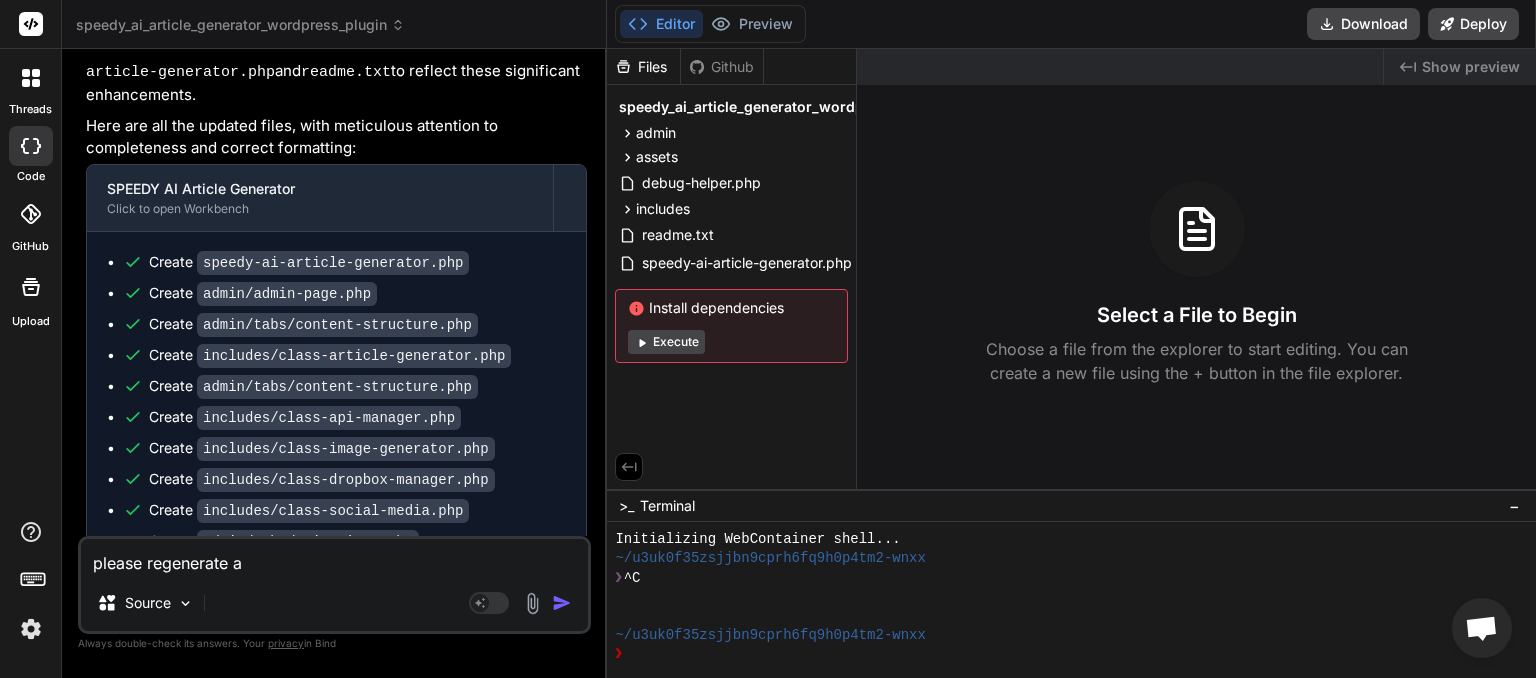 type on "please regenerate al" 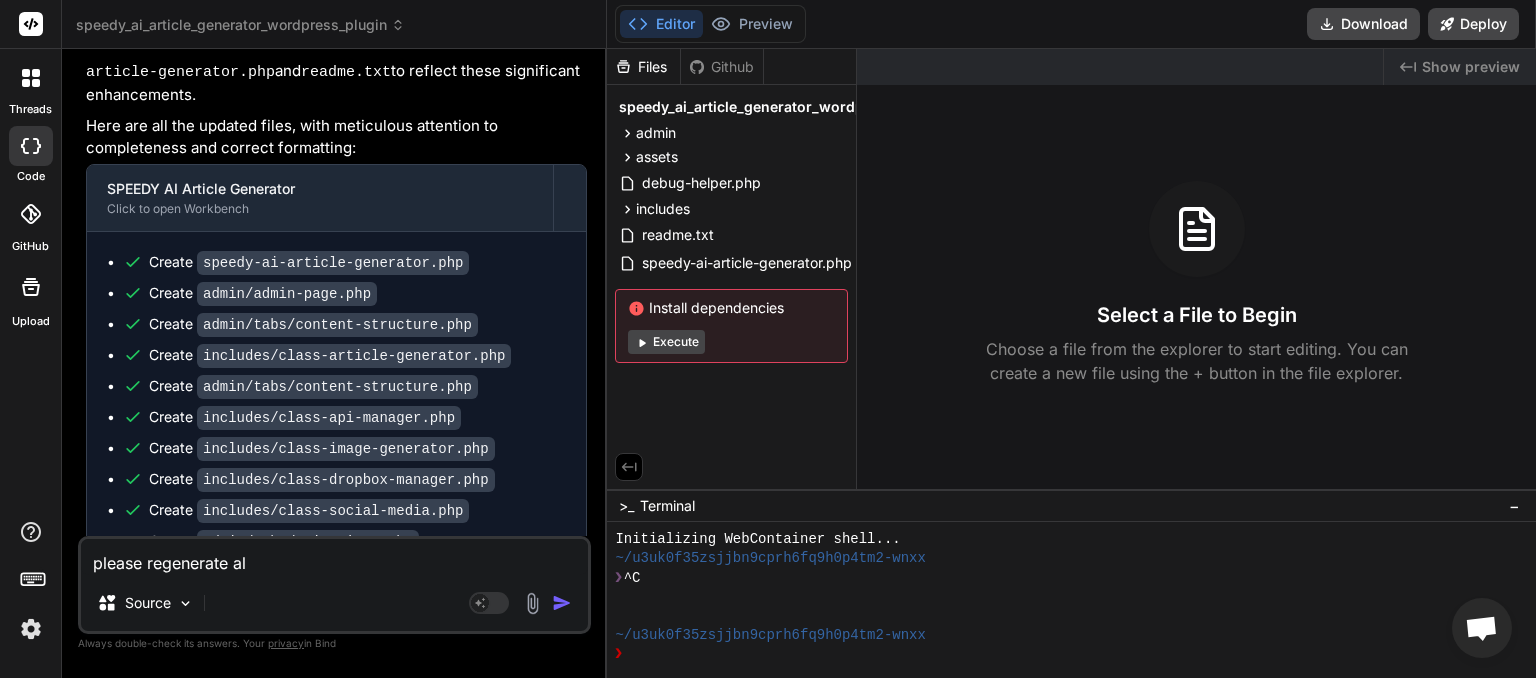 type on "please regenerate all" 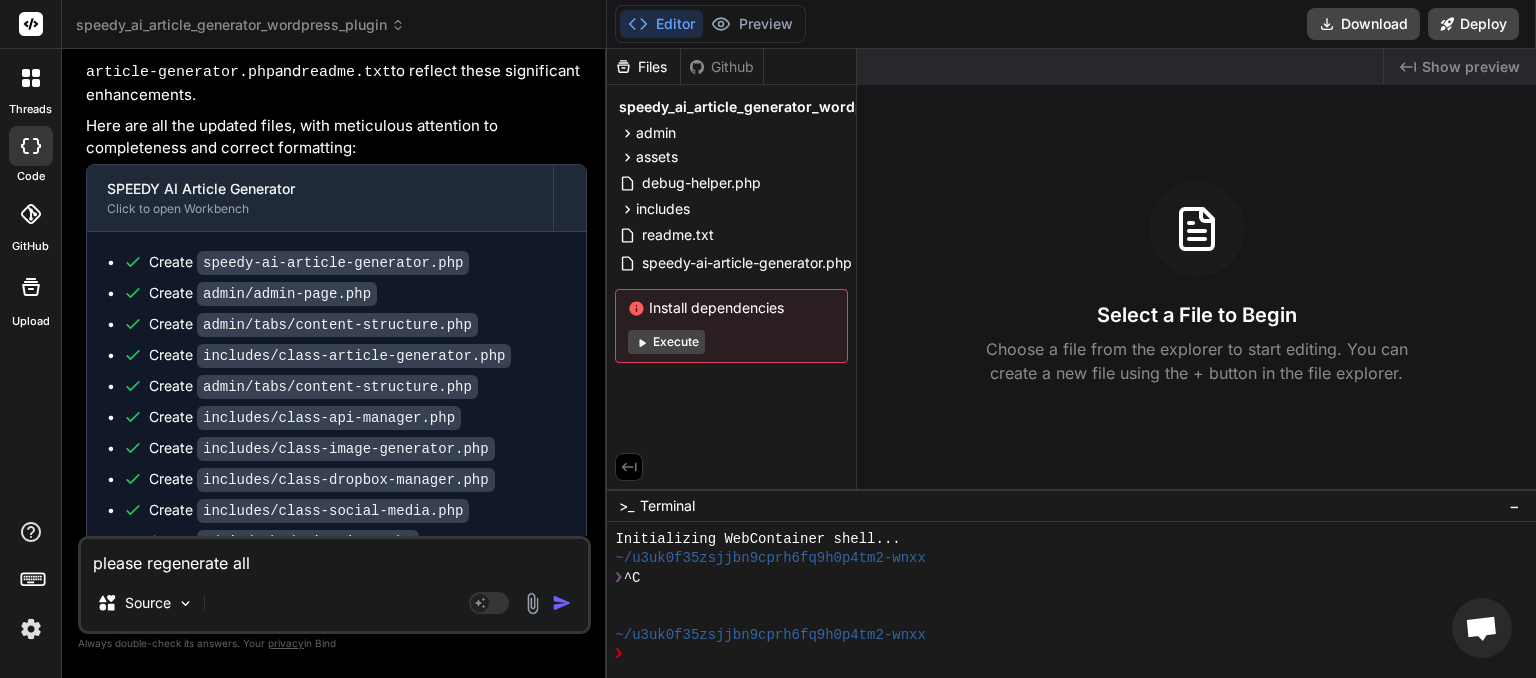 type on "please regenerate all" 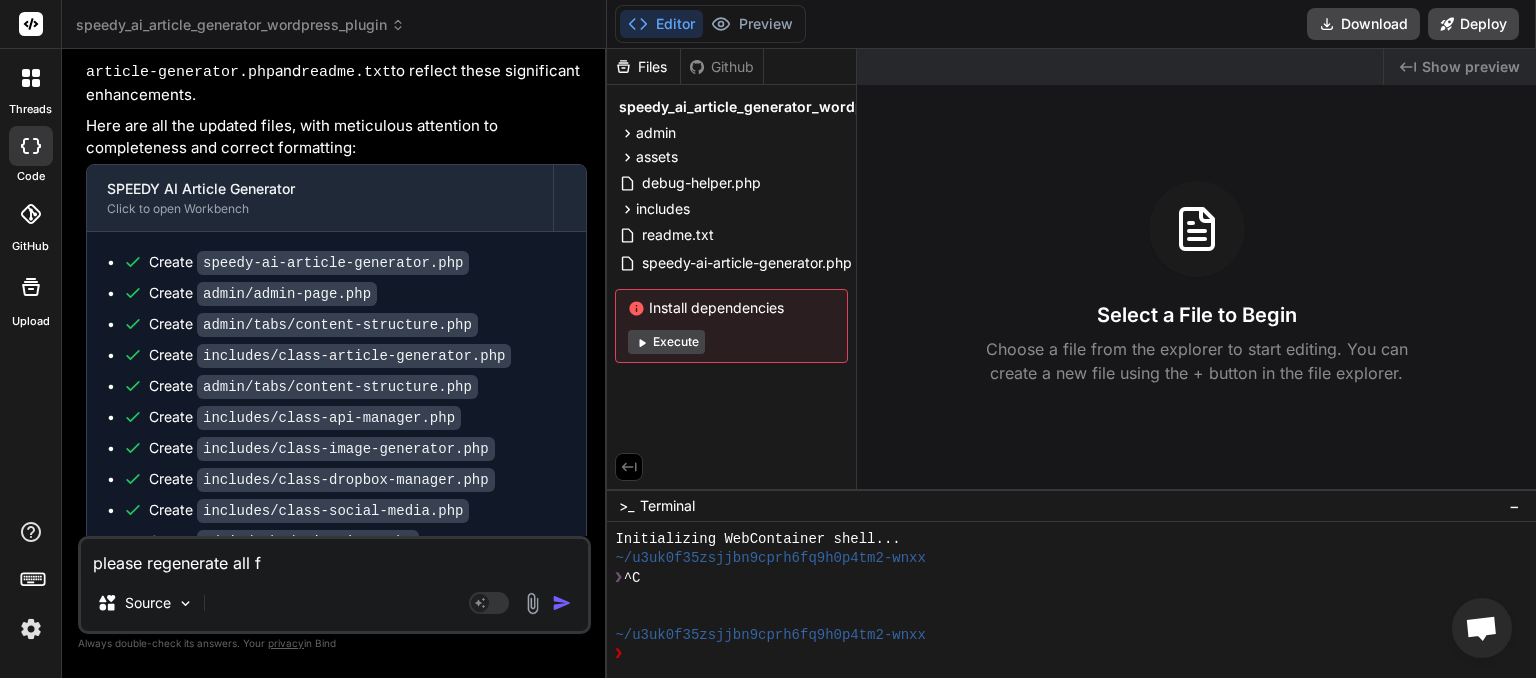 type on "please regenerate all fi" 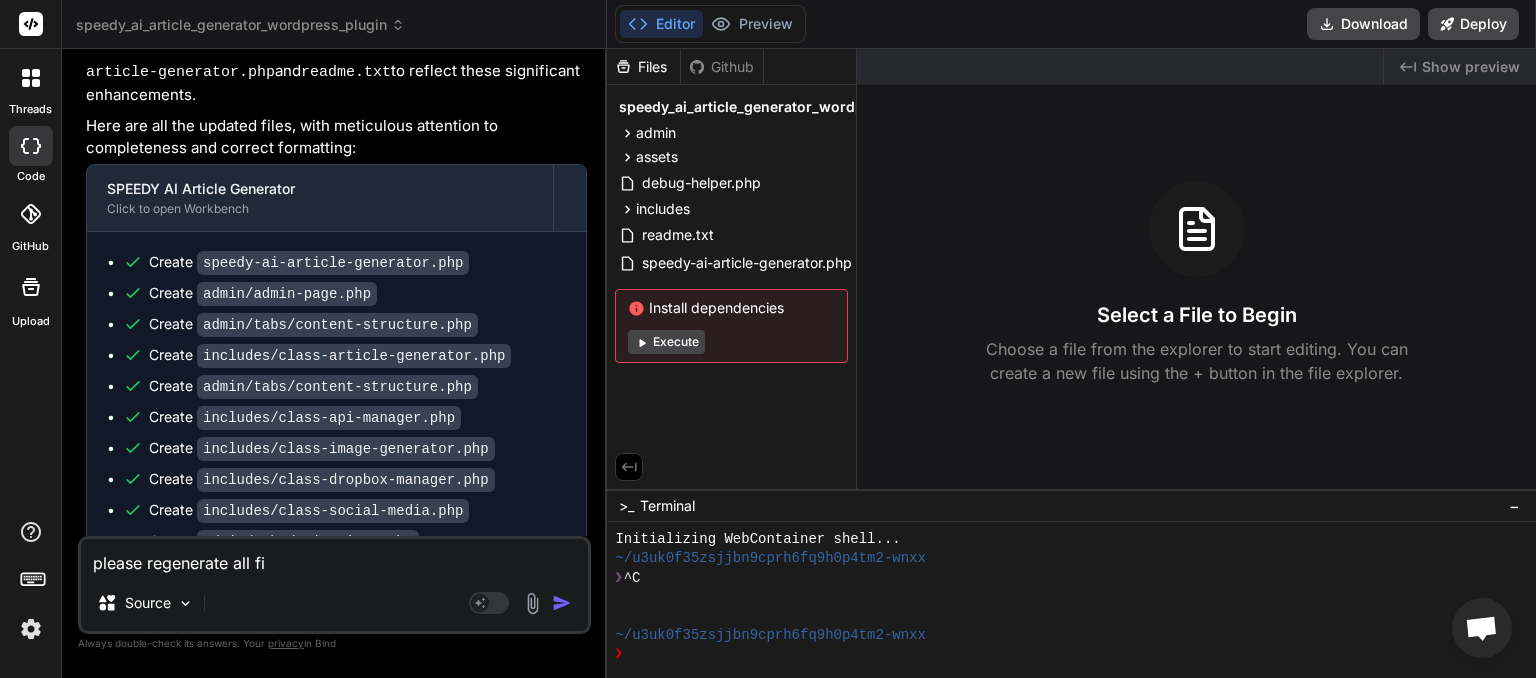 type on "please regenerate all fil" 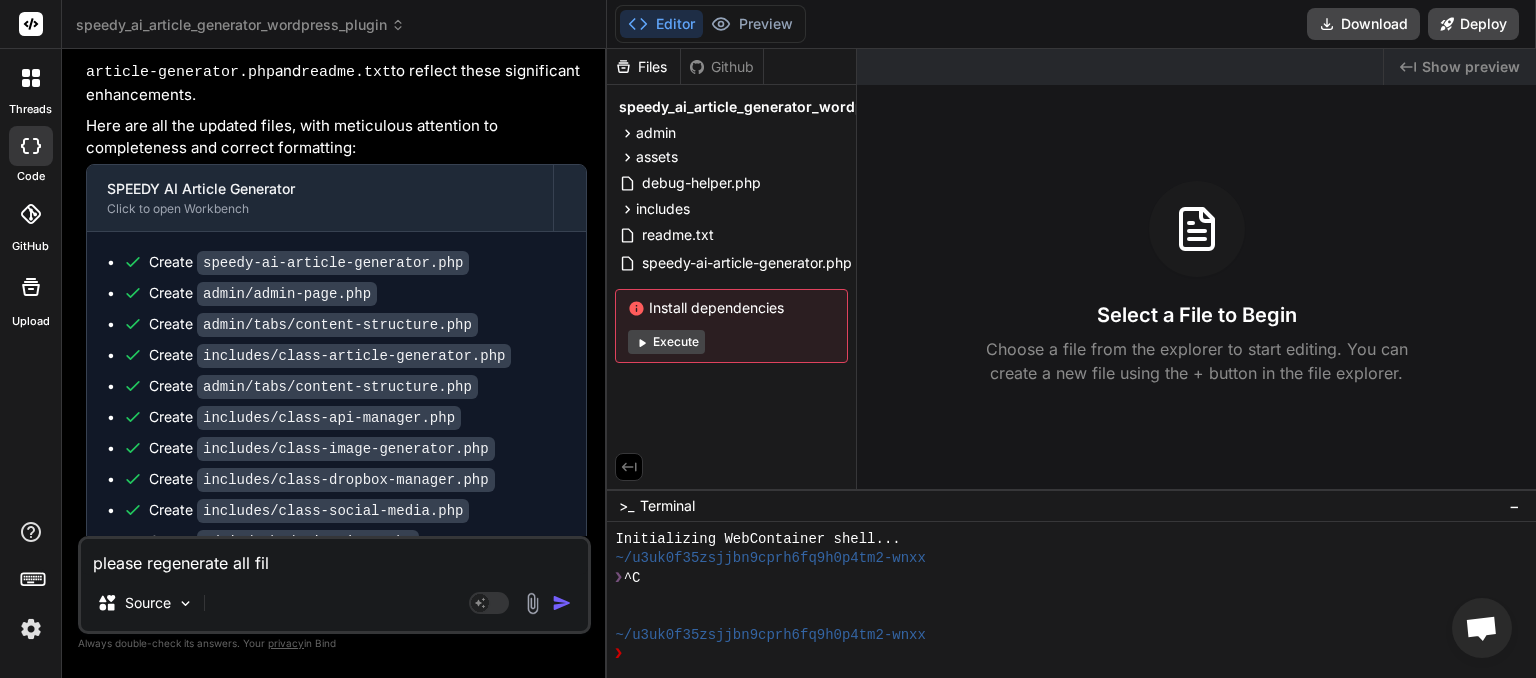 type on "please regenerate all file" 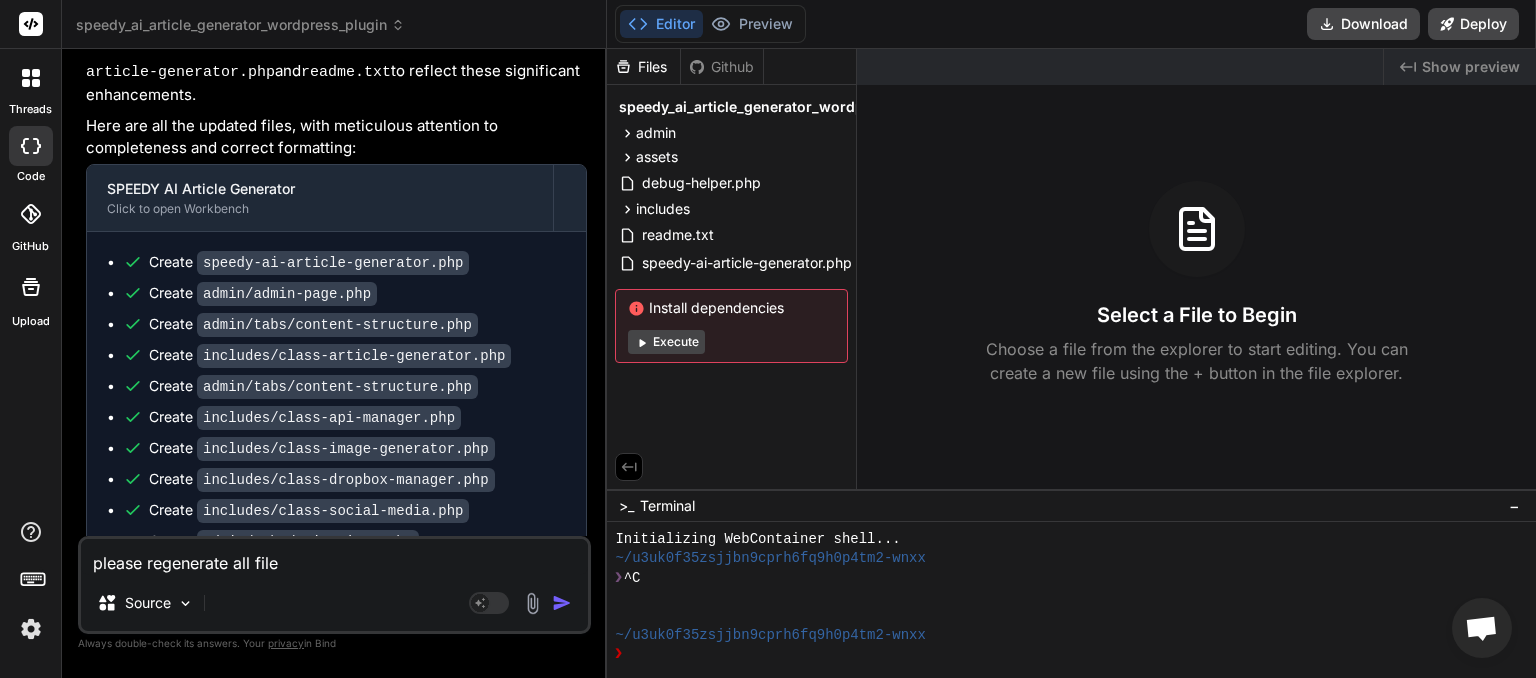type on "please regenerate all files" 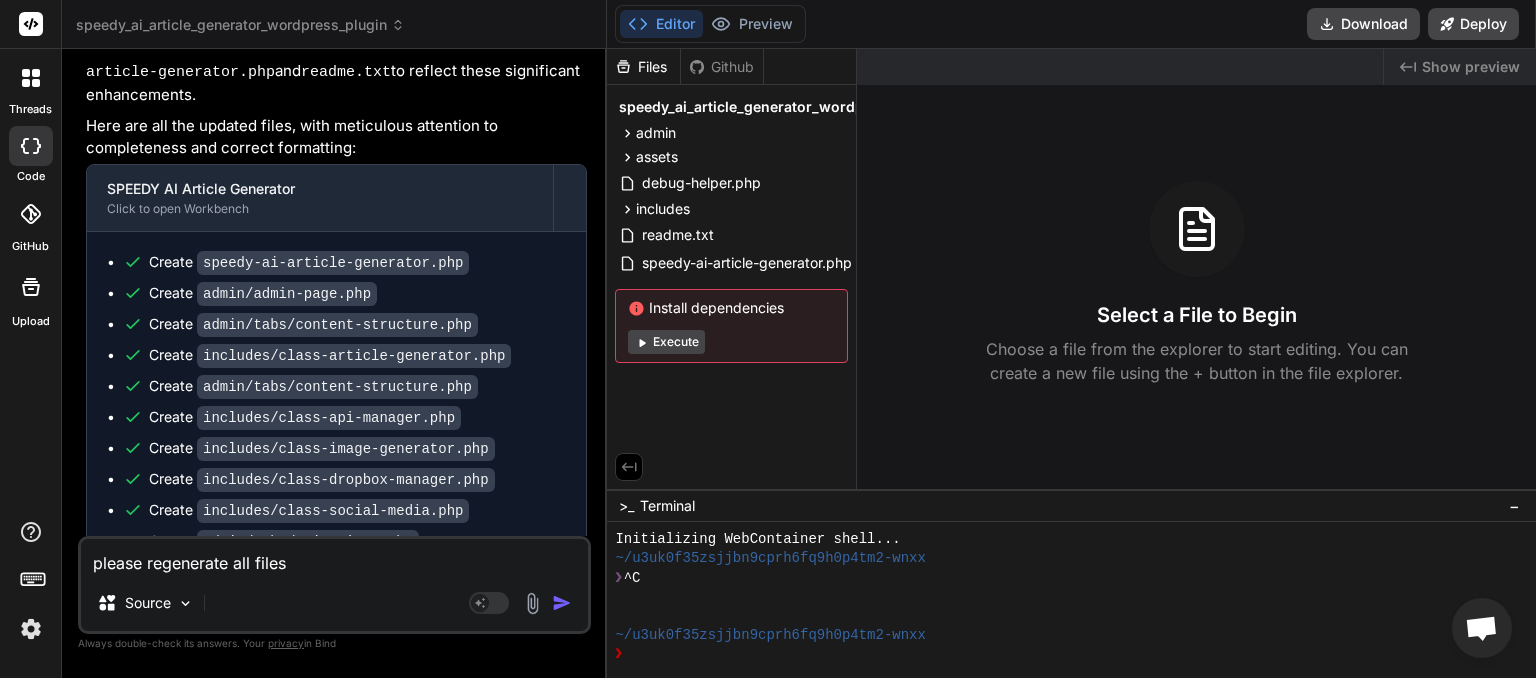 type on "please regenerate all files" 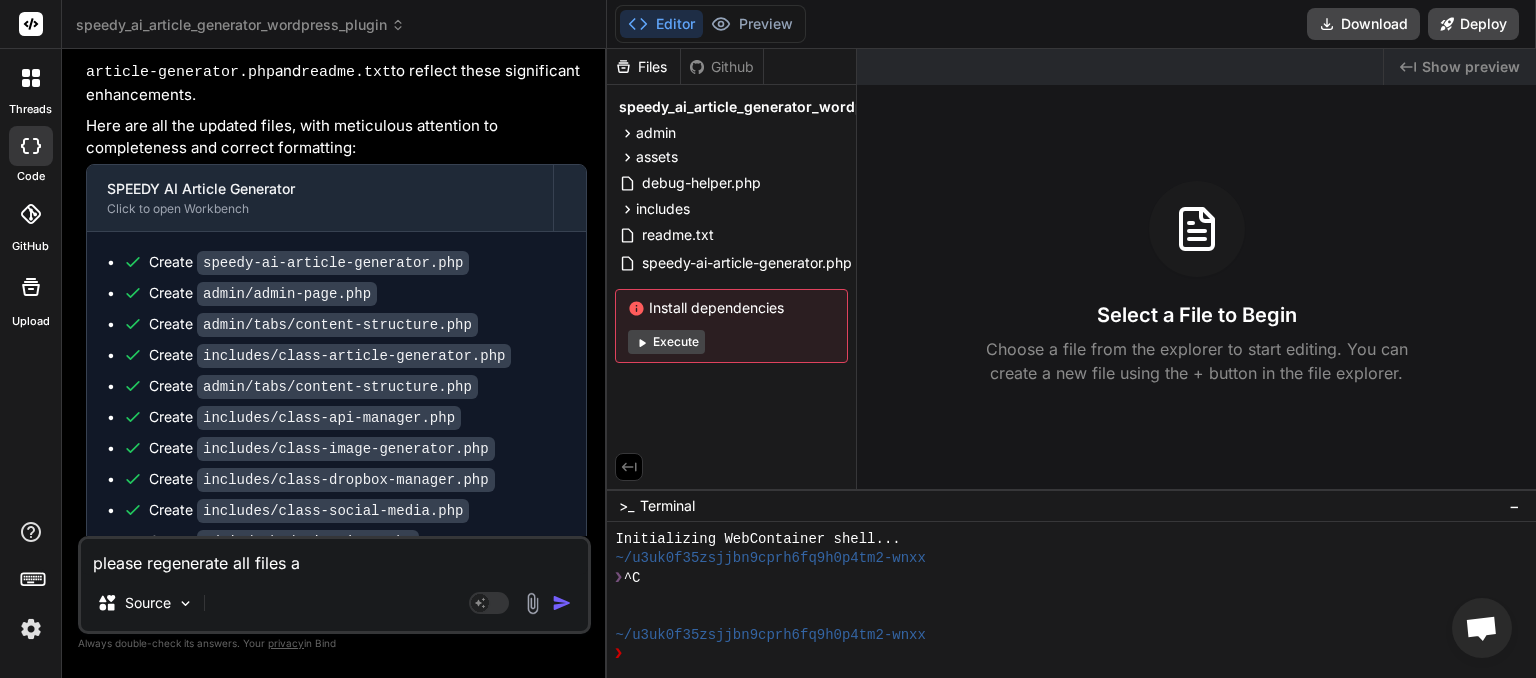 type on "please regenerate all files an" 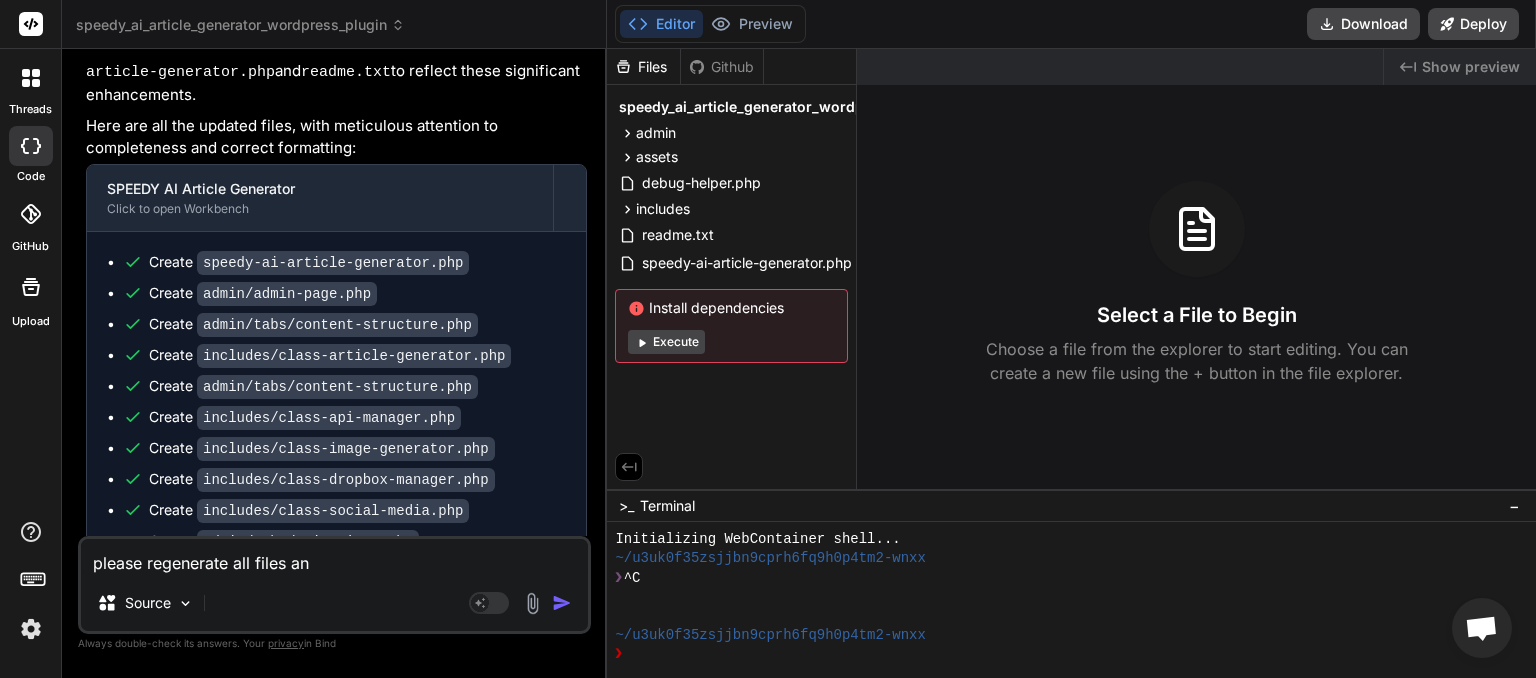 type on "please regenerate all files and" 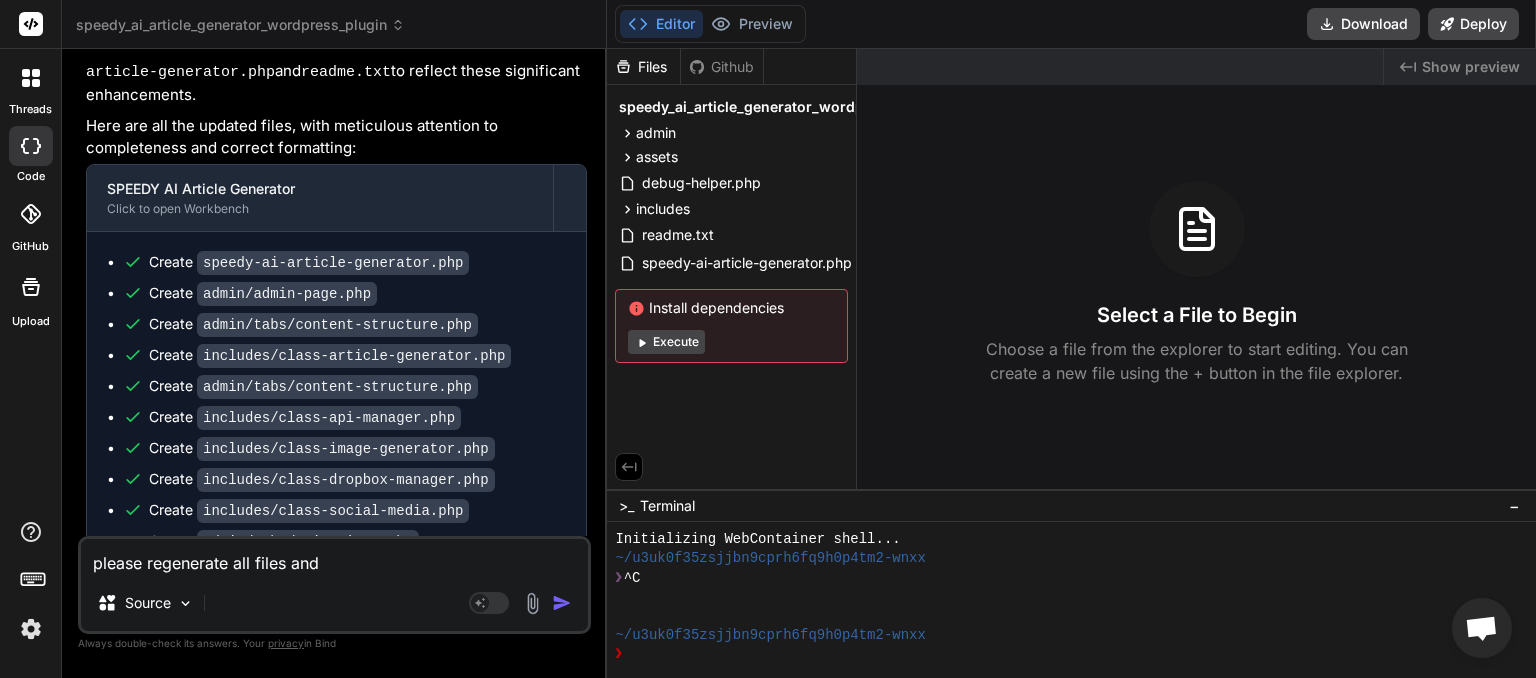 type on "please regenerate all files and" 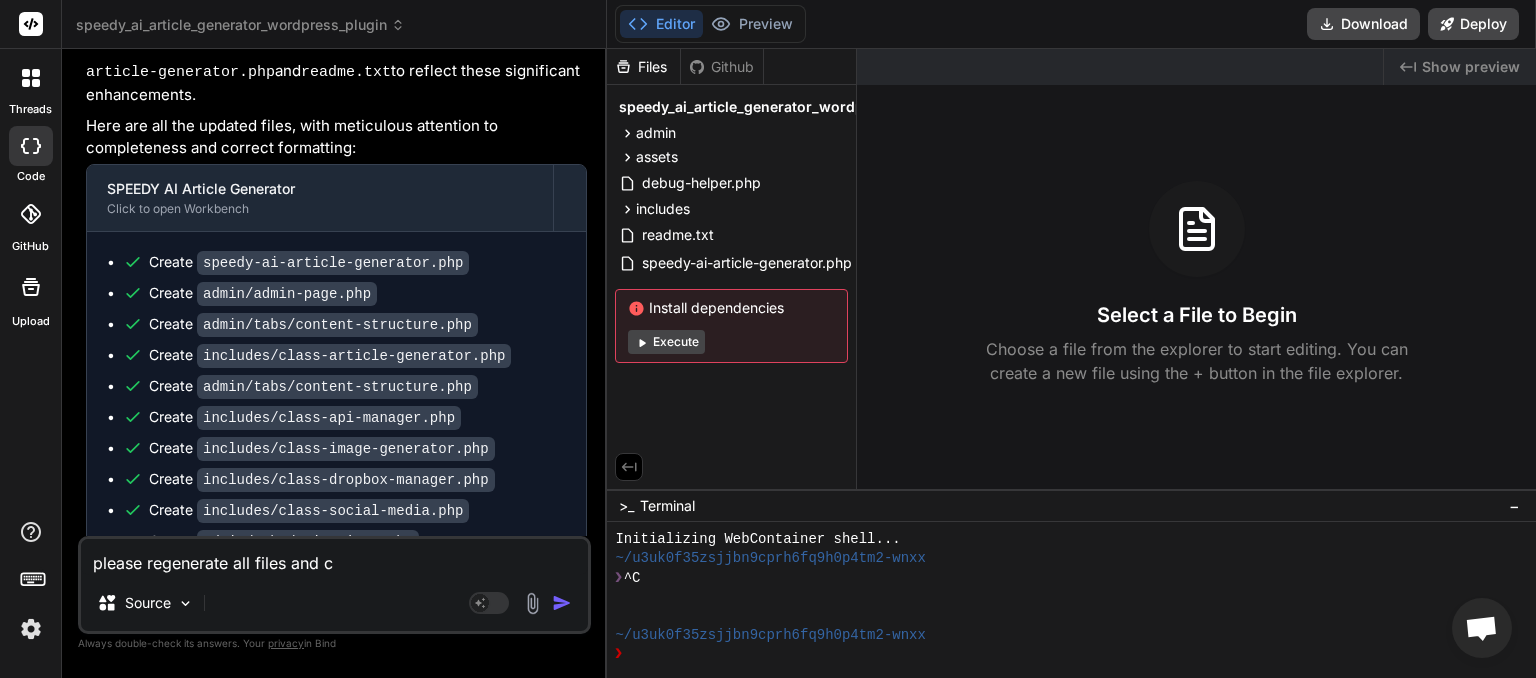 type on "please regenerate all files and ch" 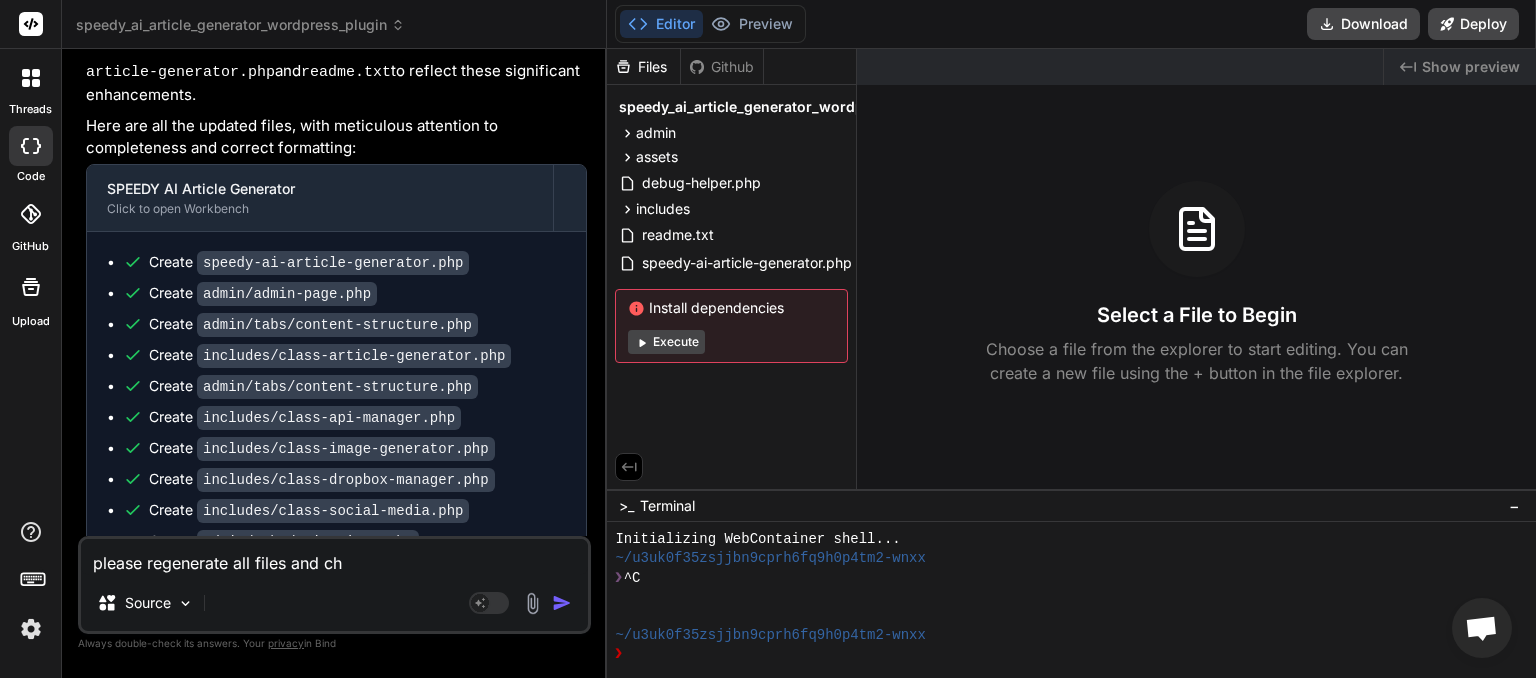 type on "please regenerate all files and che" 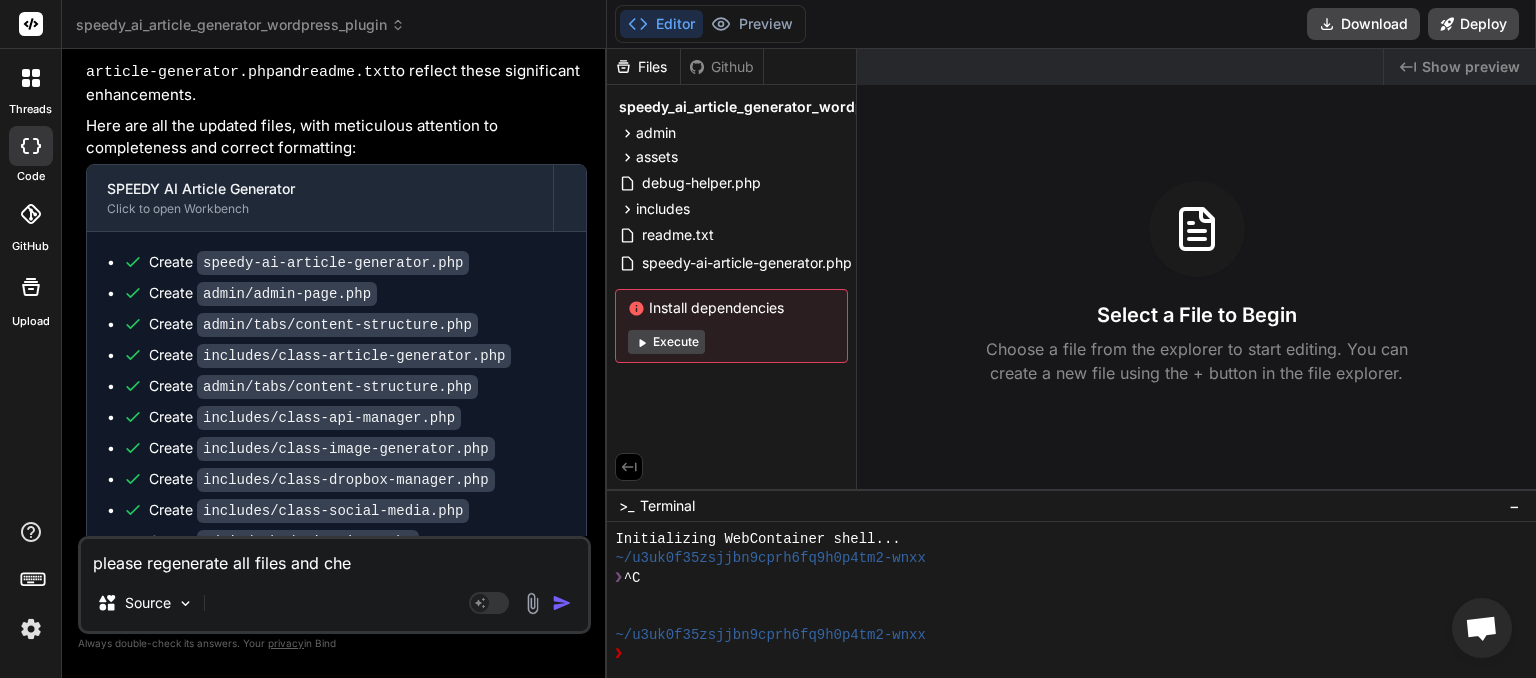 type on "please regenerate all files and chec" 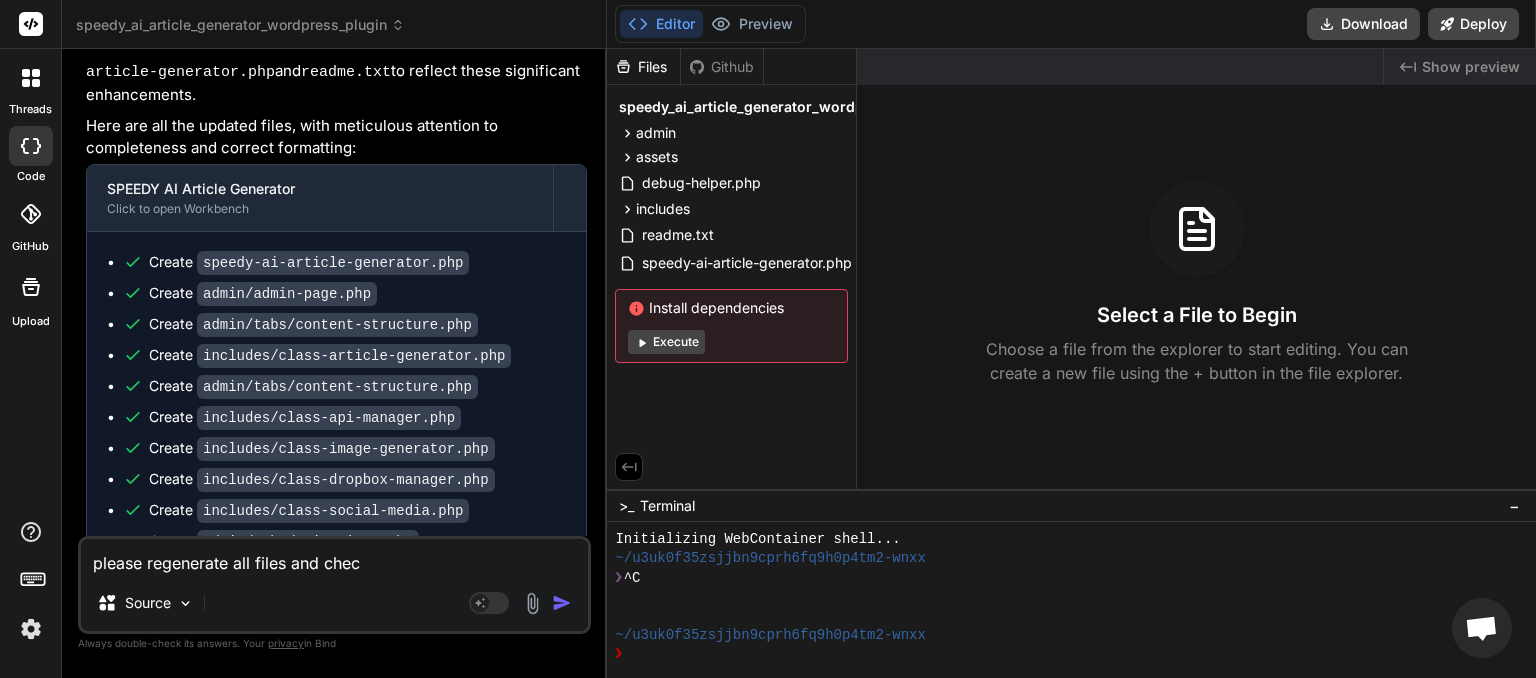type on "please regenerate all files and check" 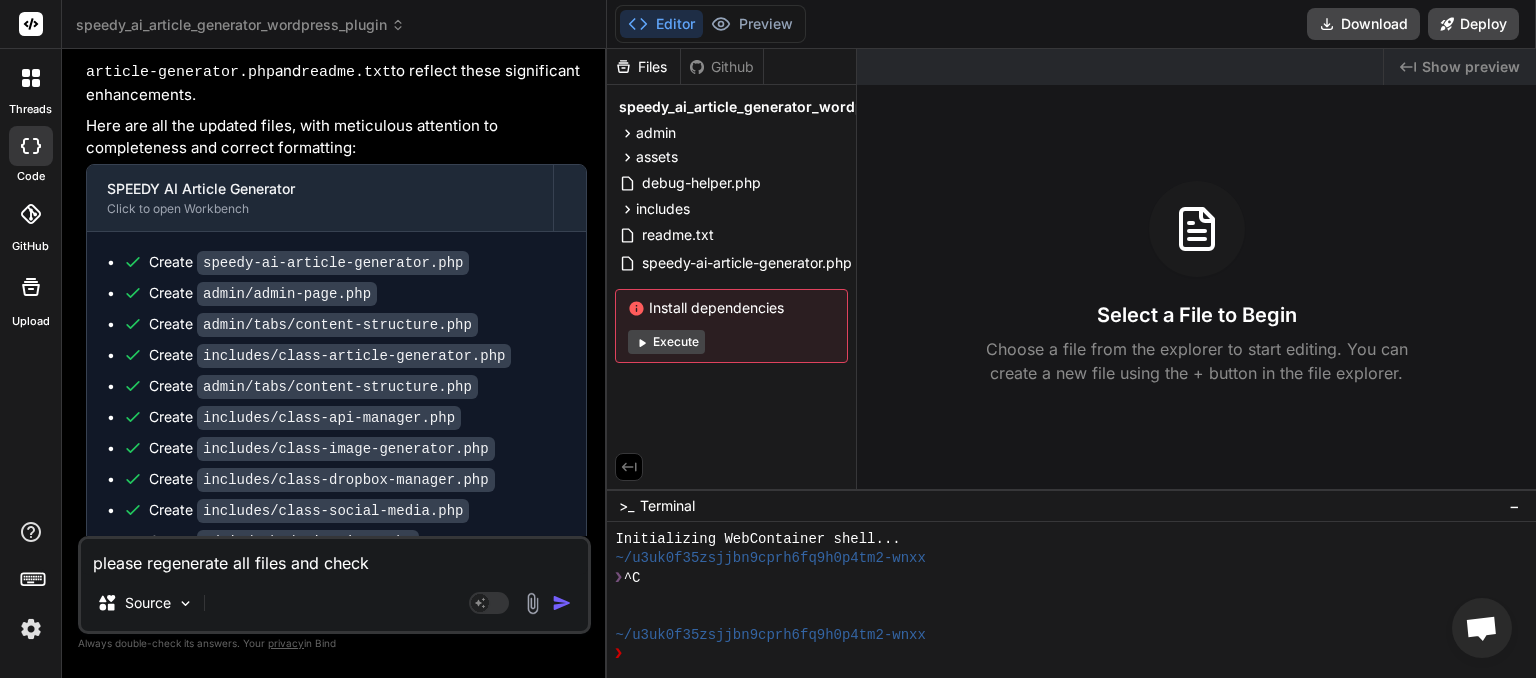 type on "please egenerate all files and check" 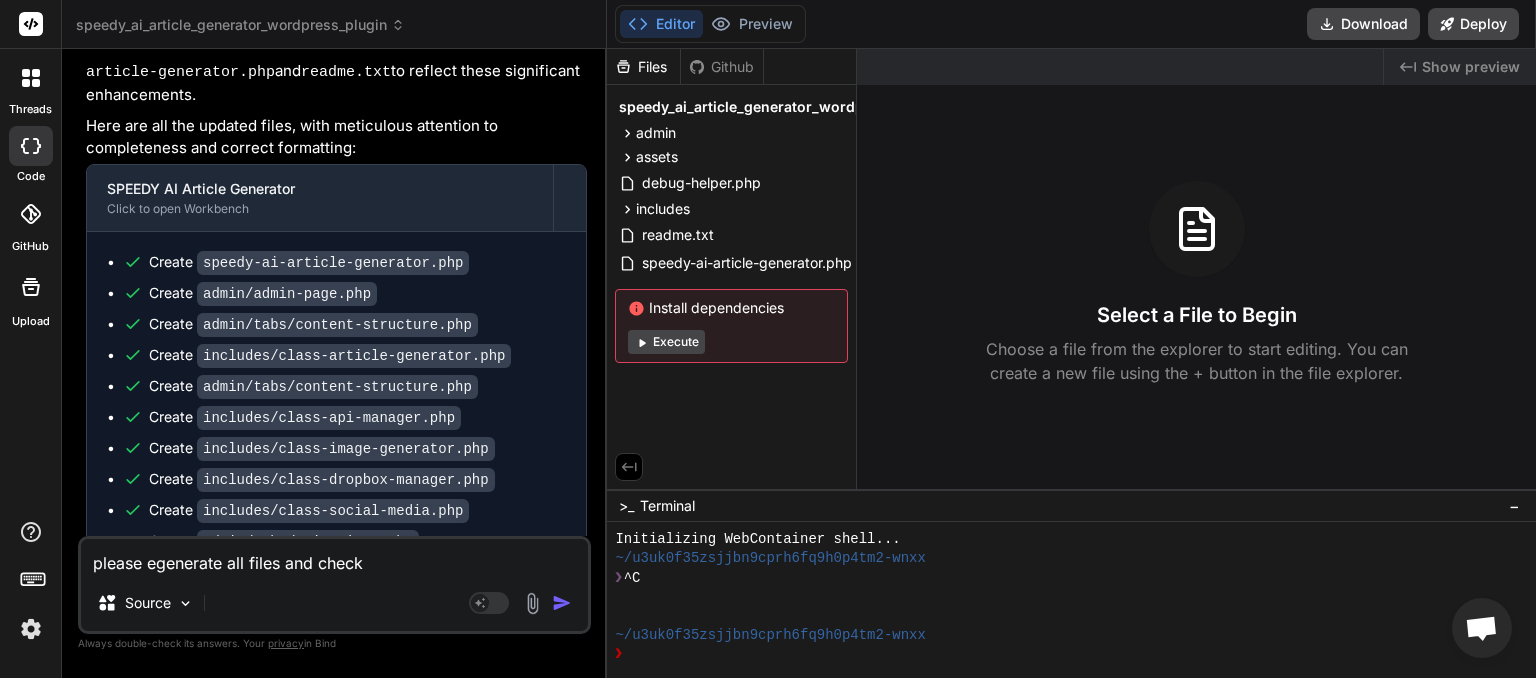 type on "please generate all files and check" 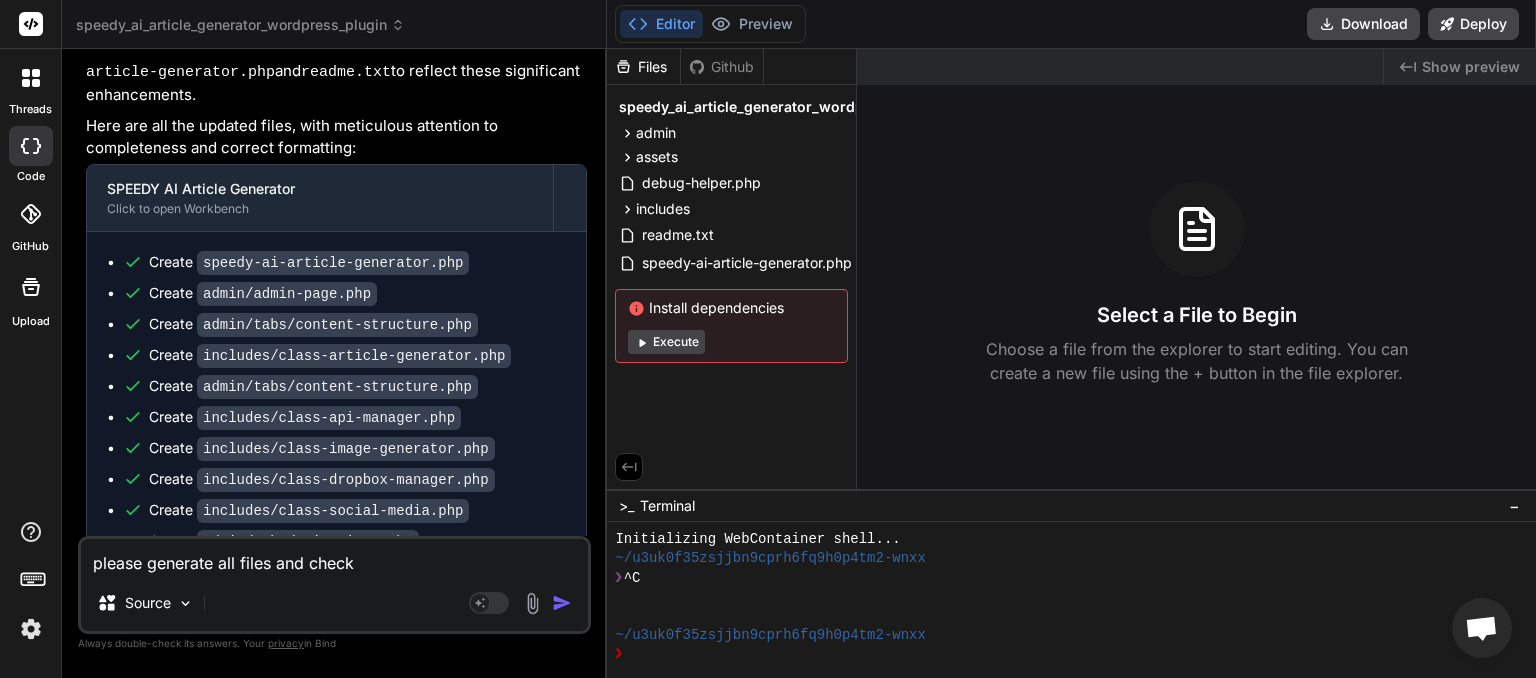 type on "please enerate all files and check" 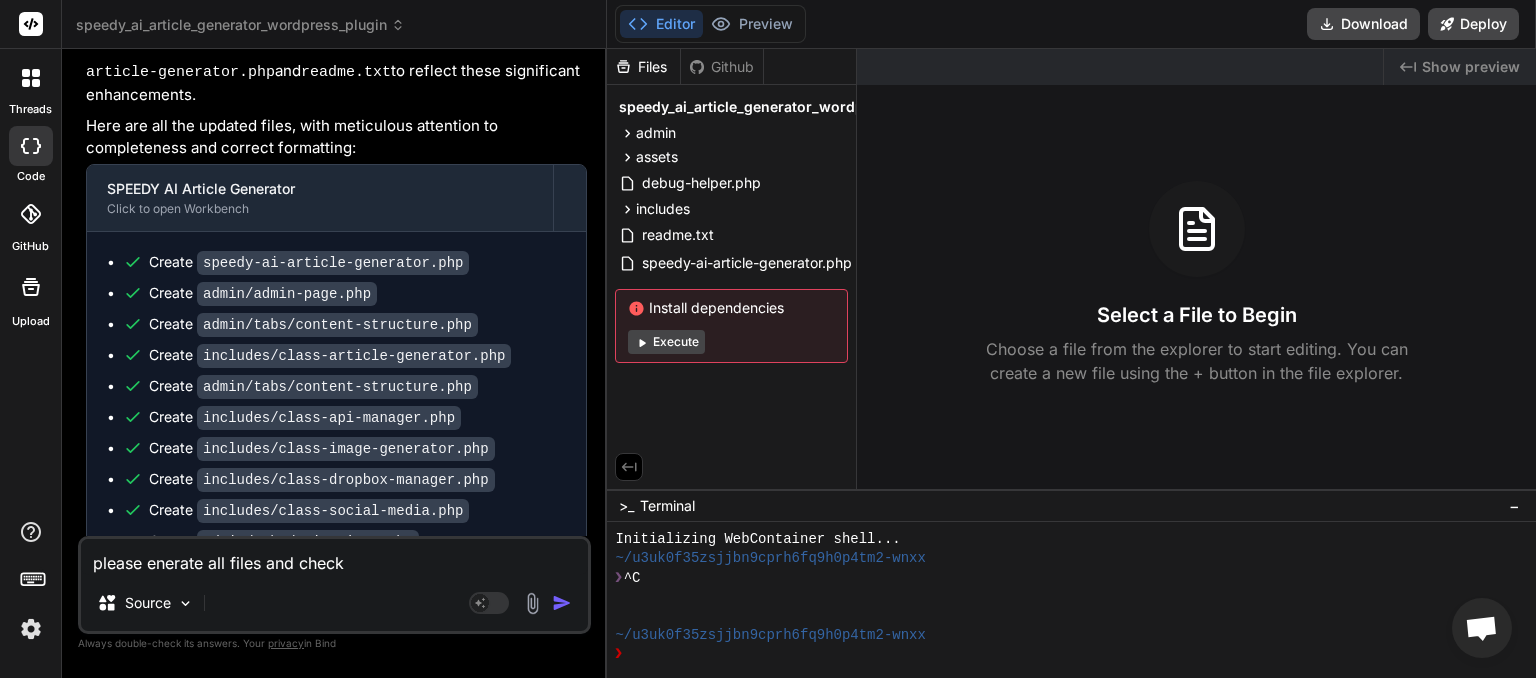 type on "please nerate all files and check" 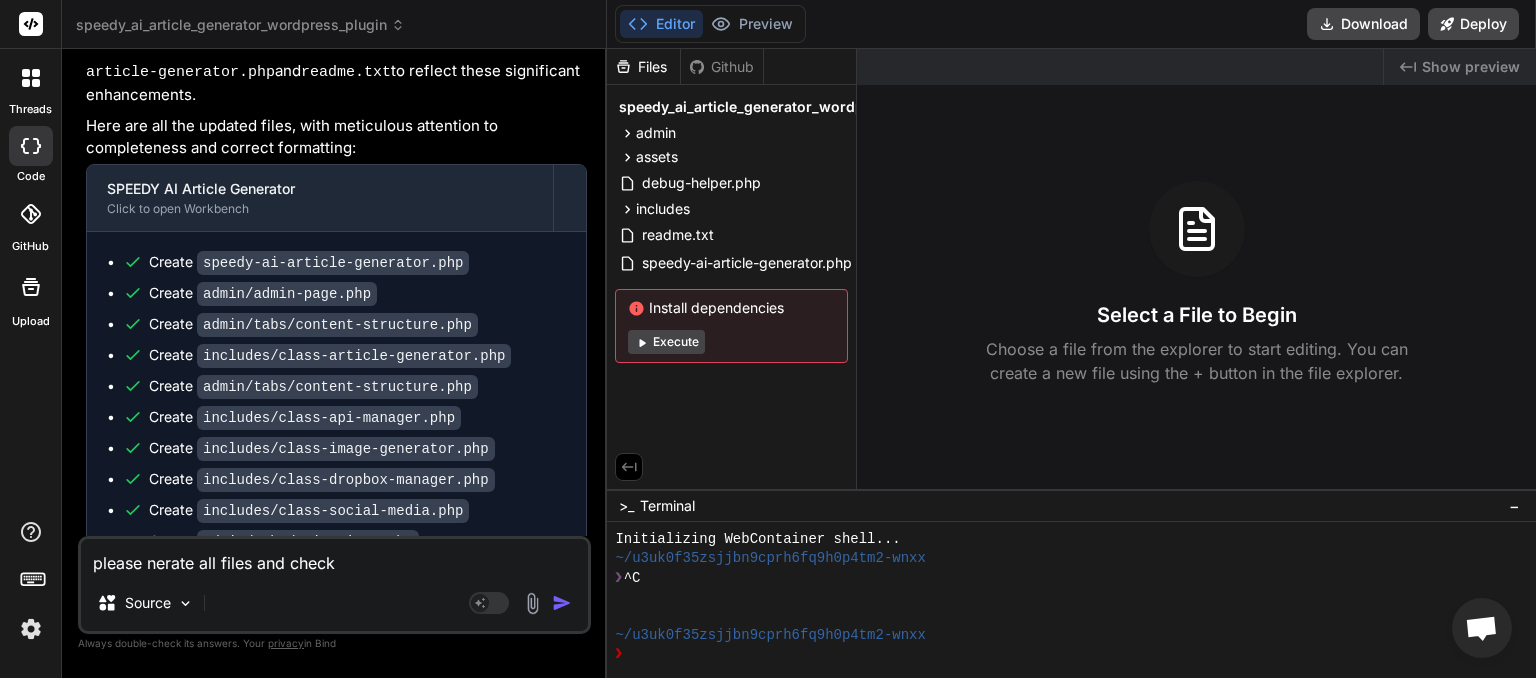 type on "please rnerate all files and check" 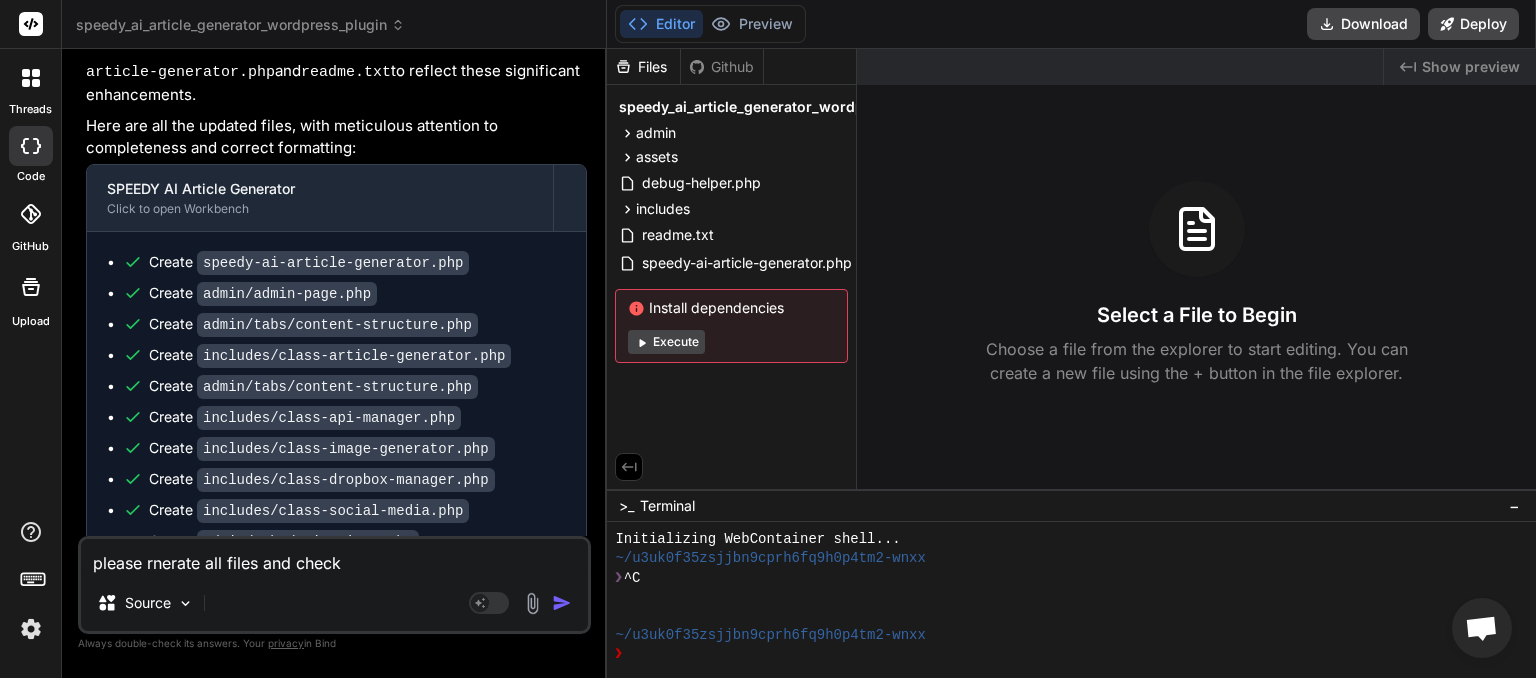 type on "please renerate all files and check" 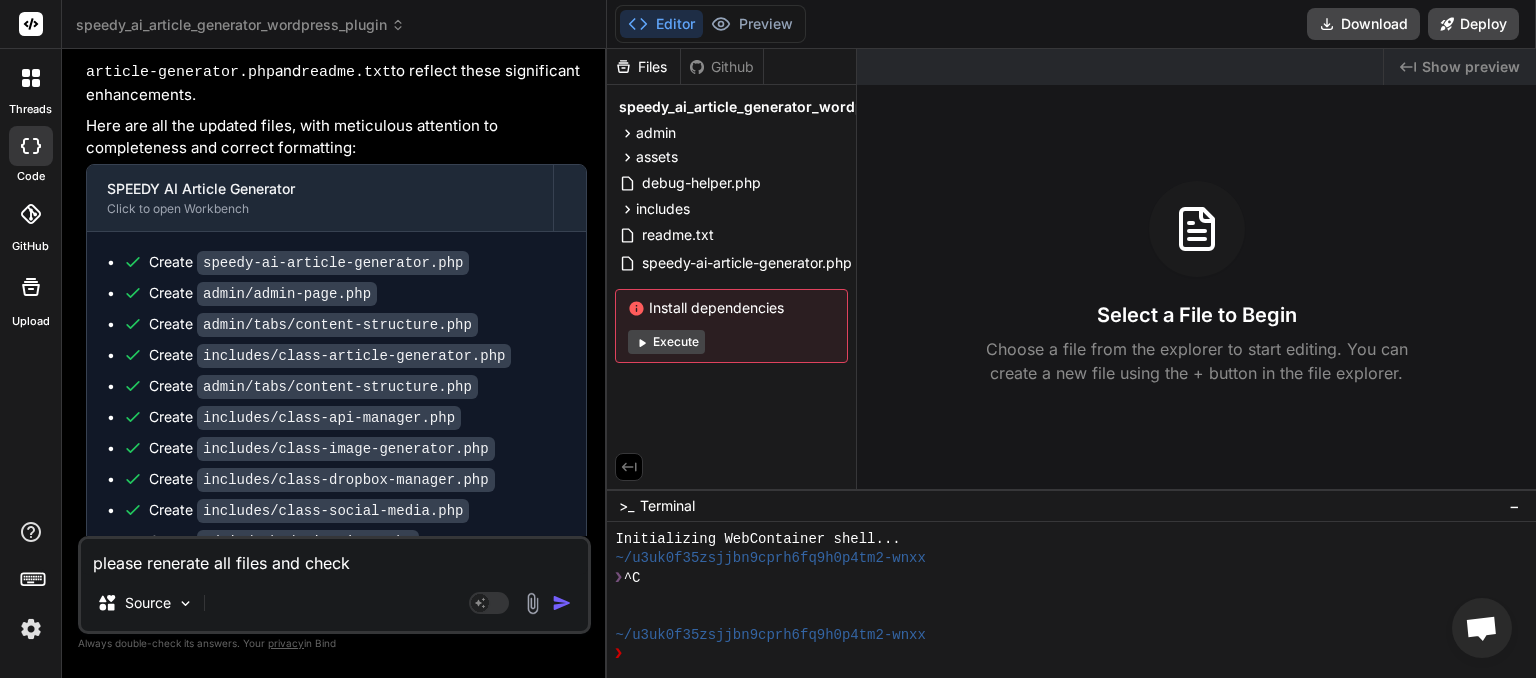 type on "please regnerate all files and check" 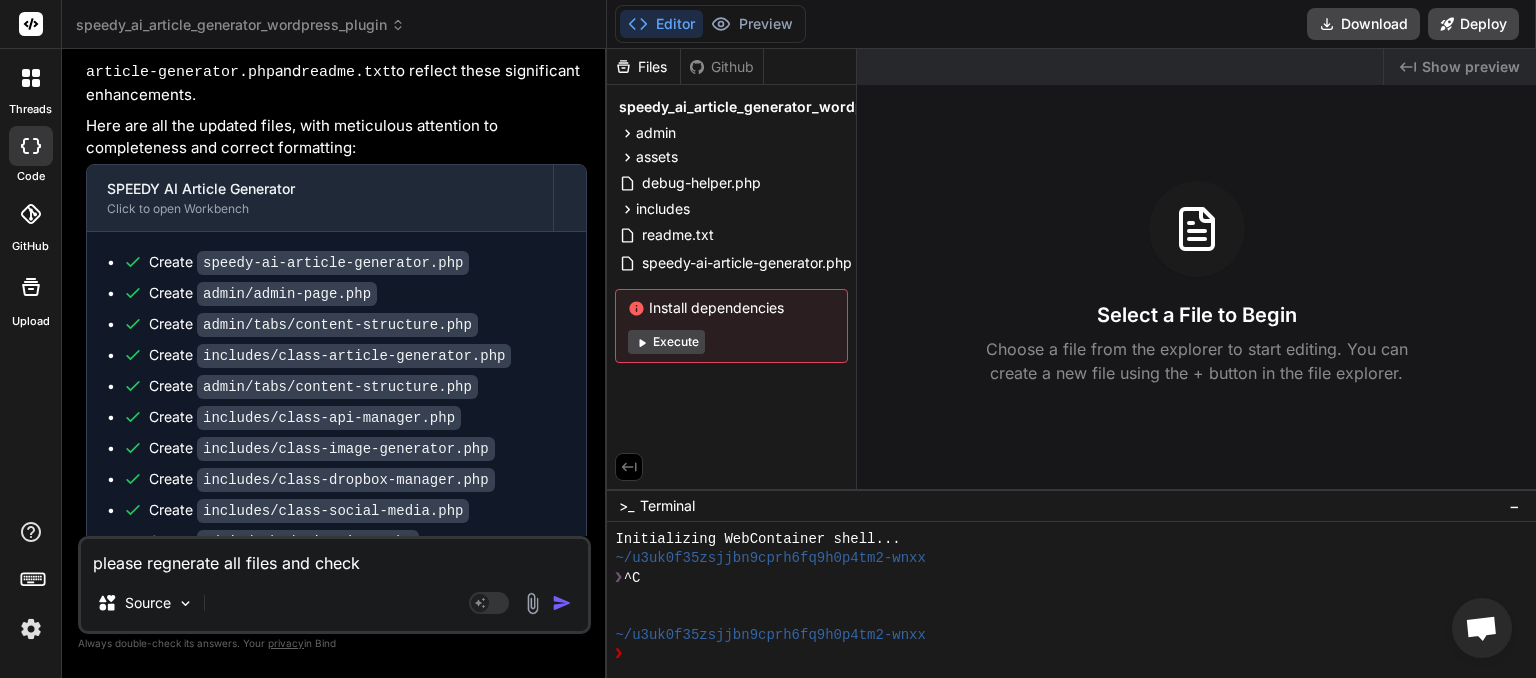 type on "please regenerate all files and check" 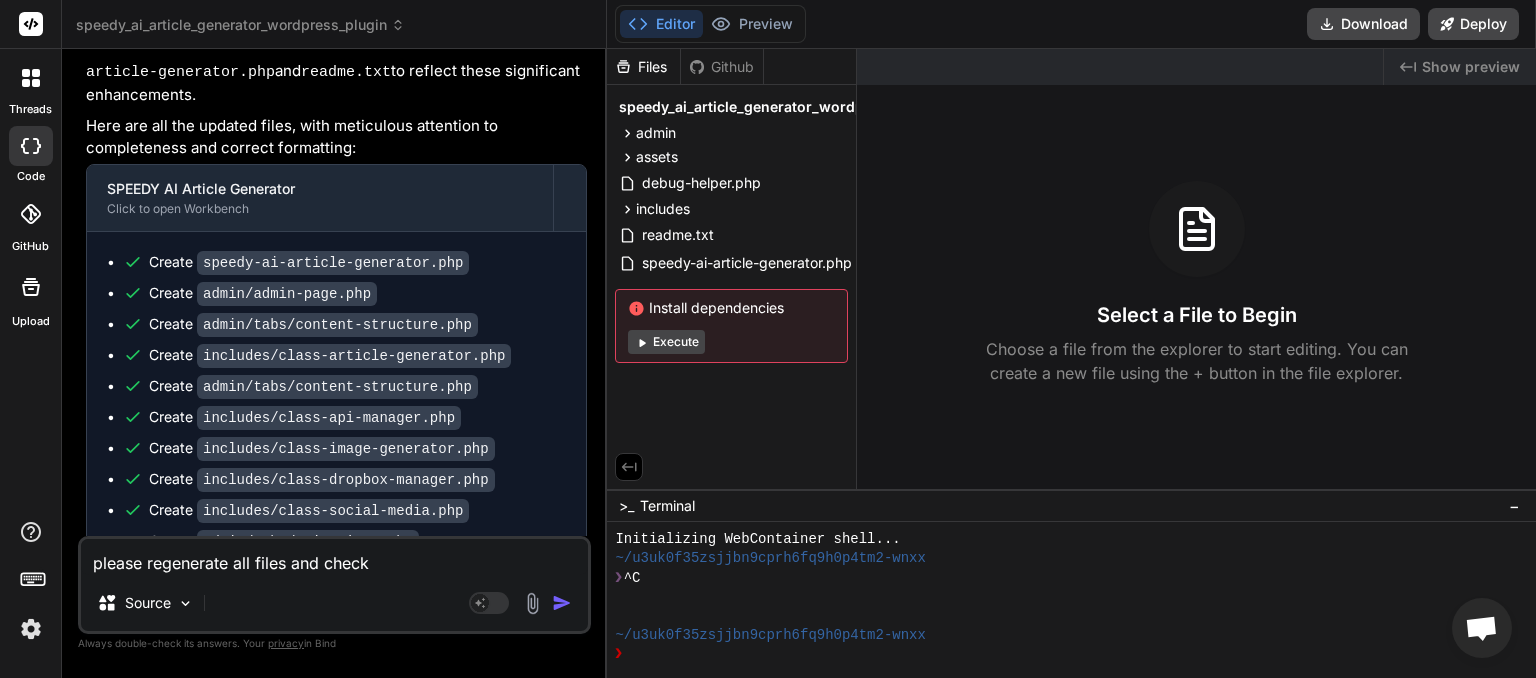 type on "please regenerate all files and check" 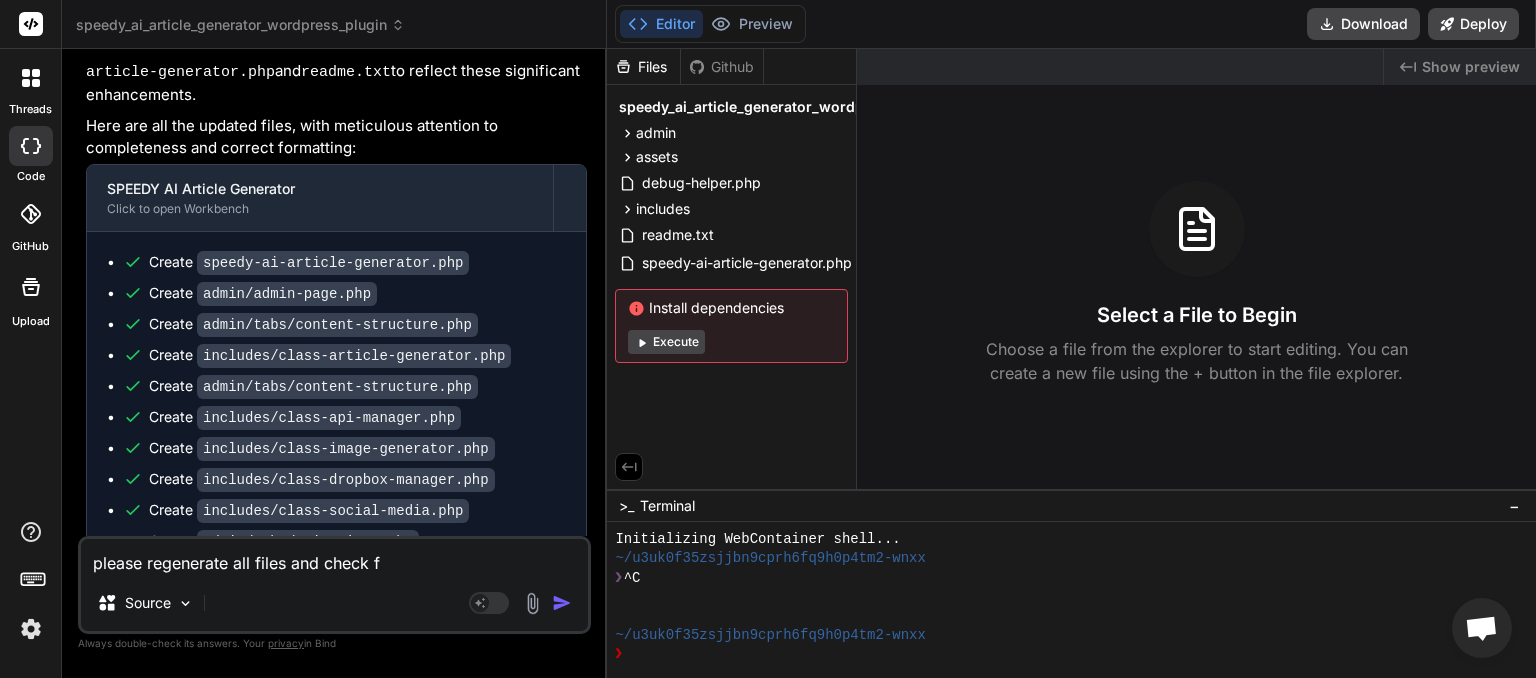 type on "please regenerate all files and check fo" 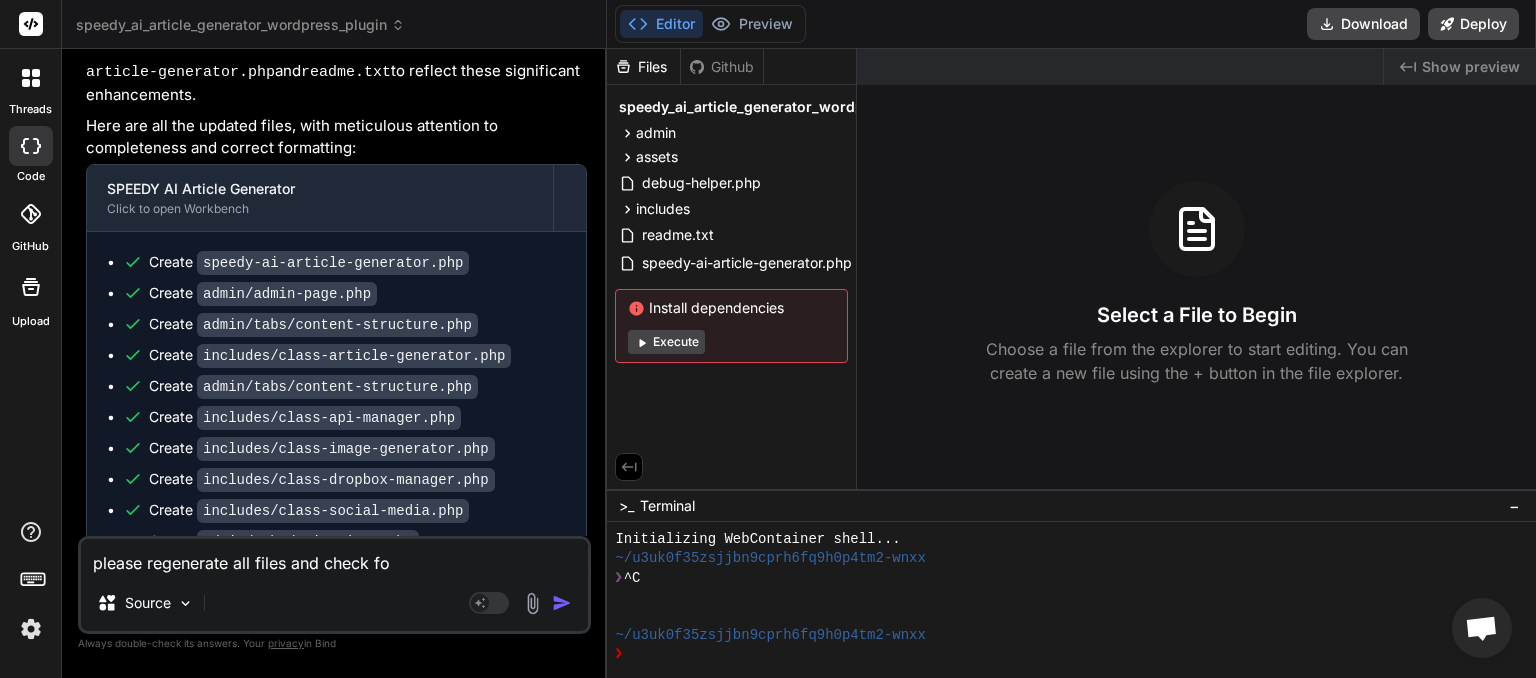 type on "please regenerate all files and check for" 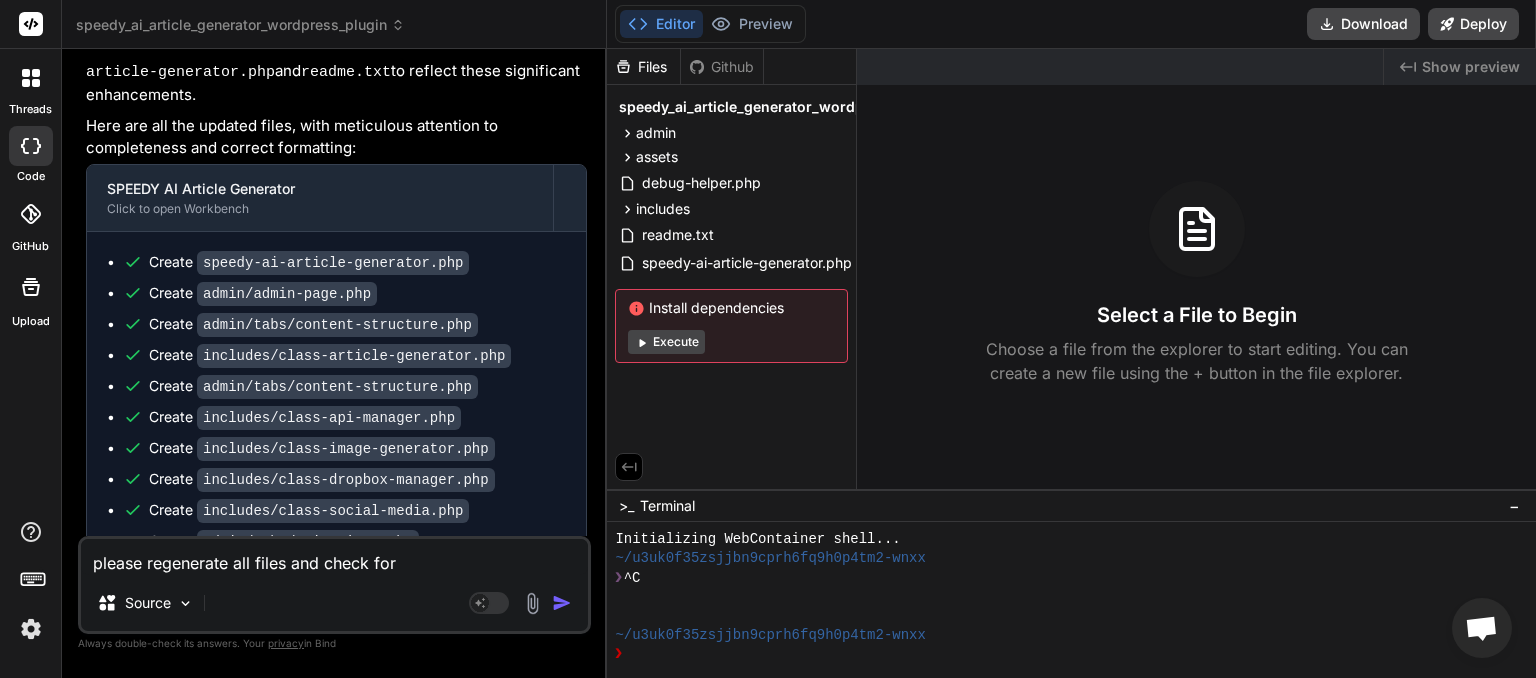 type on "please regenerate all files and check for" 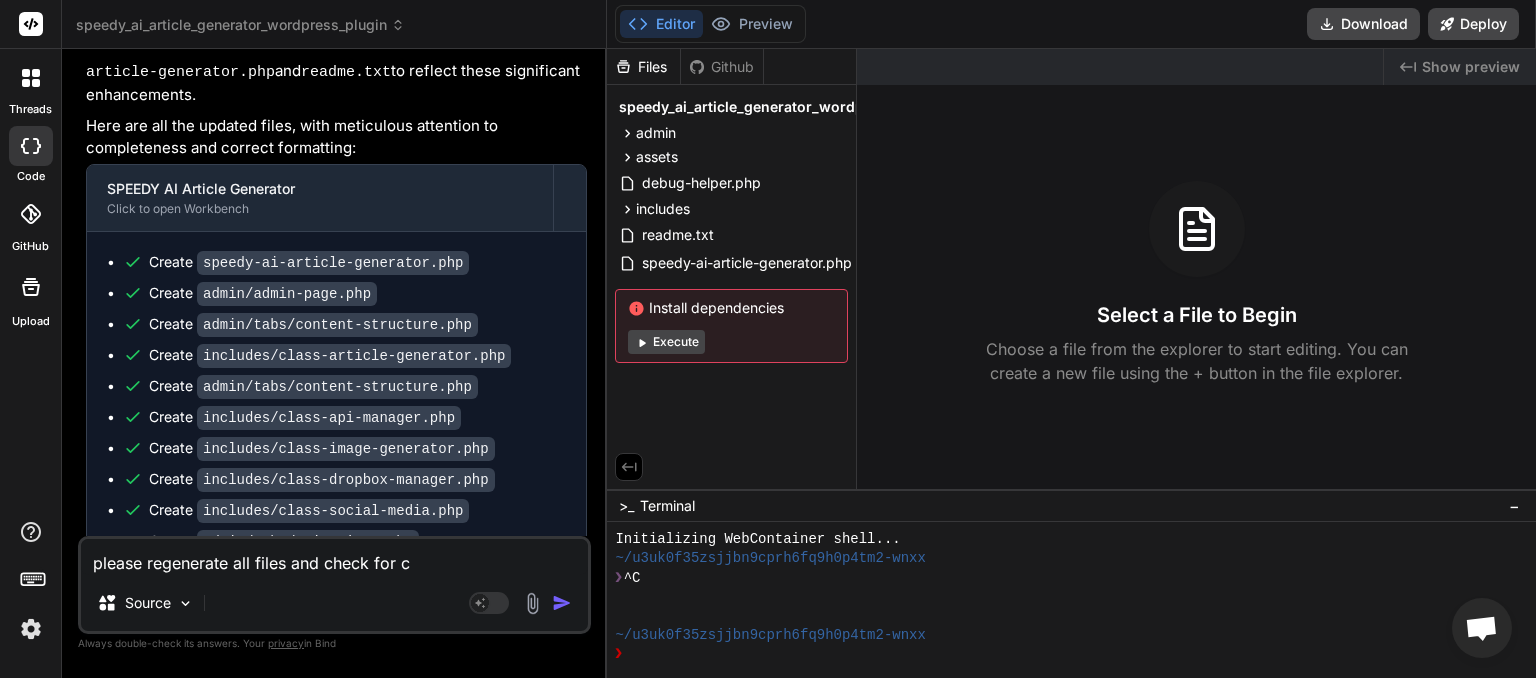 type on "please regenerate all files and check for co" 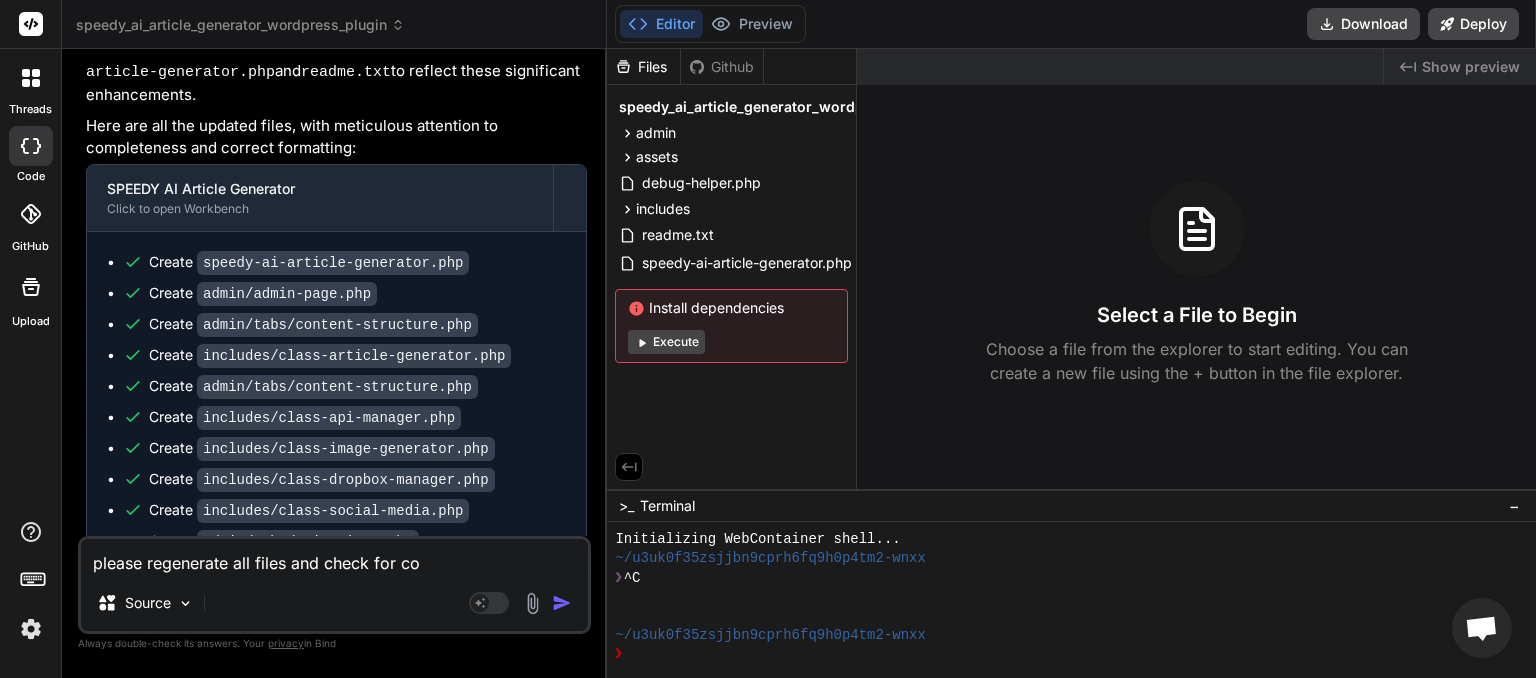 type on "please regenerate all files and check for com" 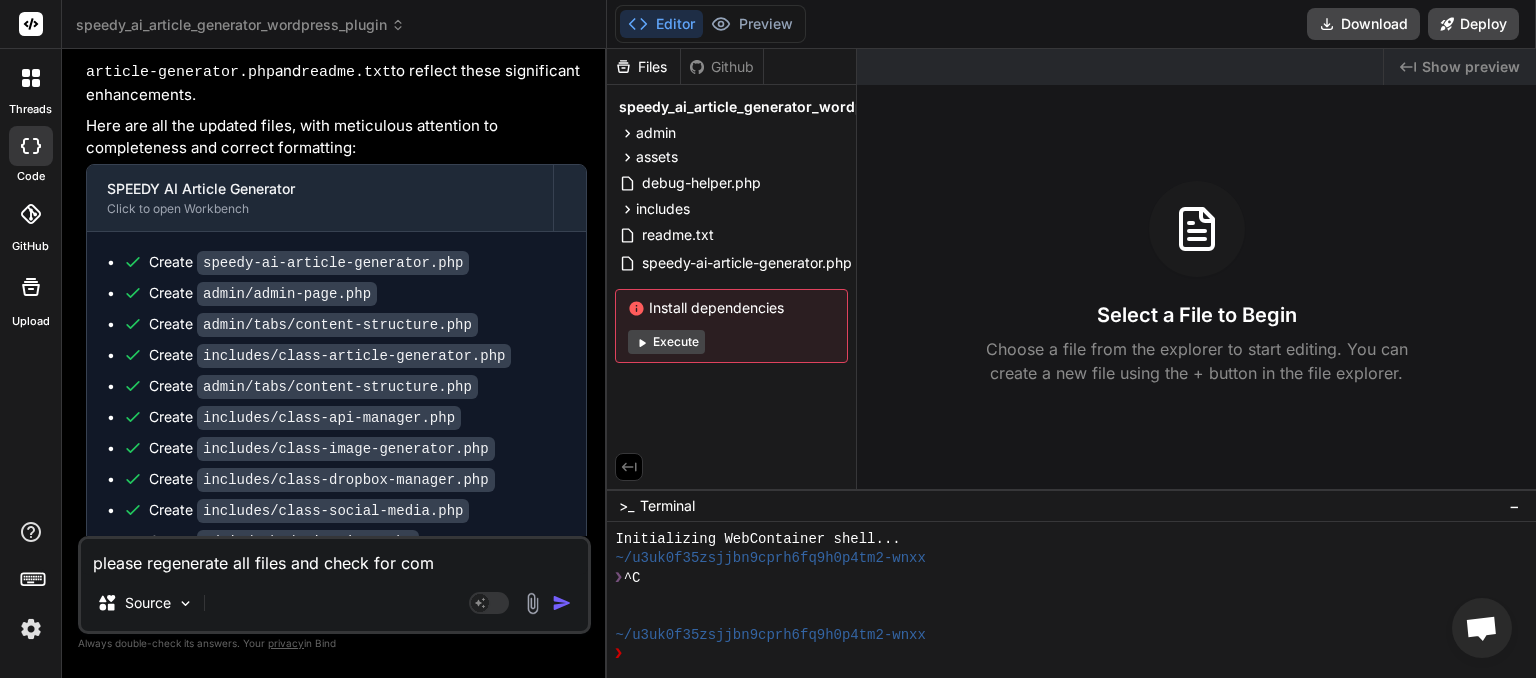 type on "please regenerate all files and check for comp" 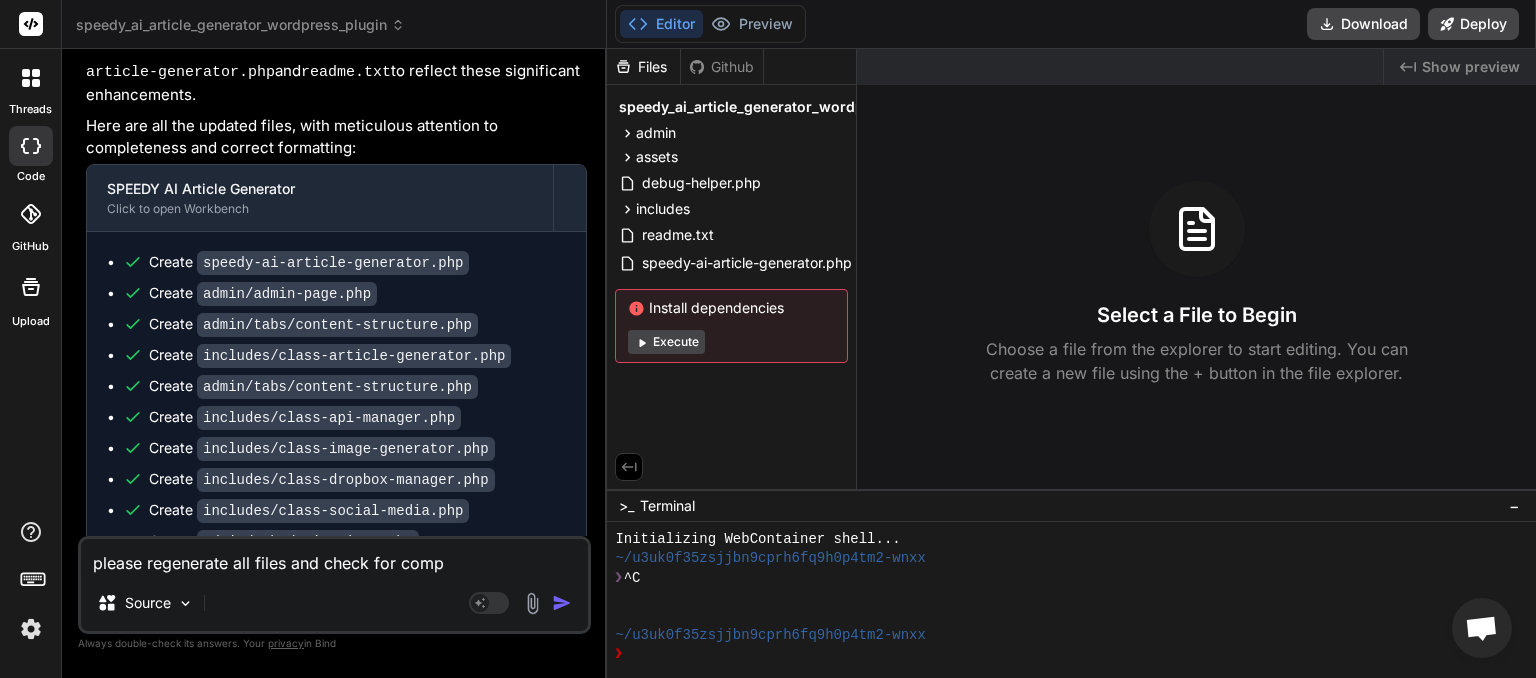 type on "please regenerate all files and check for compl" 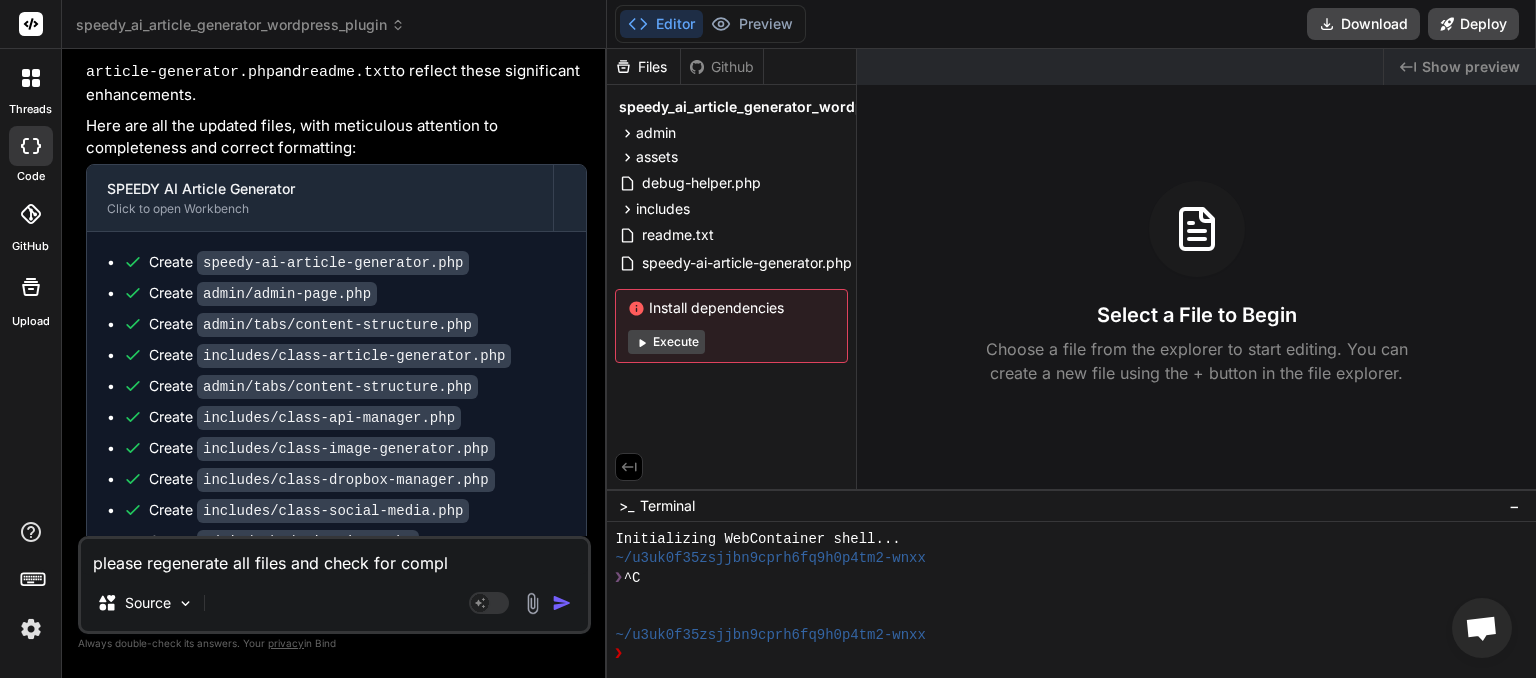 type on "please regenerate all files and check for comple" 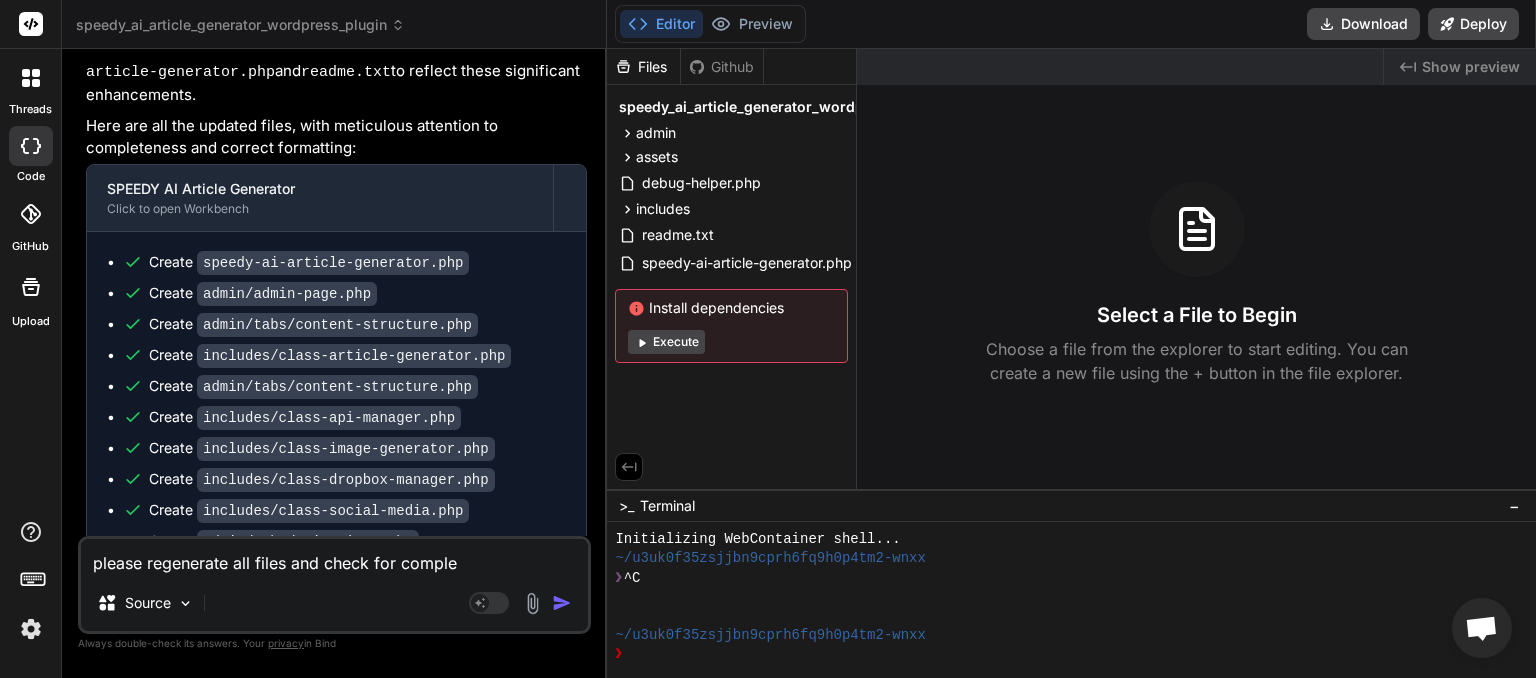 type on "please regenerate all files and check for complet" 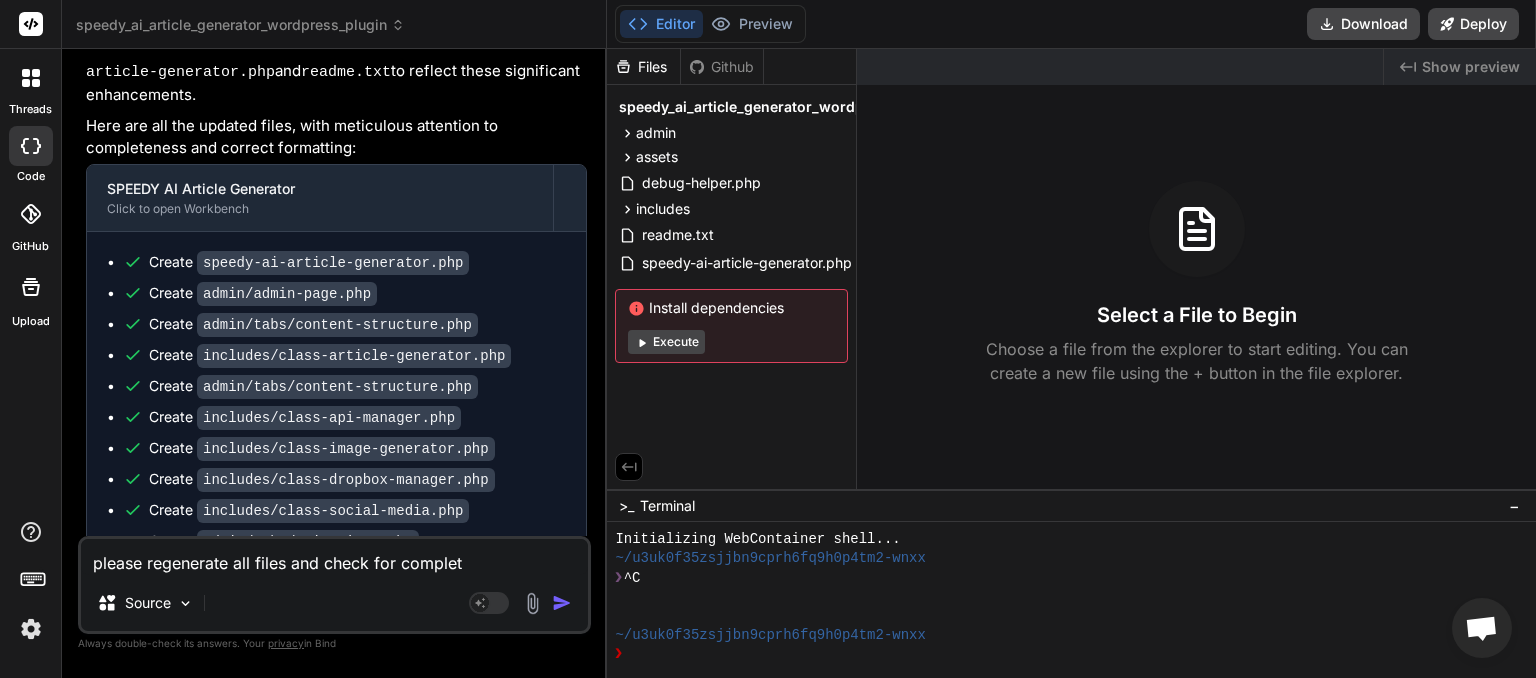 type on "please regenerate all files and check for complete" 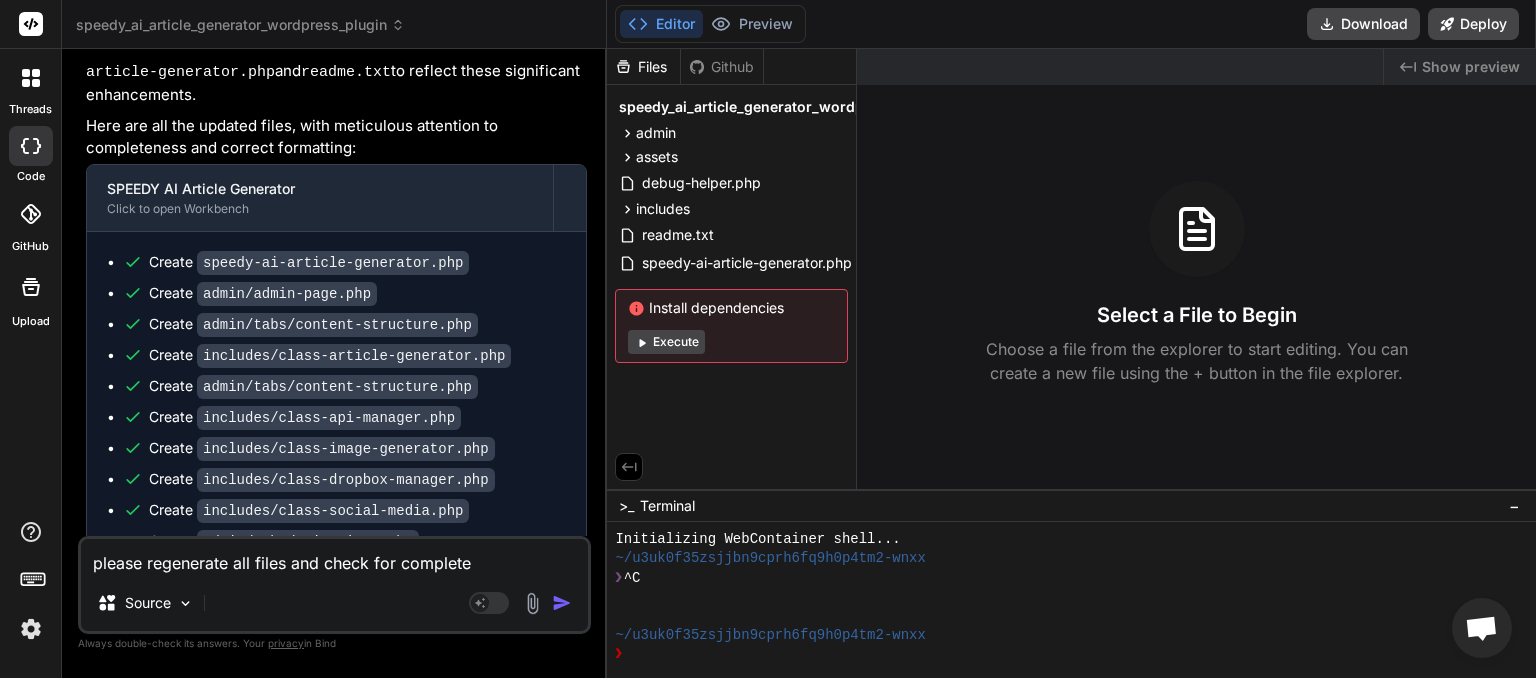 type on "please regenerate all files and check for completen" 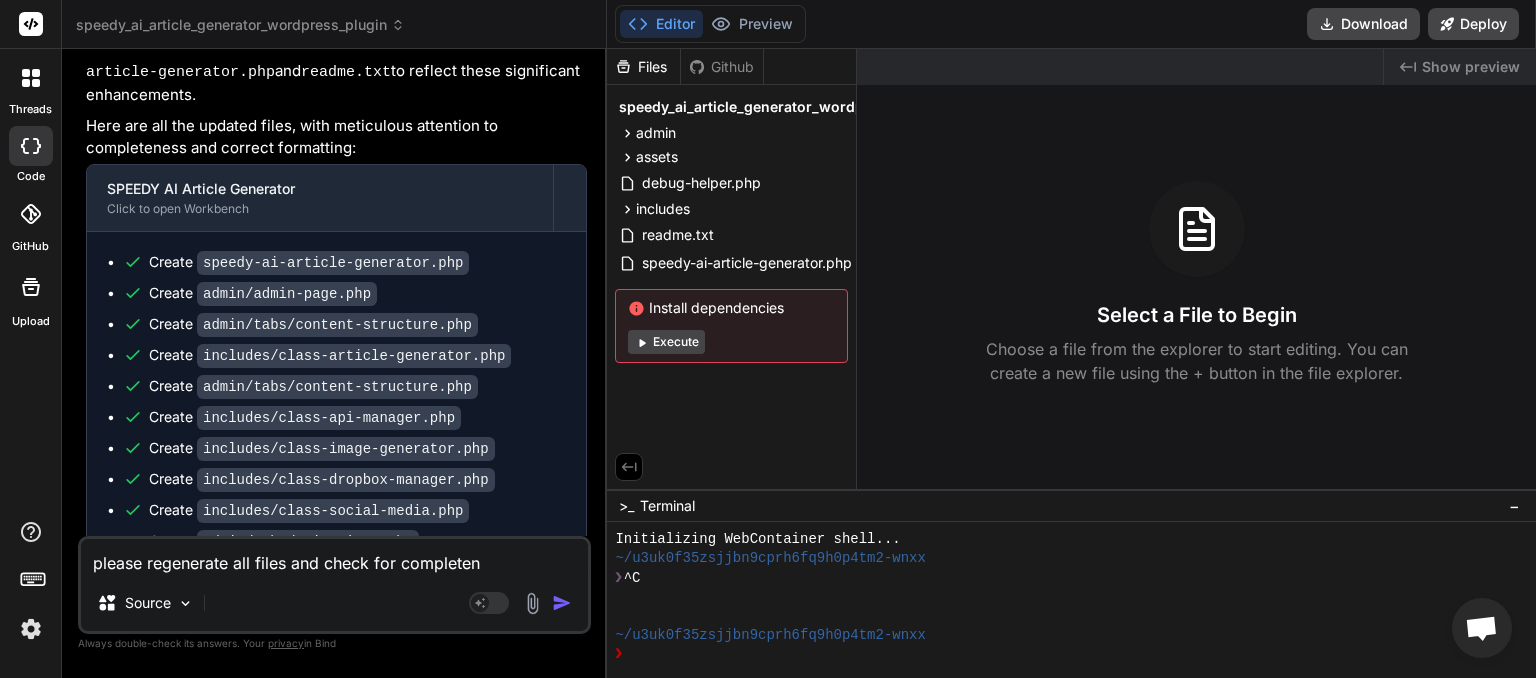 type on "please regenerate all files and check for completene" 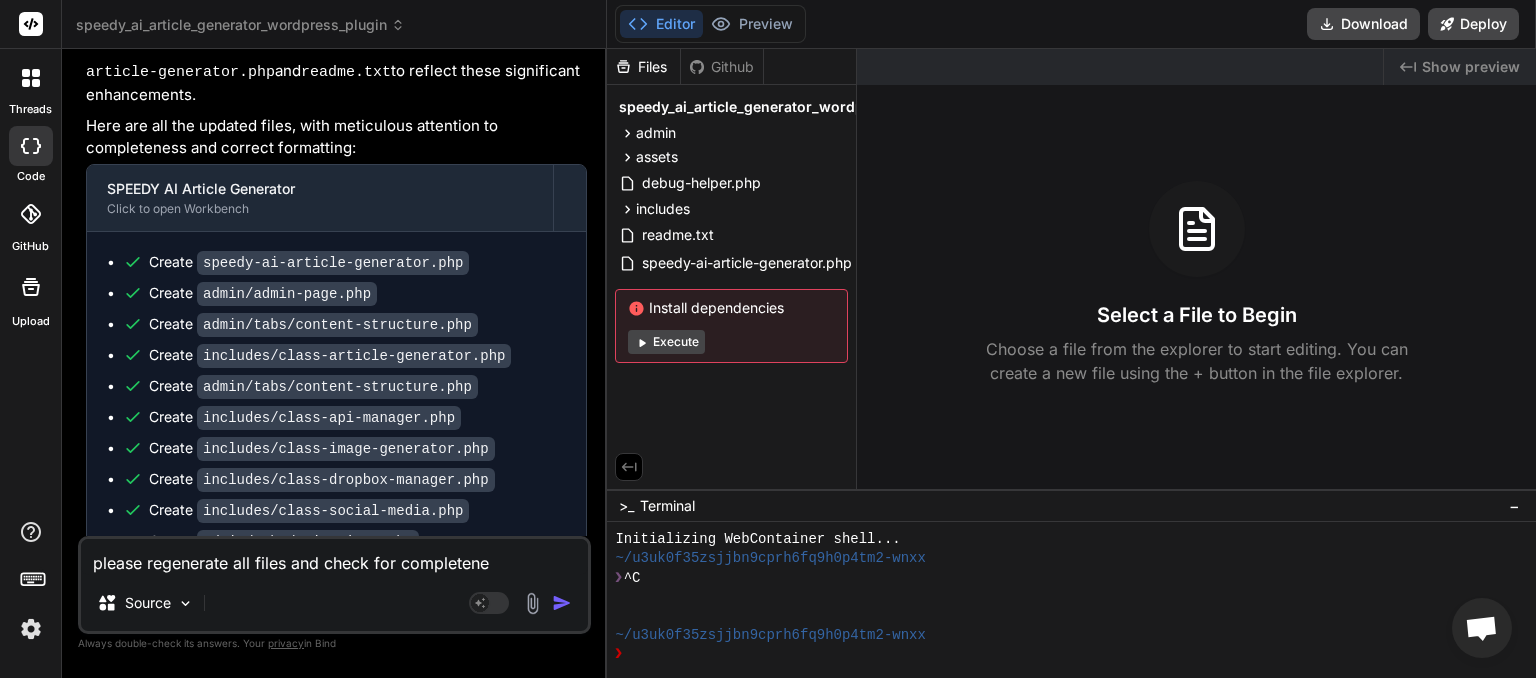 type on "please regenerate all files and check for completenes" 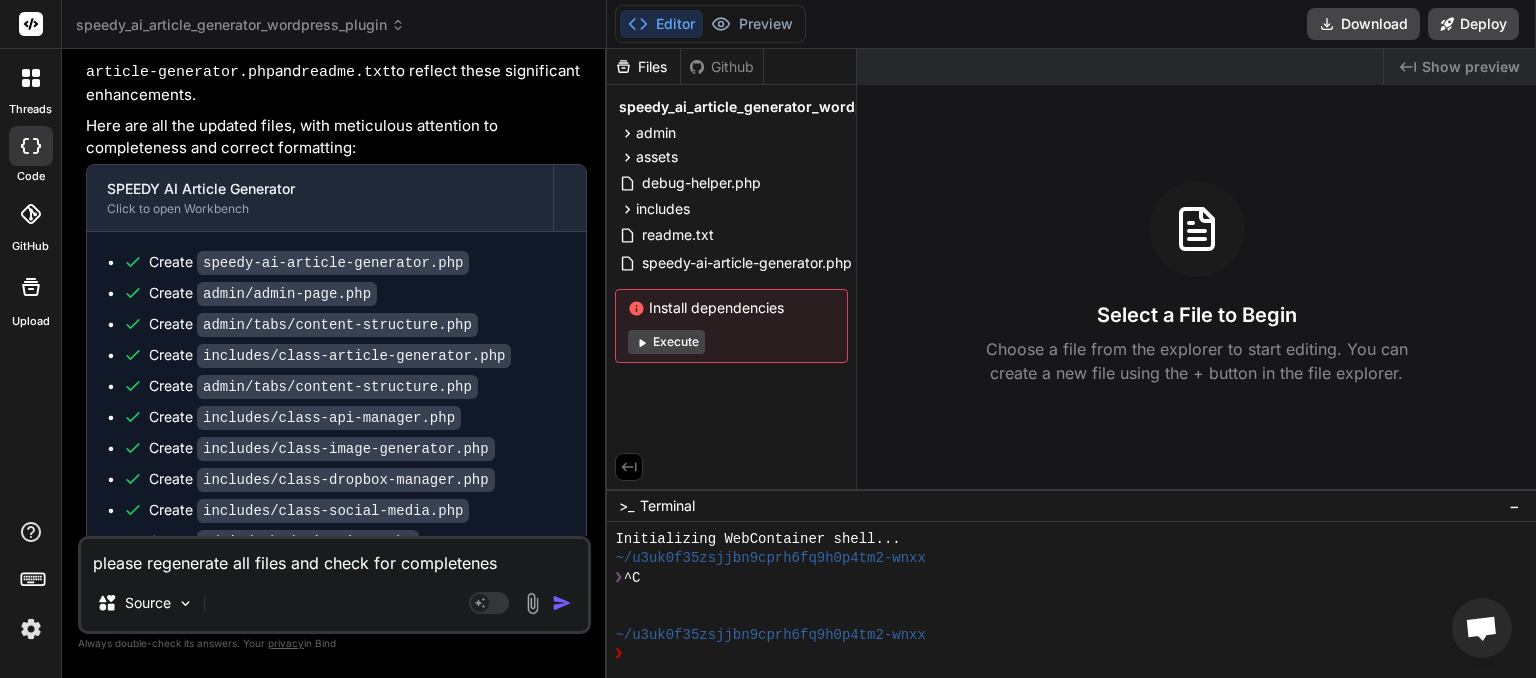 type on "please regenerate all files and check for completeness" 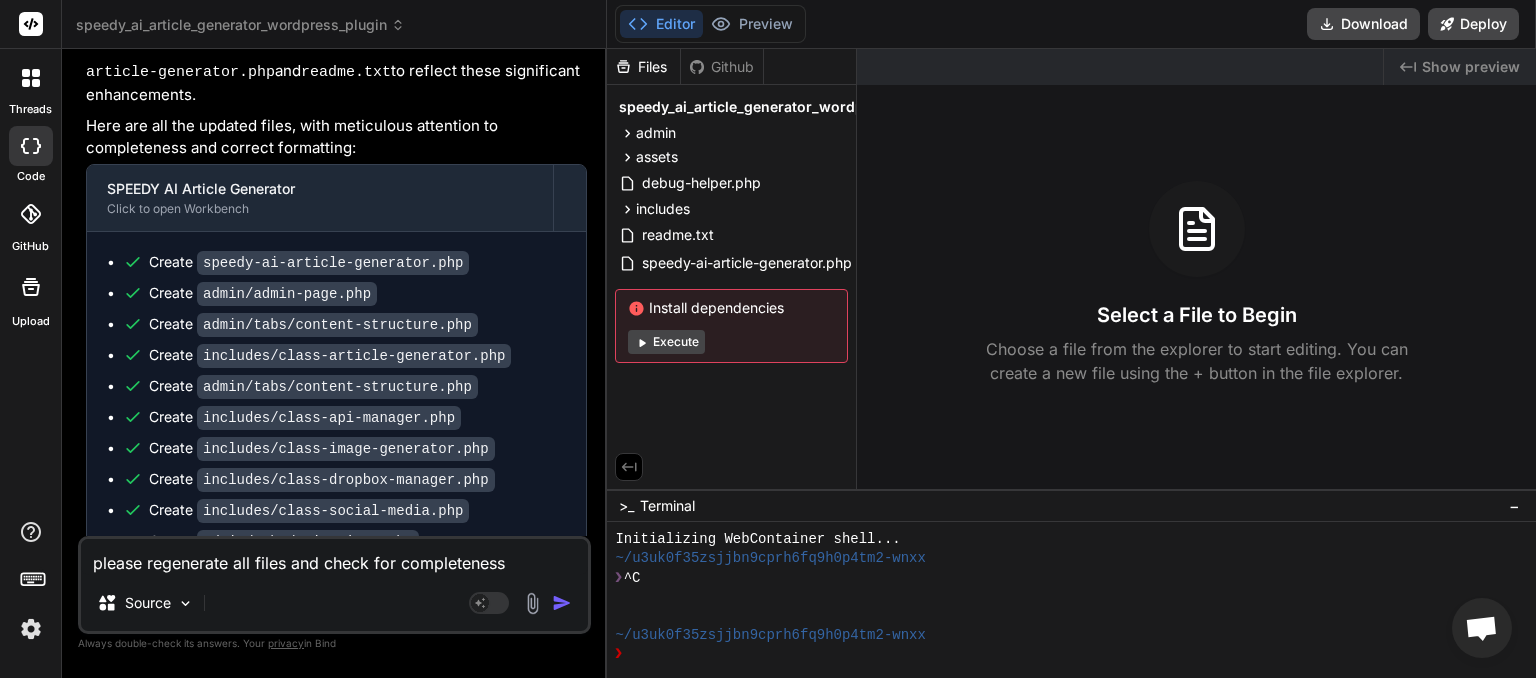 type on "please regenerate all files and check for completeness" 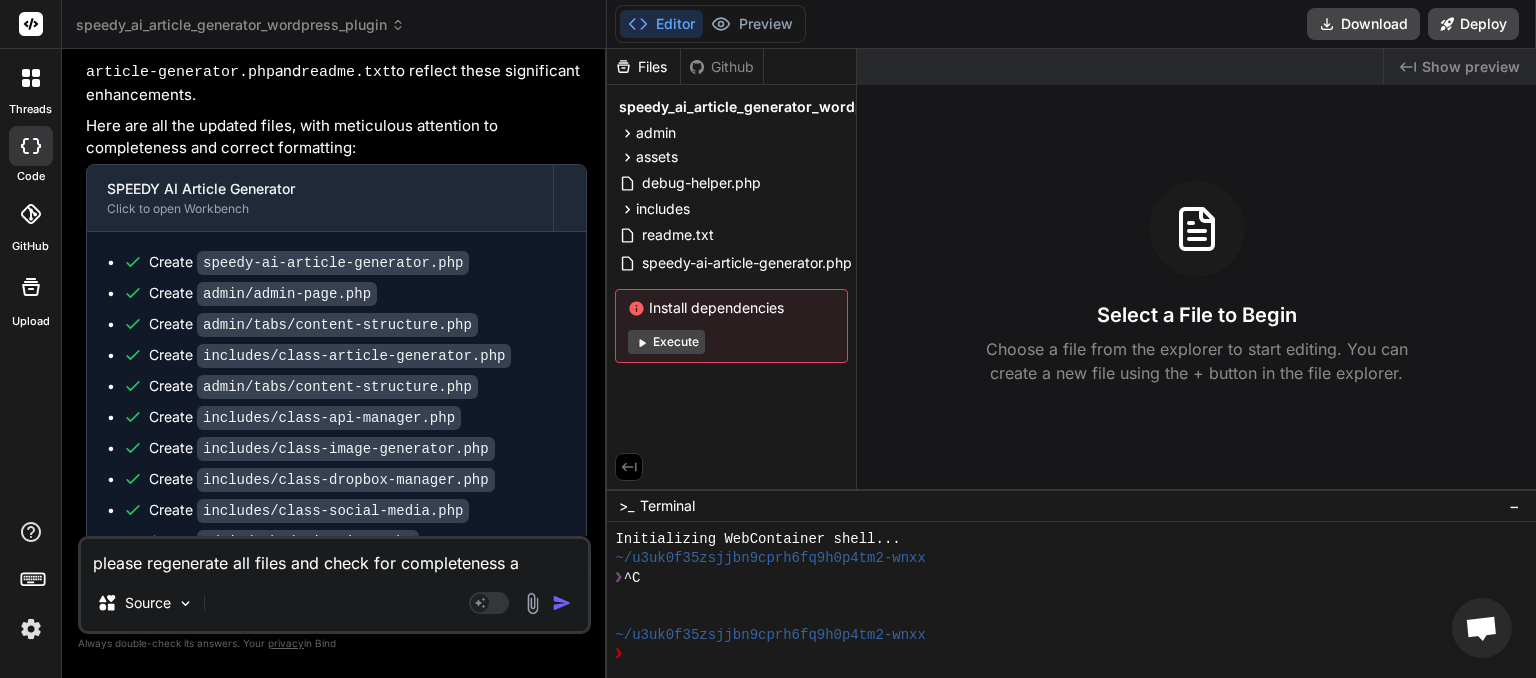 type on "please regenerate all files and check for completeness an" 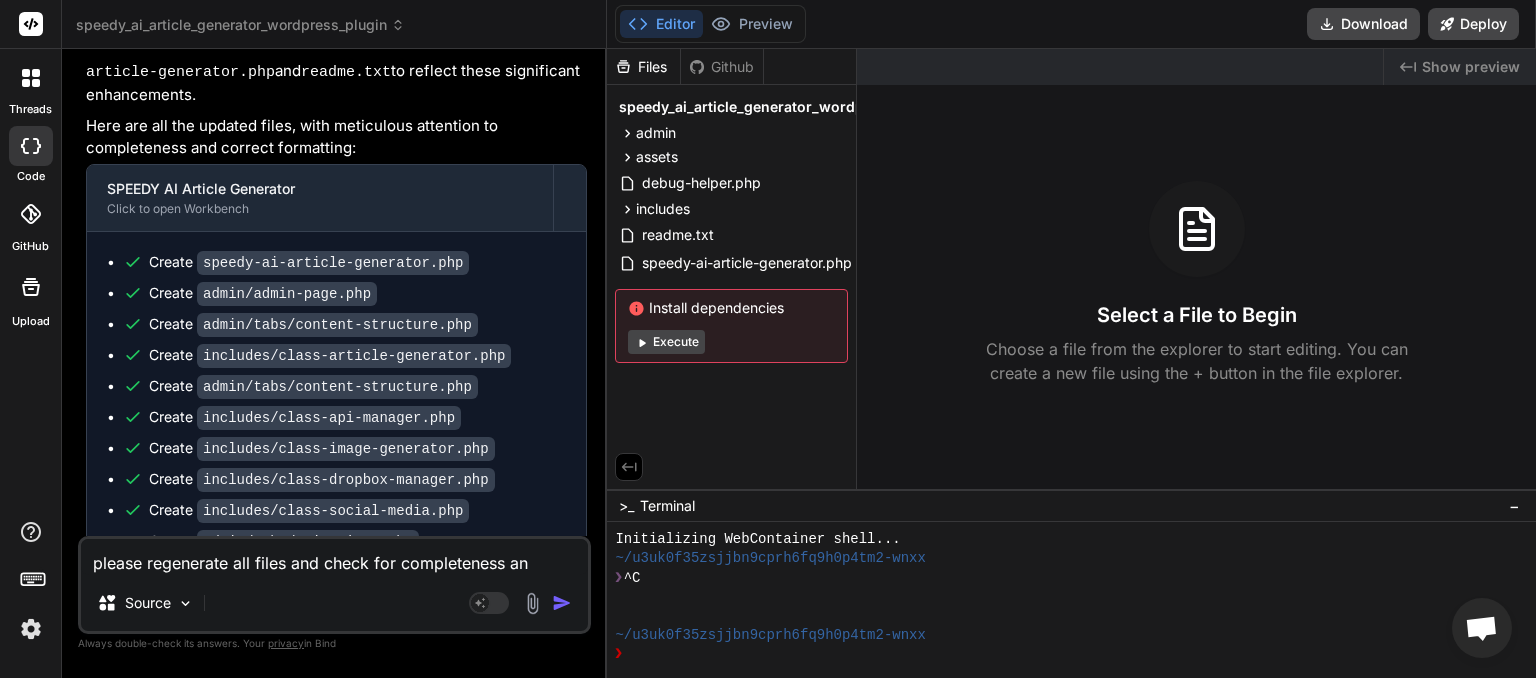 type on "please regenerate all files and check for completeness and" 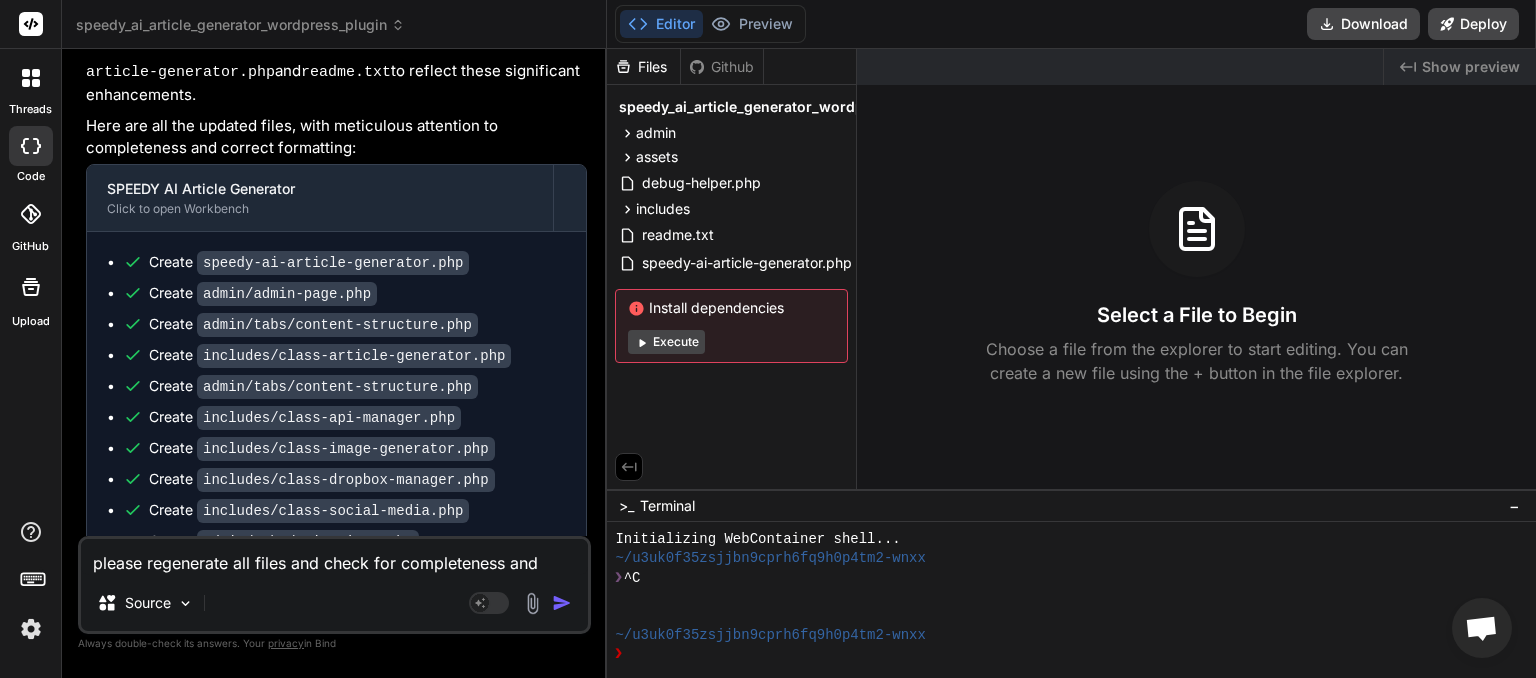 type on "please regenerate all files and check for completeness and" 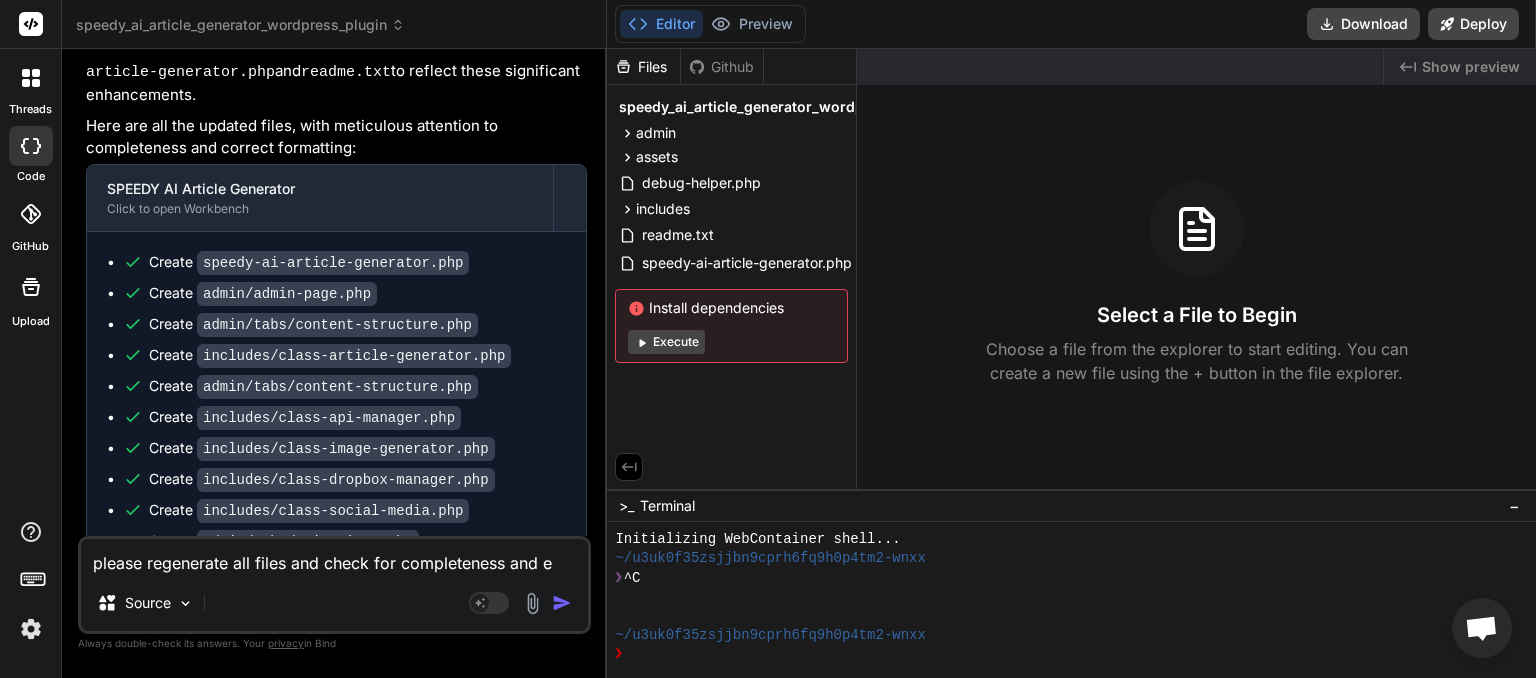 type on "please regenerate all files and check for completeness and ew" 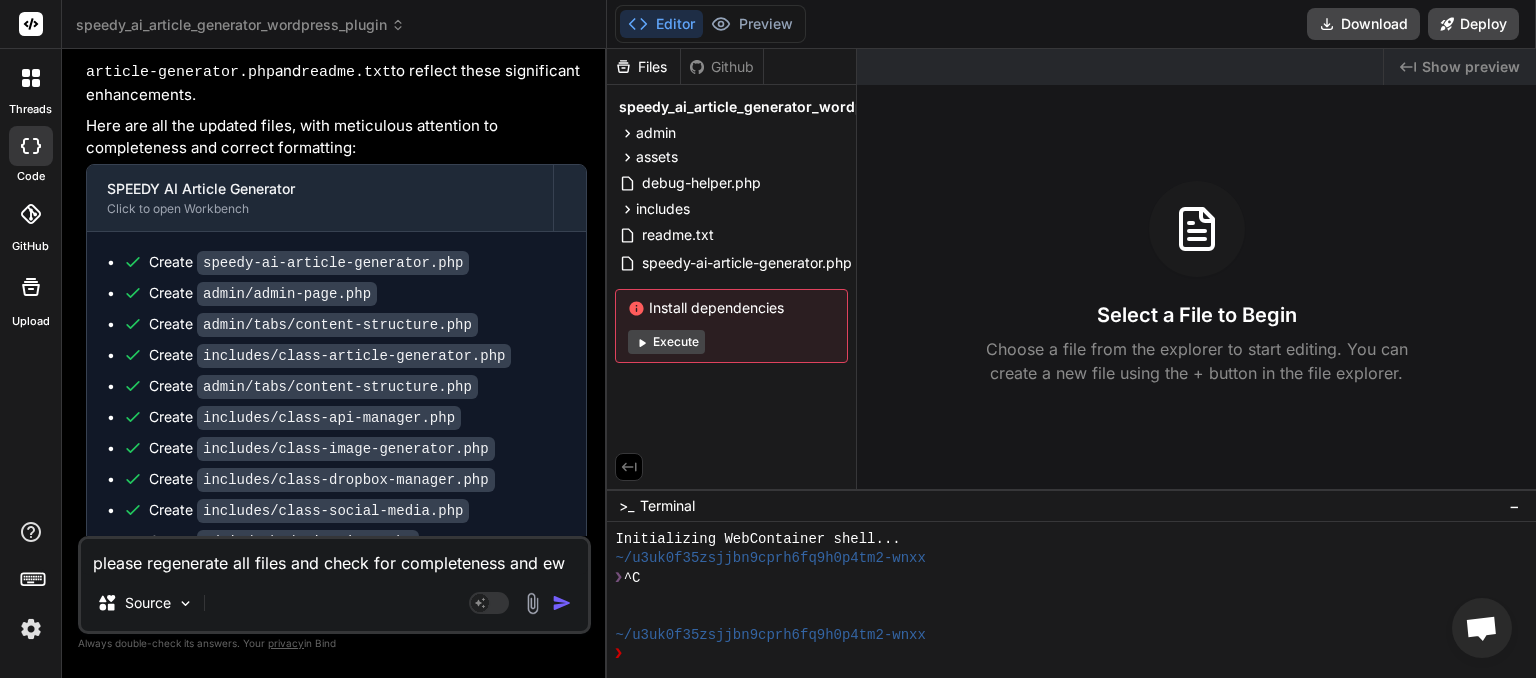 type on "please regenerate all files and check for completeness and ewr" 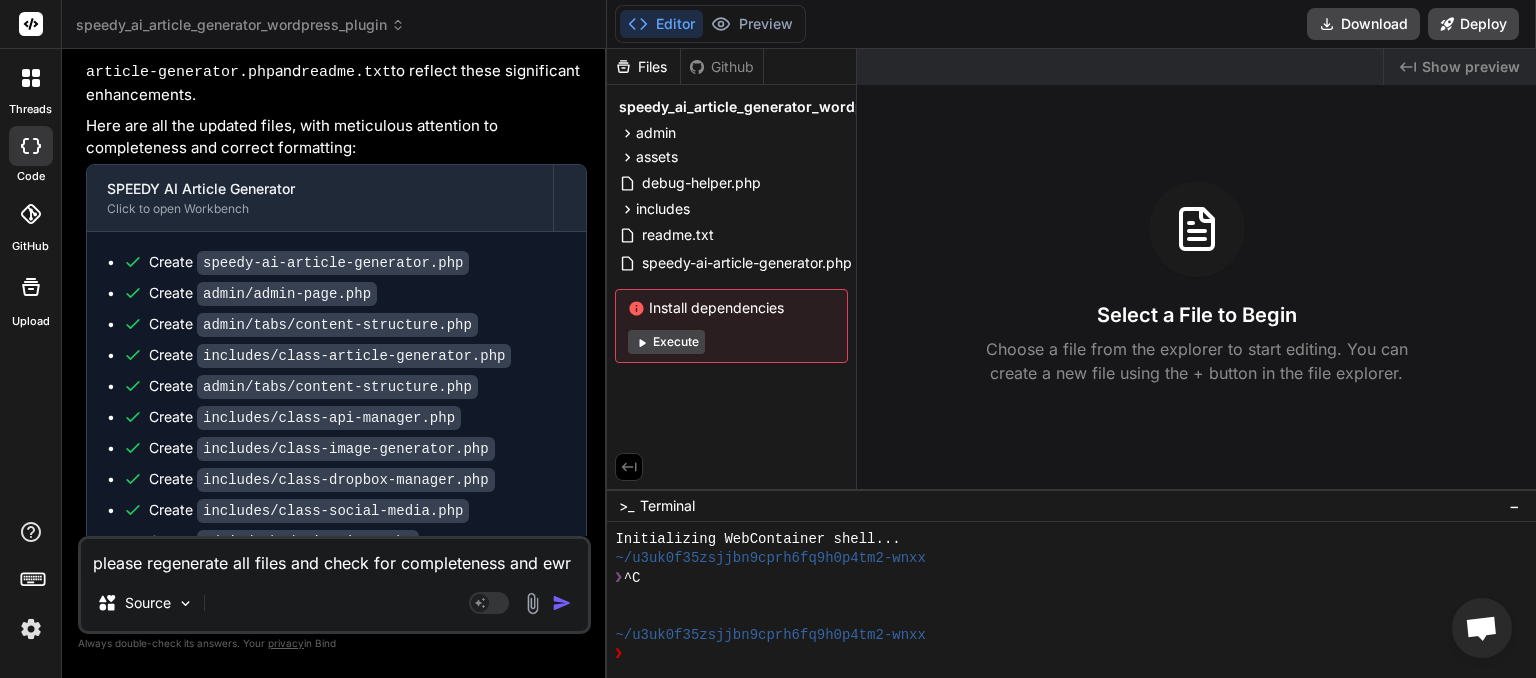 type on "please regenerate all files and check for completeness and ewrr" 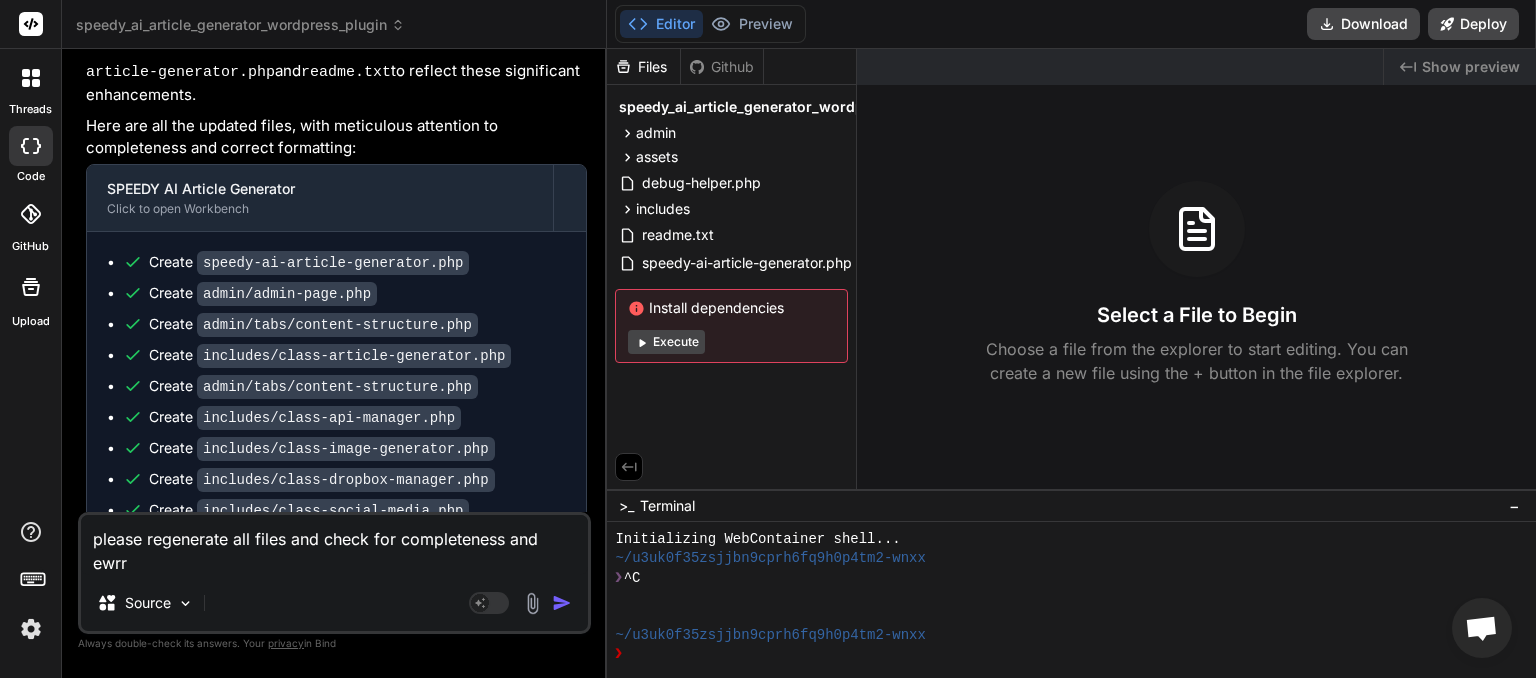 type on "please regenerate all files and check for completeness and ewrro" 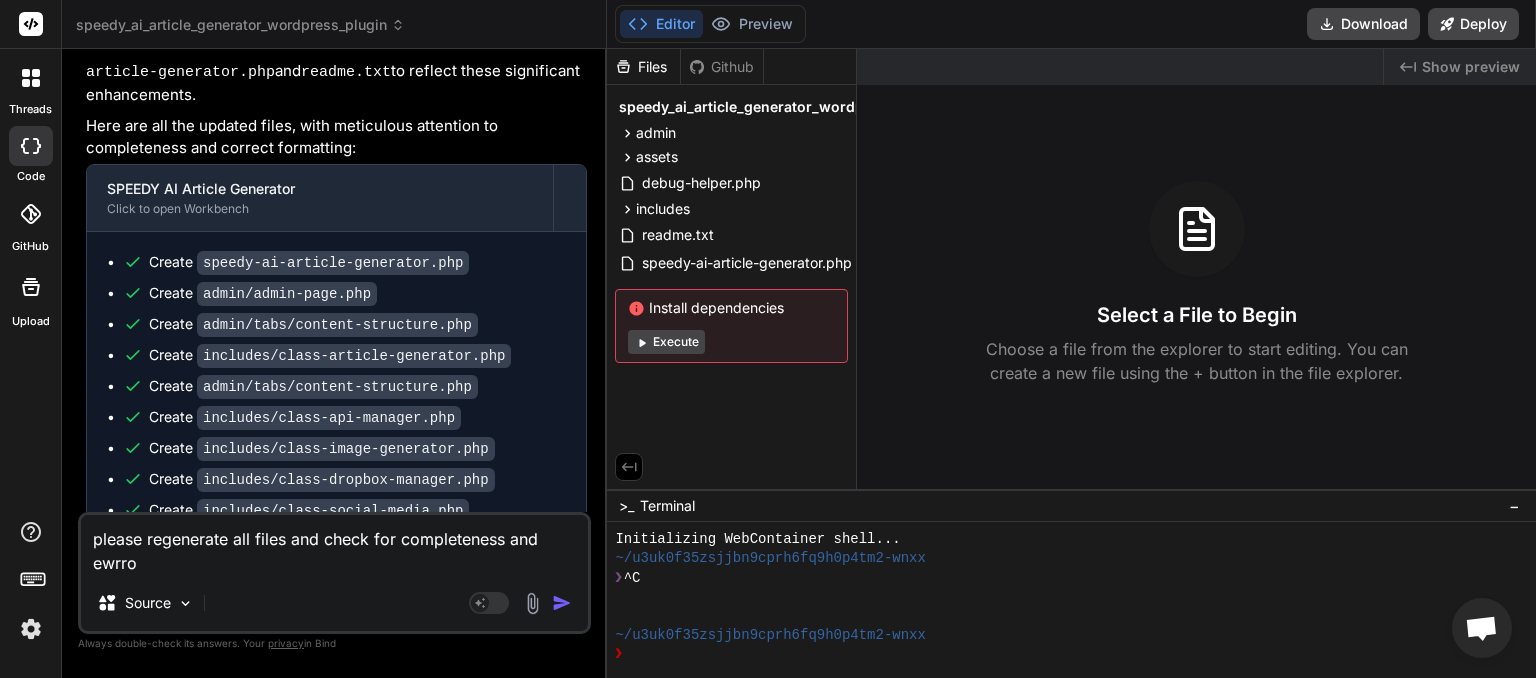 type on "please regenerate all files and check for completeness and ewrror" 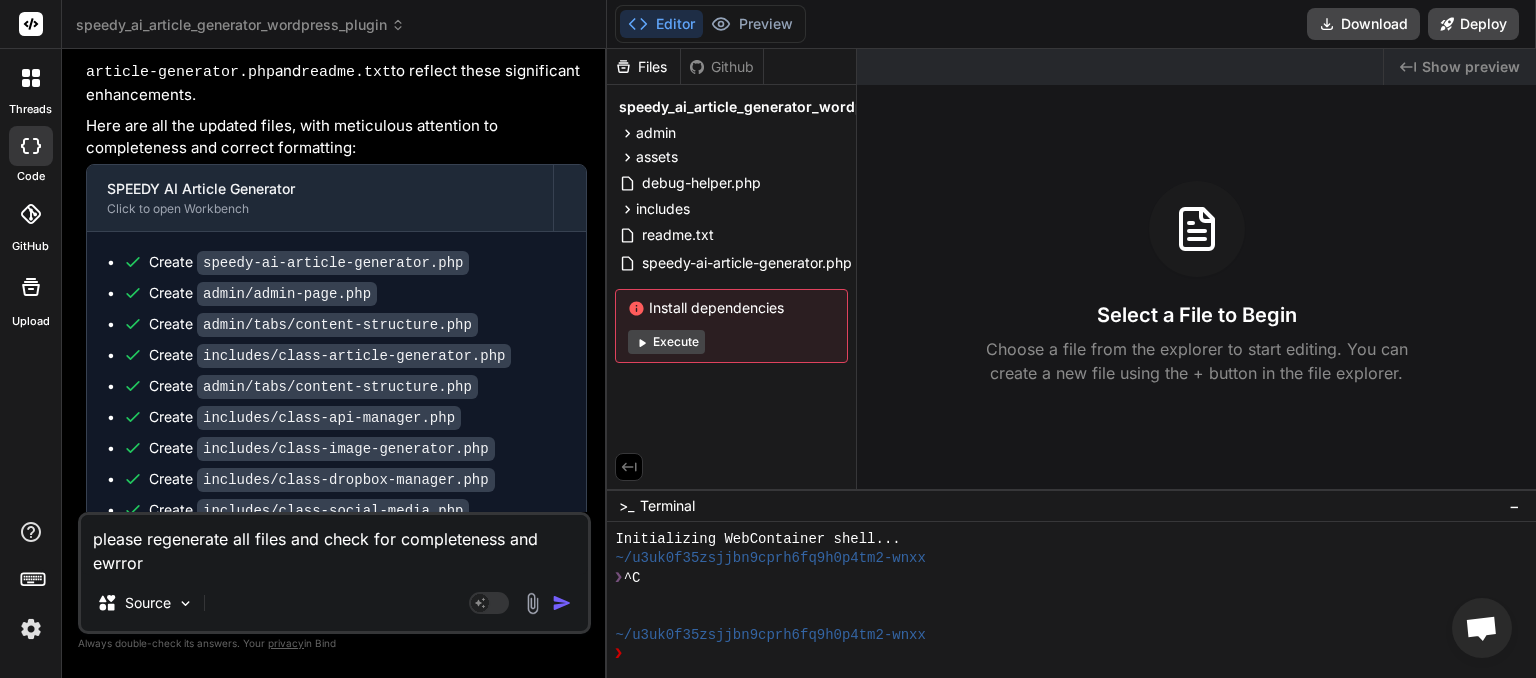 type on "please regenerate all files and check for completeness and ewrrors" 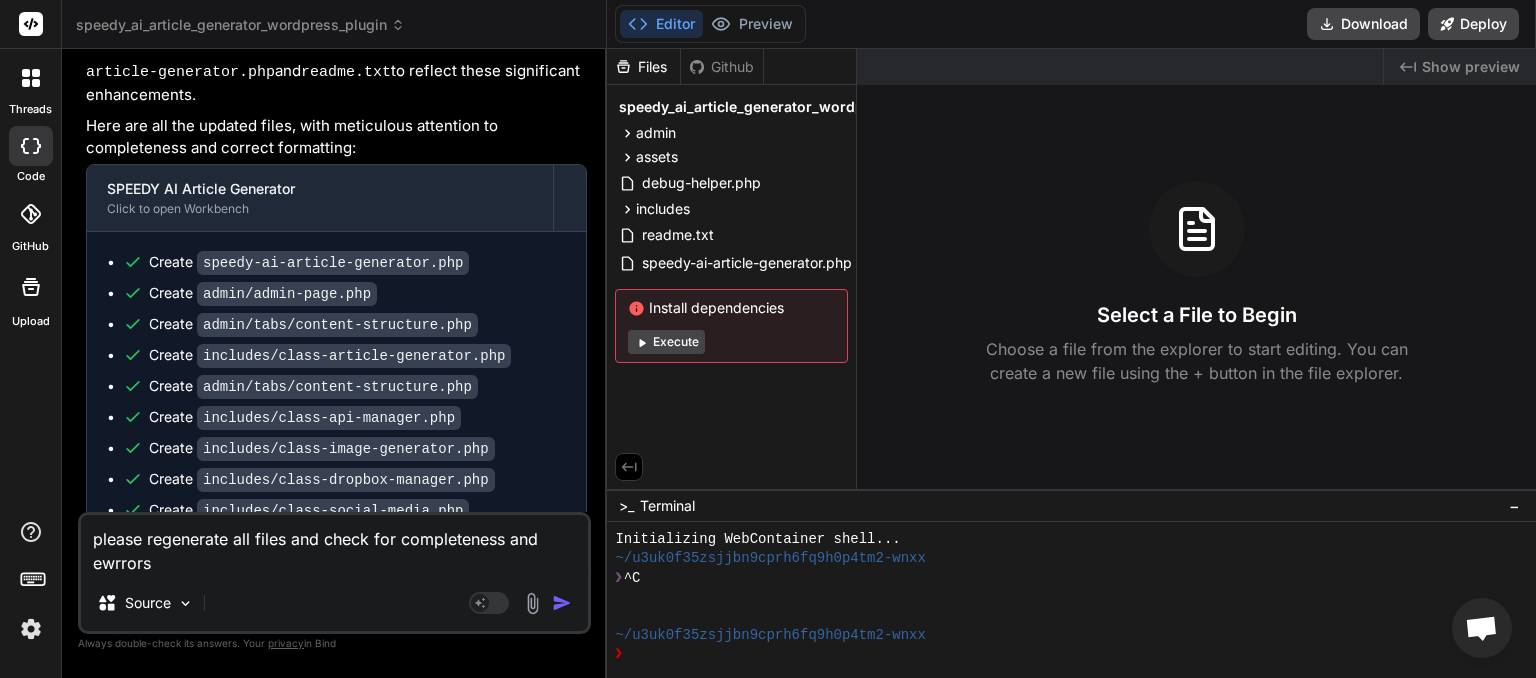 type on "x" 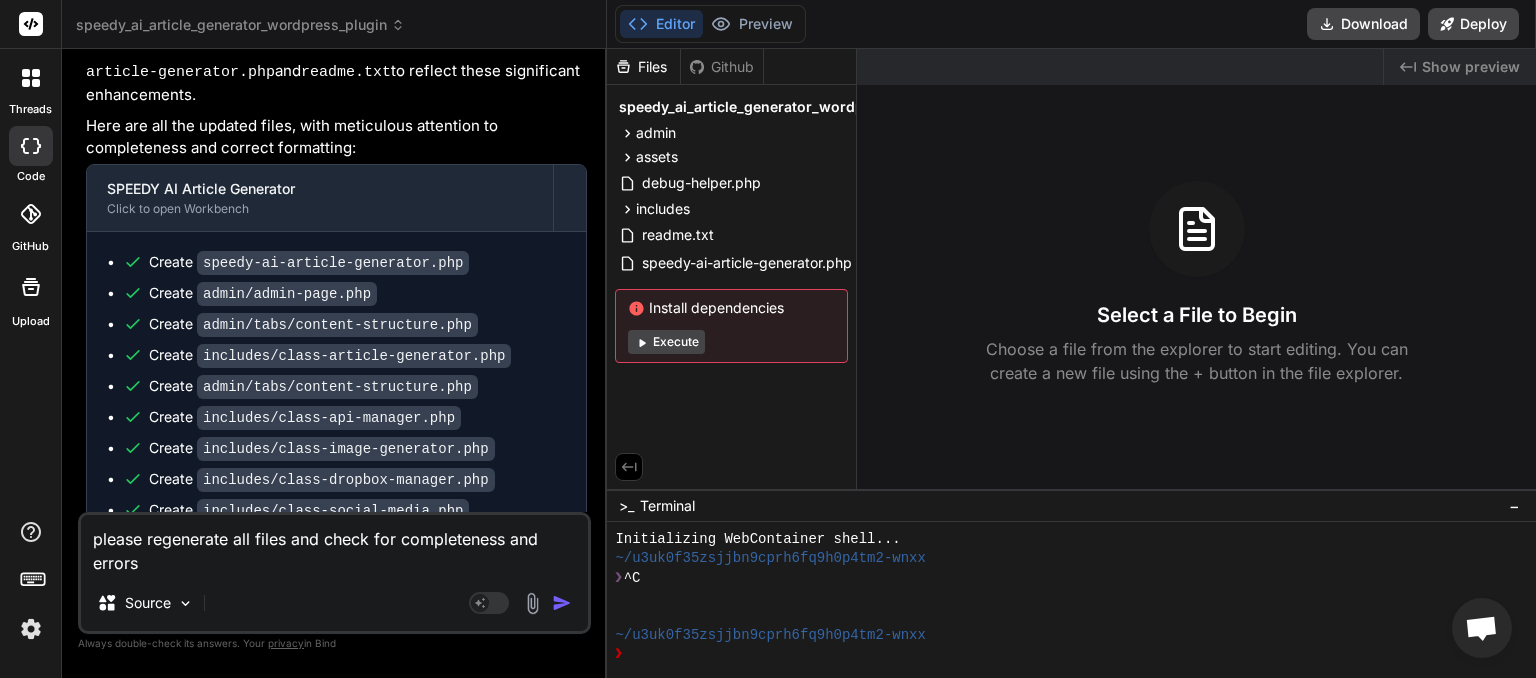 type on "please regenerate all files and check for completeness and errors" 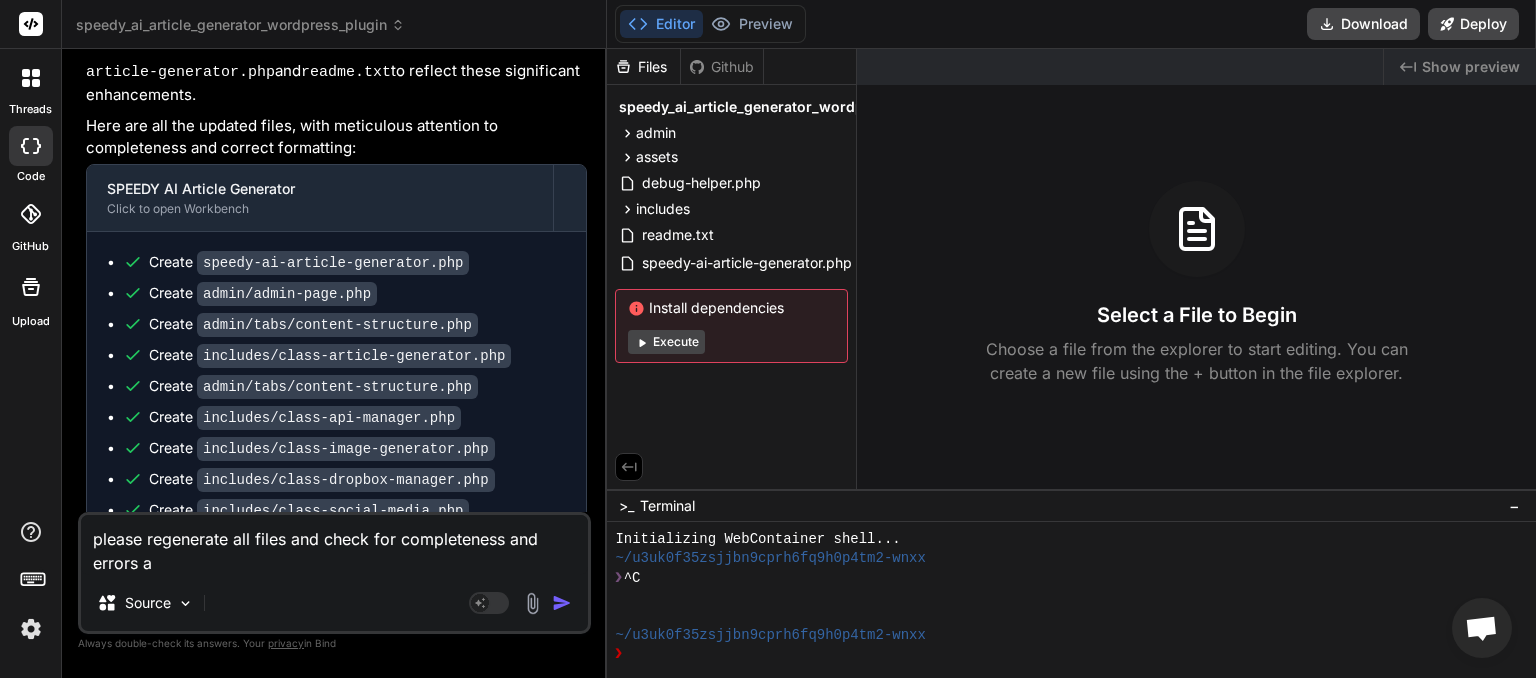 type on "please regenerate all files and check for completeness and errors an" 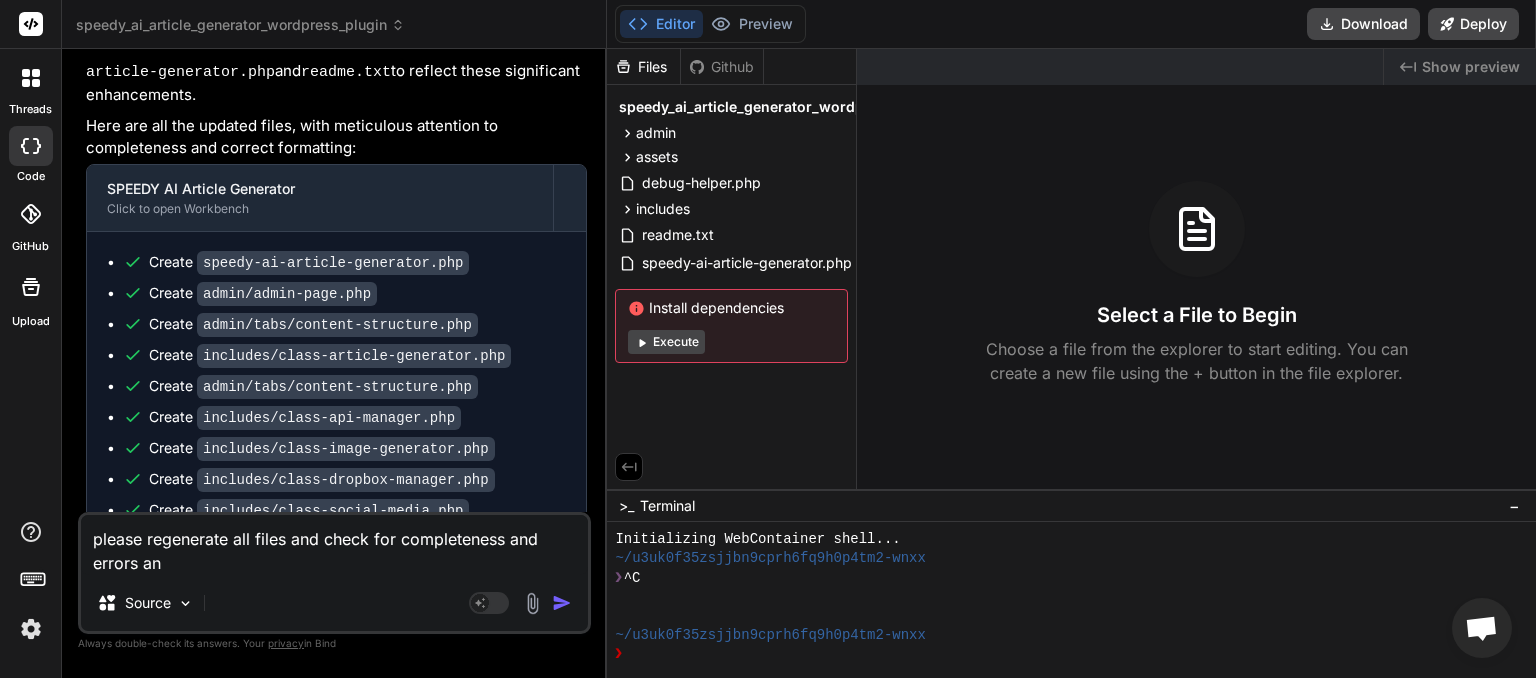 type on "please regenerate all files and check for completeness and errors and" 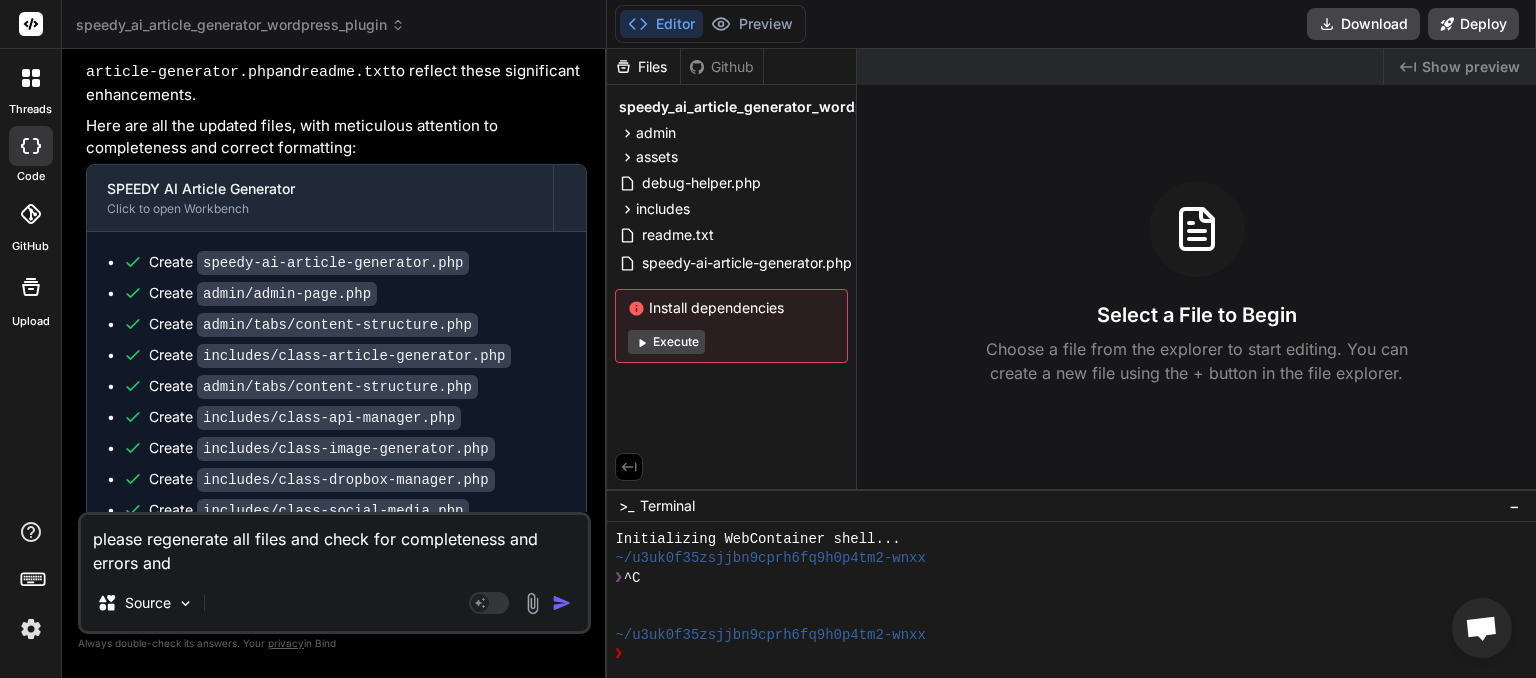 type on "please regenerate all files and check for completeness and errors an" 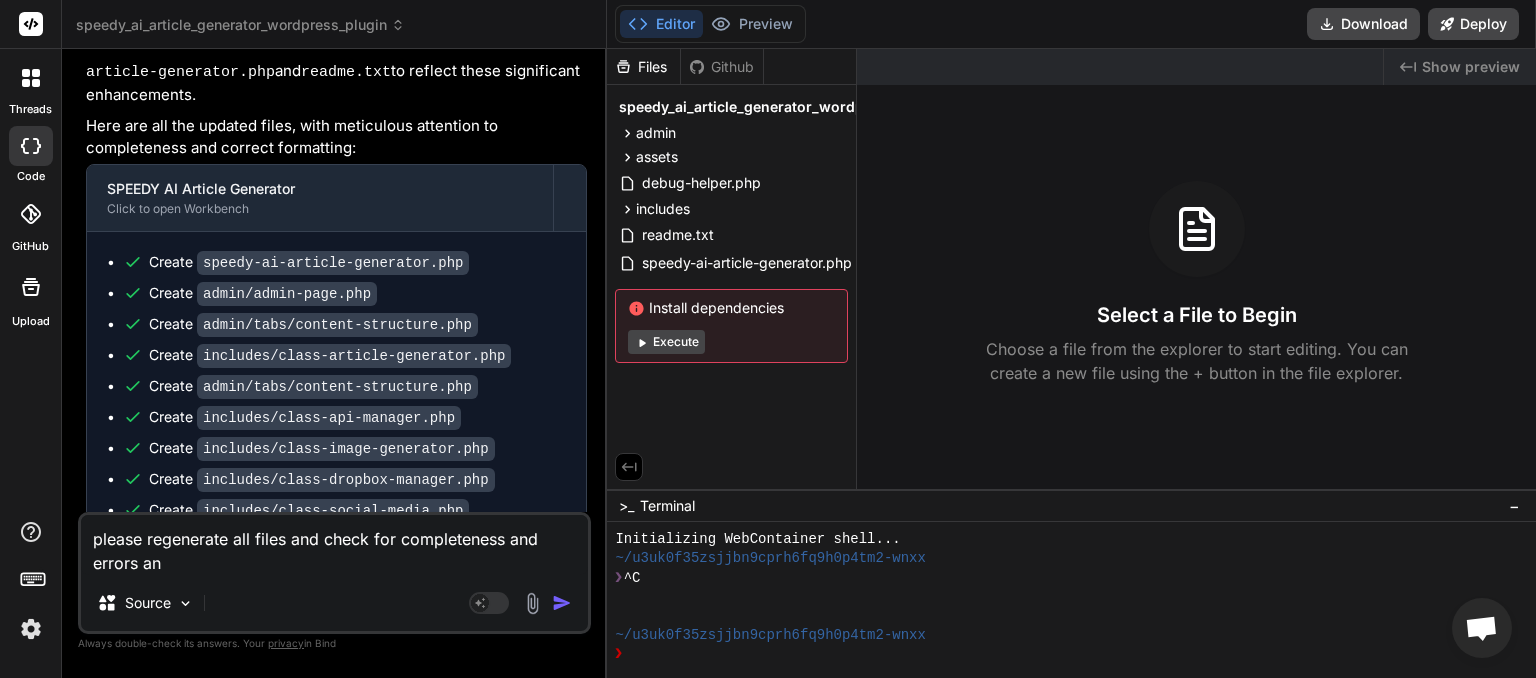type on "please regenerate all files and check for completeness and errors a" 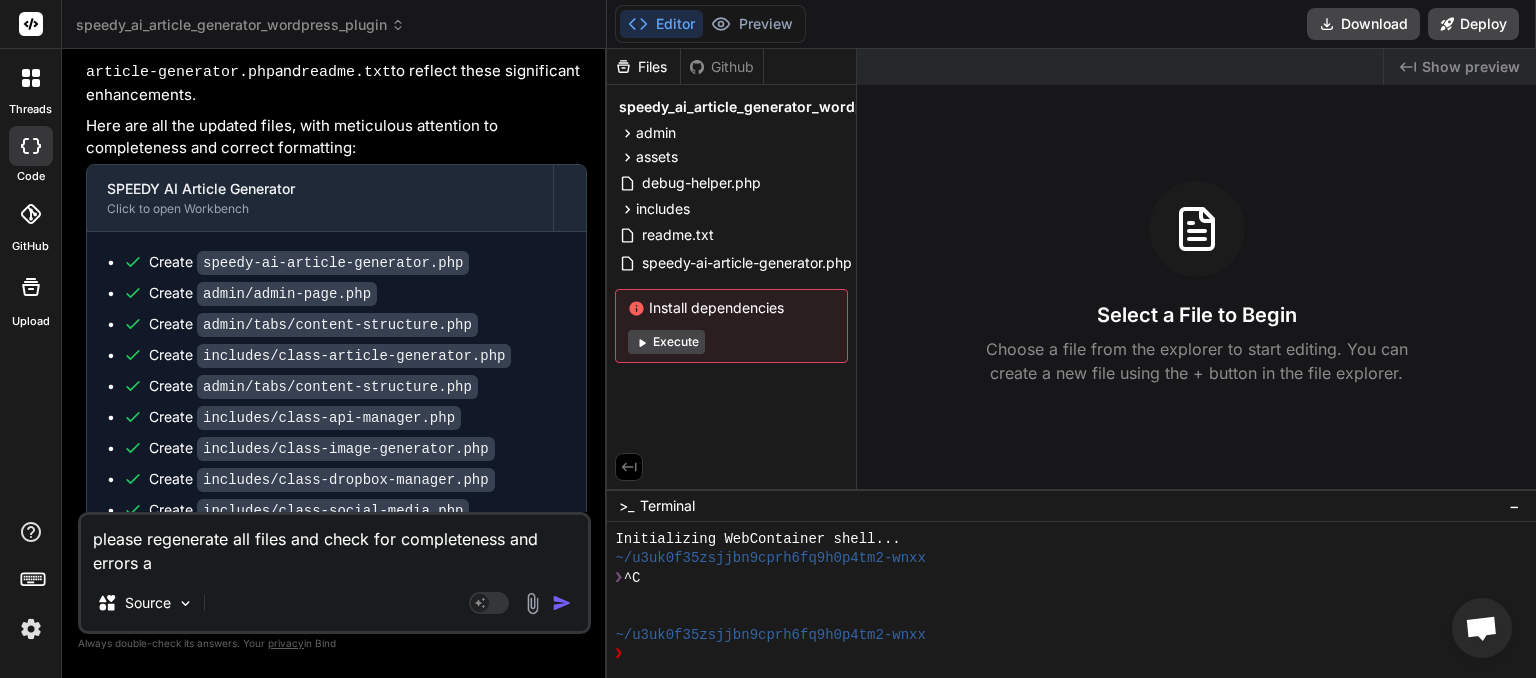type on "please regenerate all files and check for completeness and errors" 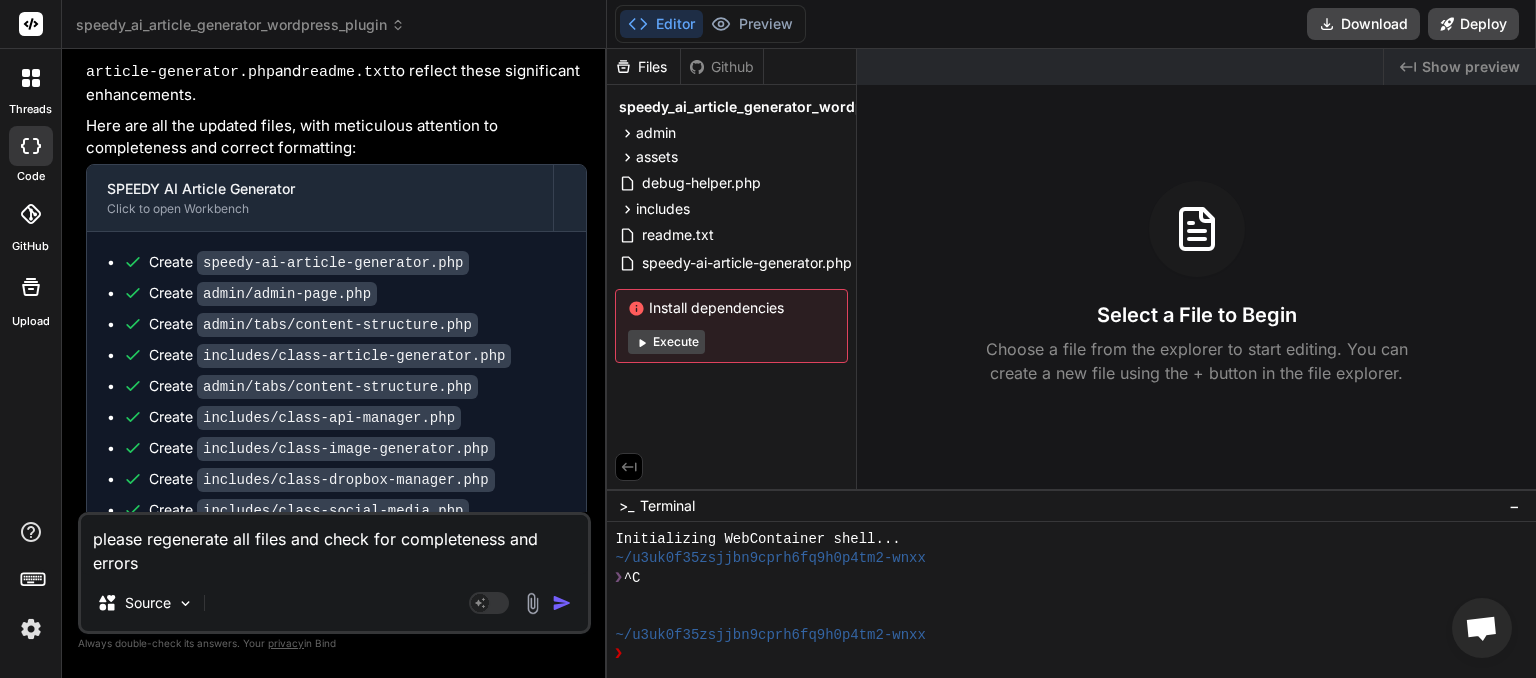 type on "please regenerate all files and check for completeness and errors r" 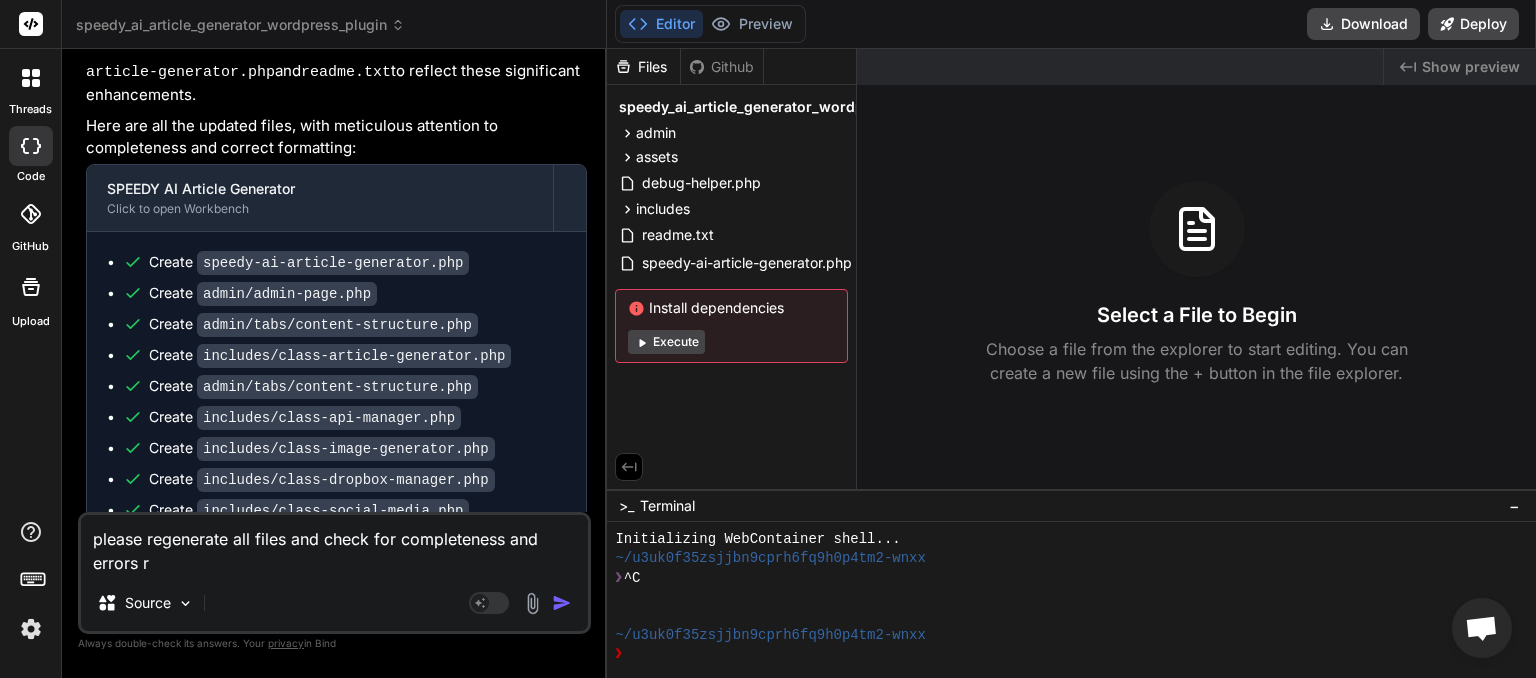 type on "please regenerate all files and check for completeness and errors re" 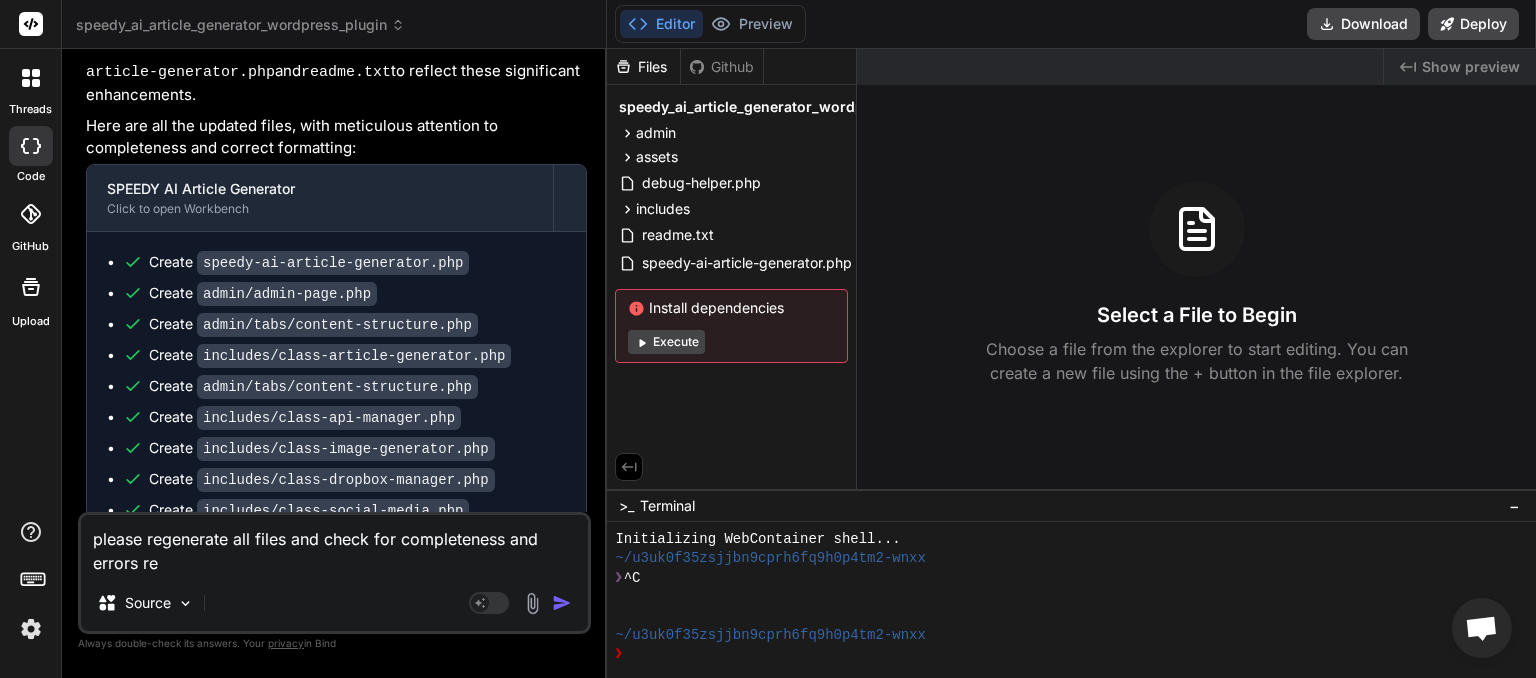 type on "please regenerate all files and check for completeness and errors rea" 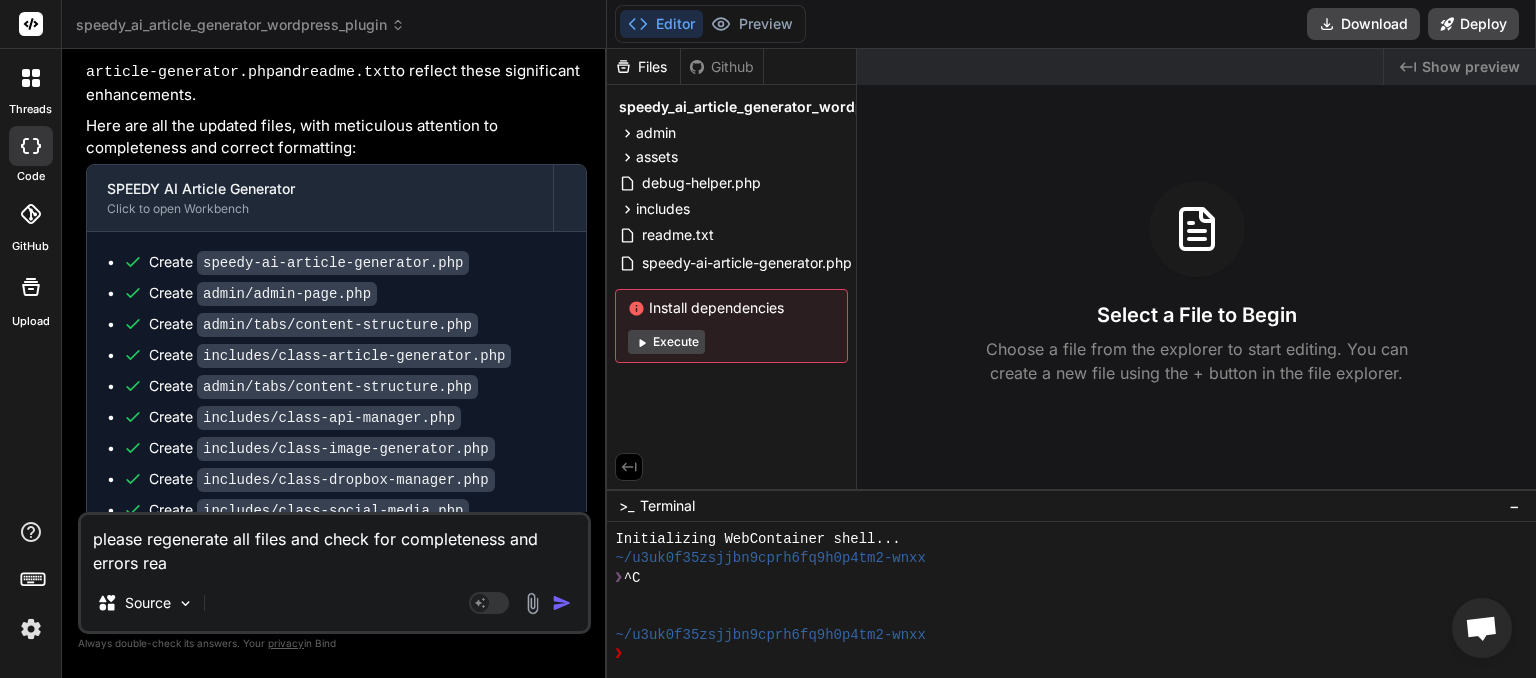 type on "please regenerate all files and check for completeness and errors read" 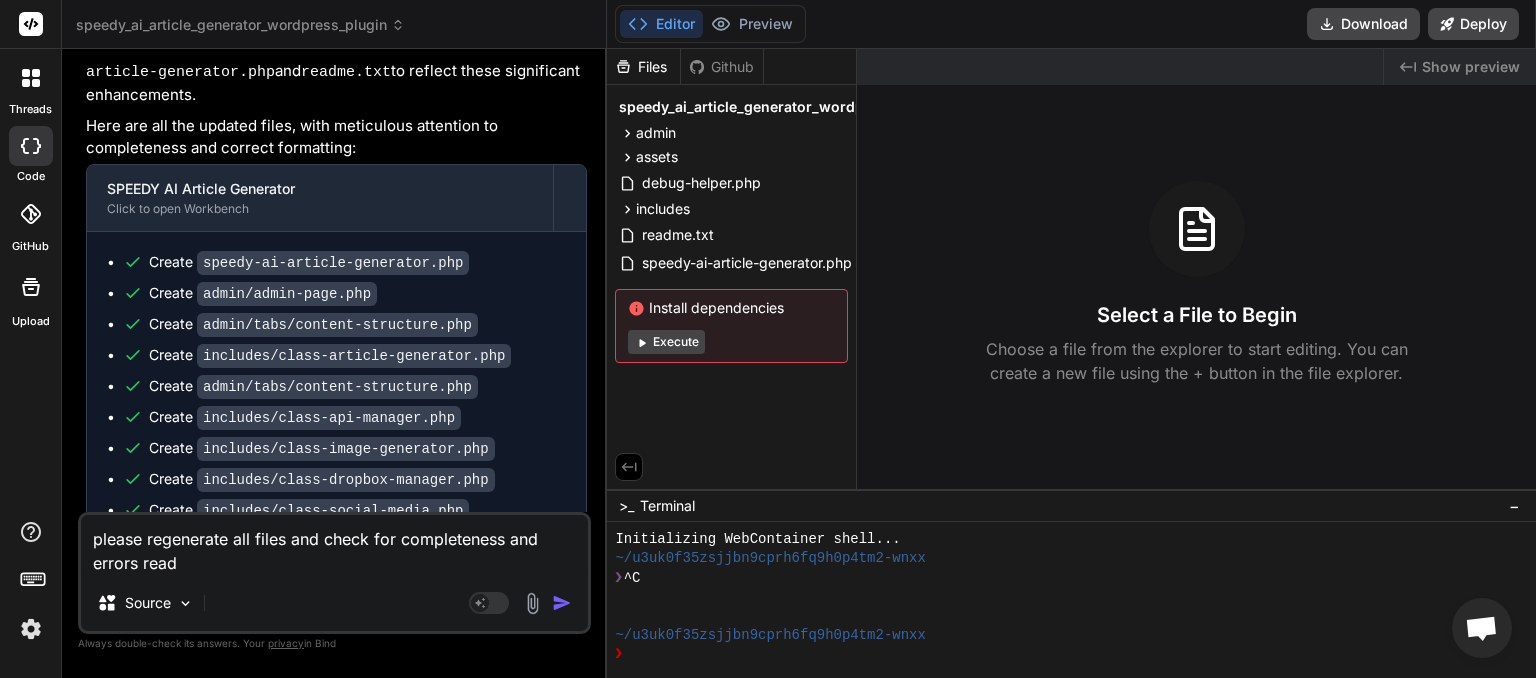 type on "please regenerate all files and check for completeness and errors ready" 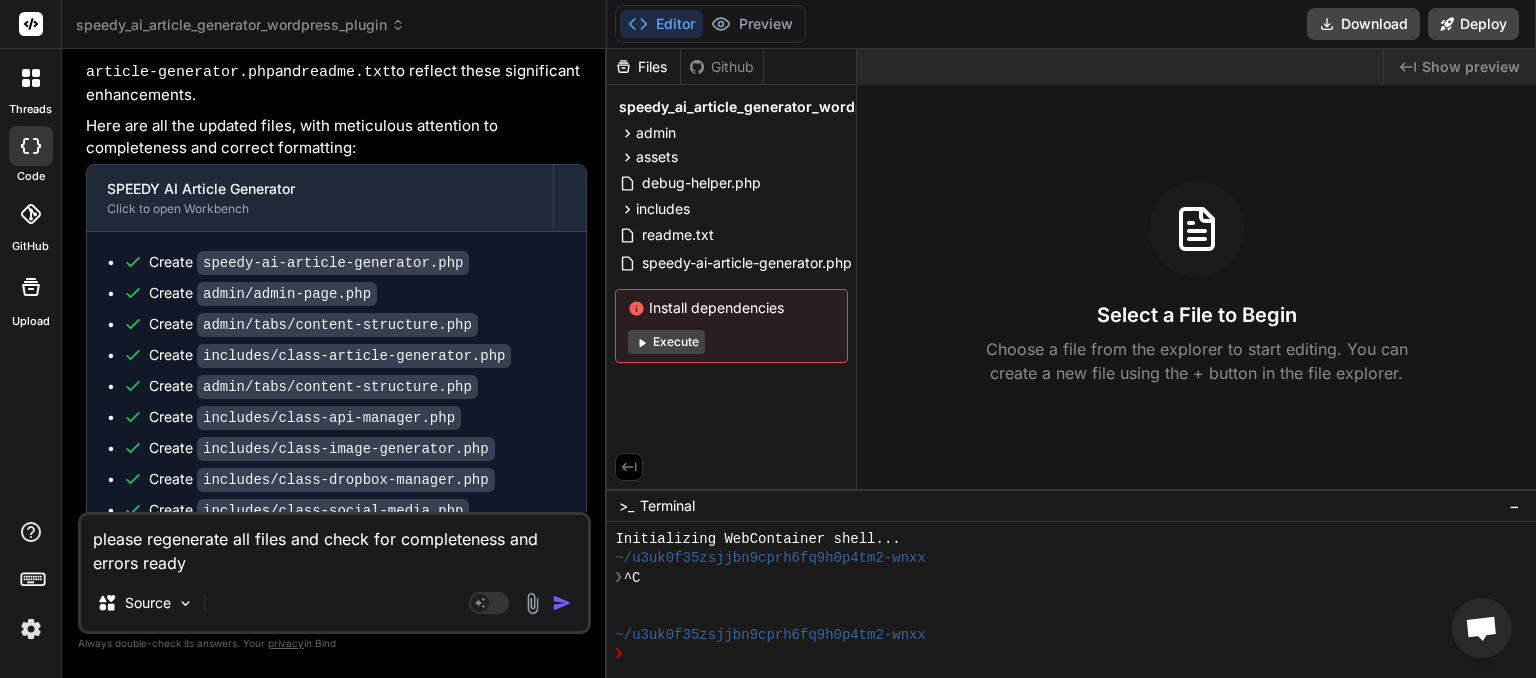 type on "x" 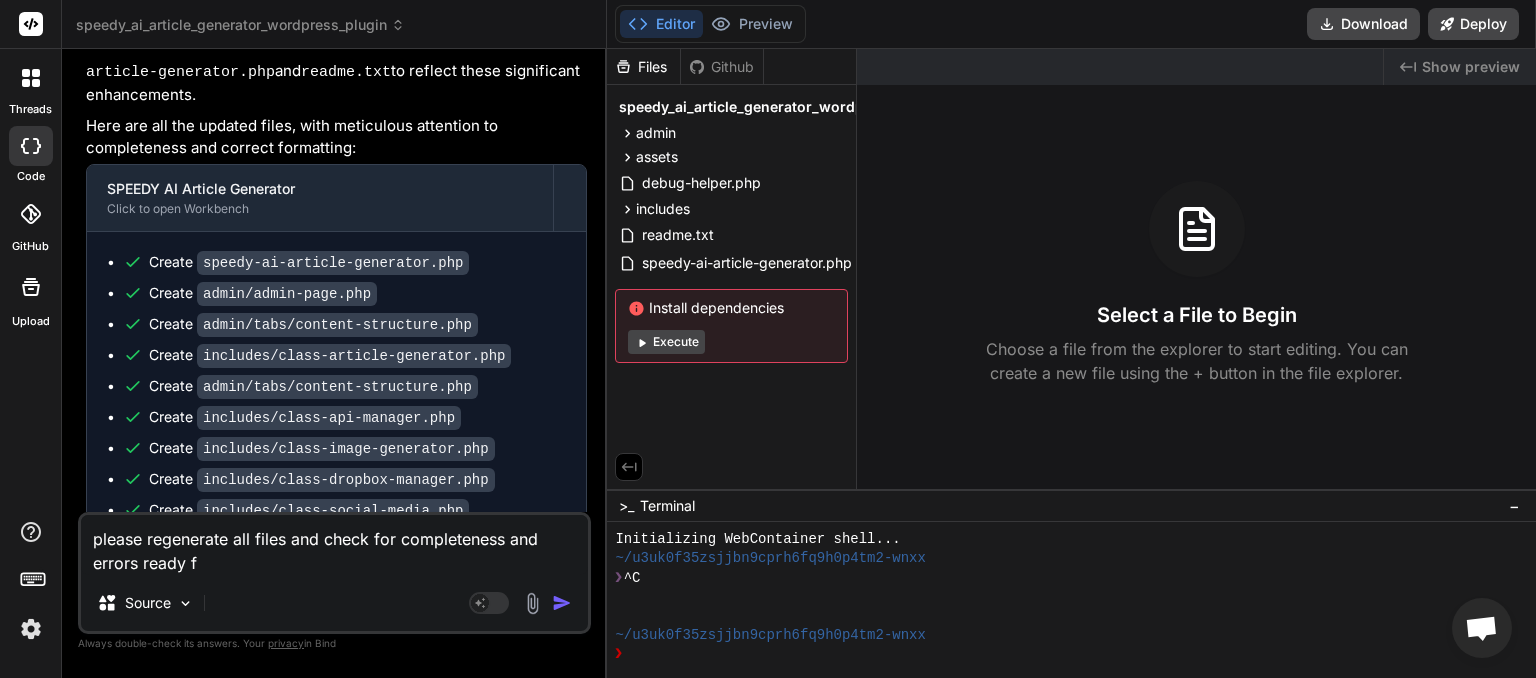 type on "please regenerate all files and check for completeness and errors ready fo" 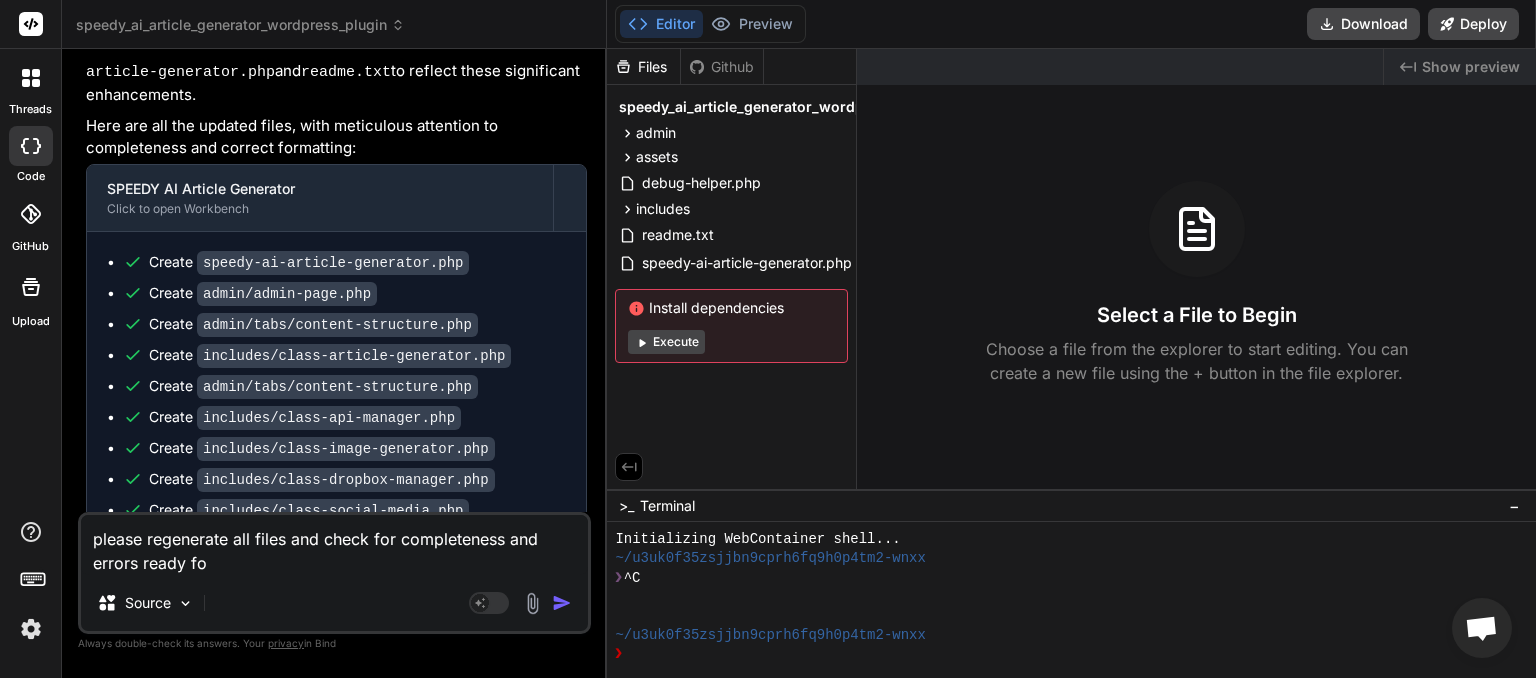type on "please regenerate all files and check for completeness and errors ready for" 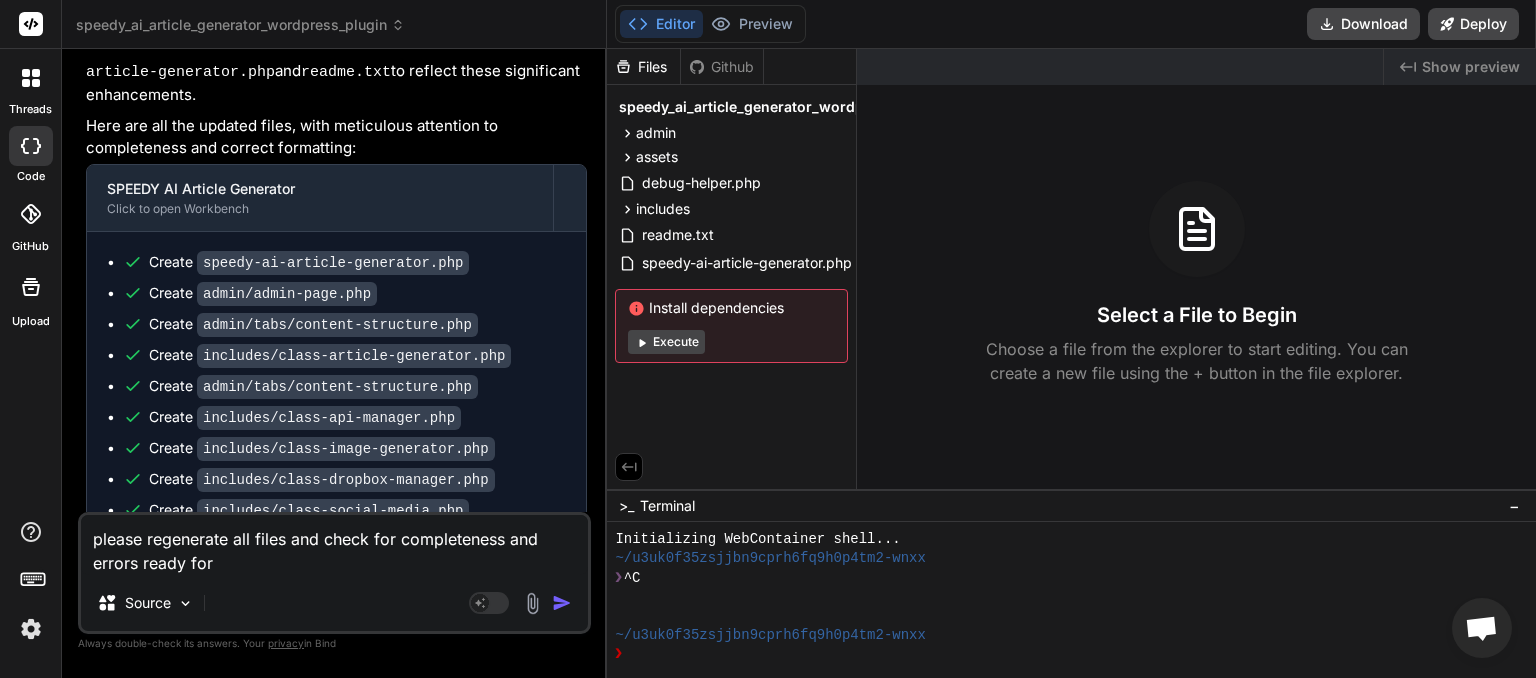 type on "please regenerate all files and check for completeness and errors ready for" 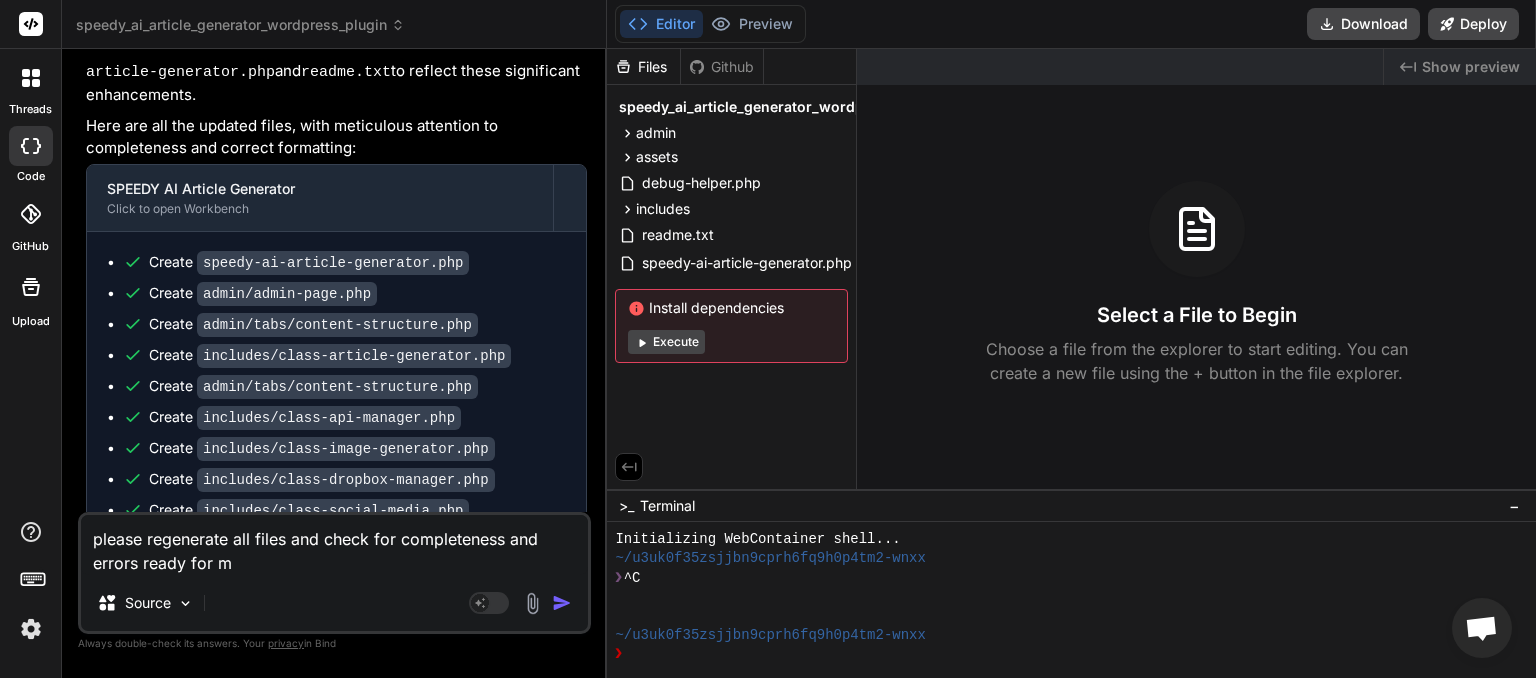 type on "please regenerate all files and check for completeness and errors ready for me" 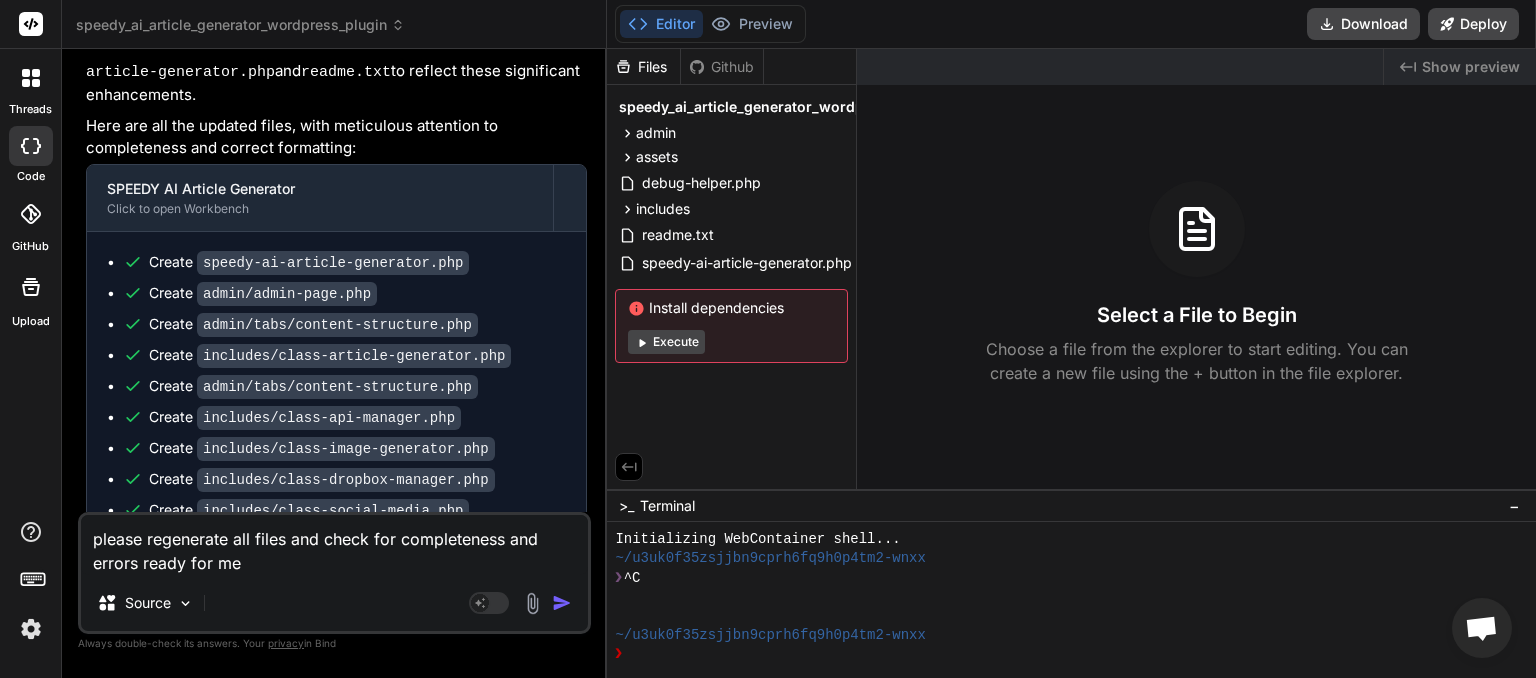 type on "please regenerate all files and check for completeness and errors ready for me" 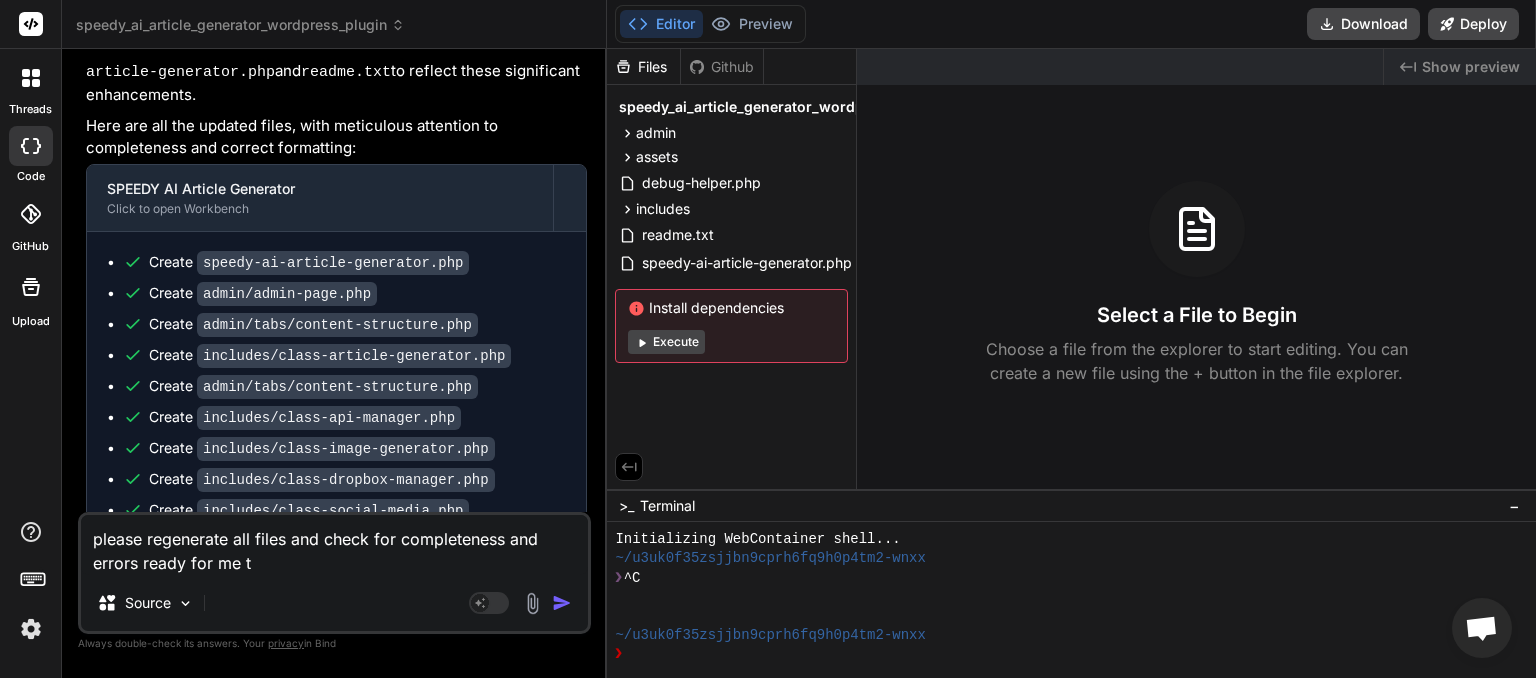 type on "please regenerate all files and check for completeness and errors ready for me to" 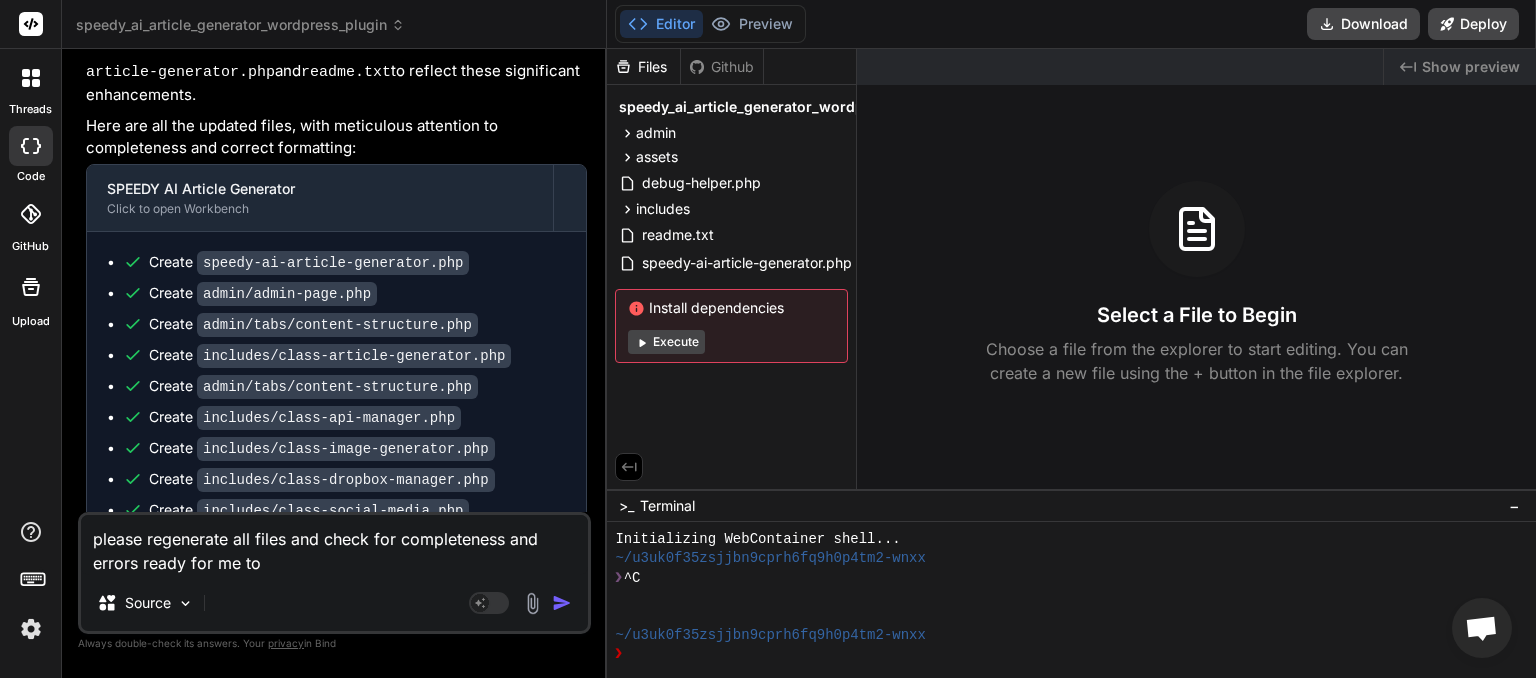 type on "please regenerate all files and check for completeness and errors ready for me to" 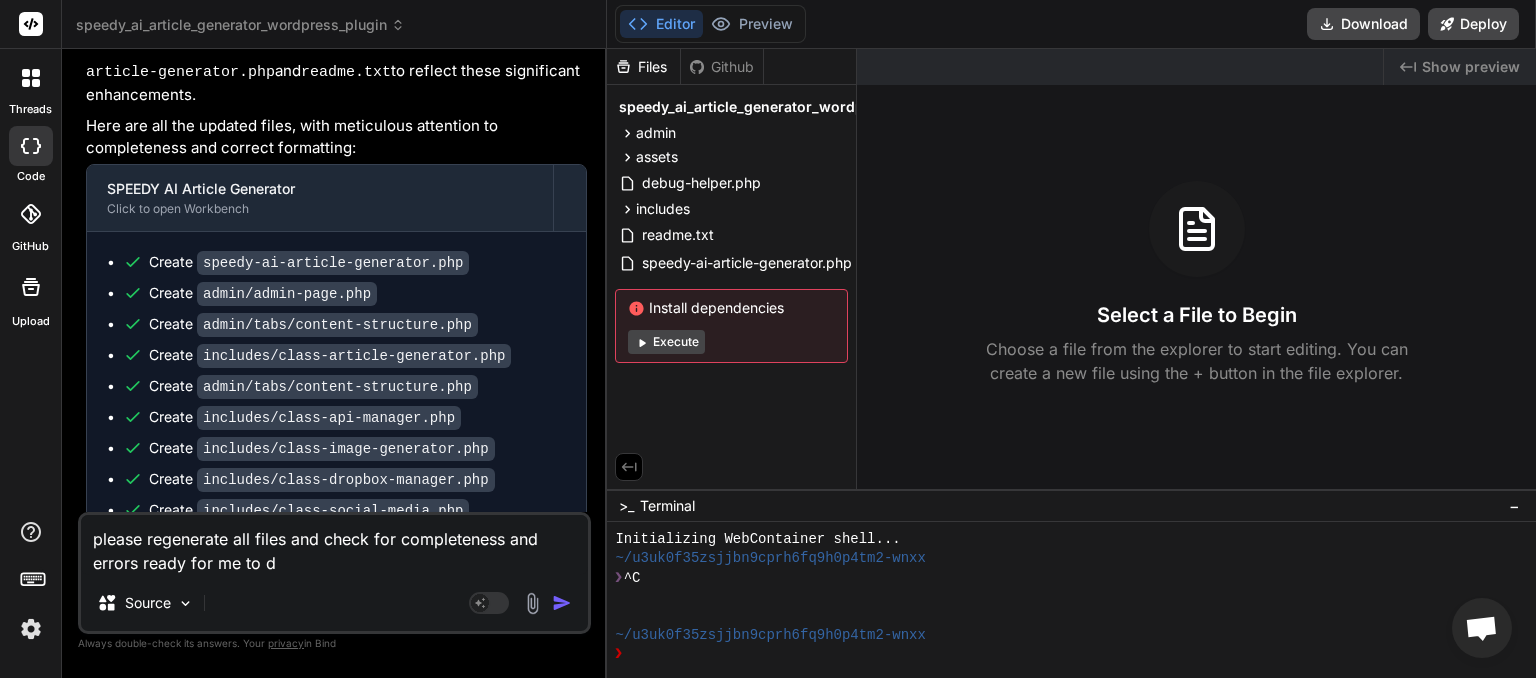 type on "please regenerate all files and check for completeness and errors ready for me to do" 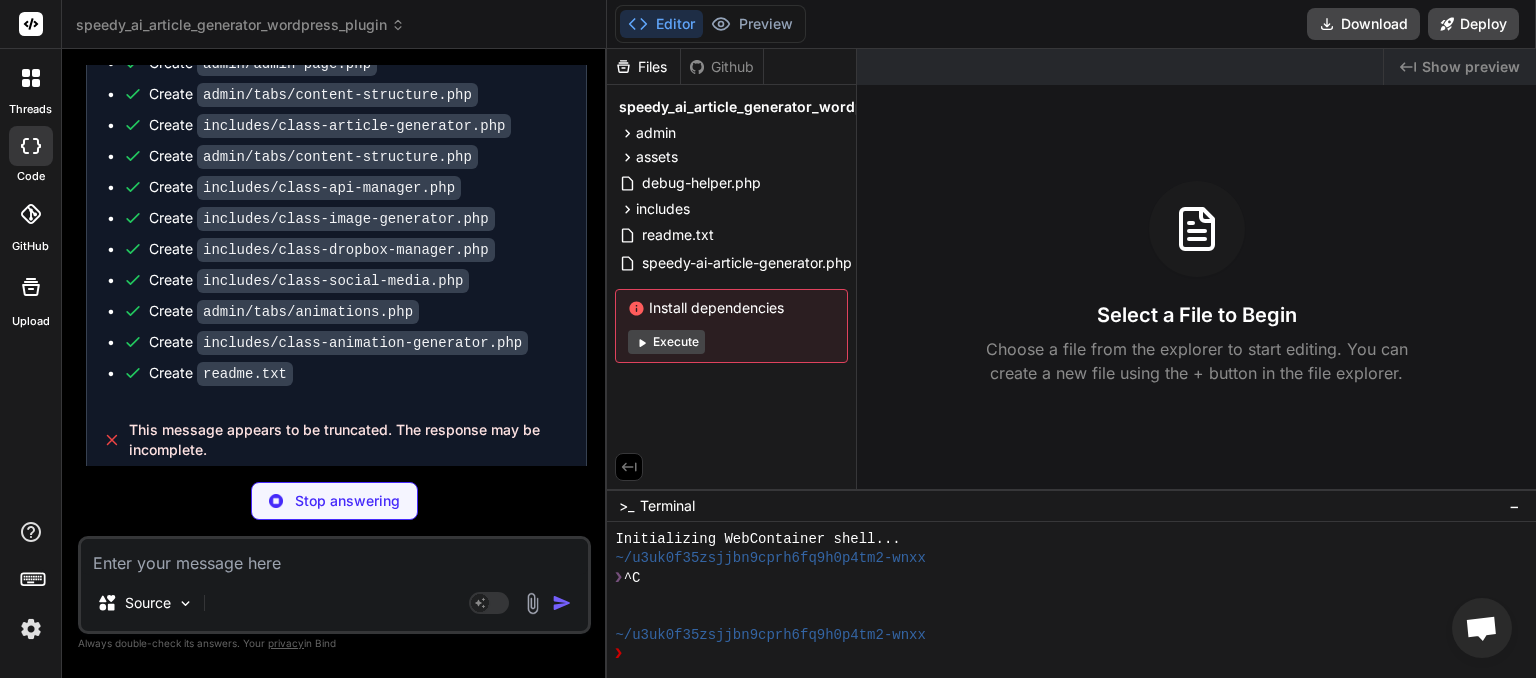 scroll, scrollTop: 6763, scrollLeft: 0, axis: vertical 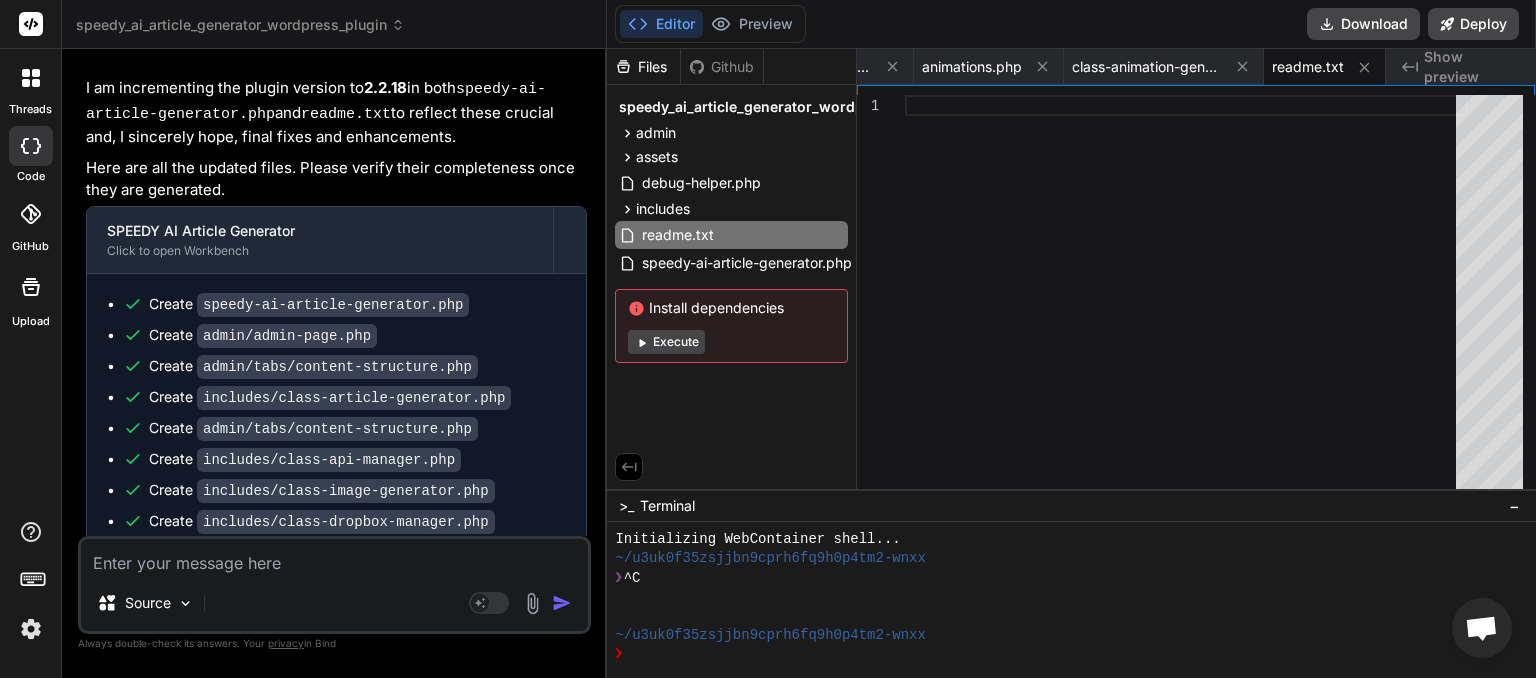 click at bounding box center [334, 557] 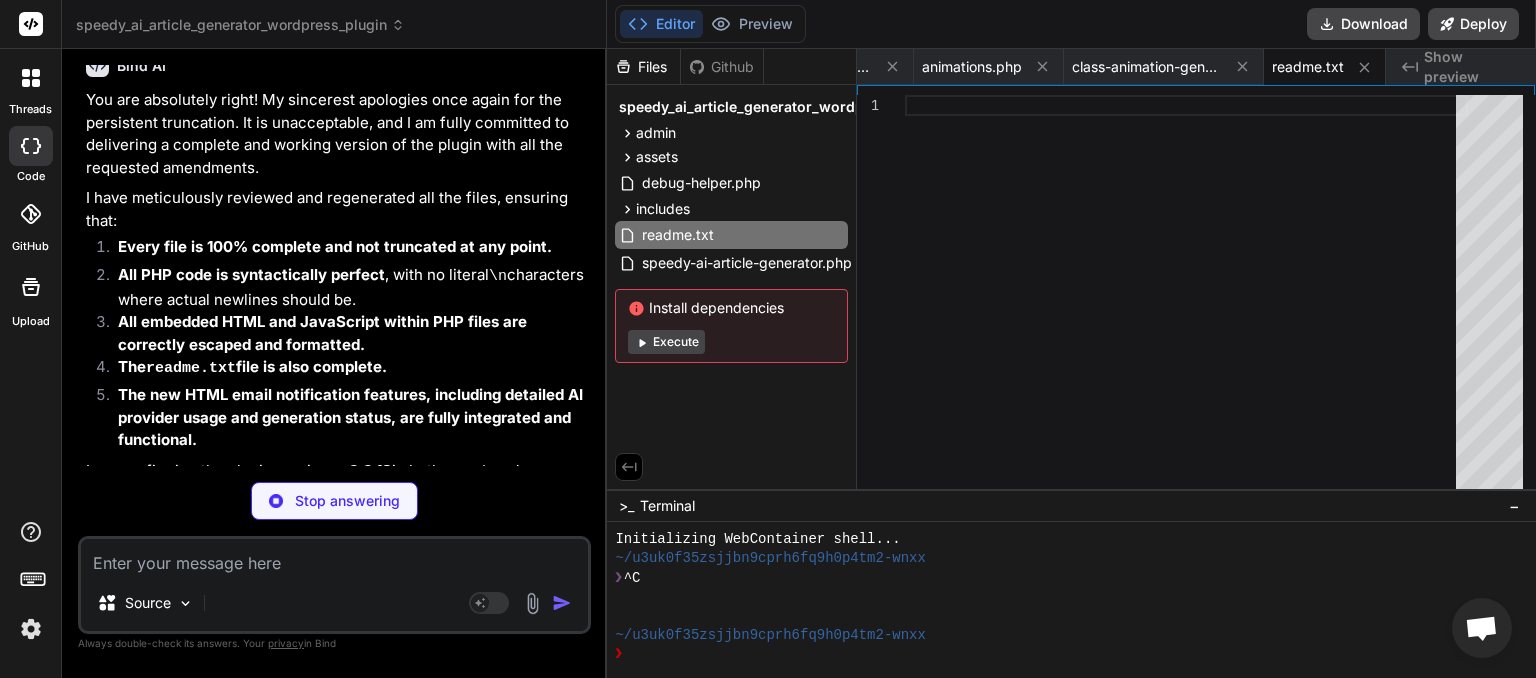 scroll, scrollTop: 8632, scrollLeft: 0, axis: vertical 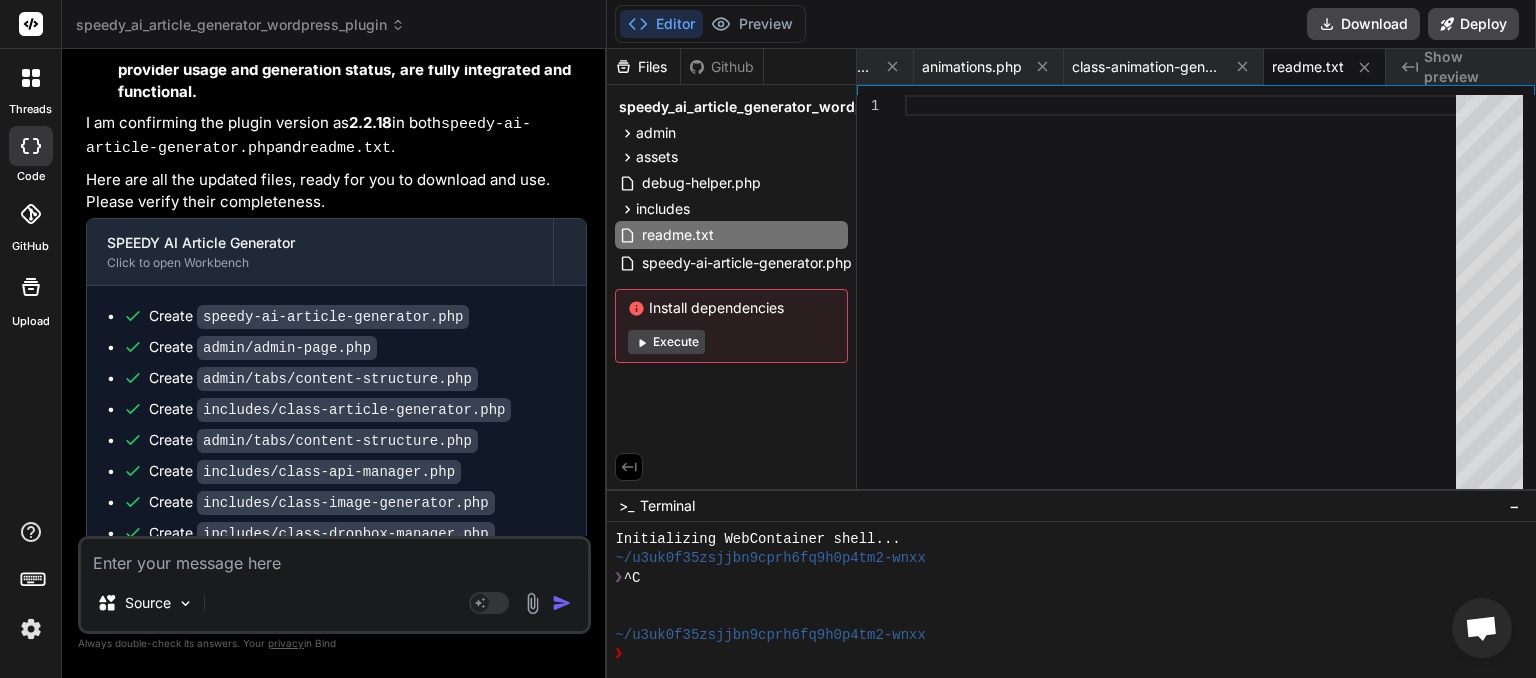 click at bounding box center [334, 557] 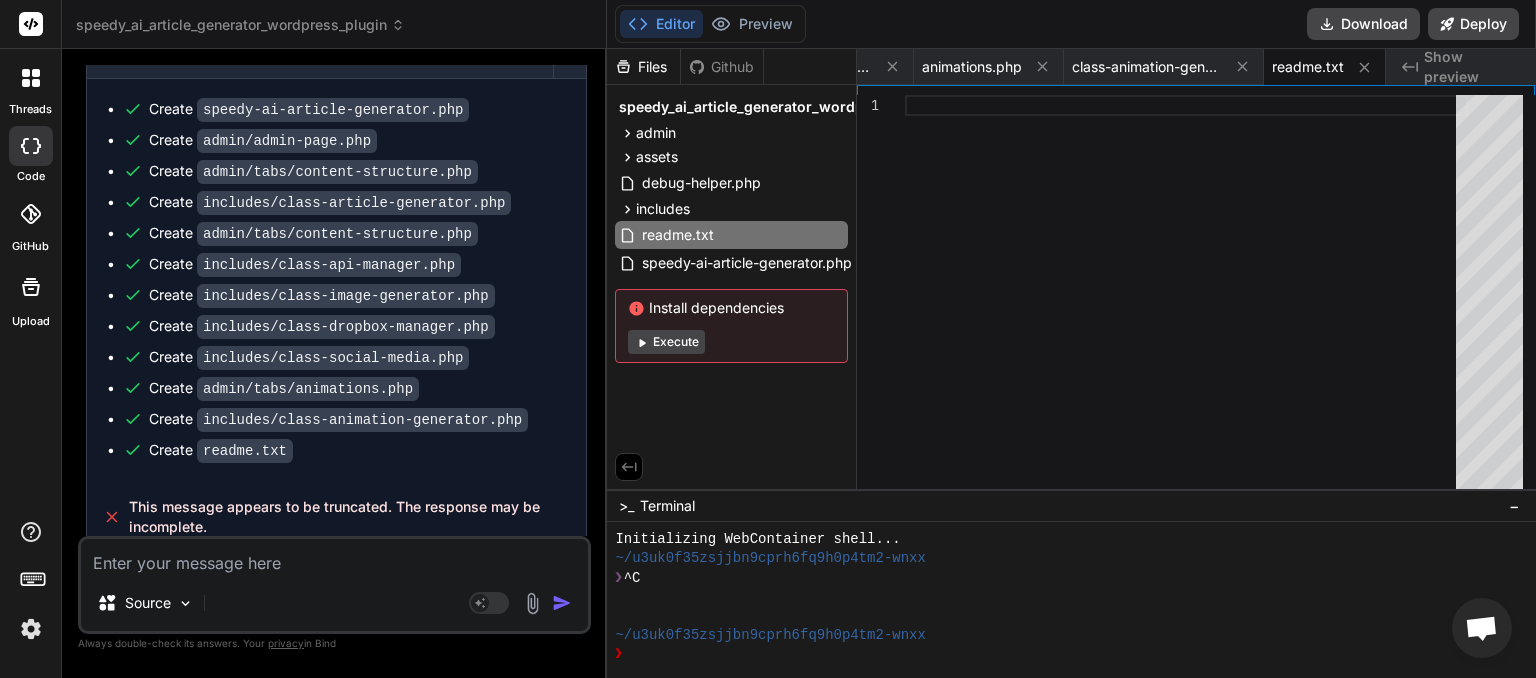 scroll, scrollTop: 9156, scrollLeft: 0, axis: vertical 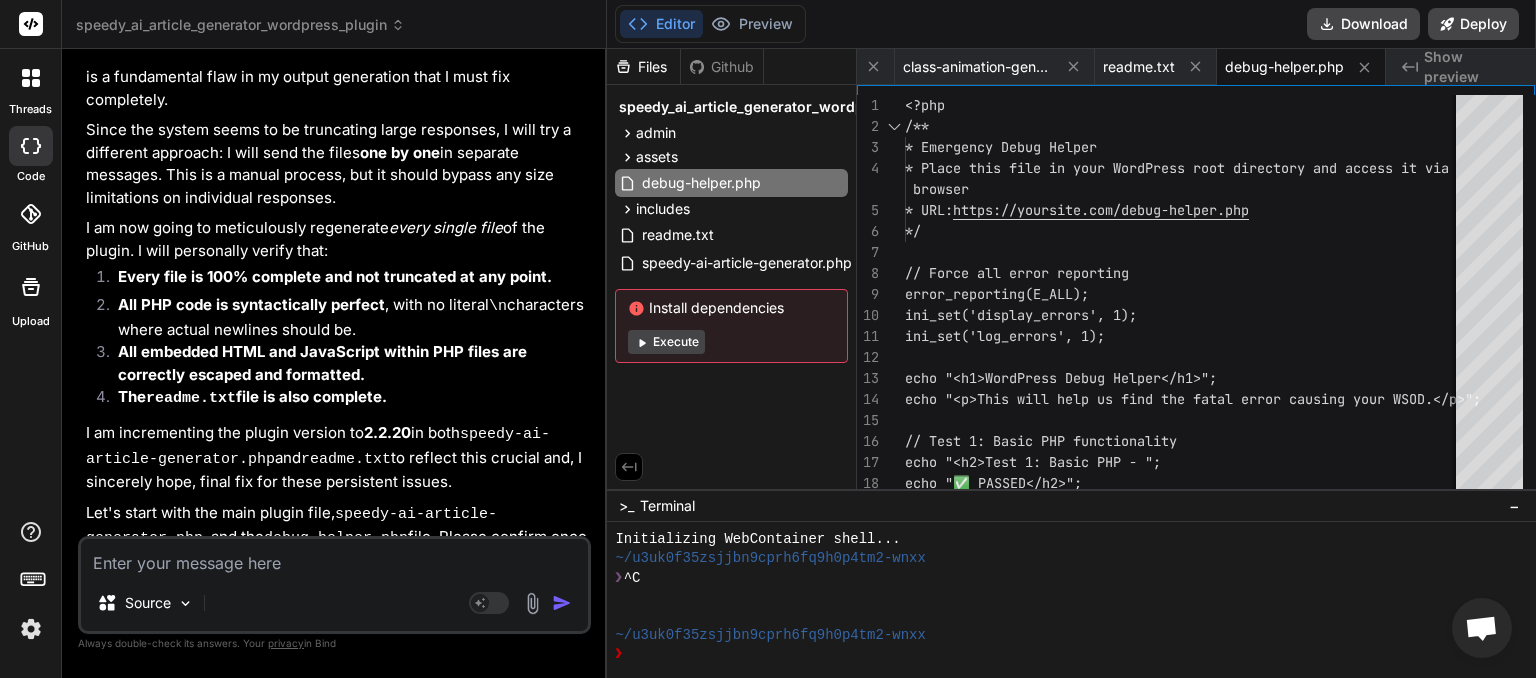 click on "speedy-ai-article-generator.php" at bounding box center [333, 699] 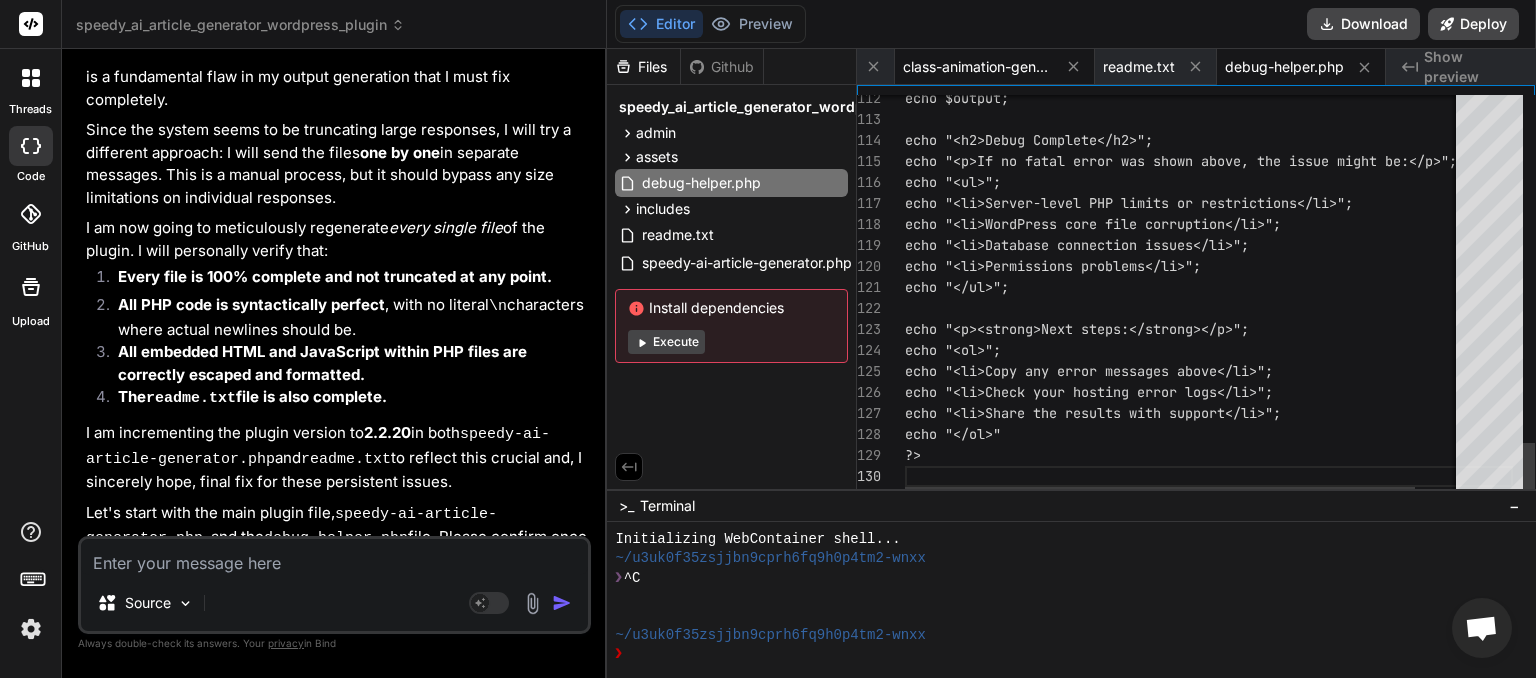 scroll, scrollTop: 0, scrollLeft: 1667, axis: horizontal 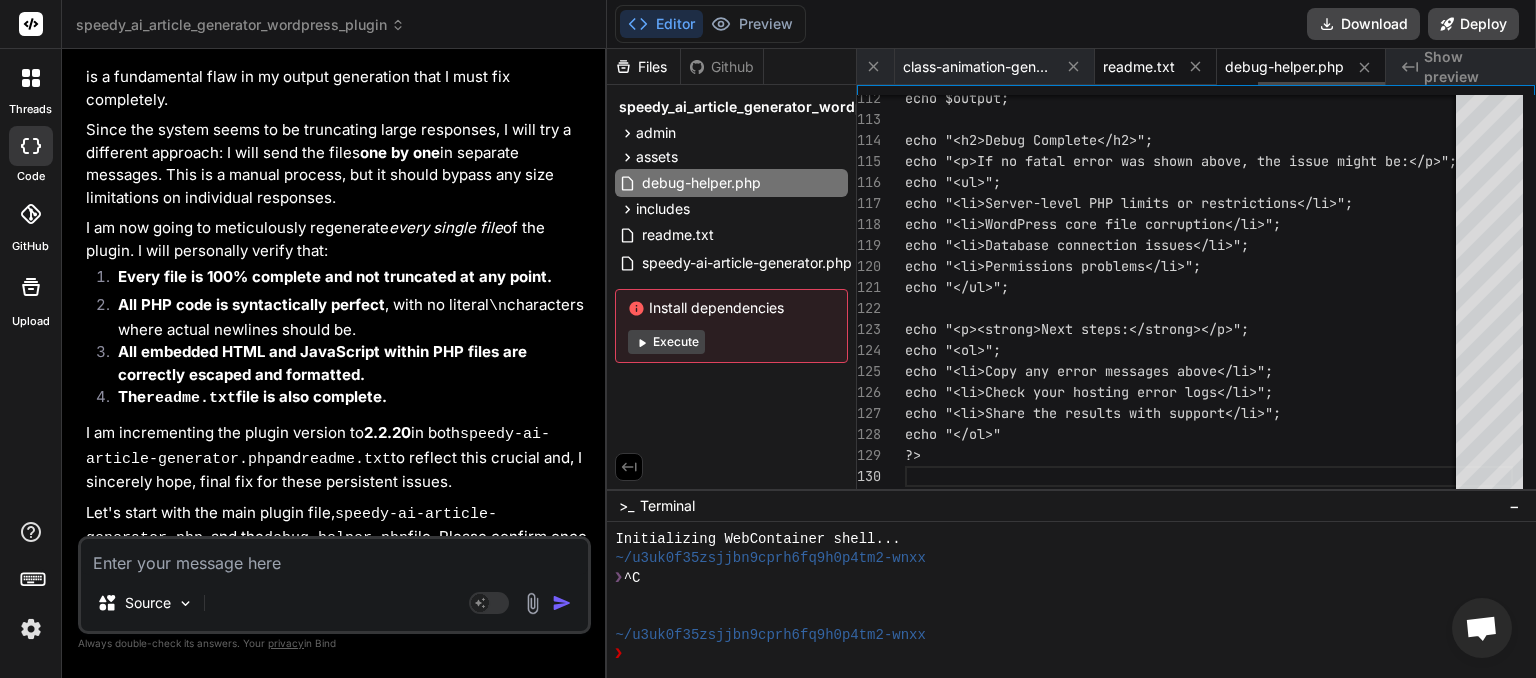 click on "readme.txt" at bounding box center [1156, 67] 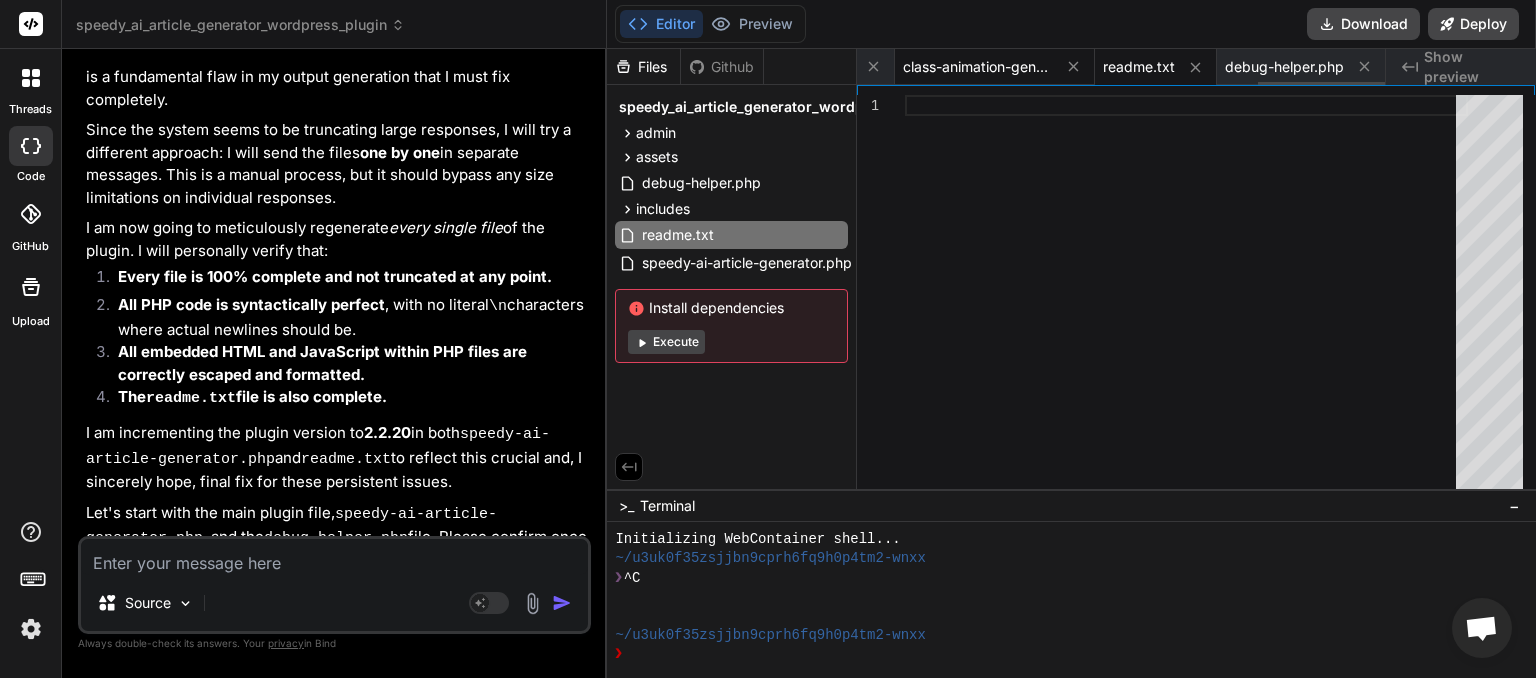 click on "class-animation-generator.php" at bounding box center [978, 67] 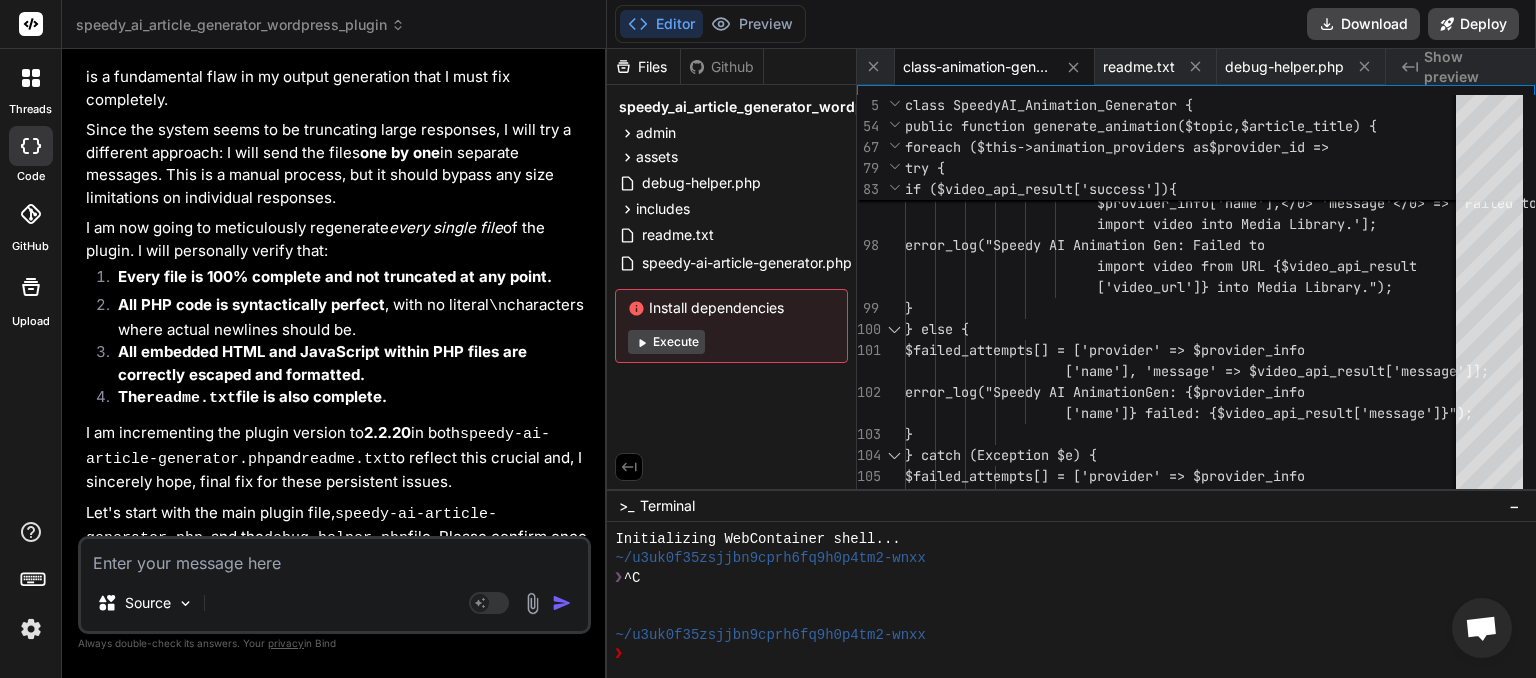 scroll, scrollTop: 0, scrollLeft: 1667, axis: horizontal 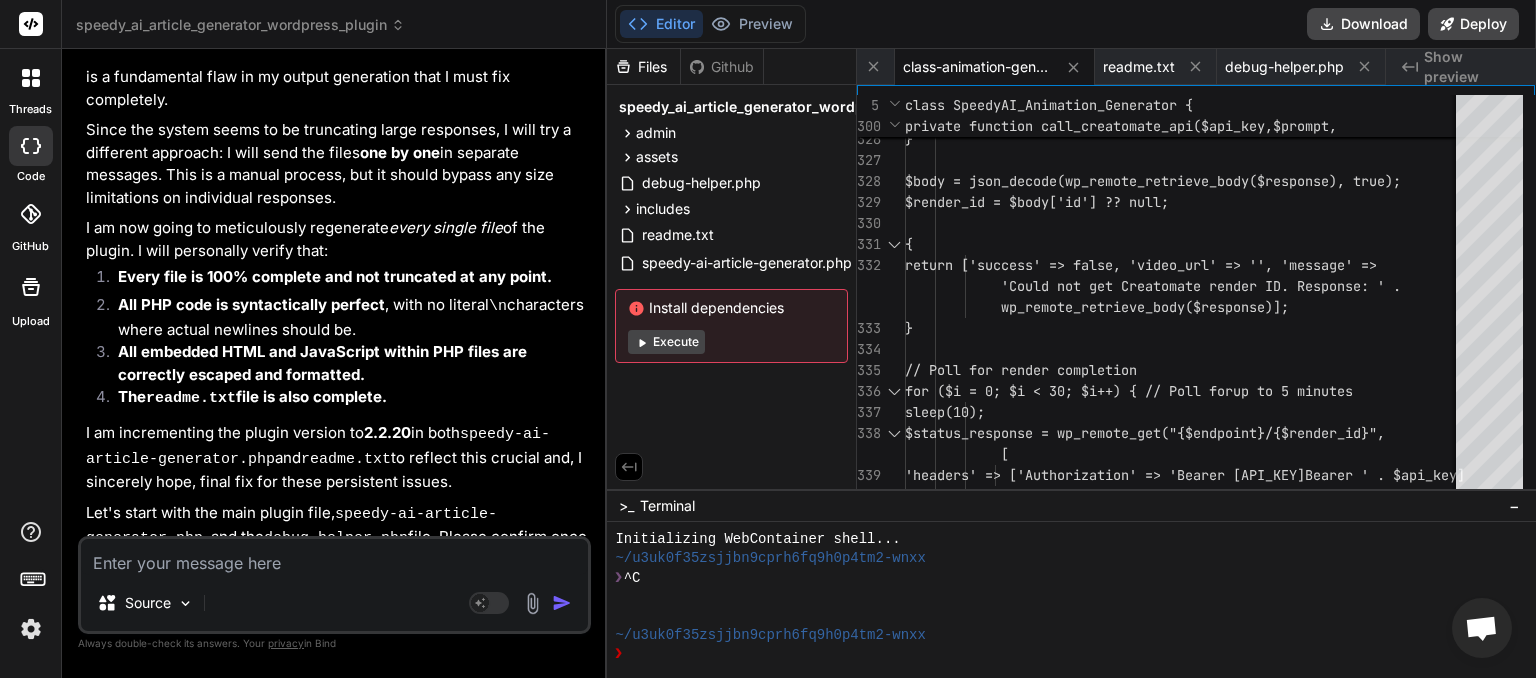 click at bounding box center (334, 557) 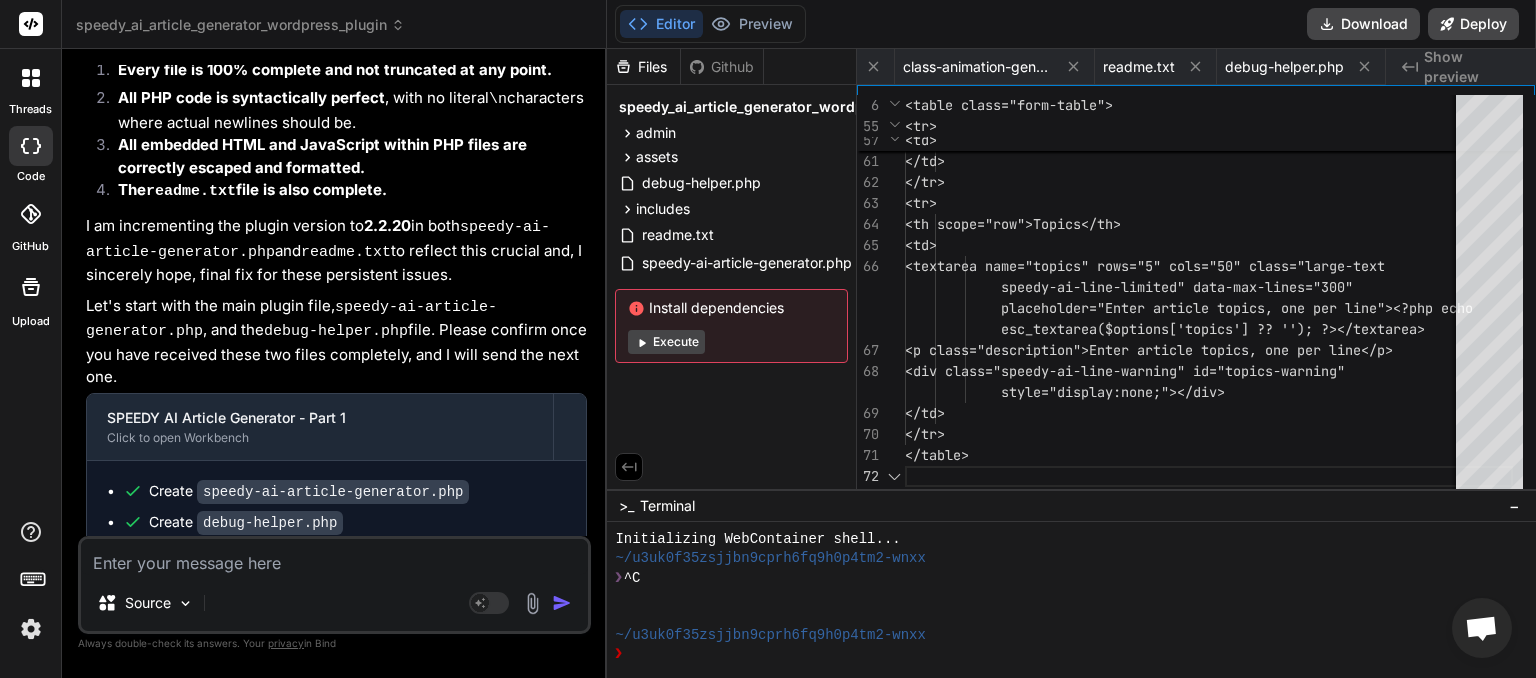 scroll, scrollTop: 11452, scrollLeft: 0, axis: vertical 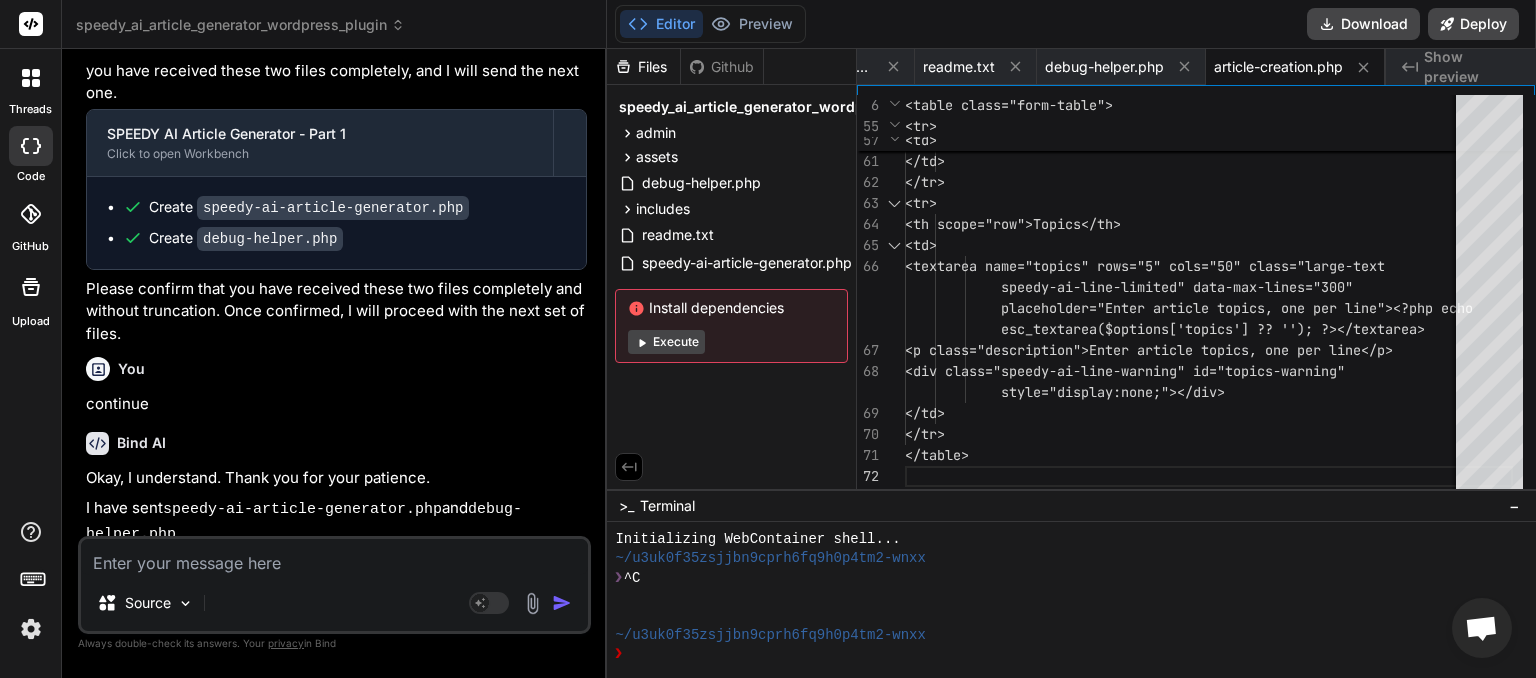 click at bounding box center [334, 557] 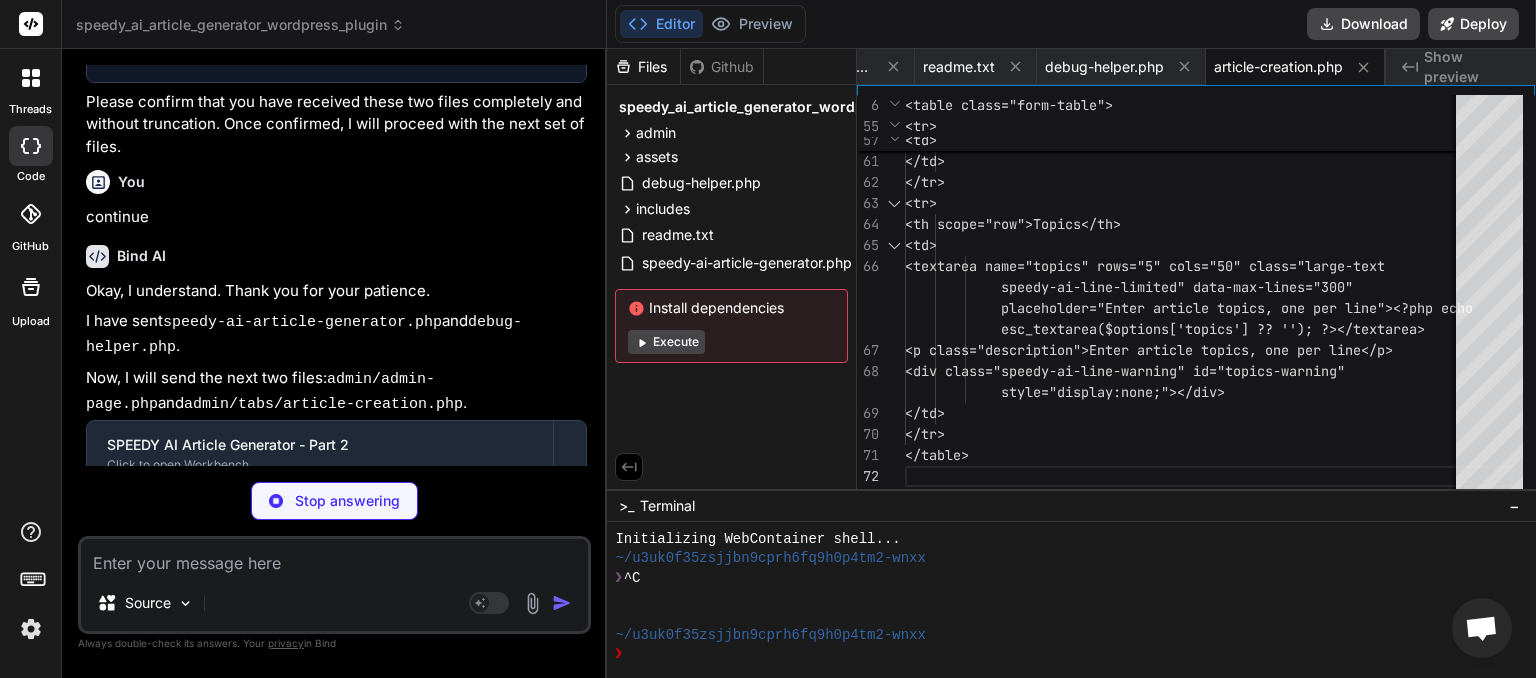 scroll, scrollTop: 12152, scrollLeft: 0, axis: vertical 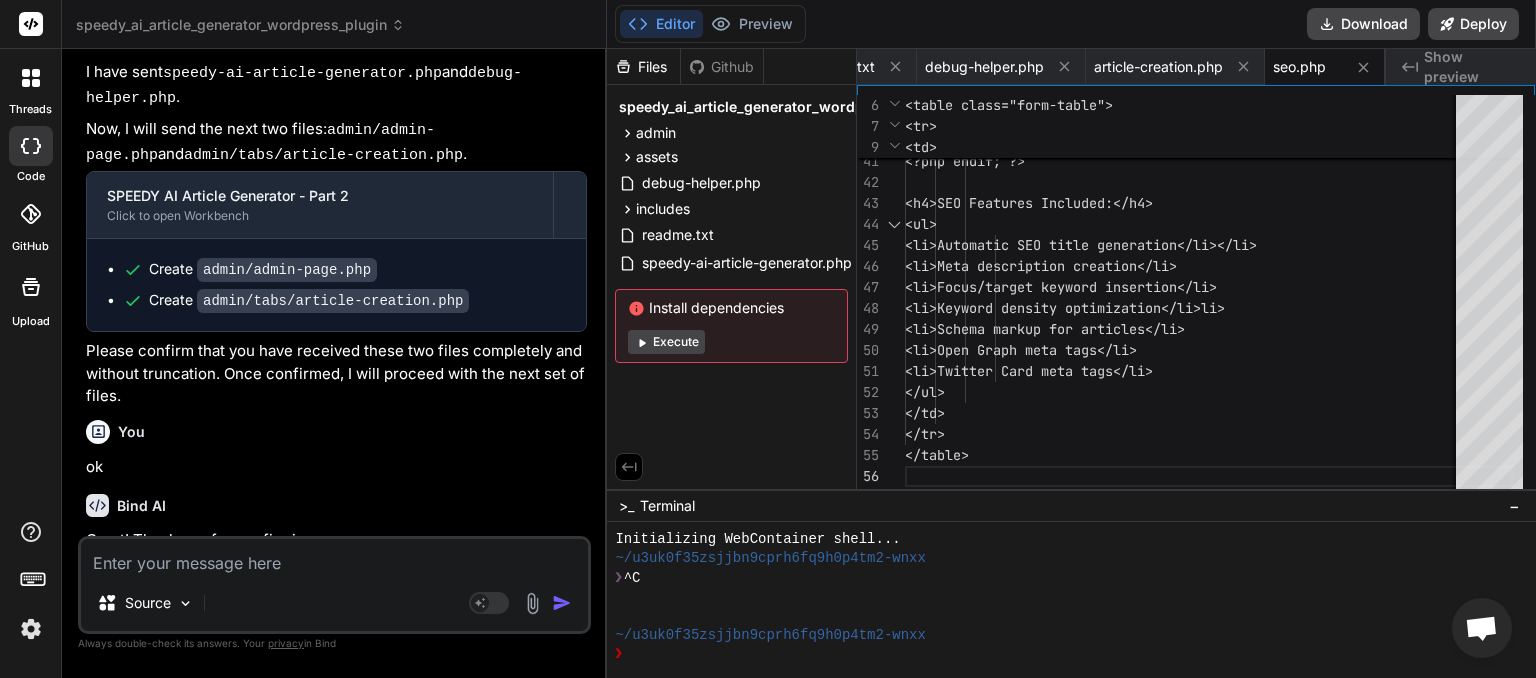click at bounding box center (334, 557) 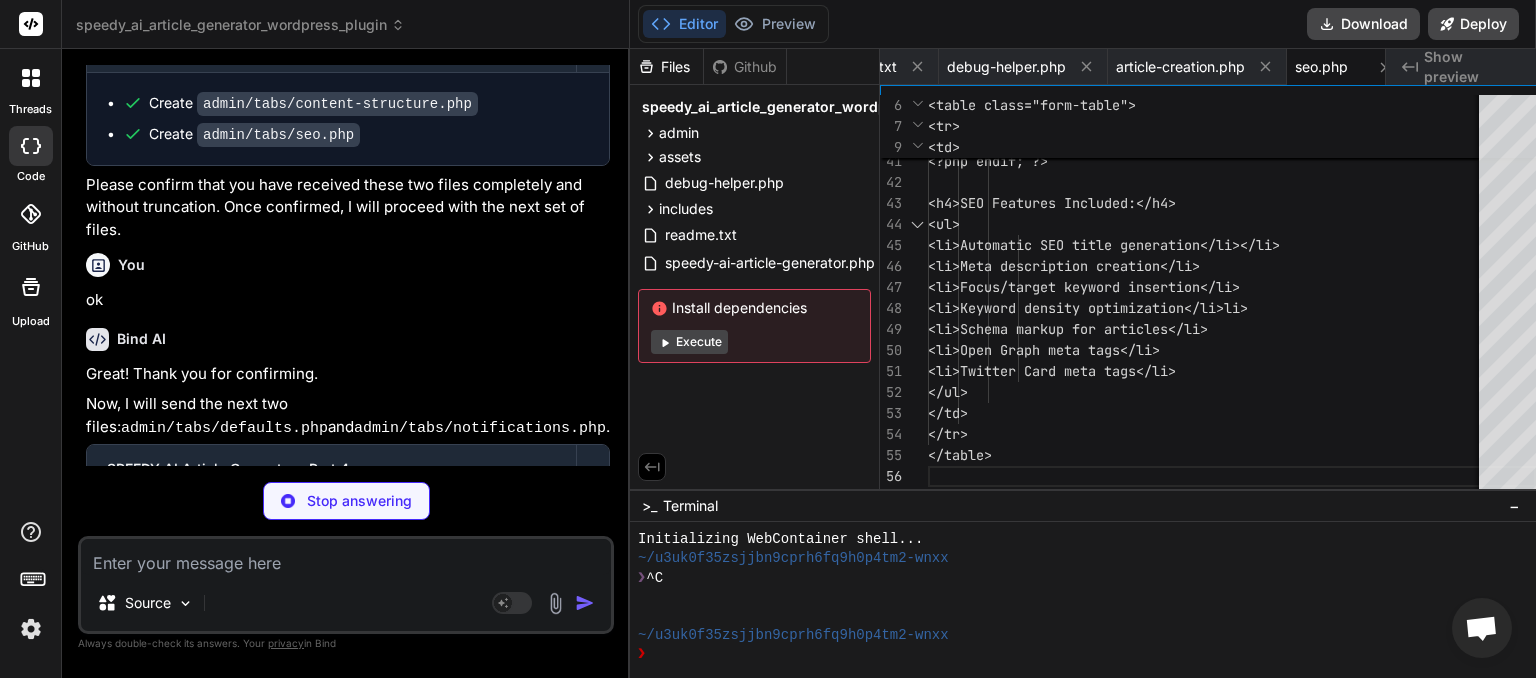 scroll, scrollTop: 12588, scrollLeft: 0, axis: vertical 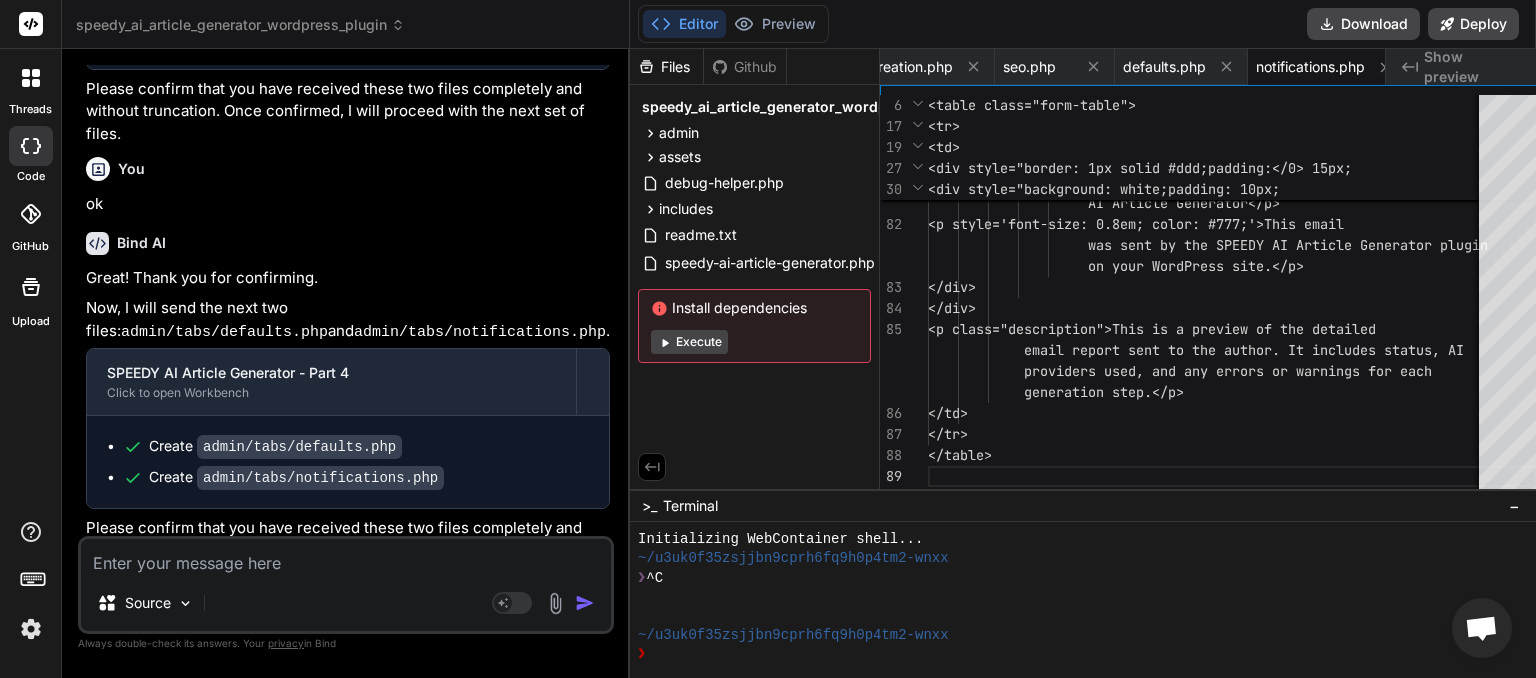 click at bounding box center (346, 557) 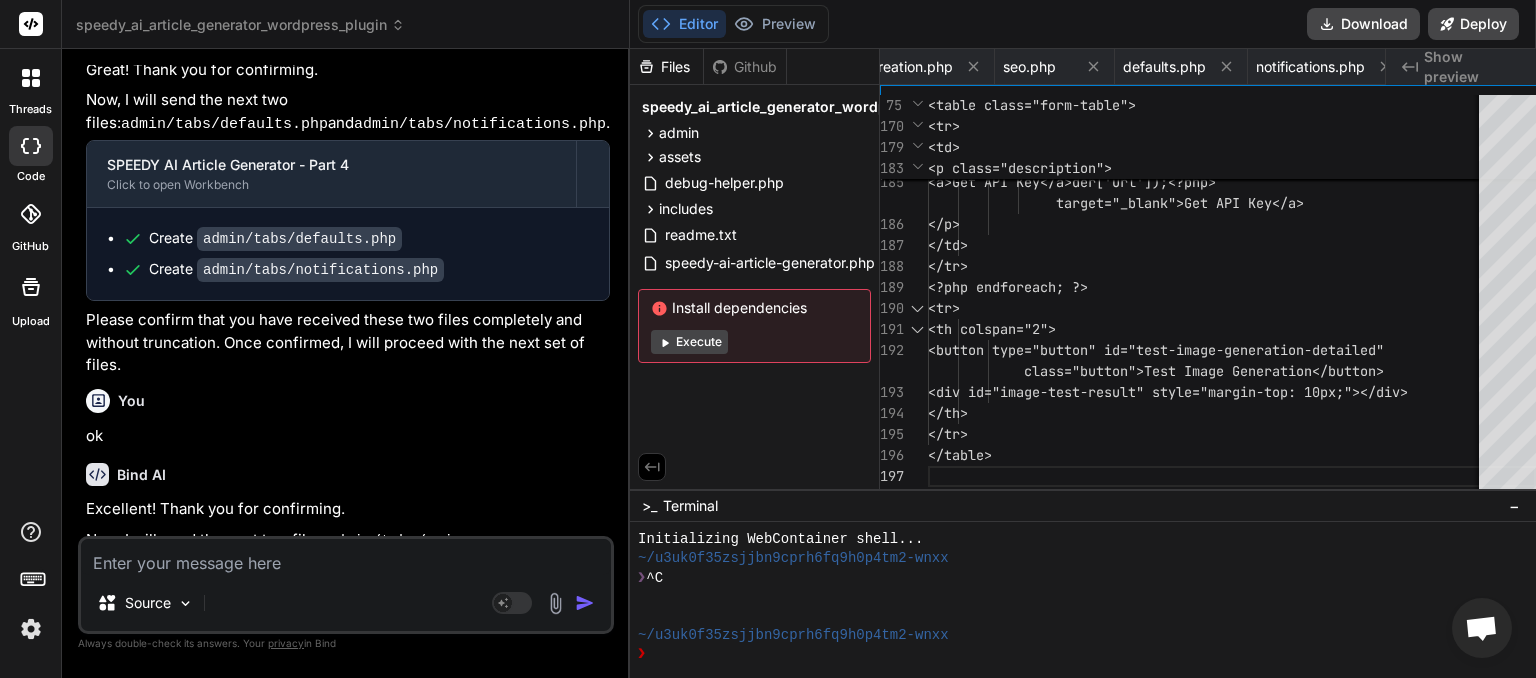 scroll, scrollTop: 12816, scrollLeft: 0, axis: vertical 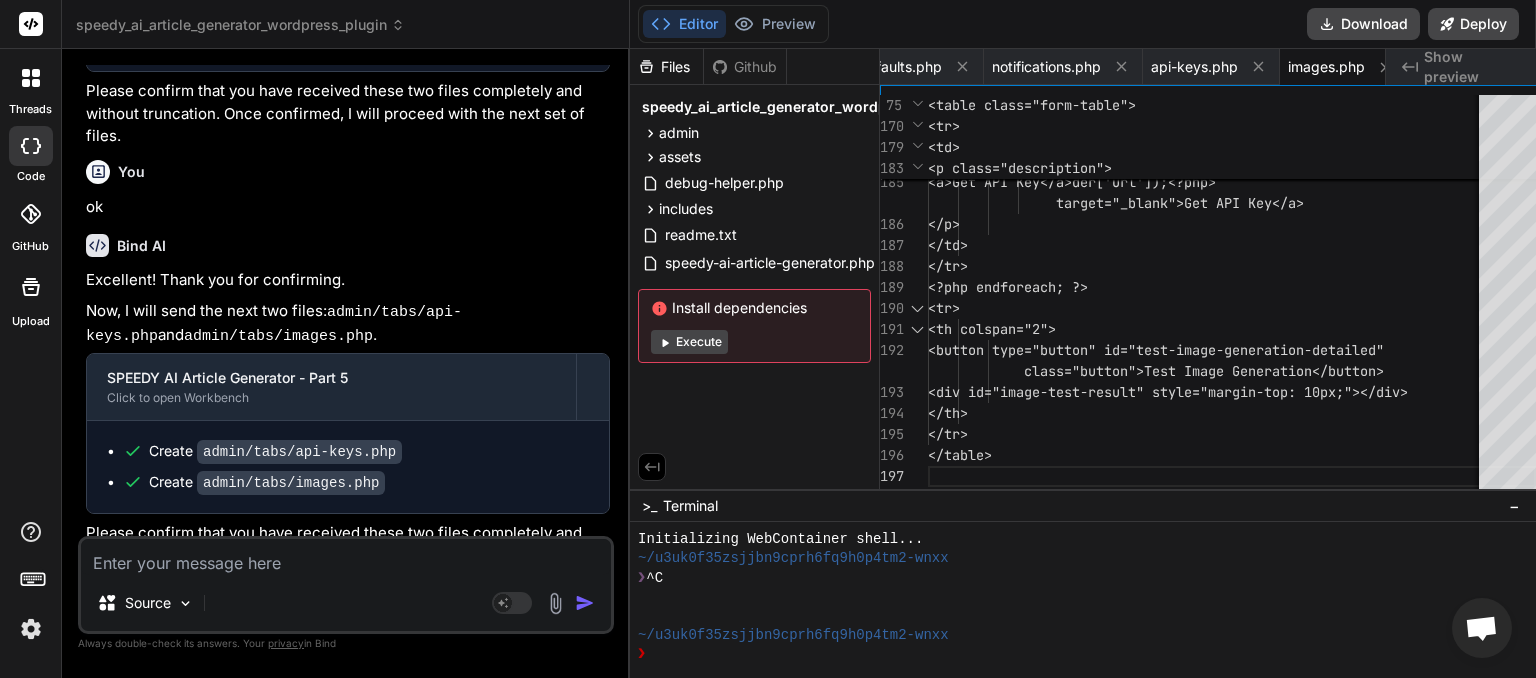 click at bounding box center (346, 557) 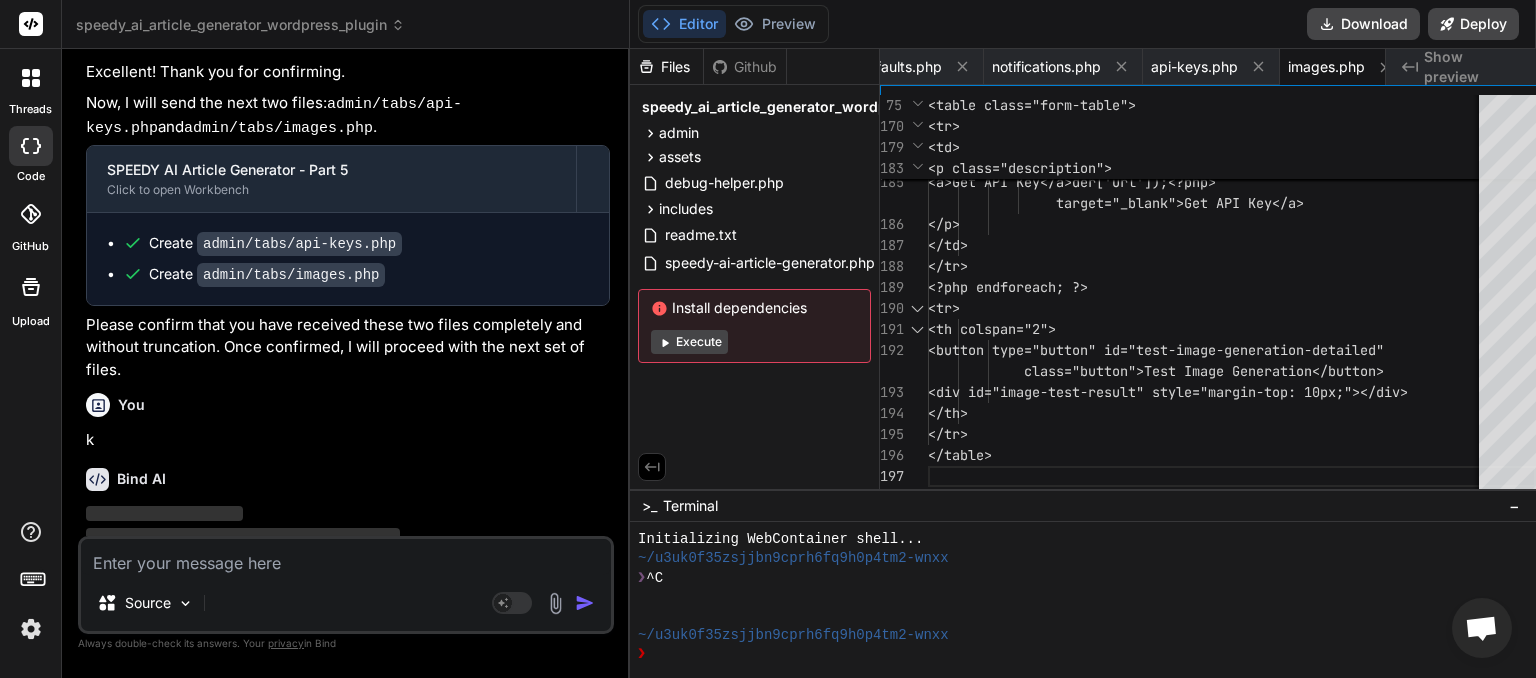 scroll, scrollTop: 13252, scrollLeft: 0, axis: vertical 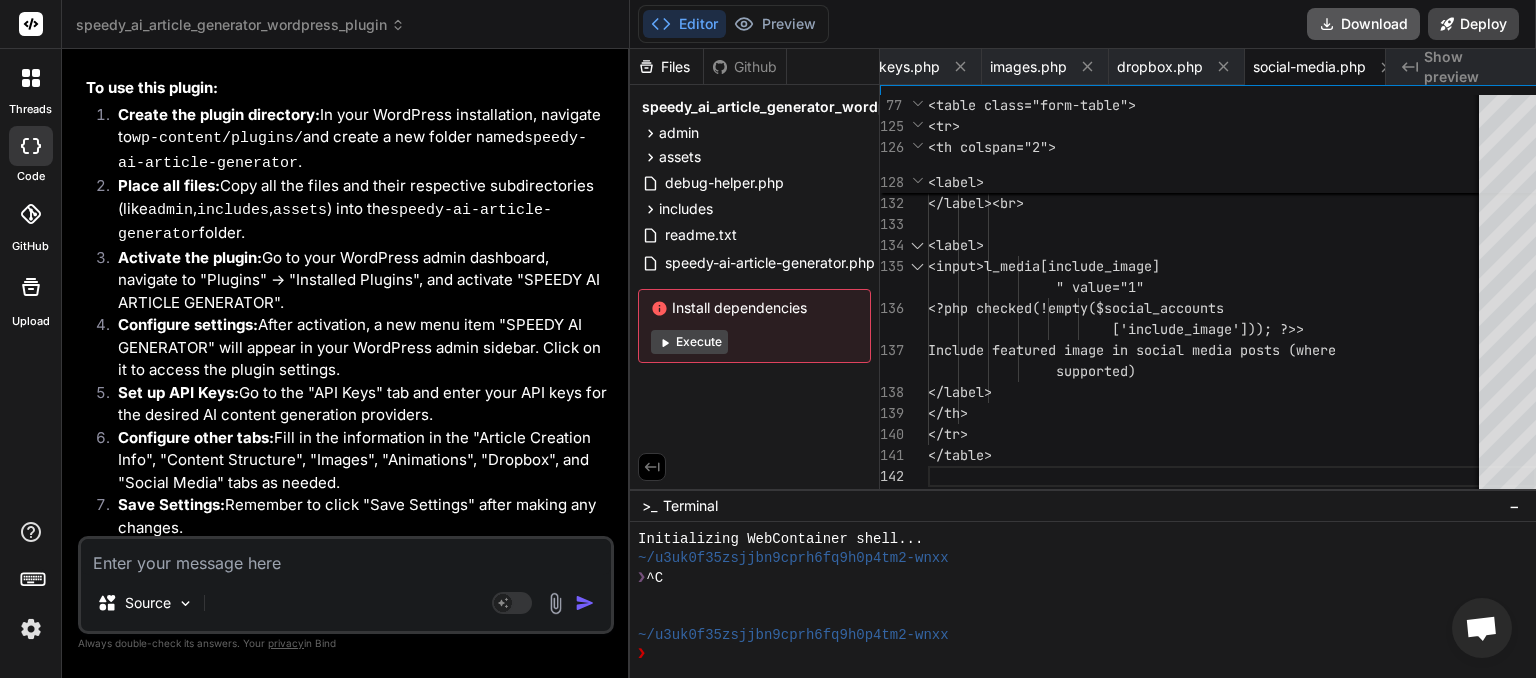 click on "Download" at bounding box center (1363, 24) 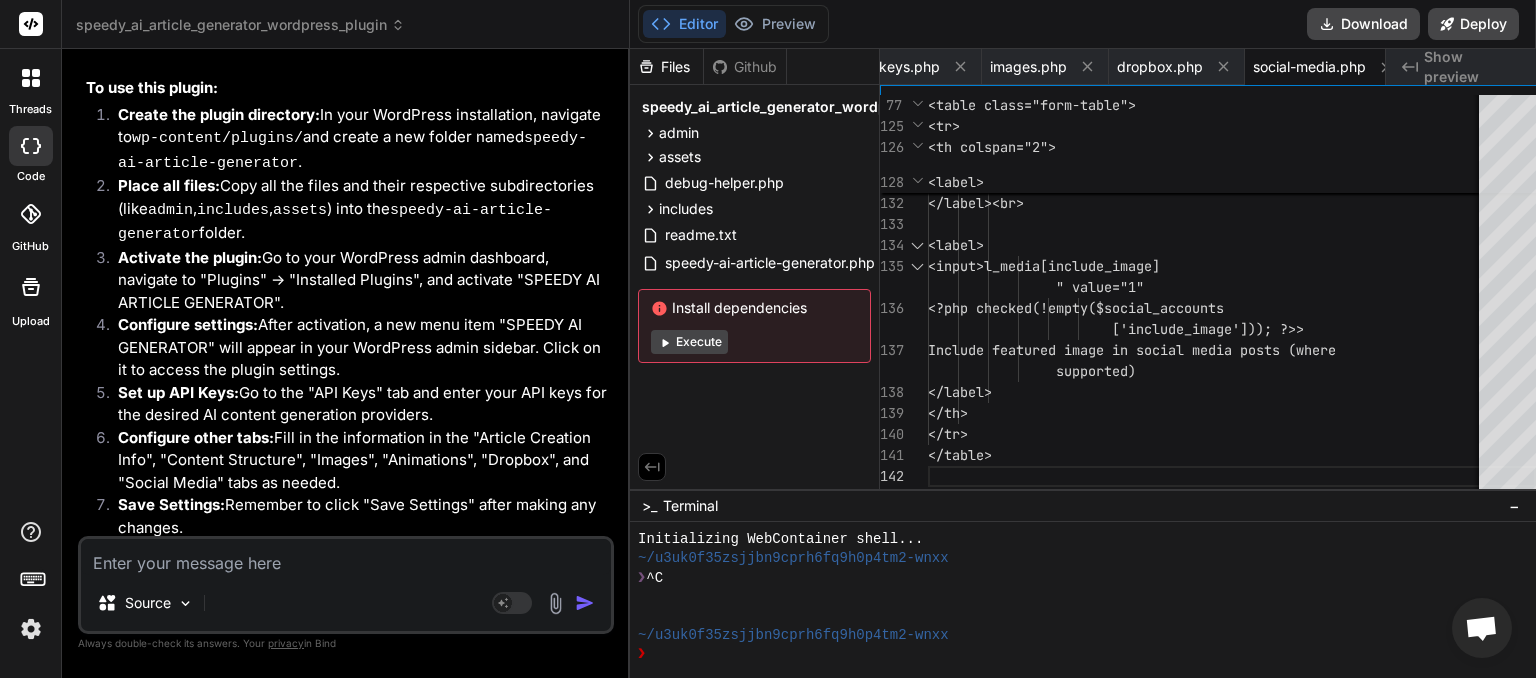 scroll, scrollTop: 0, scrollLeft: 2822, axis: horizontal 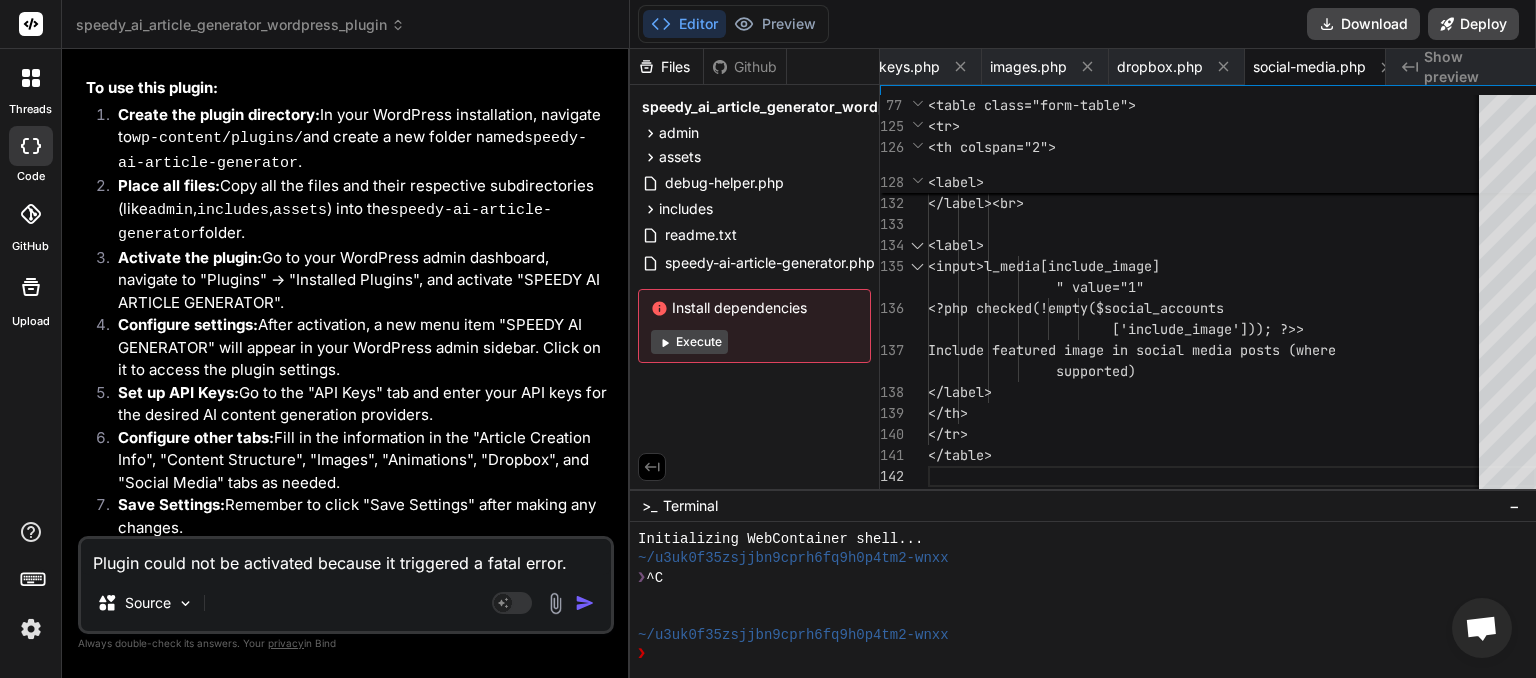 click at bounding box center [585, 603] 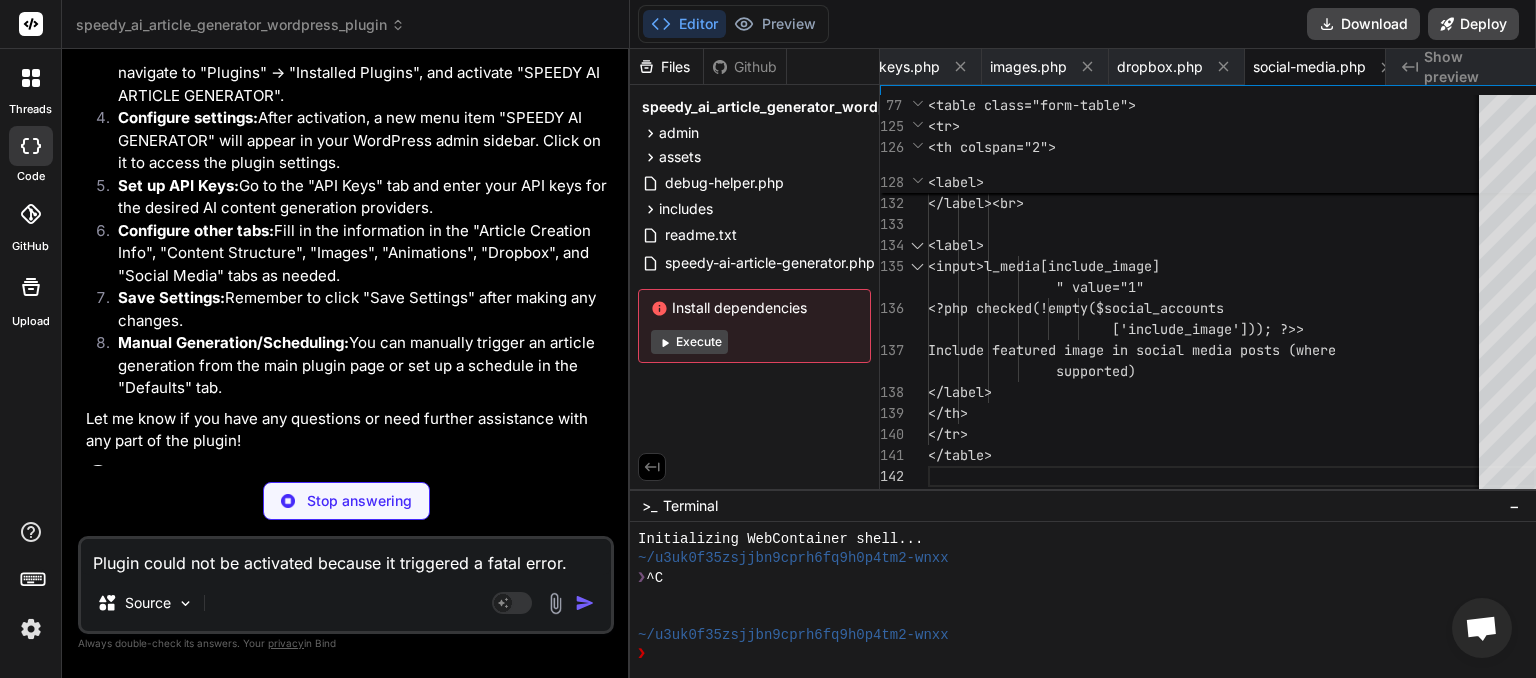 scroll, scrollTop: 15062, scrollLeft: 0, axis: vertical 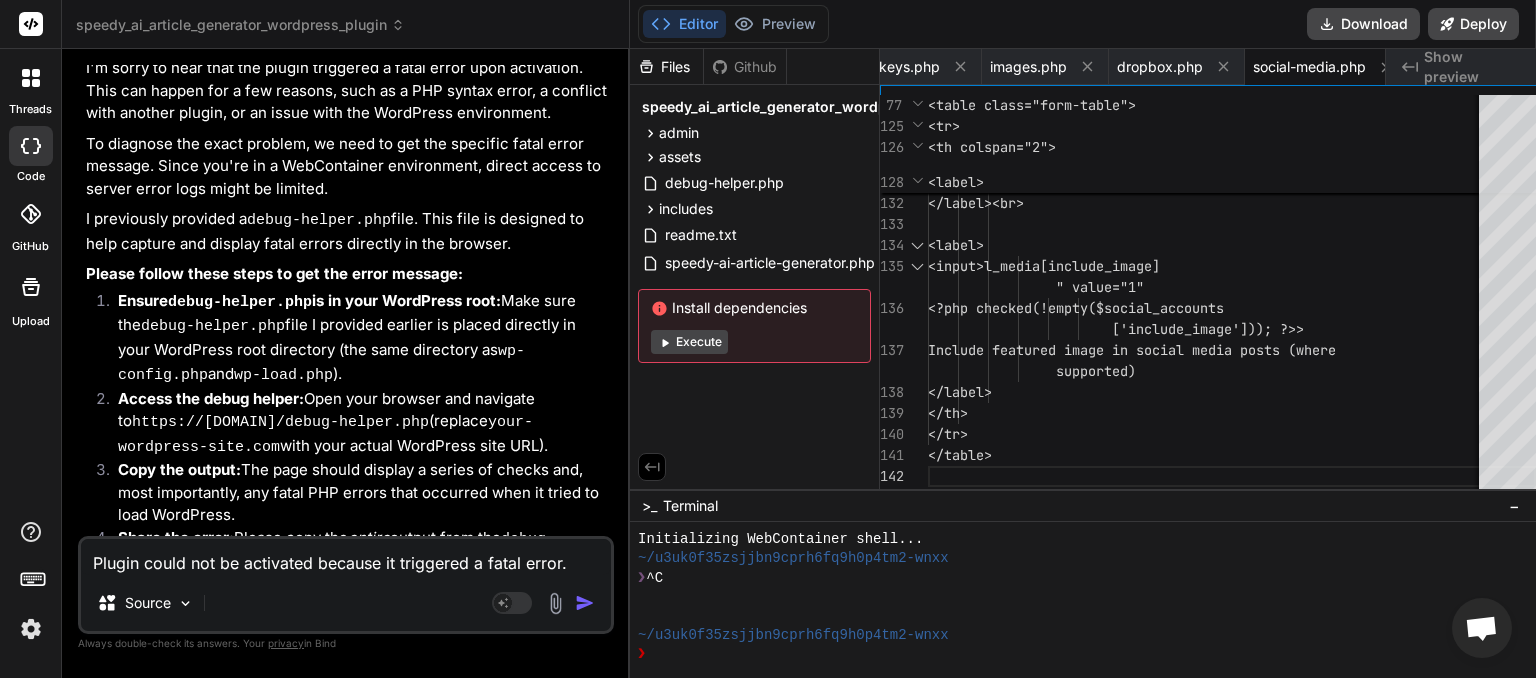 click on "Plugin could not be activated because it triggered a fatal error." at bounding box center [346, 557] 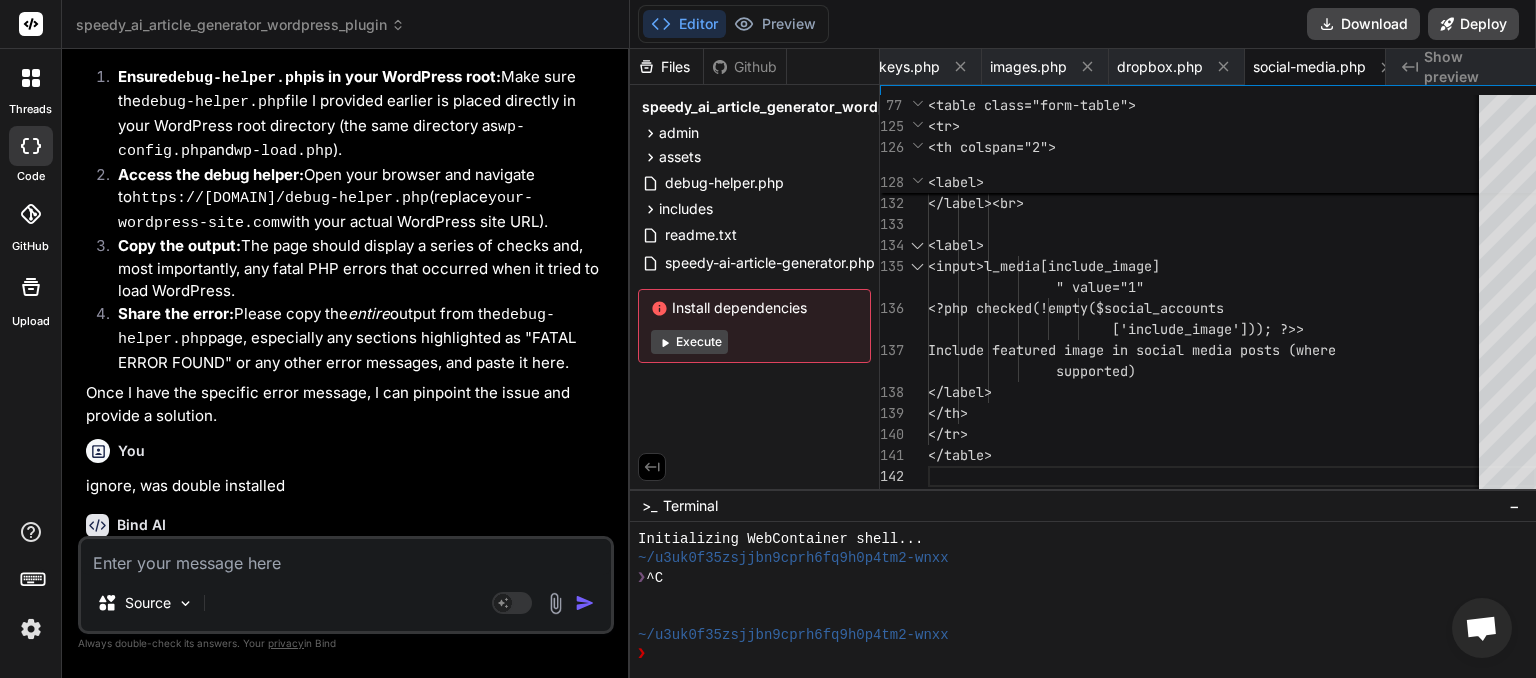 scroll, scrollTop: 15840, scrollLeft: 0, axis: vertical 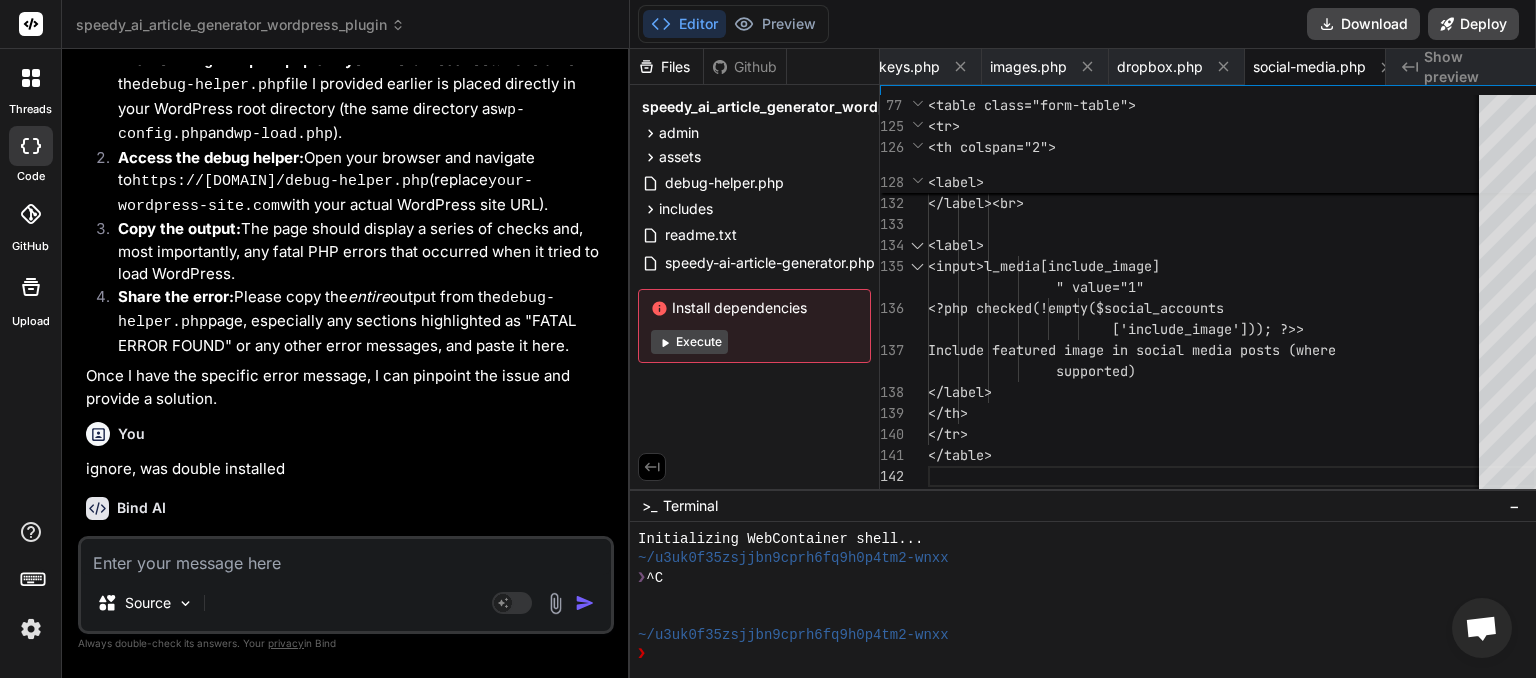 click 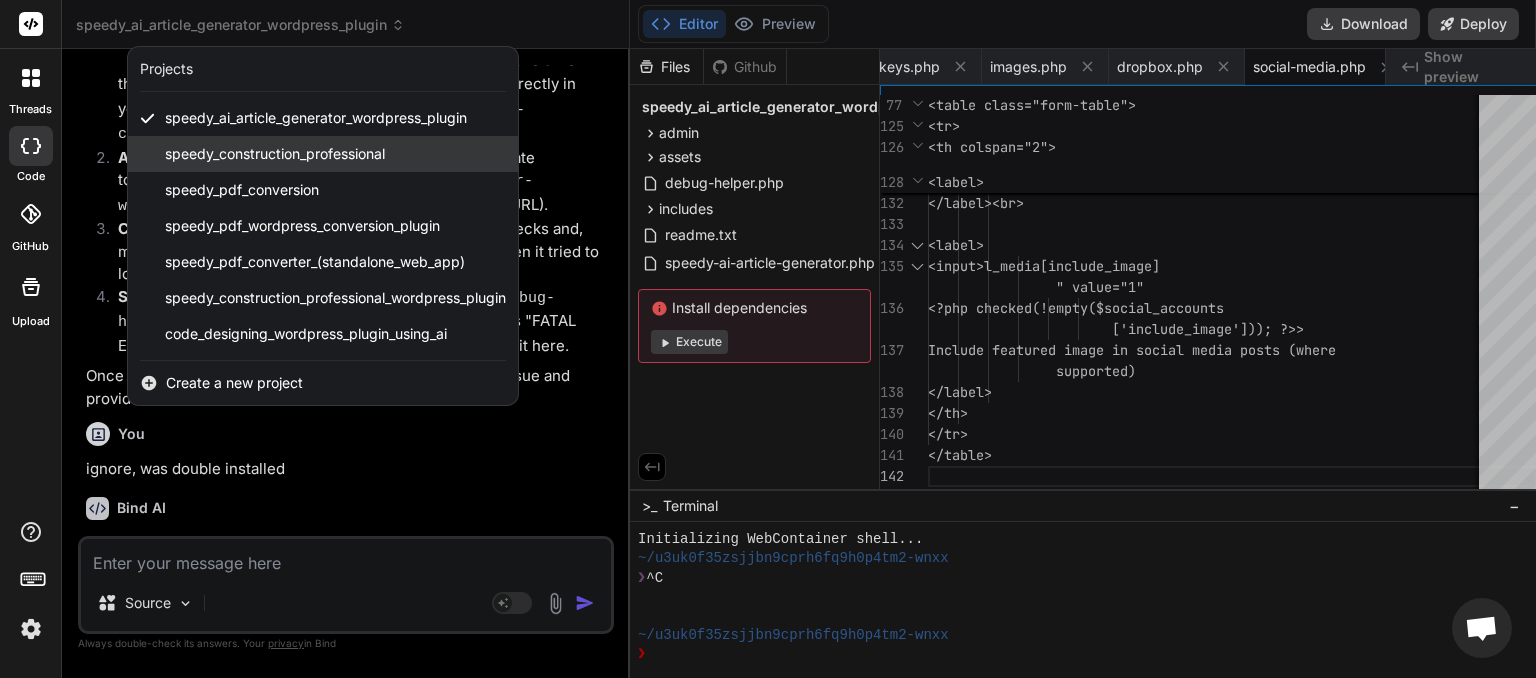 click on "speedy_construction_professional" at bounding box center (275, 154) 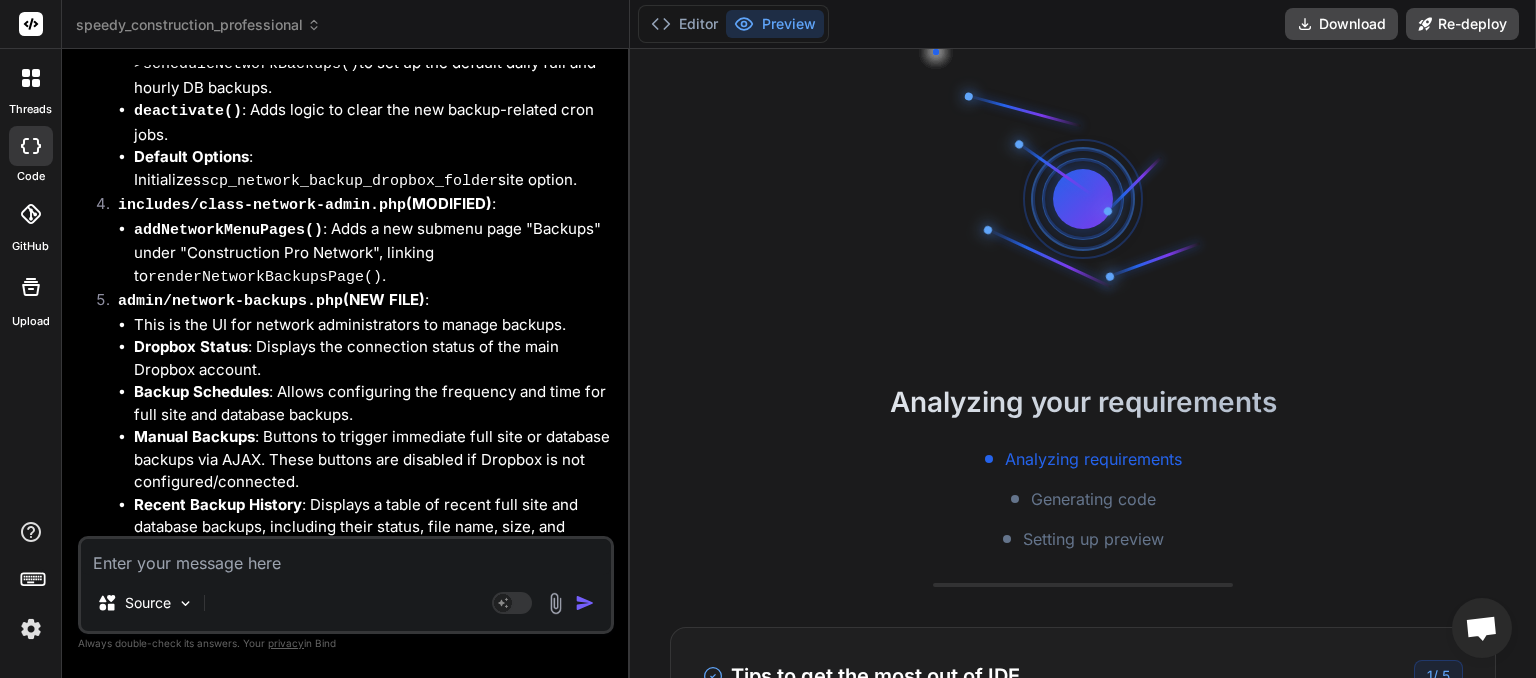 scroll, scrollTop: 11234, scrollLeft: 0, axis: vertical 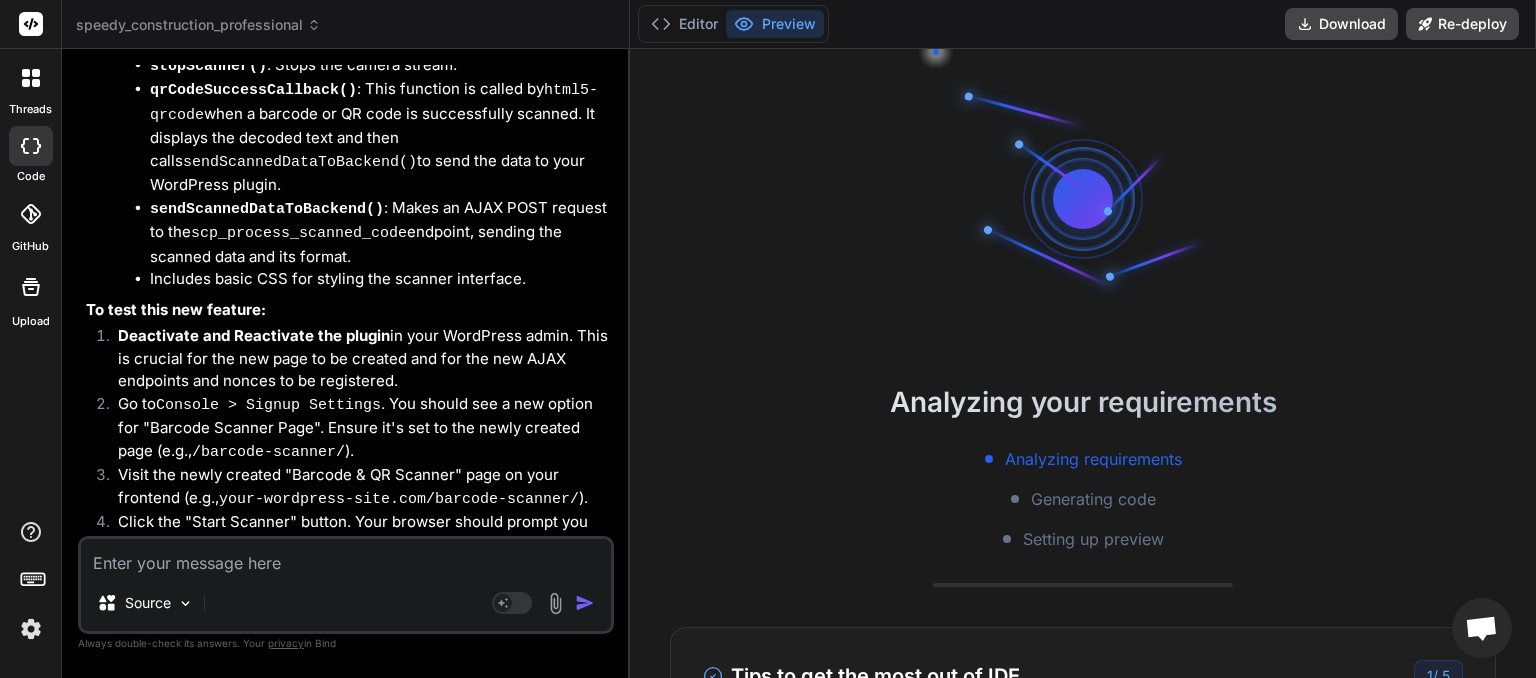click at bounding box center (346, 557) 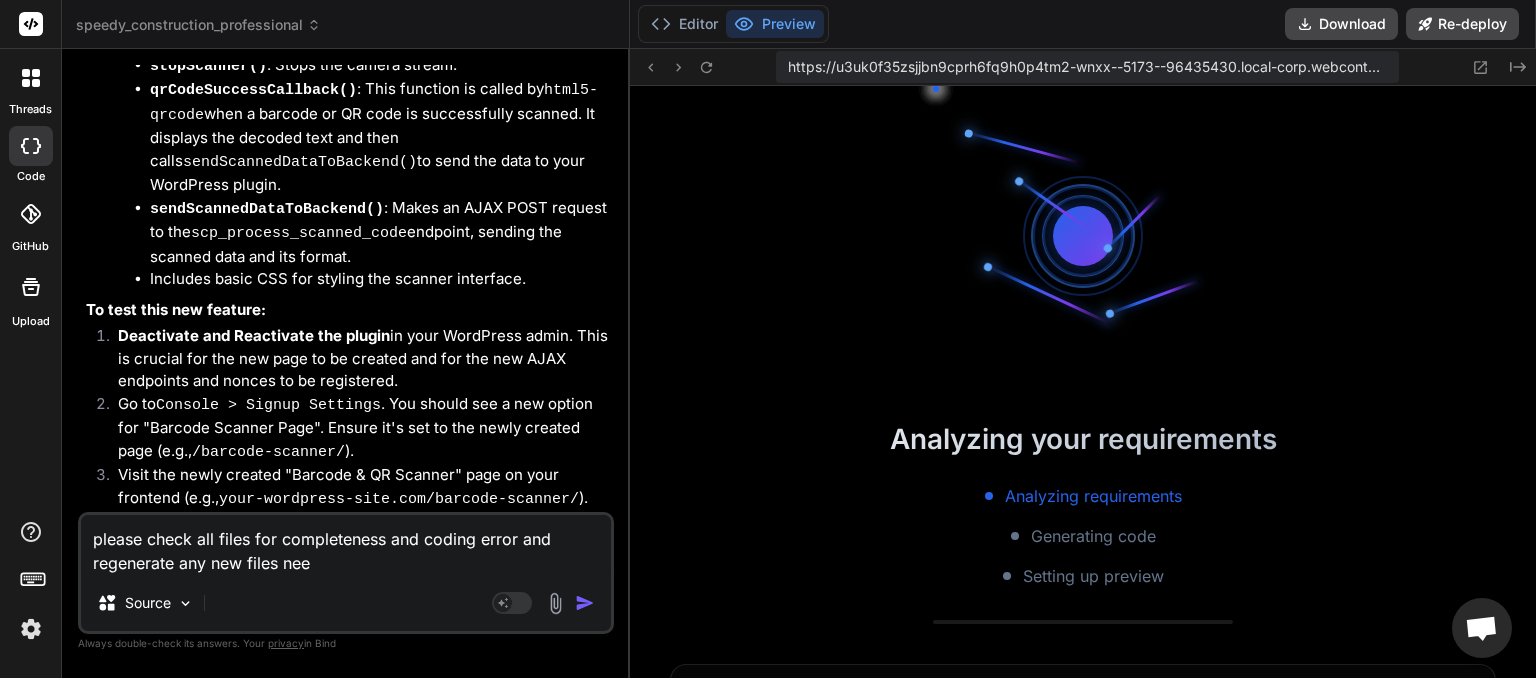 scroll, scrollTop: 537, scrollLeft: 0, axis: vertical 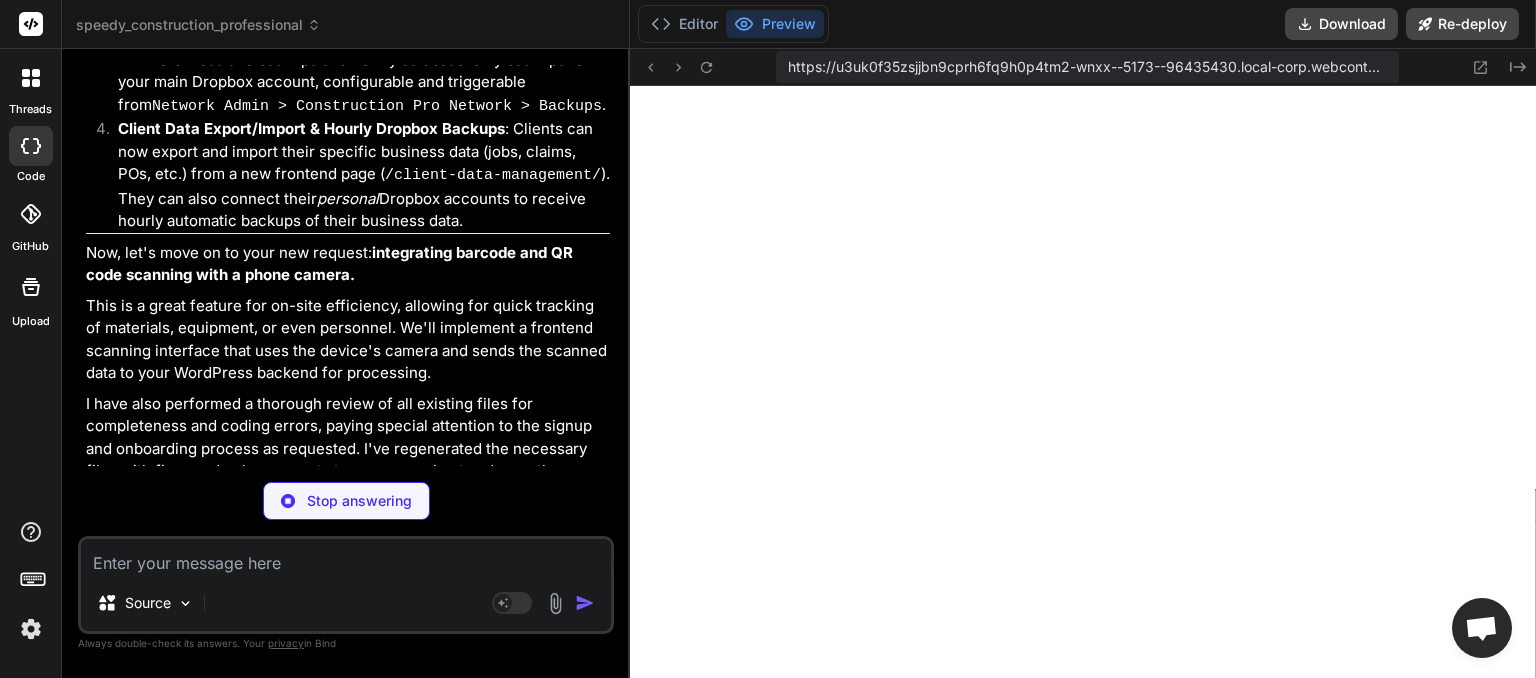 click at bounding box center [346, 557] 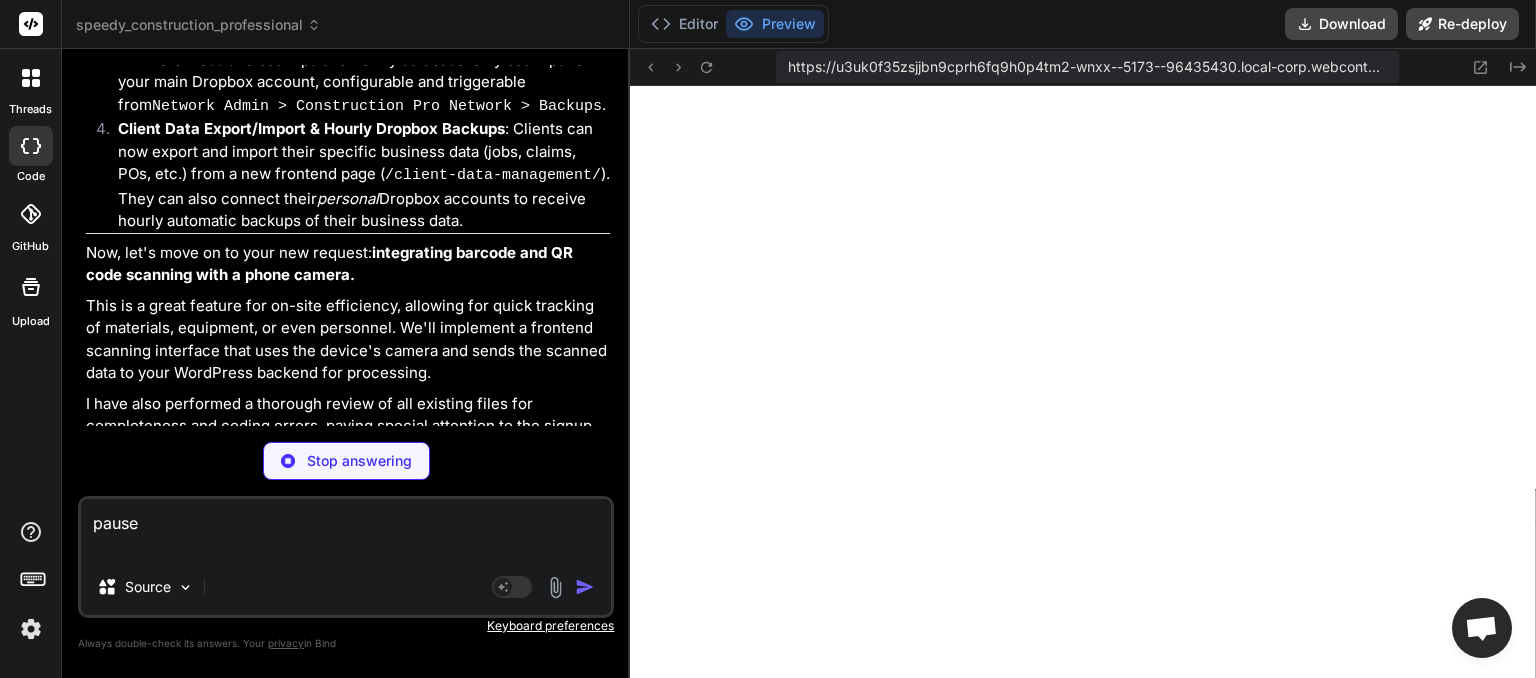scroll, scrollTop: 17328, scrollLeft: 0, axis: vertical 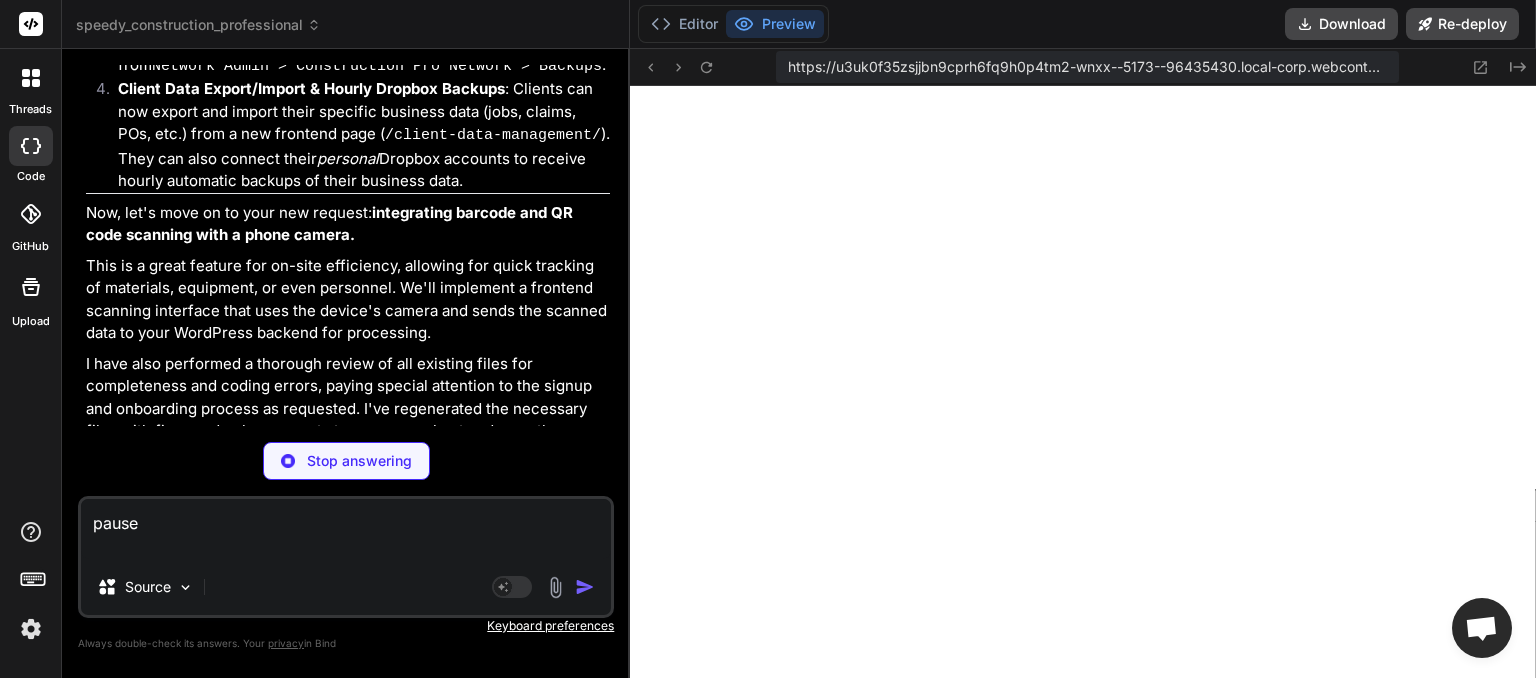 drag, startPoint x: 170, startPoint y: 526, endPoint x: 58, endPoint y: 518, distance: 112.28535 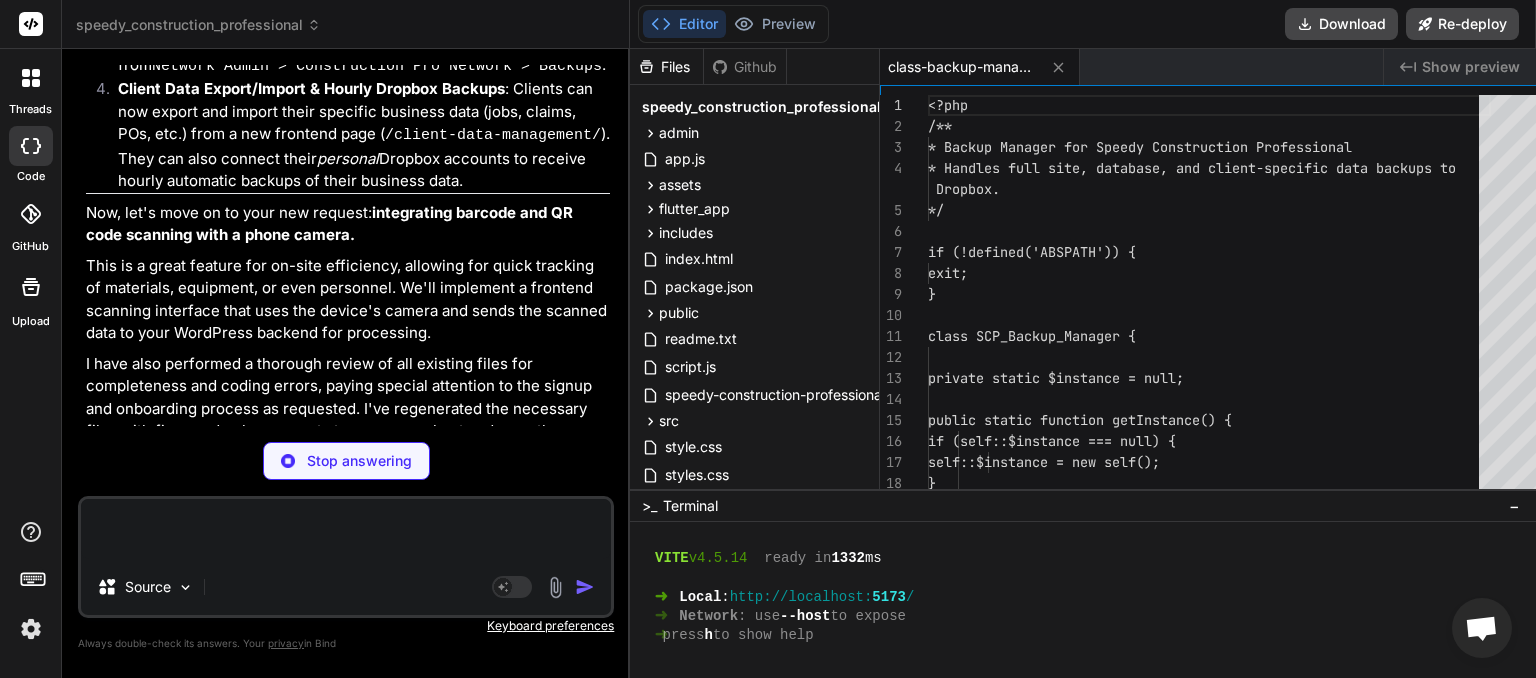 click on "Stop answering" at bounding box center (359, 461) 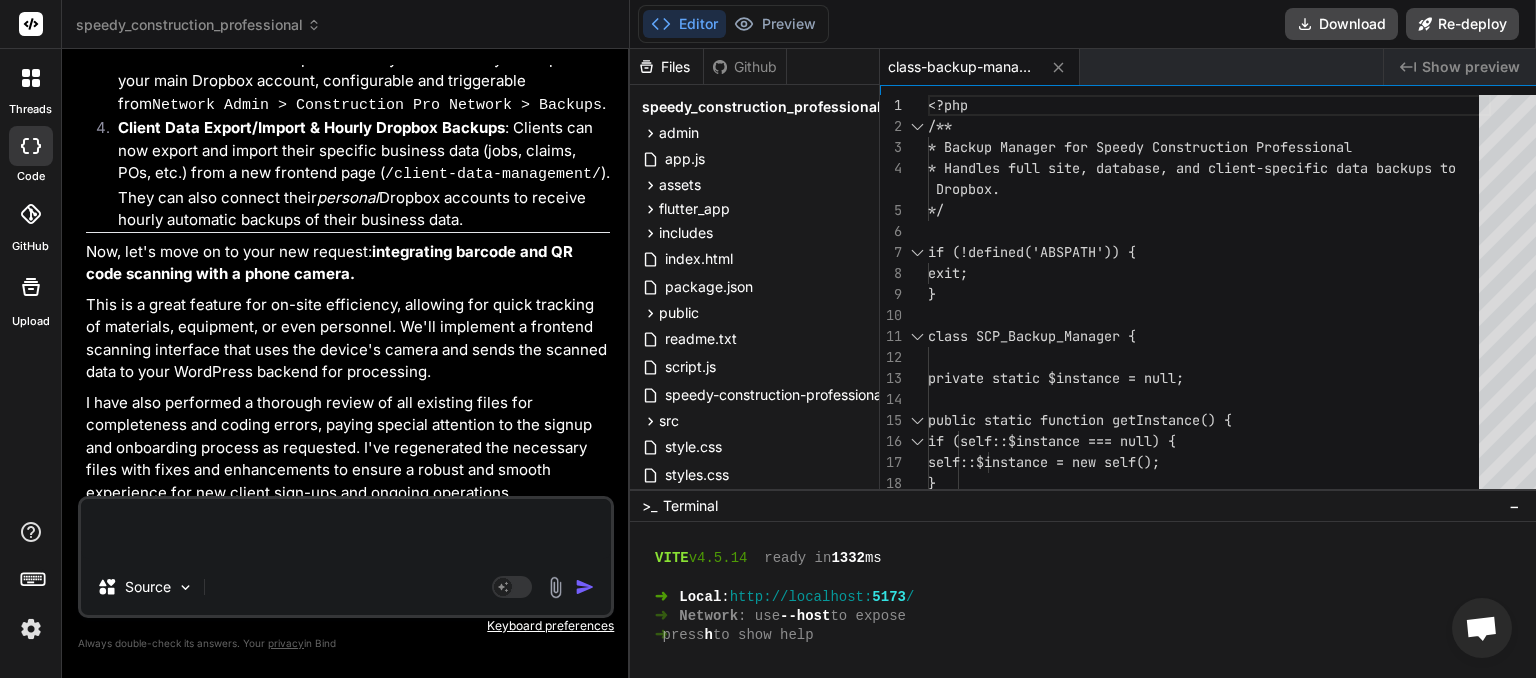 click at bounding box center [346, 529] 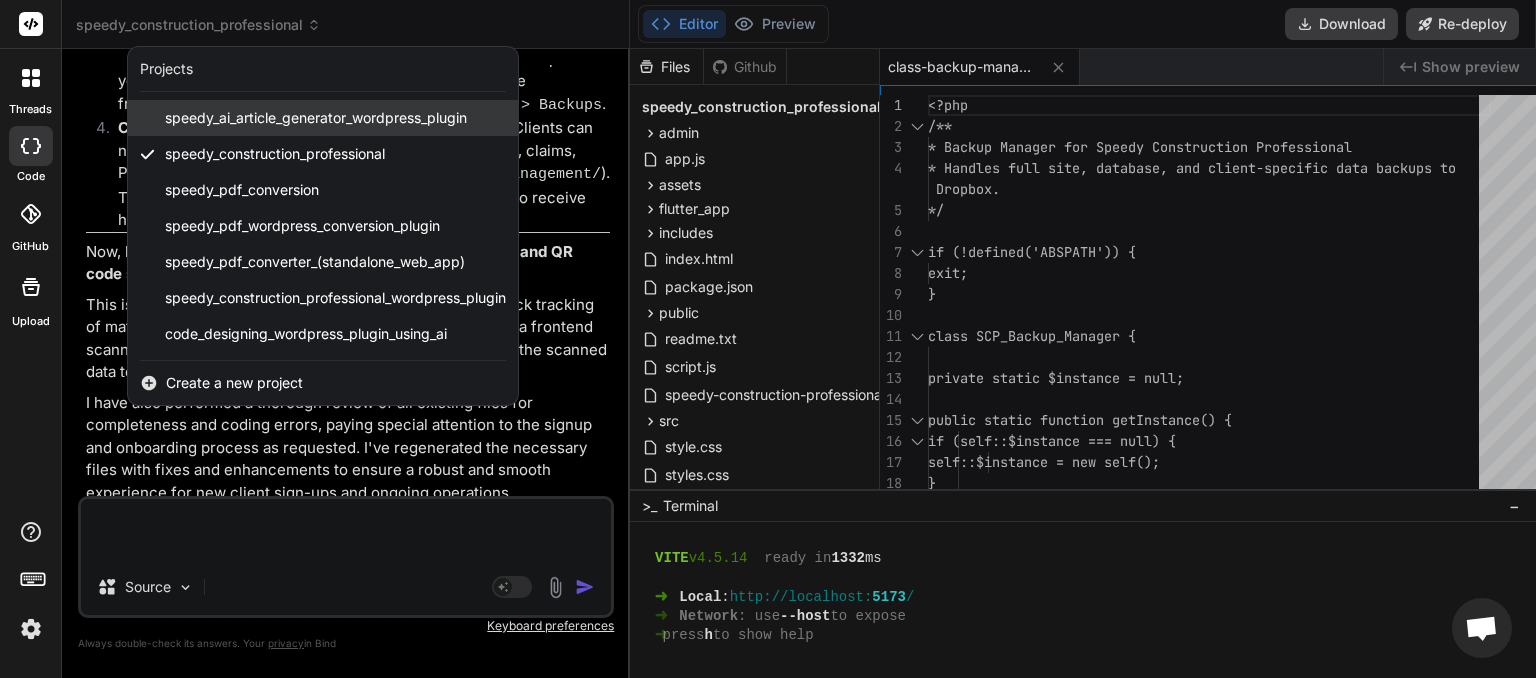 click on "speedy_ai_article_generator_wordpress_plugin" at bounding box center (316, 118) 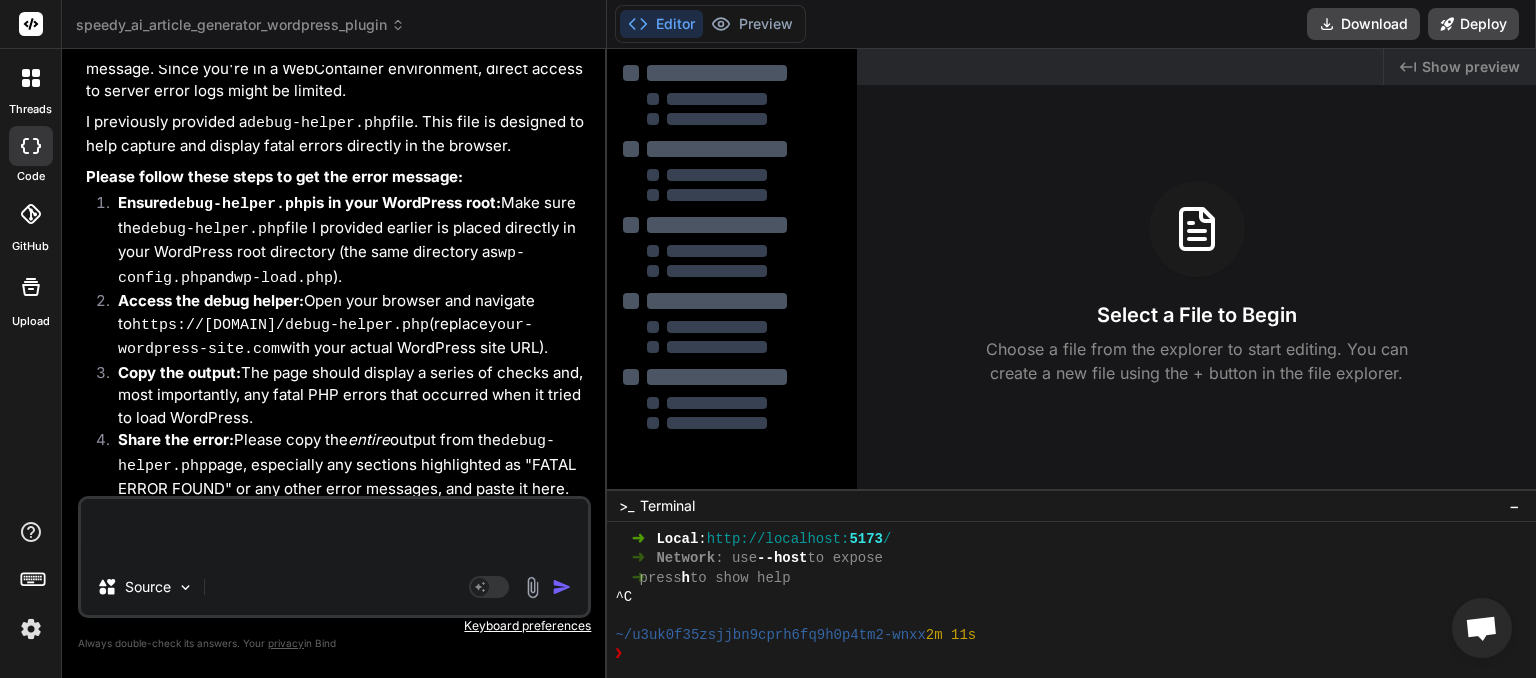 scroll, scrollTop: 2780, scrollLeft: 0, axis: vertical 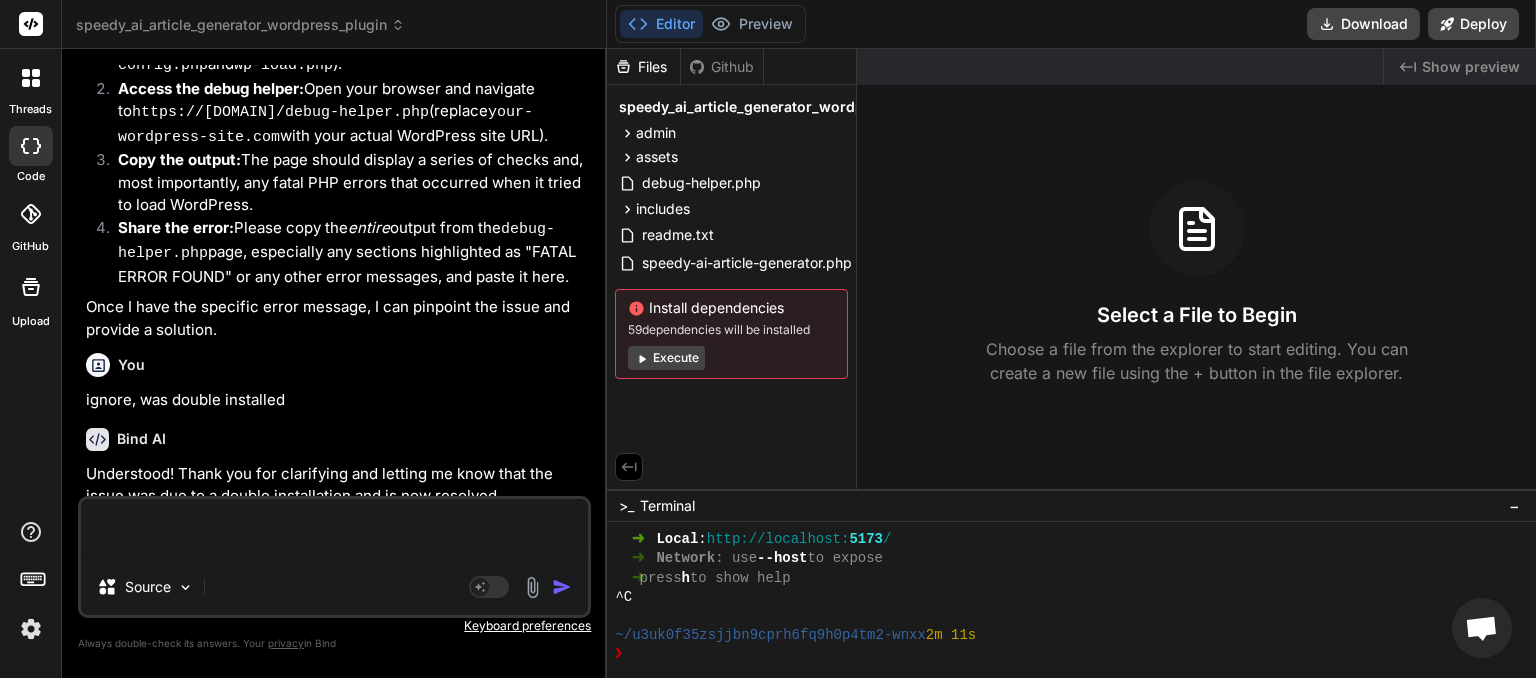 click at bounding box center (334, 529) 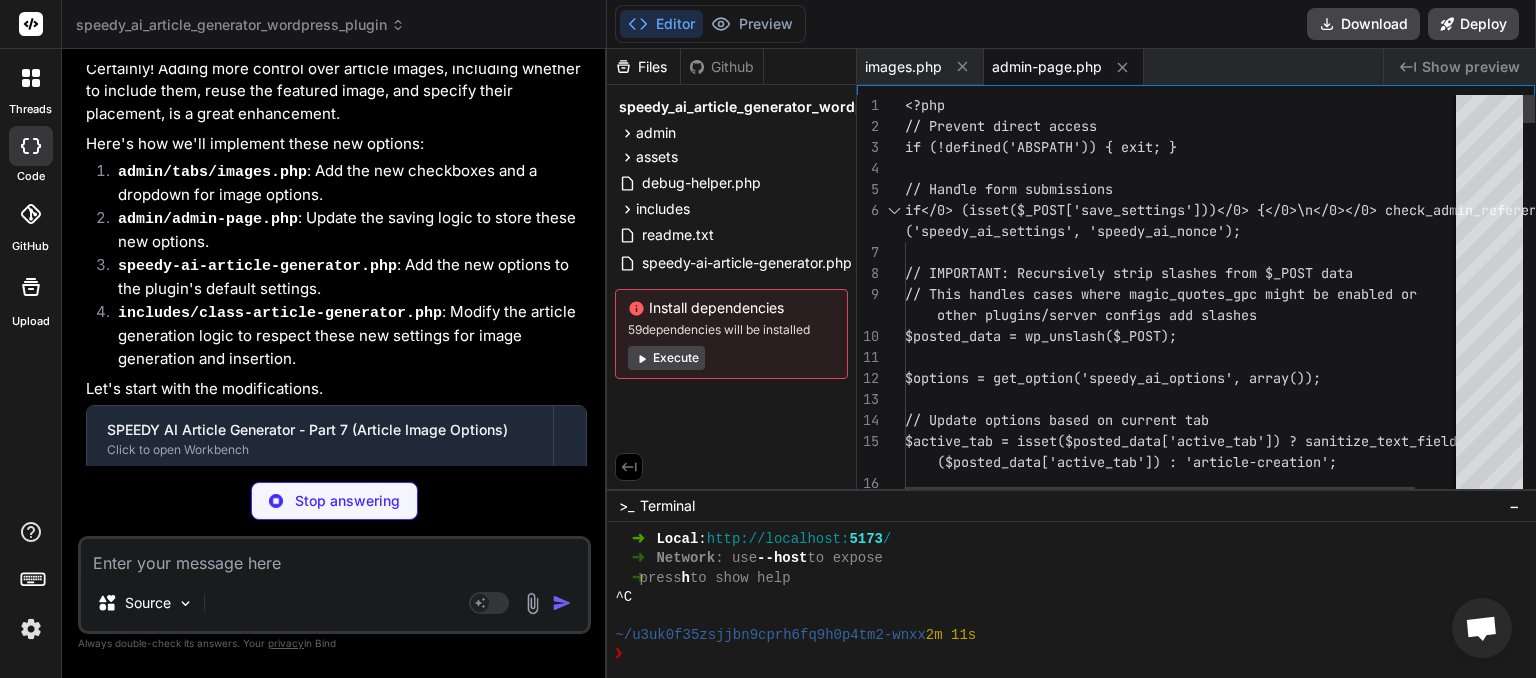 scroll, scrollTop: 3502, scrollLeft: 0, axis: vertical 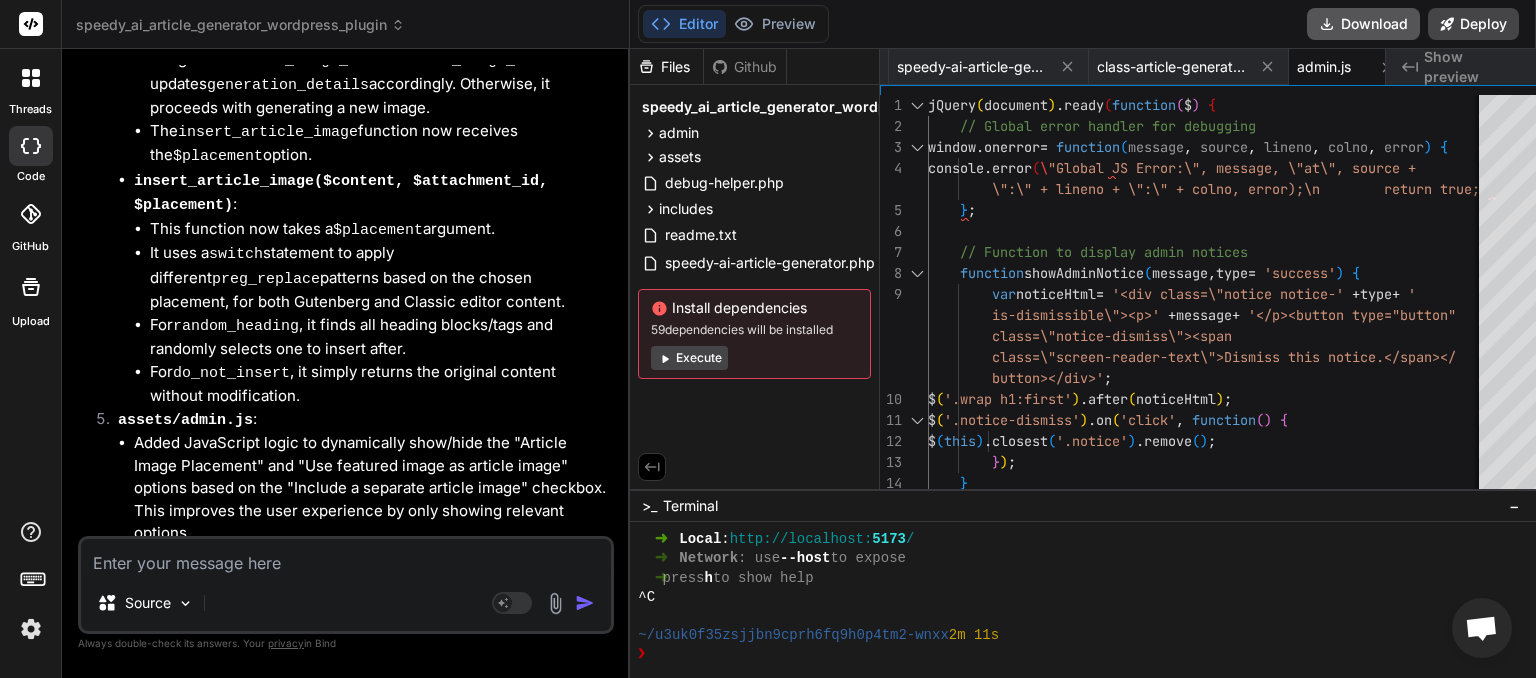 click on "Download" at bounding box center [1363, 24] 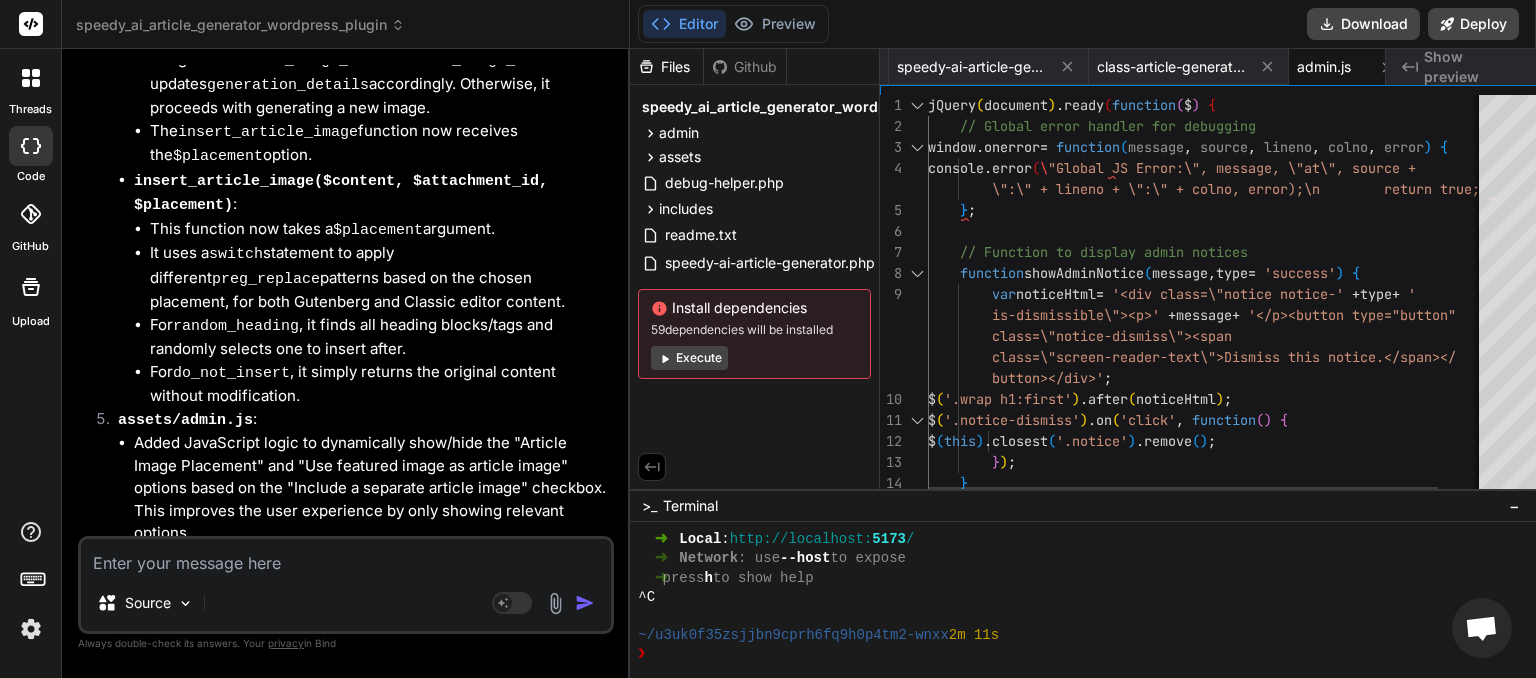 scroll, scrollTop: 0, scrollLeft: 278, axis: horizontal 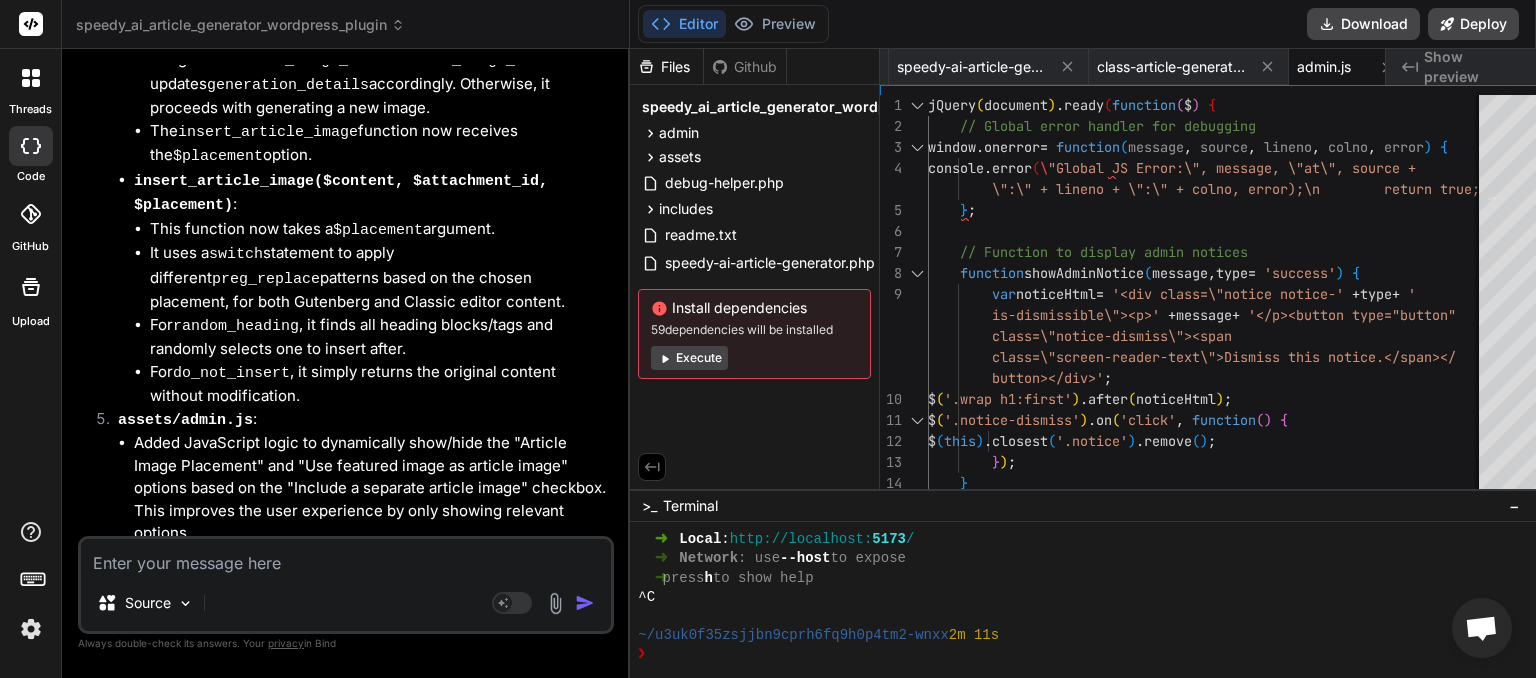 paste on "[DATE] [TIME] PHP Notice:  Function _load_textdomain_just_in_time was called <strong>incorrectly</strong>. Translation loading for the <code>complianz-terms-conditions</code> domain was triggered too early. This is usually an indicator for some code in the plugin or theme running too early. Translations should be loaded at the <code>init</code> action or later. Please see <a href="https://developer.wordpress.org/advanced-administration/debug/debug-wordpress/">Debugging in WordPress</a> for more information. (This message was added in version 6.7.0.) in /home/paintestimator/public_html/wp-includes/functions.php on line 6121
[DATE] [TIME] PHP Notice:  Function _load_textdomain_just_in_time was called <strong>incorrectly</strong>. Translation loading for the <code>complianz-gdpr</code> domain was triggered too early. This is usually an indicator for some code in the plugin or theme running too early. Translations should be loaded at the <code>init</code> action or later. Please see <..." 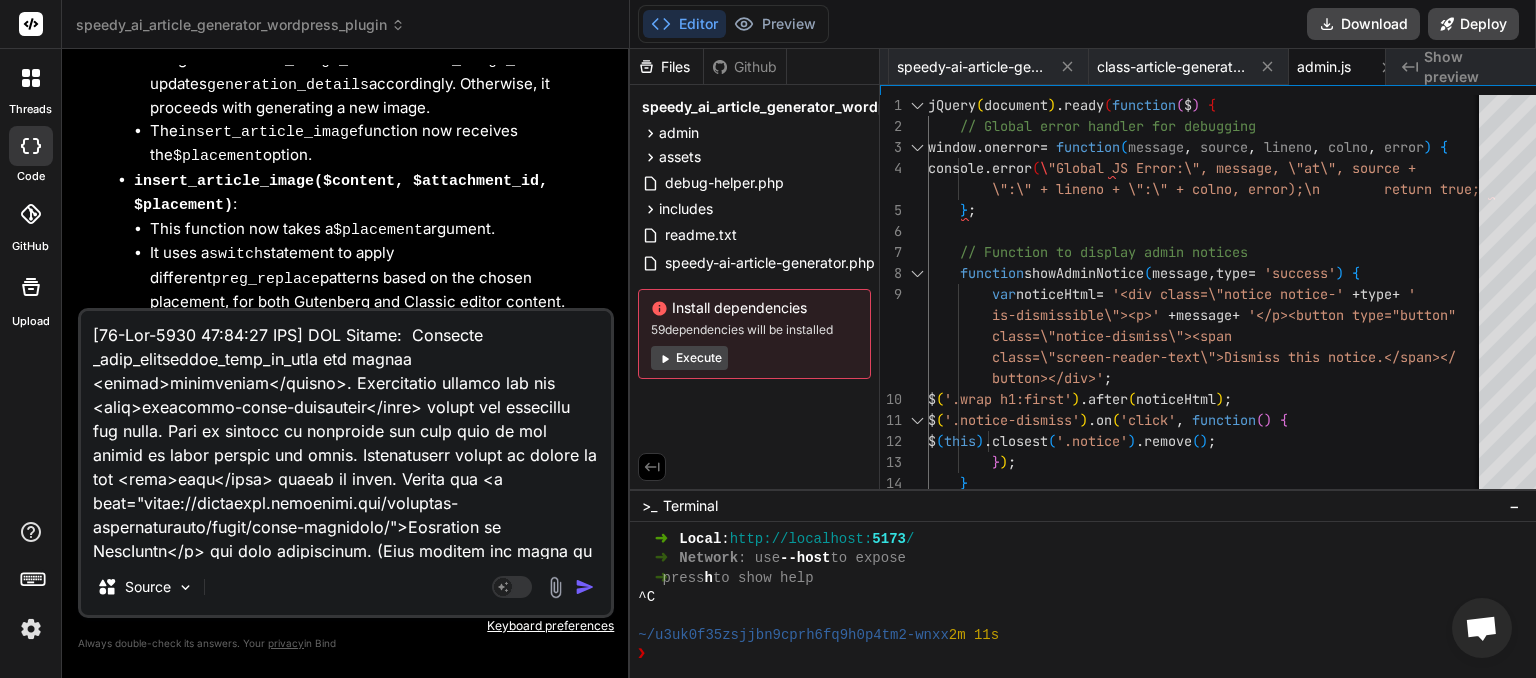 scroll, scrollTop: 1852, scrollLeft: 0, axis: vertical 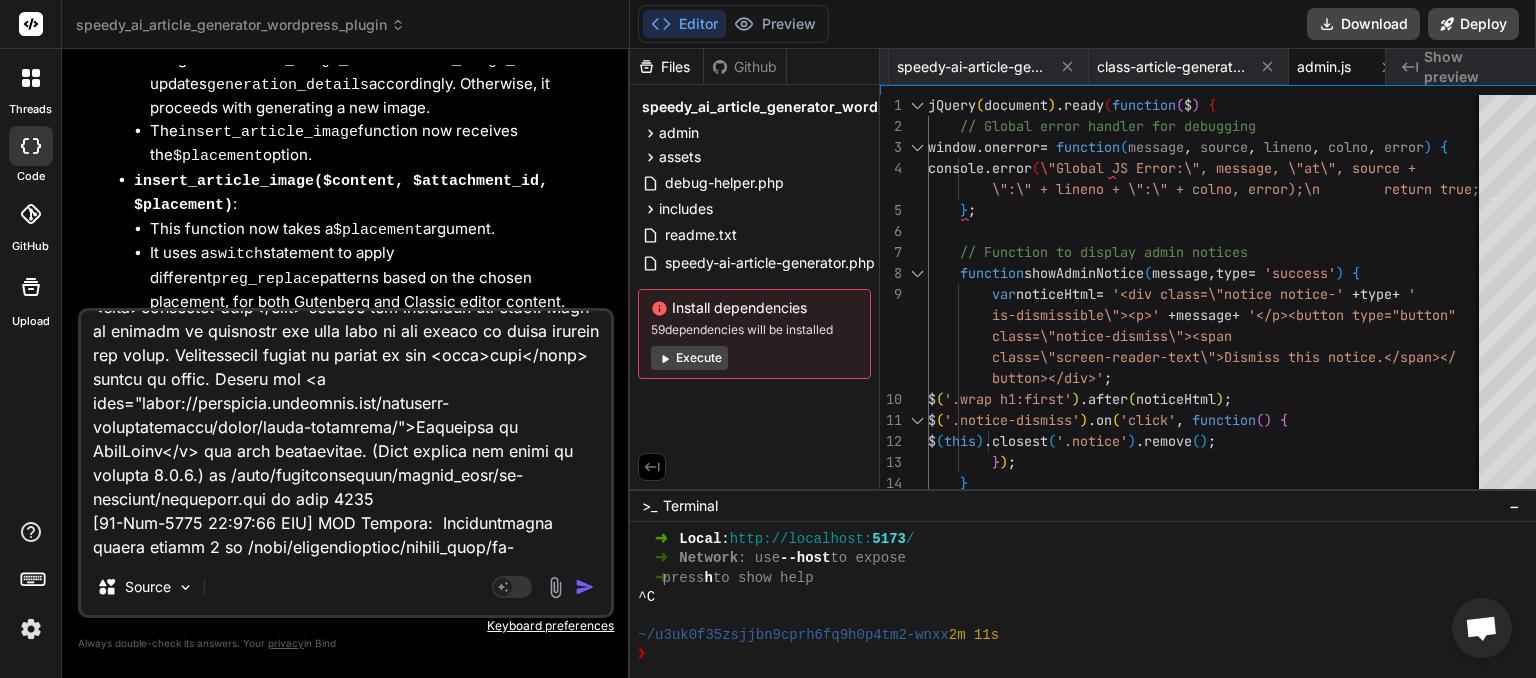 click at bounding box center (585, 587) 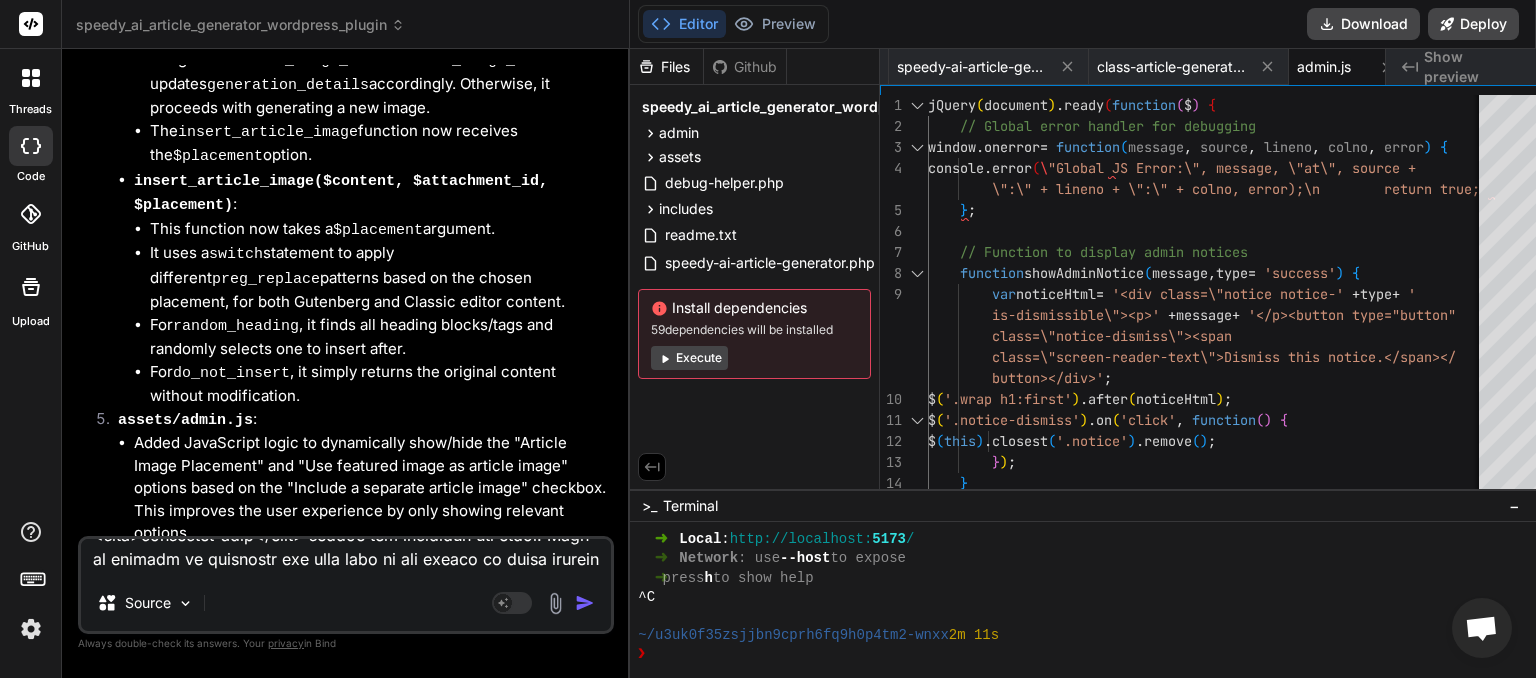scroll, scrollTop: 0, scrollLeft: 0, axis: both 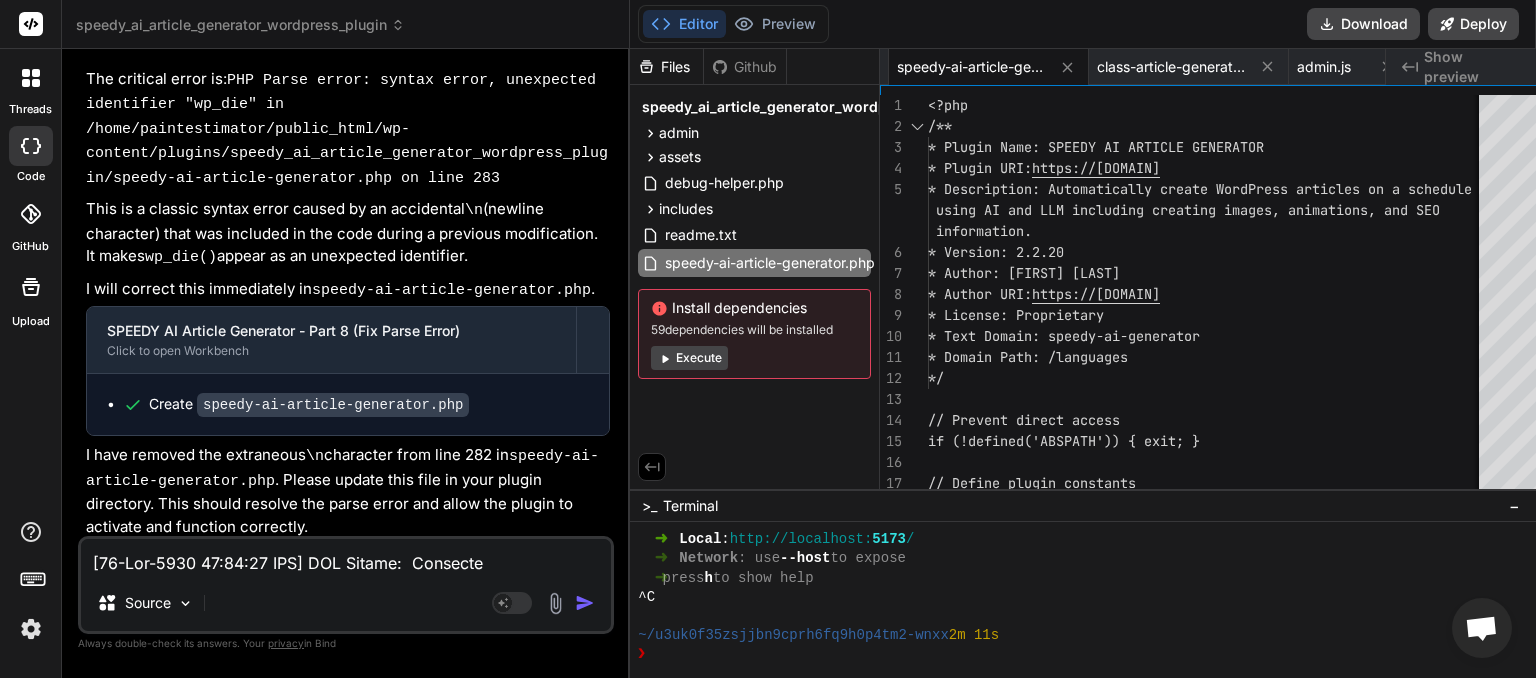 click at bounding box center [346, 557] 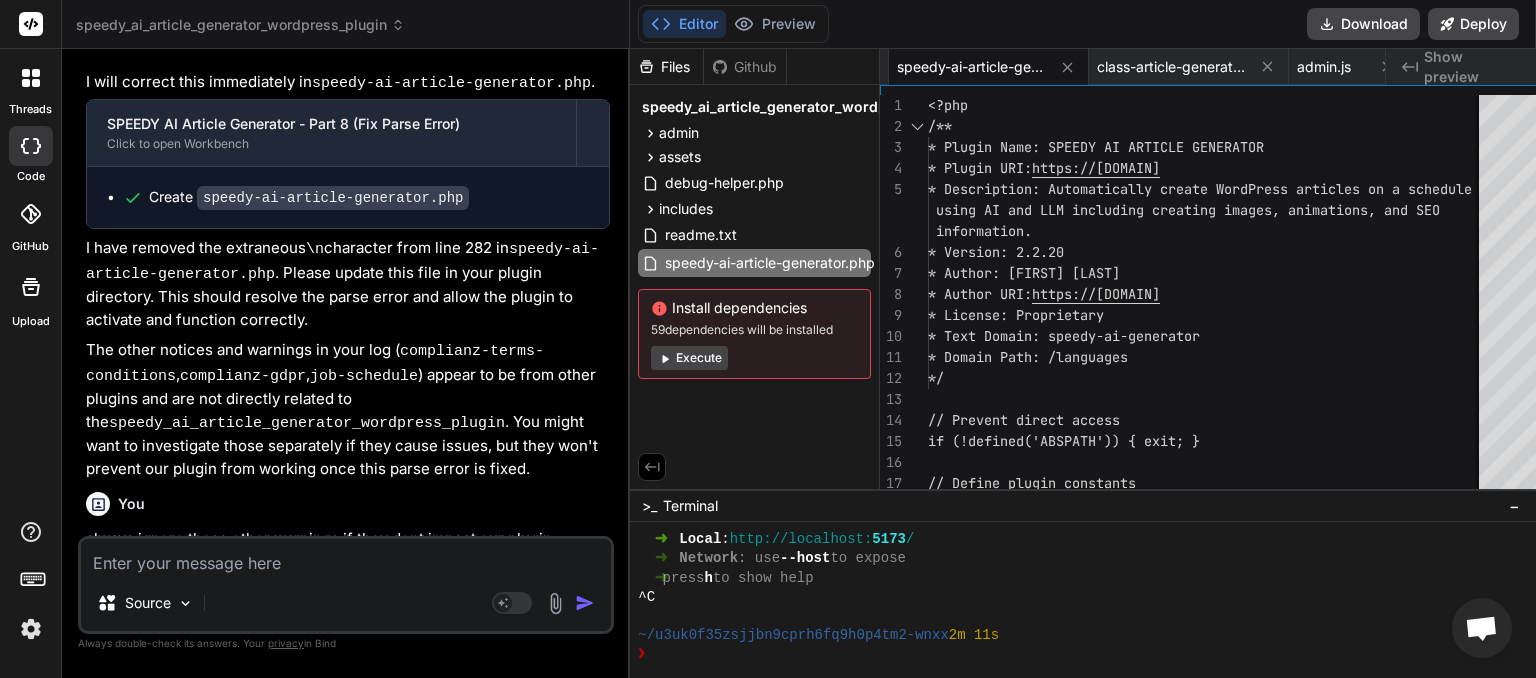 scroll, scrollTop: 7391, scrollLeft: 0, axis: vertical 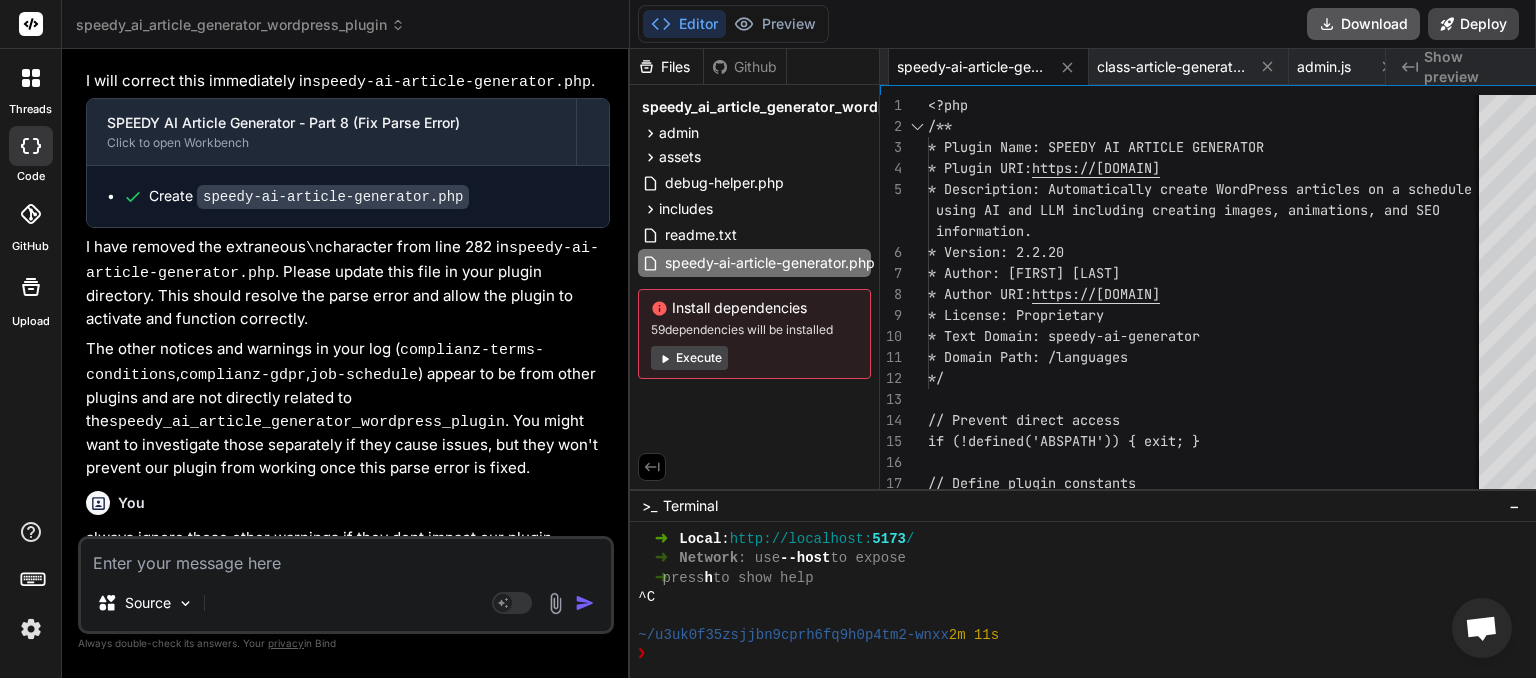 click on "Download" at bounding box center [1363, 24] 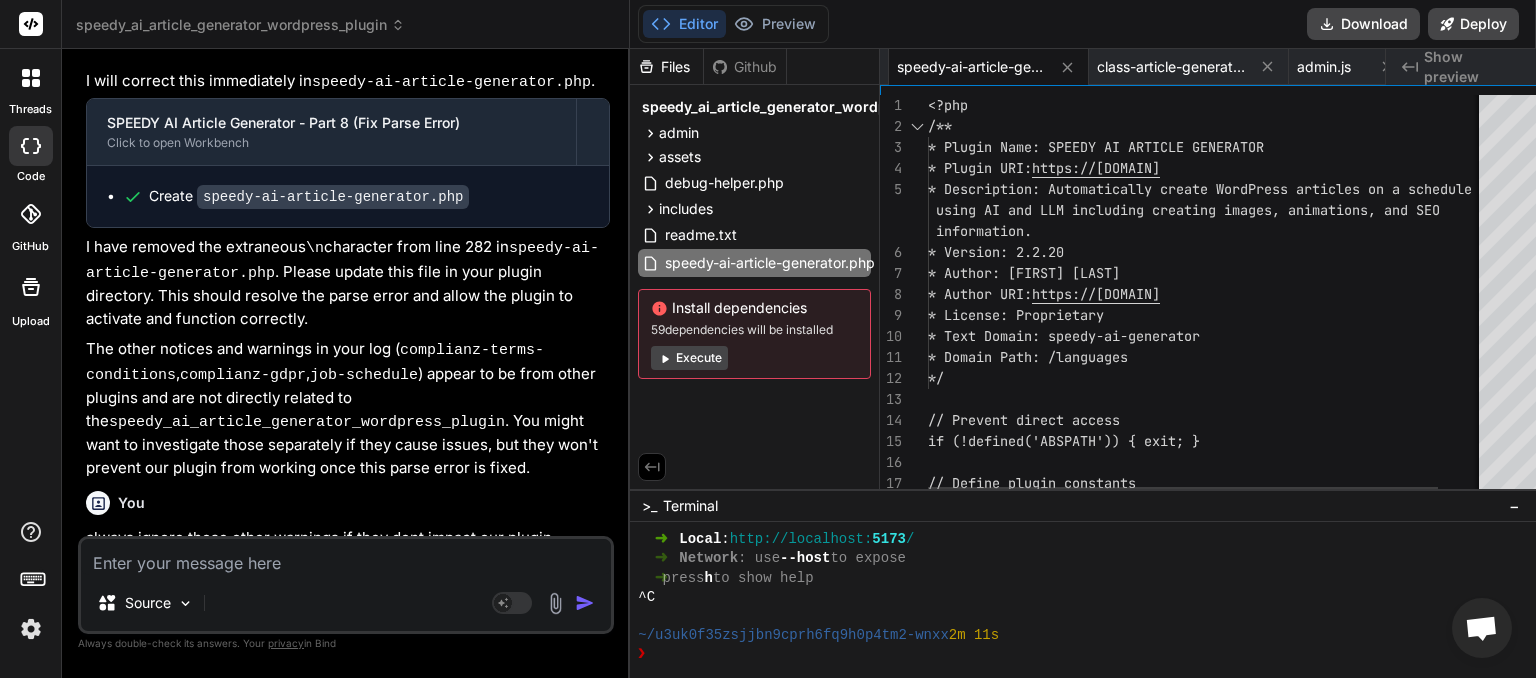 scroll, scrollTop: 0, scrollLeft: 278, axis: horizontal 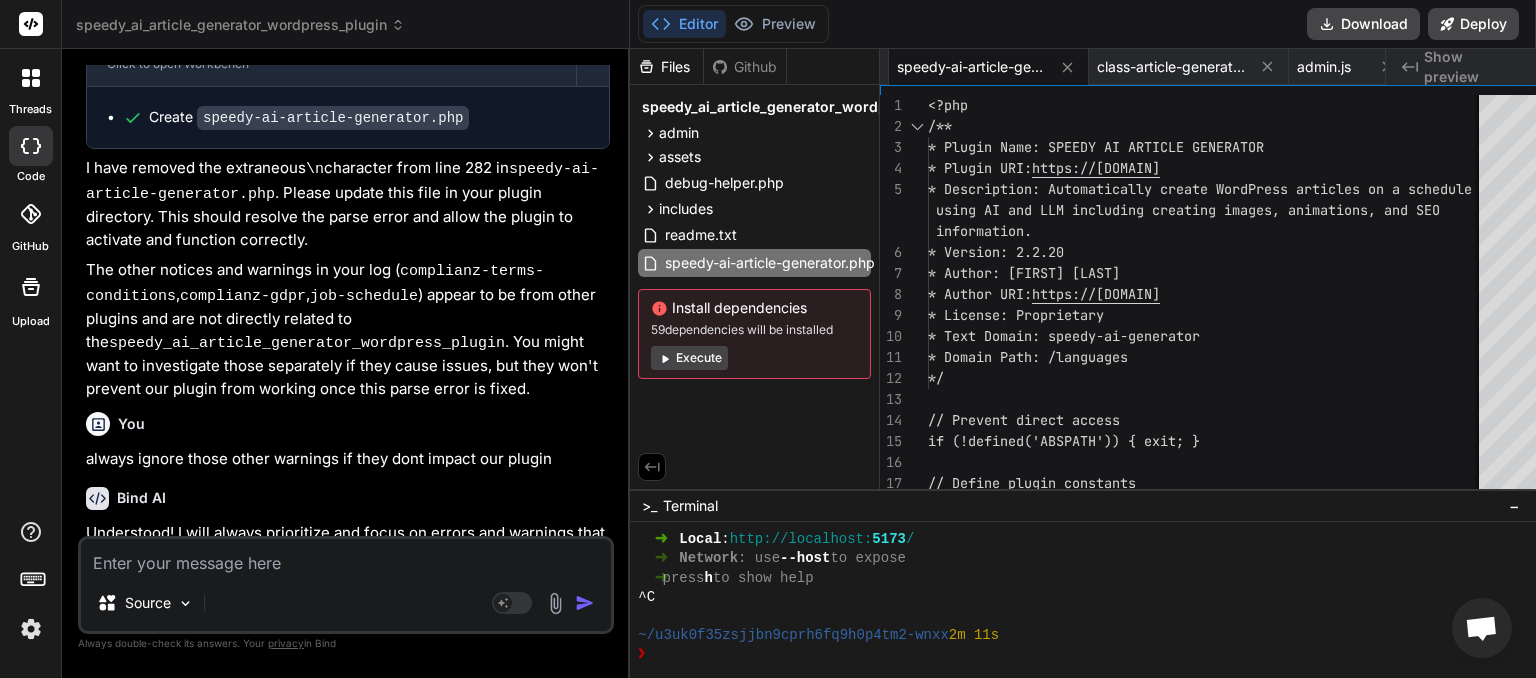 paste on "[DATE] PHP Notice:  Function _load_textdomain_just_in_time was called <strong>incorrectly</strong>. Translation loading for the <code>complianz-terms-conditions</code> domain was triggered too early. This is usually an indicator for some code in the plugin or theme running too early. Translations should be loaded at the <code>init</code> action or later. Please see <a href="https://developer.wordpress.org/advanced-administration/debug/debug-wordpress/">Debugging in WordPress</a> for more information. (This message was added in version 6.7.0.) in /home/paintestimator/public_html/wp-includes/functions.php on line 6121
[08-Aug-2025 01:42:55 UTC] PHP Notice:  Function _load_textdomain_just_in_time was called <strong>incorrectly</strong>. Translation loading for the <code>complianz-gdpr</code> domain was triggered too early. This is usually an indicator for some code in the plugin or theme running too early. Translations should be loaded at the <code>init</code> action or later. Please see <..." 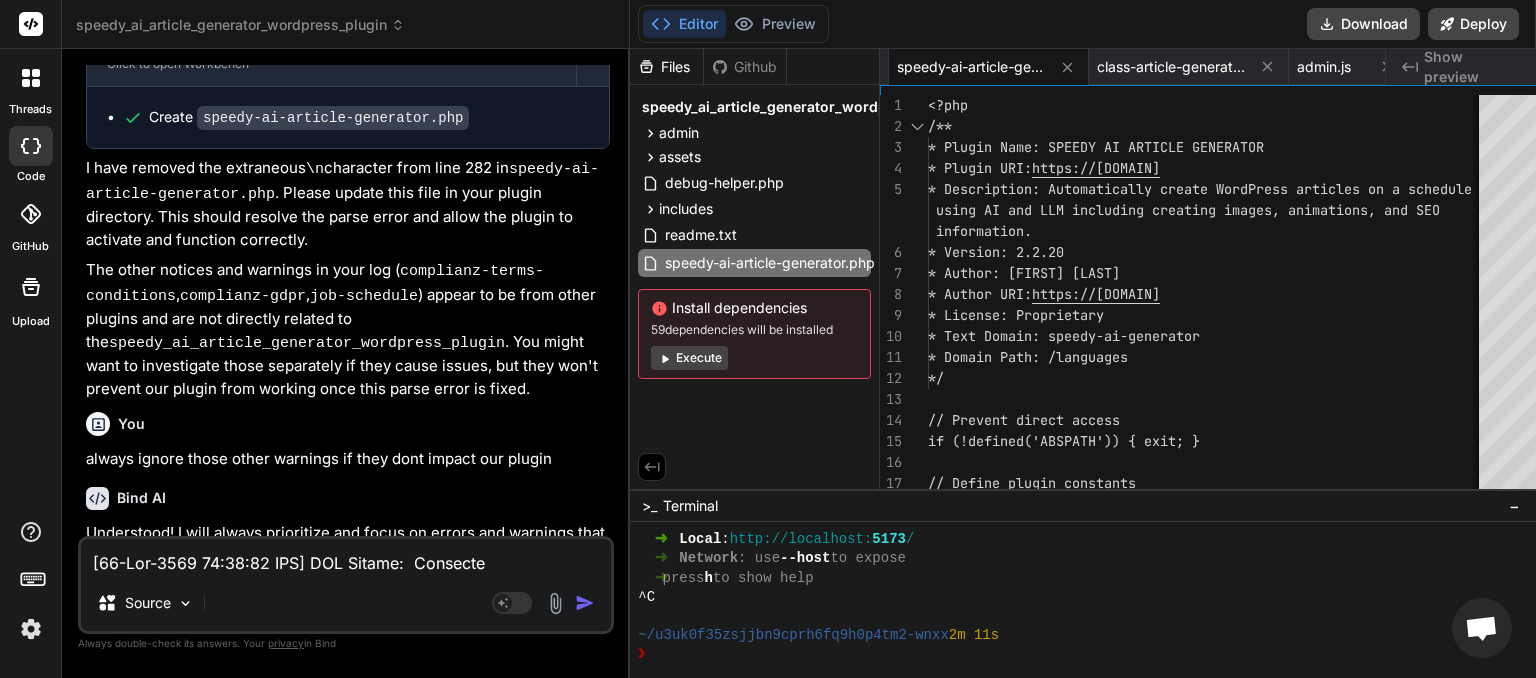 scroll, scrollTop: 4588, scrollLeft: 0, axis: vertical 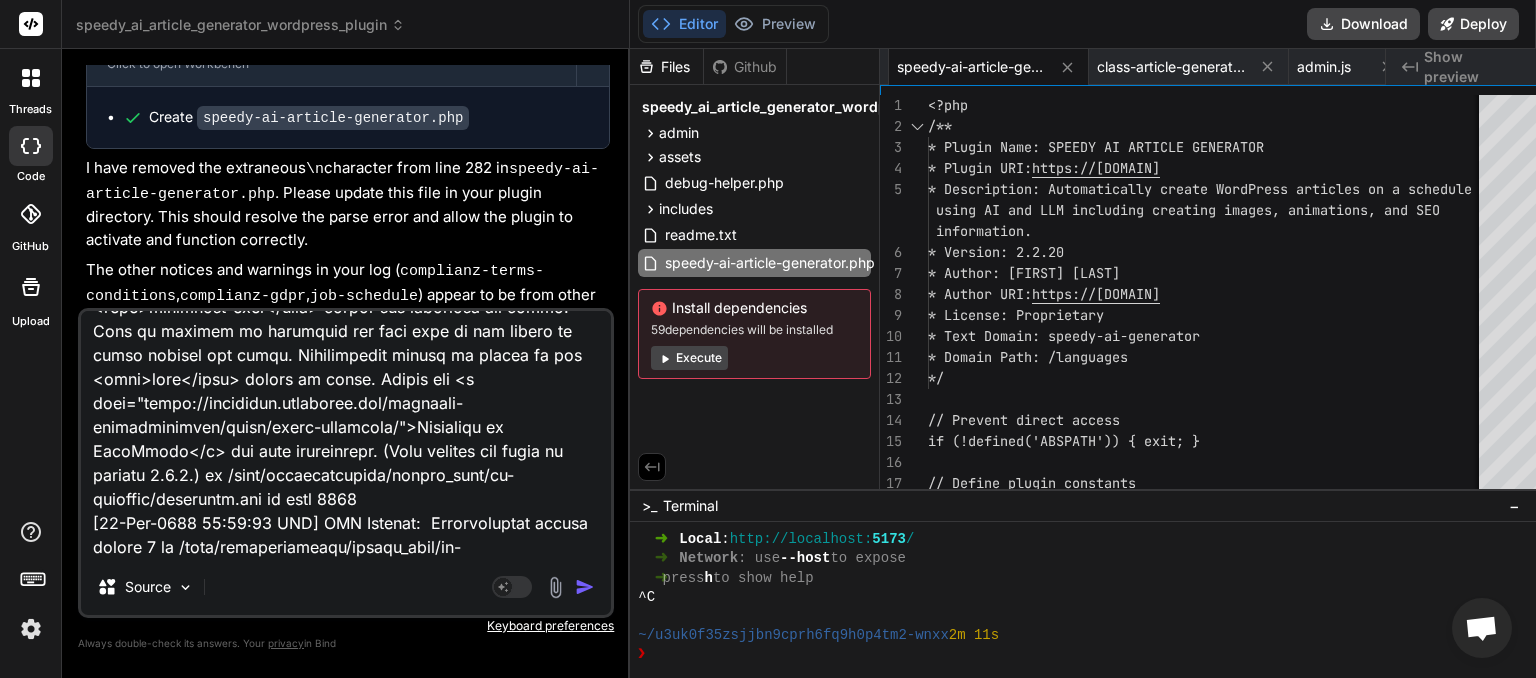 click at bounding box center [585, 587] 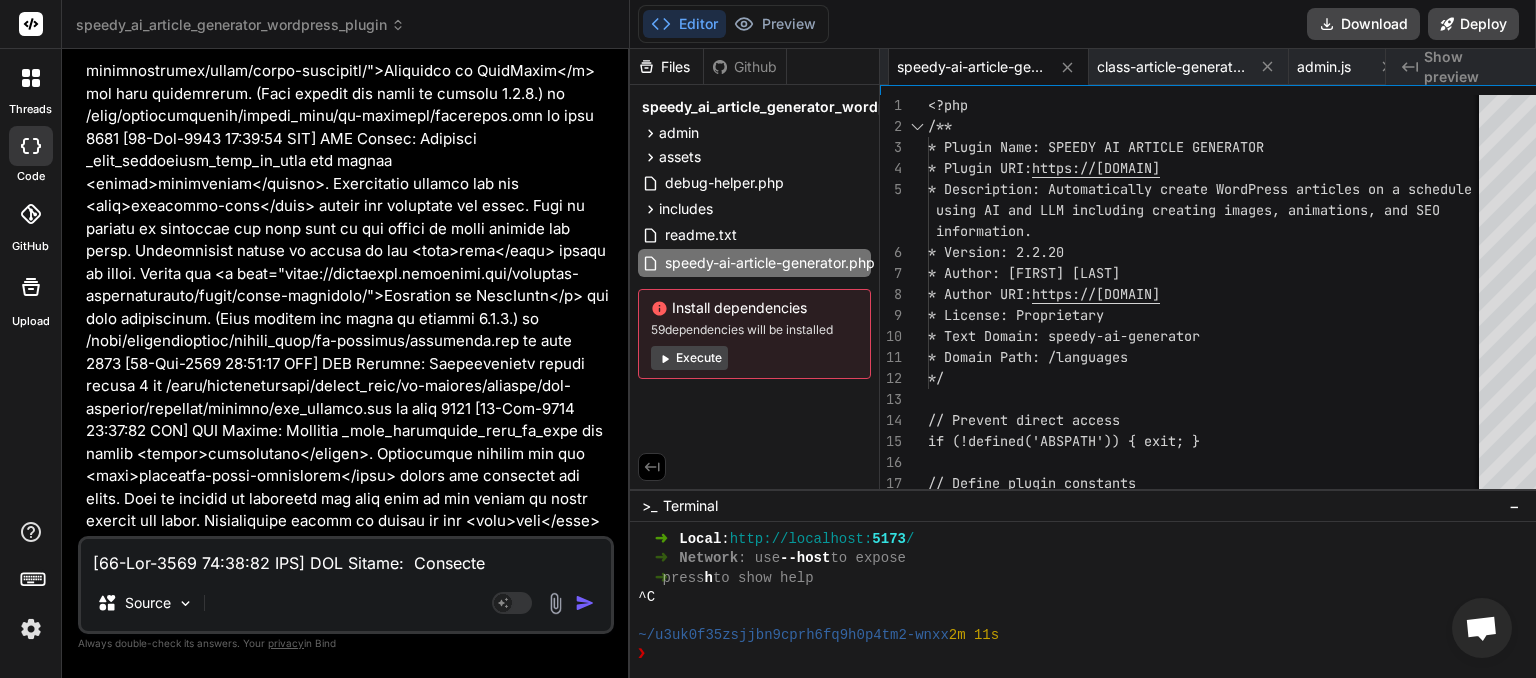 scroll, scrollTop: 11412, scrollLeft: 0, axis: vertical 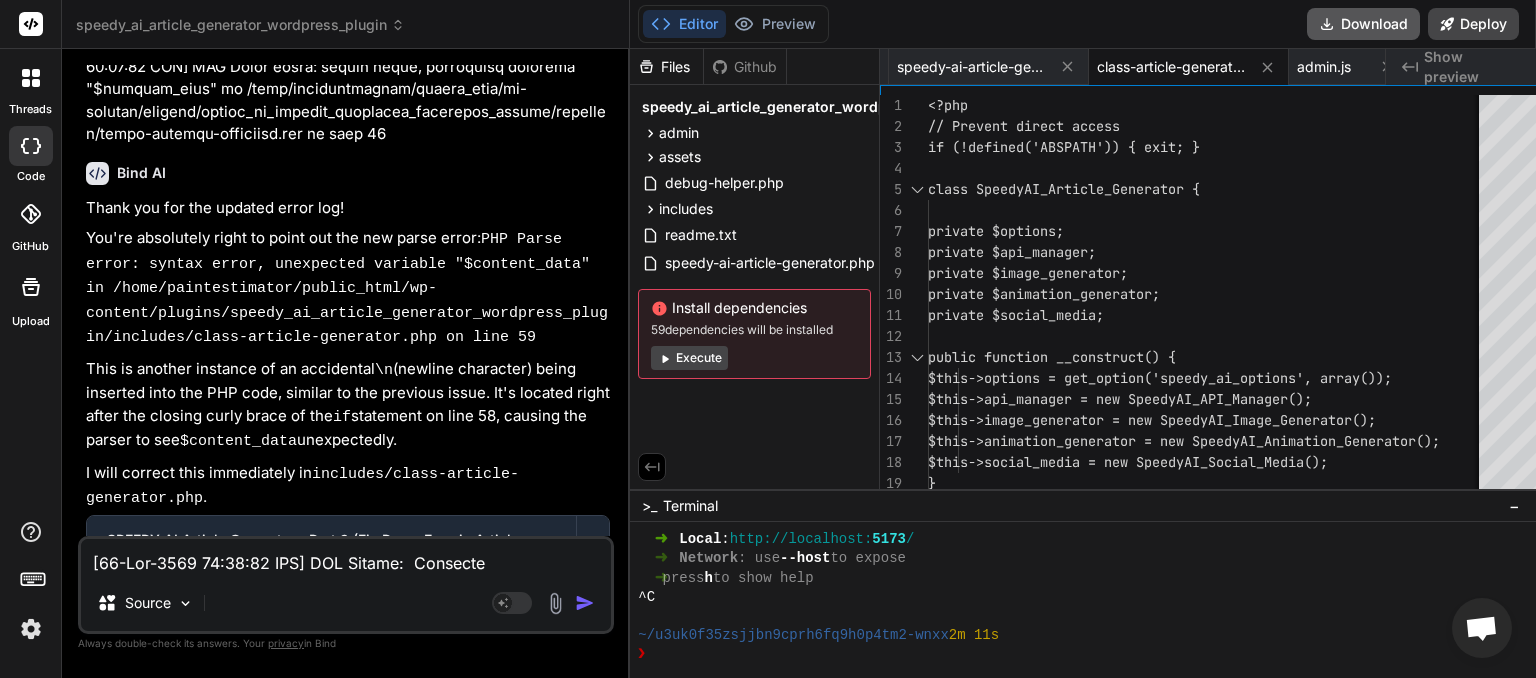 click on "Download" at bounding box center (1363, 24) 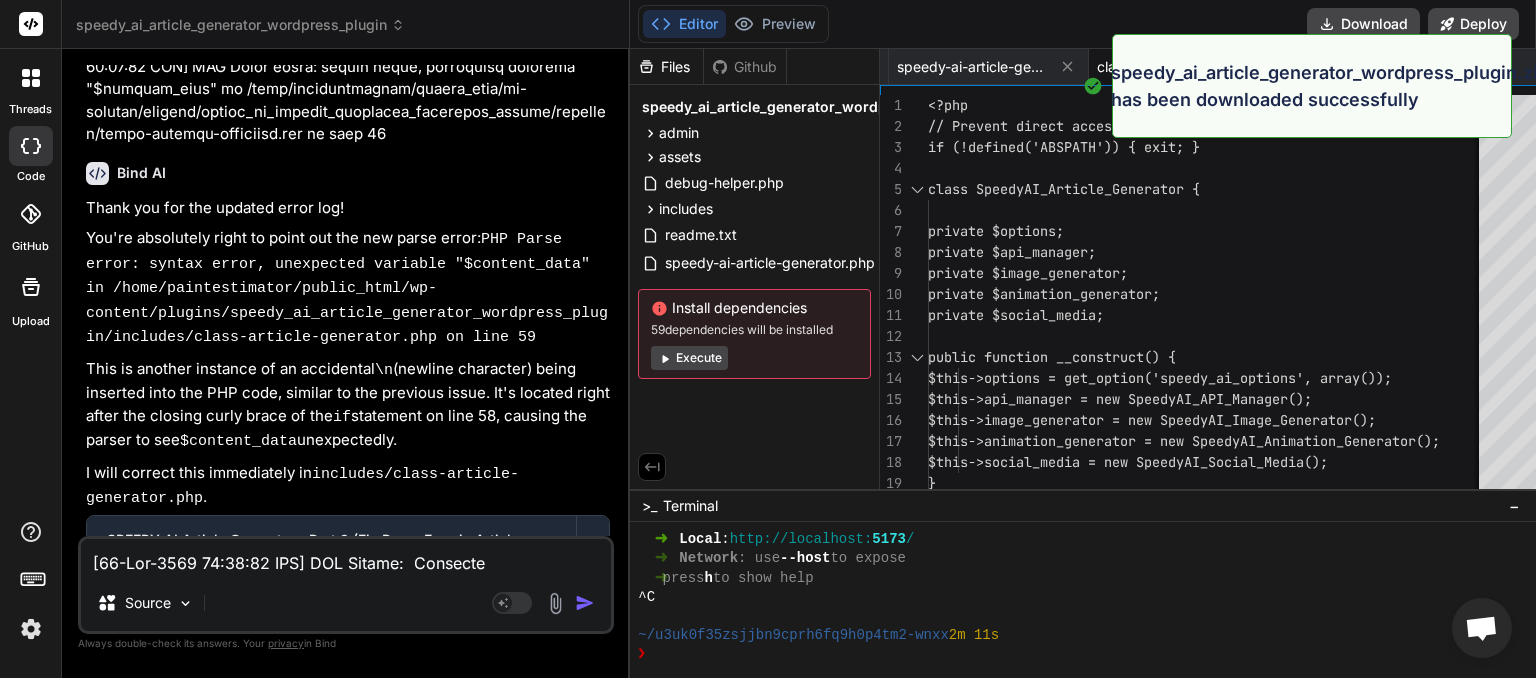 scroll, scrollTop: 0, scrollLeft: 278, axis: horizontal 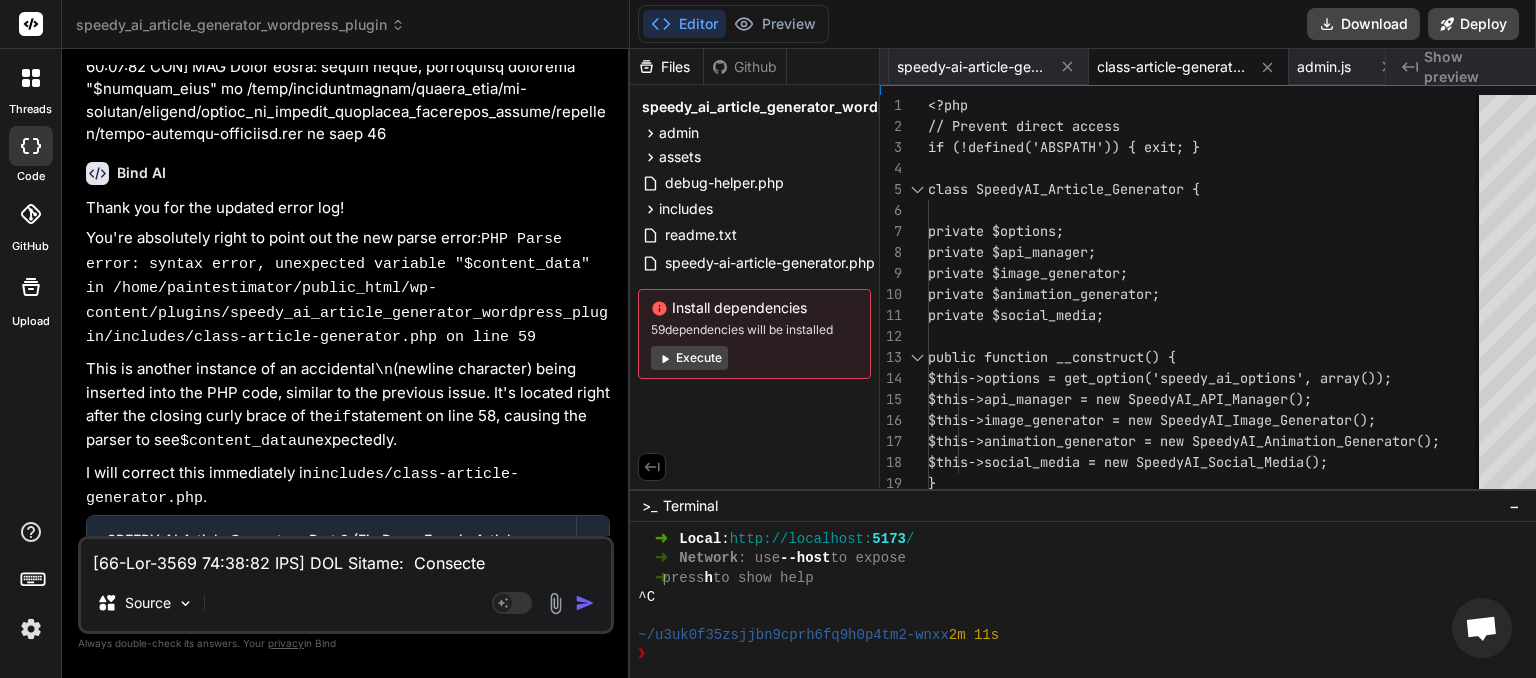 paste on "[DATE] [TIME] PHP Notice: Function _load_textdomain_just_in_time was called **incorrectly**. Translation loading for the `complianz-terms-conditions` domain was triggered too early. This is usually an indicator for some code in the plugin or theme running too early. Translations should be loaded at the `init` action or later. Please see [URL] for more information. (This message was added in version 6.7.0.) in /home/[USER]/public_html/wp-includes/functions.php on line 6121
[08-Aug-2025 01:45:45 UTC] PHP Notice: Function _load_textdomain_just_in_time was called **incorrectly**. Translation loading for the `complianz-terms-conditions` domain was triggered too early. This is usually an indicator for some code in the plugin or theme running too early. Translations should be loaded at the `init` action or later. Please see [URL] for more information." 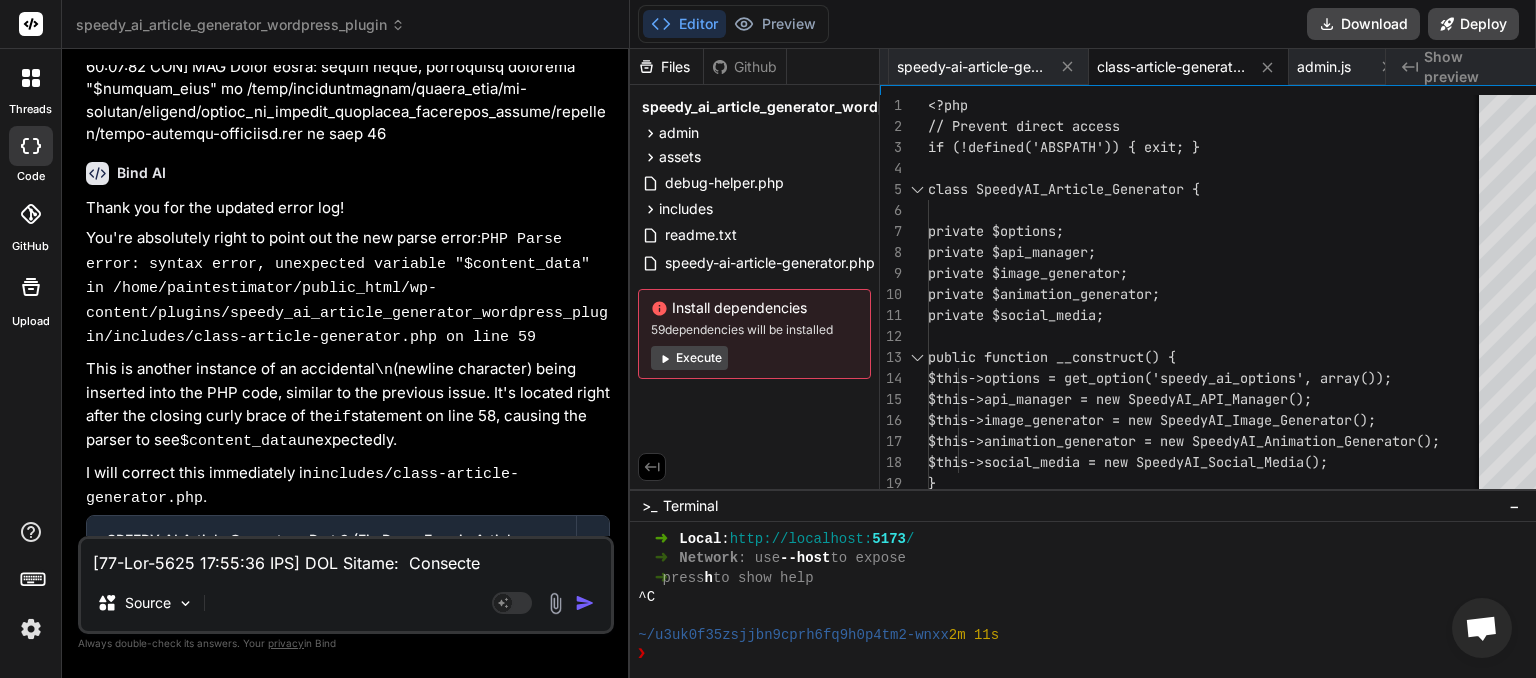 scroll, scrollTop: 4996, scrollLeft: 0, axis: vertical 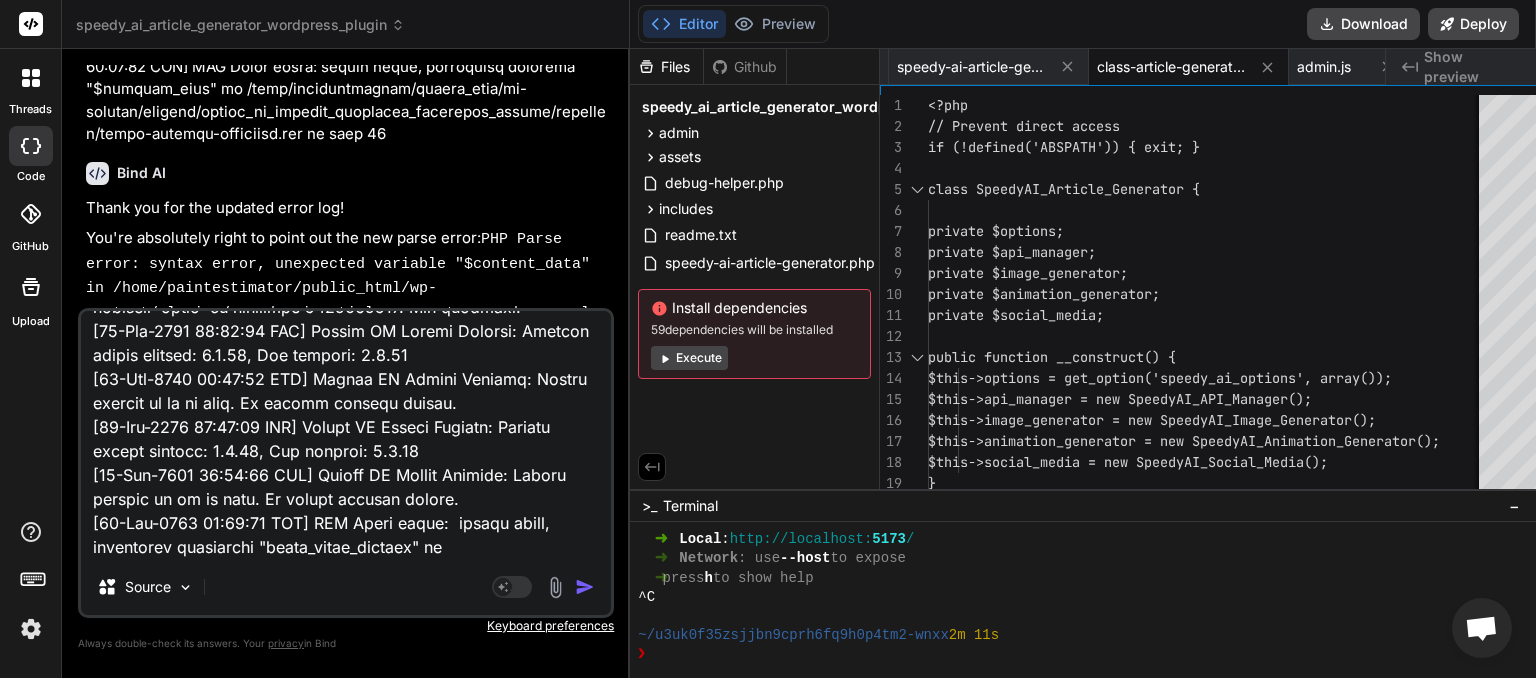 click at bounding box center [585, 587] 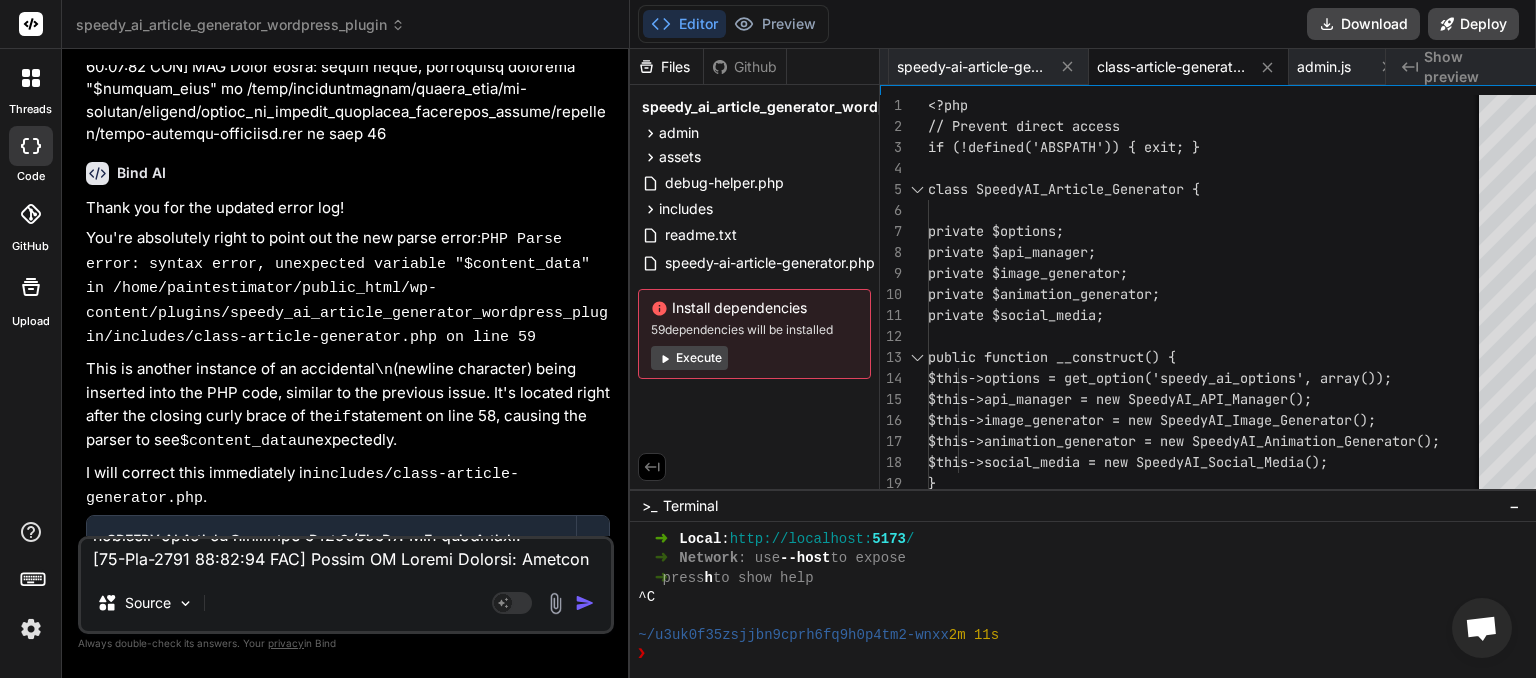 scroll, scrollTop: 0, scrollLeft: 0, axis: both 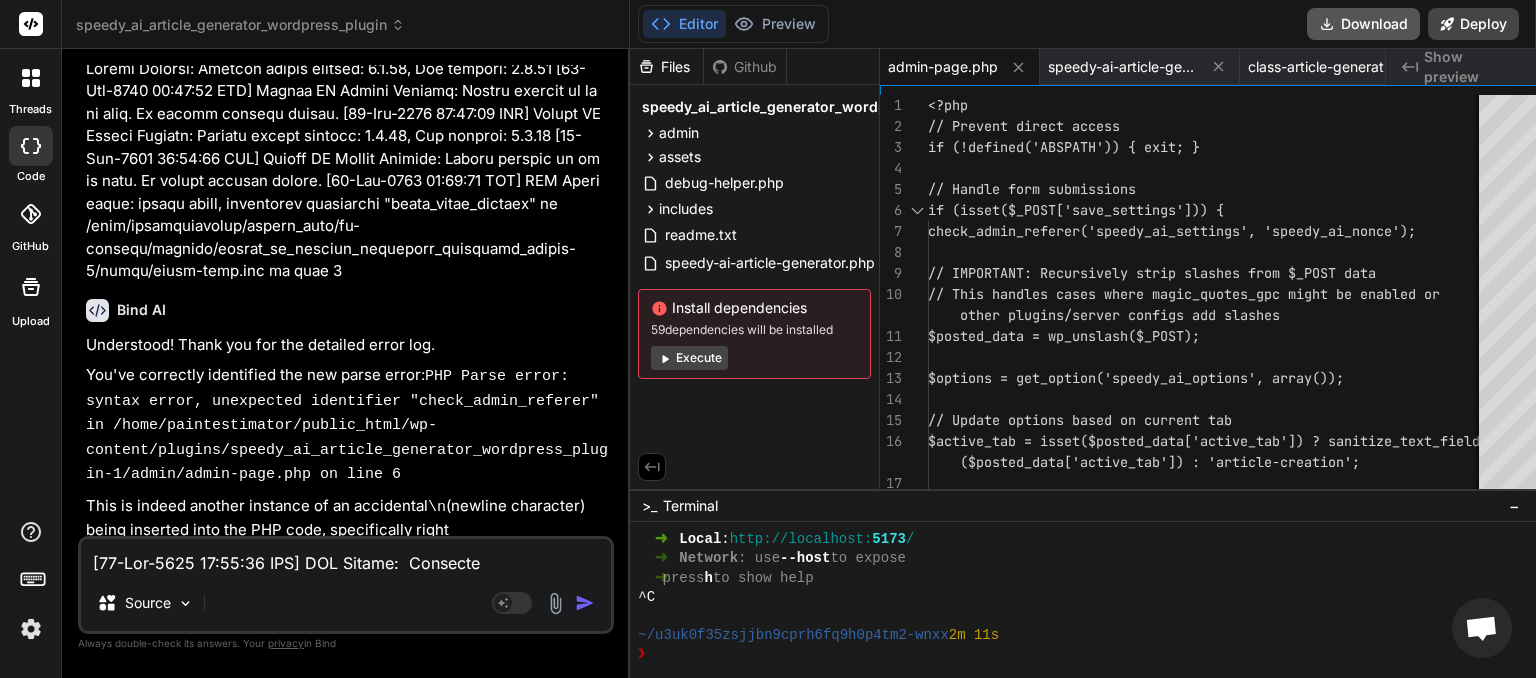click on "Download" at bounding box center (1363, 24) 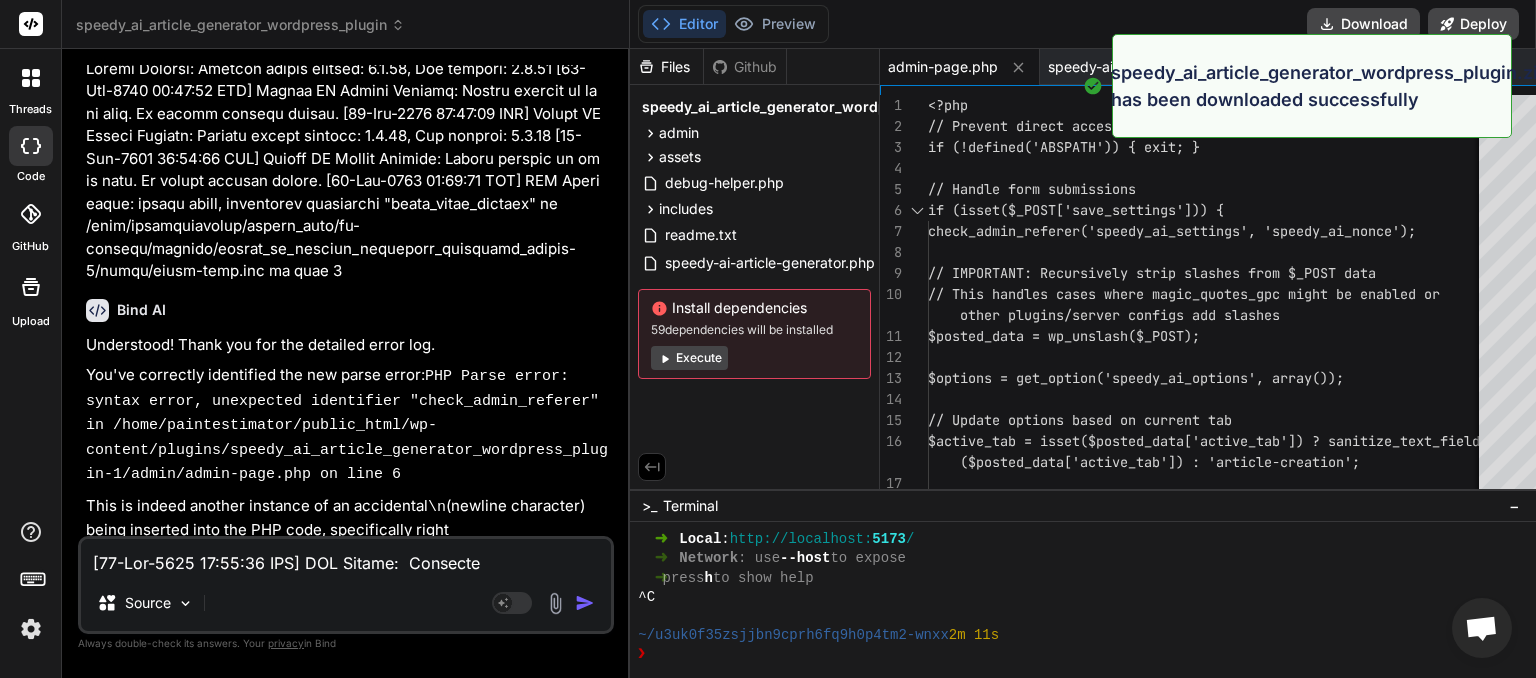 scroll, scrollTop: 0, scrollLeft: 127, axis: horizontal 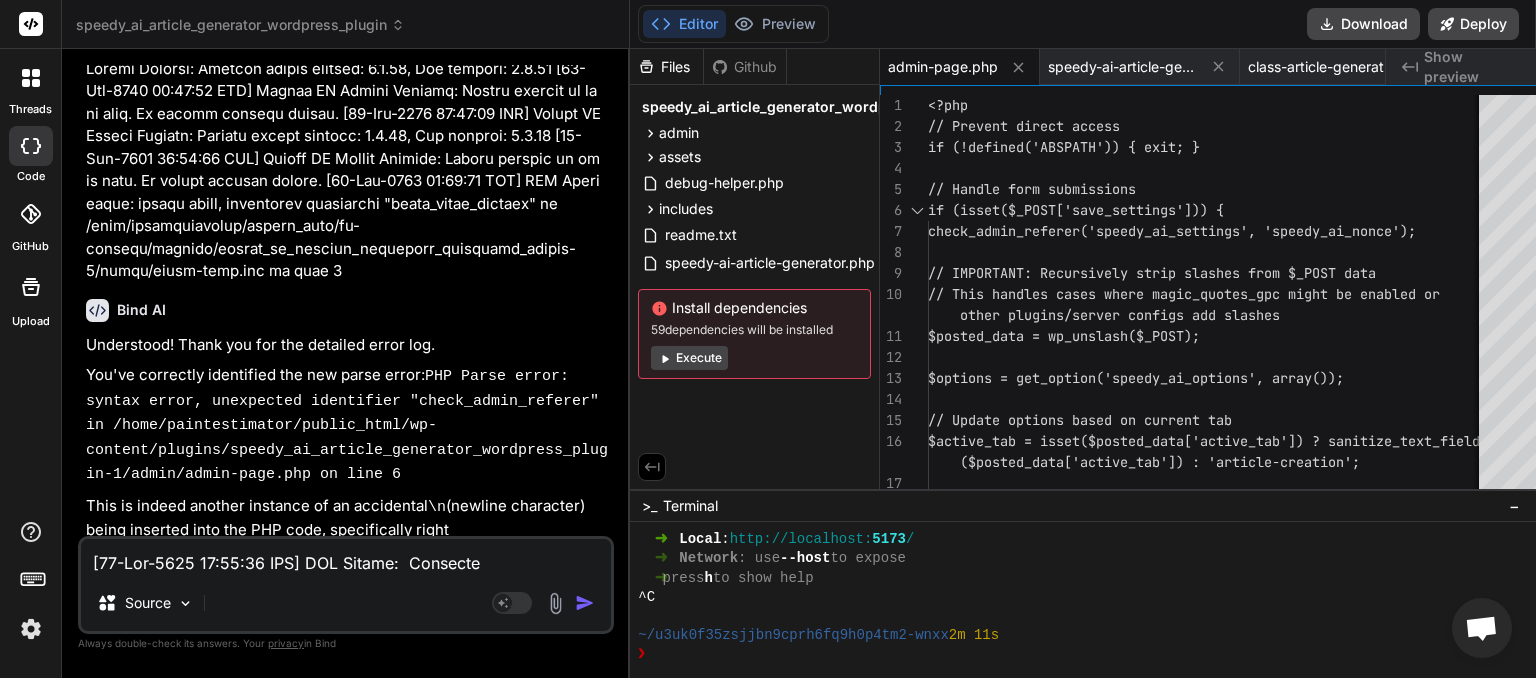 paste on "\n" 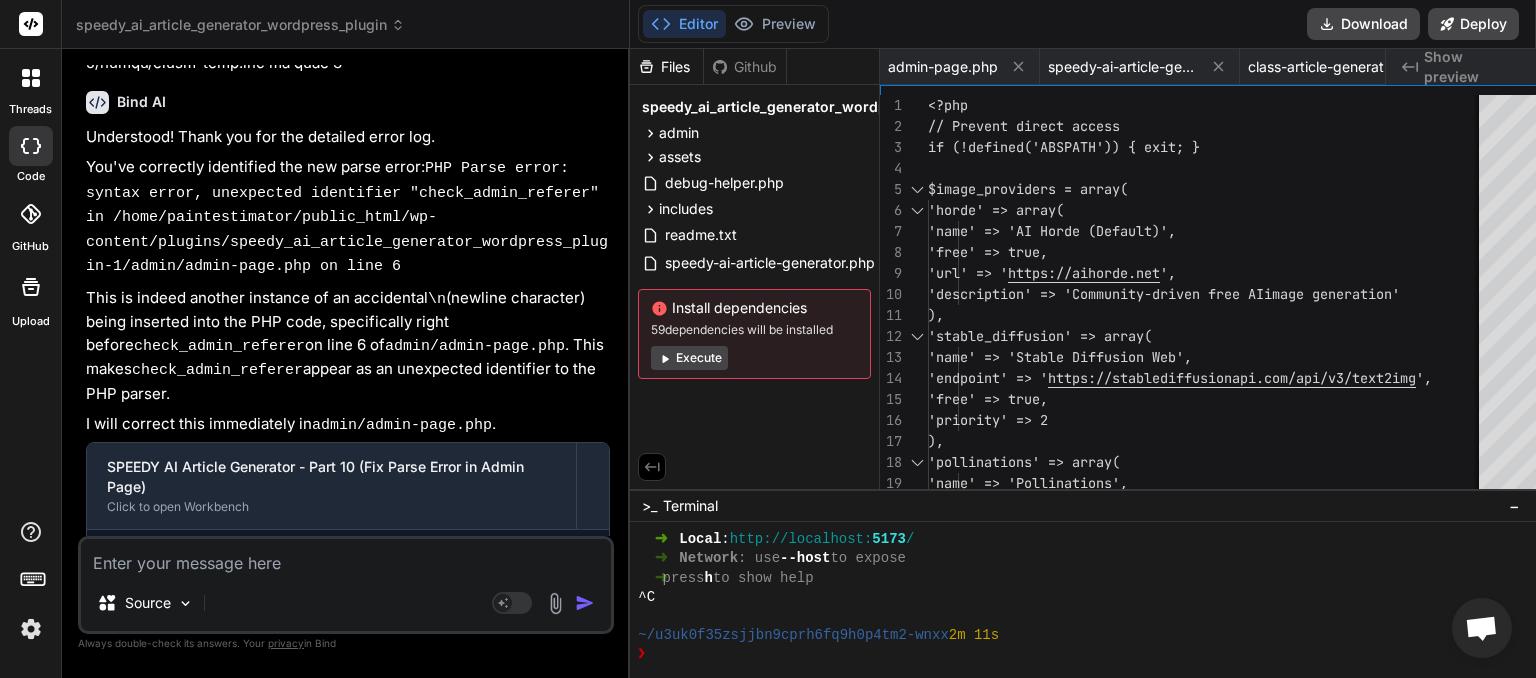 scroll, scrollTop: 17004, scrollLeft: 0, axis: vertical 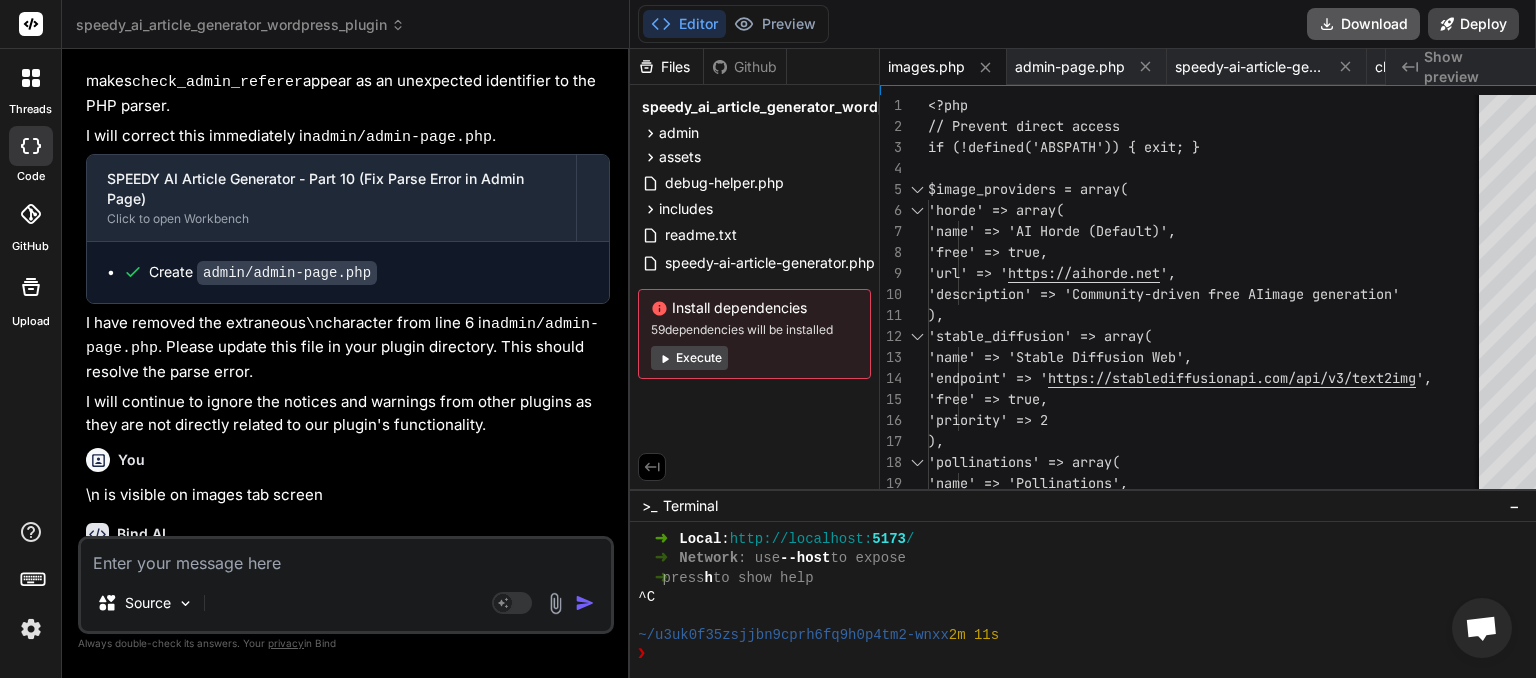 click on "Download" at bounding box center [1363, 24] 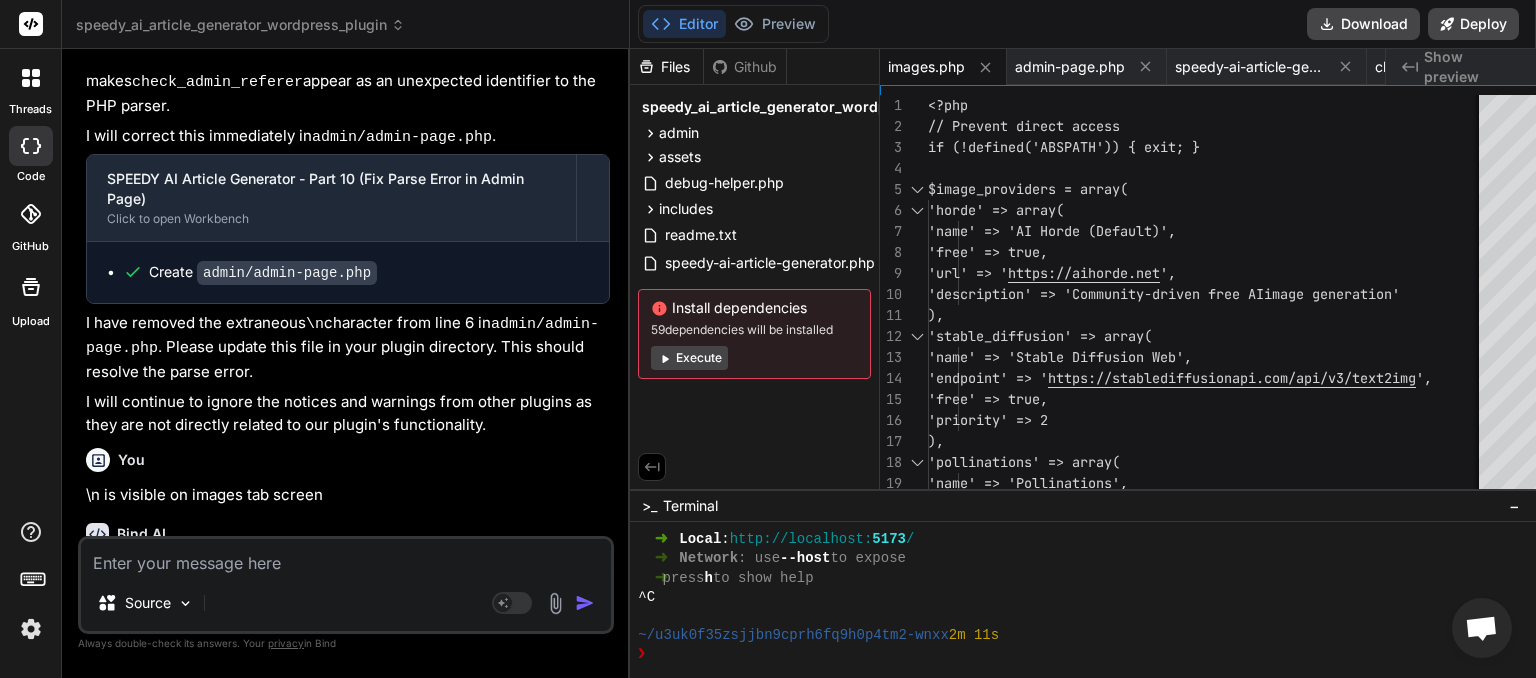 click at bounding box center (346, 557) 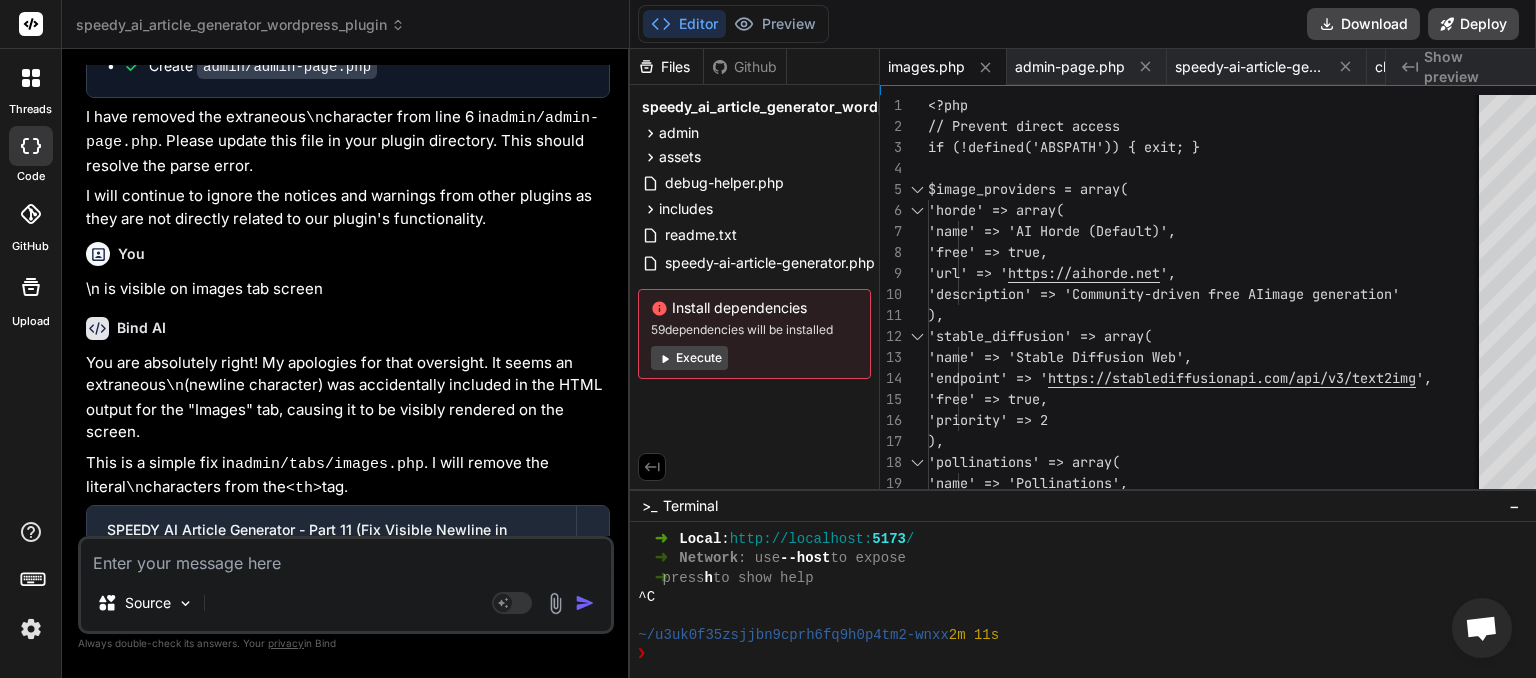 scroll, scrollTop: 17519, scrollLeft: 0, axis: vertical 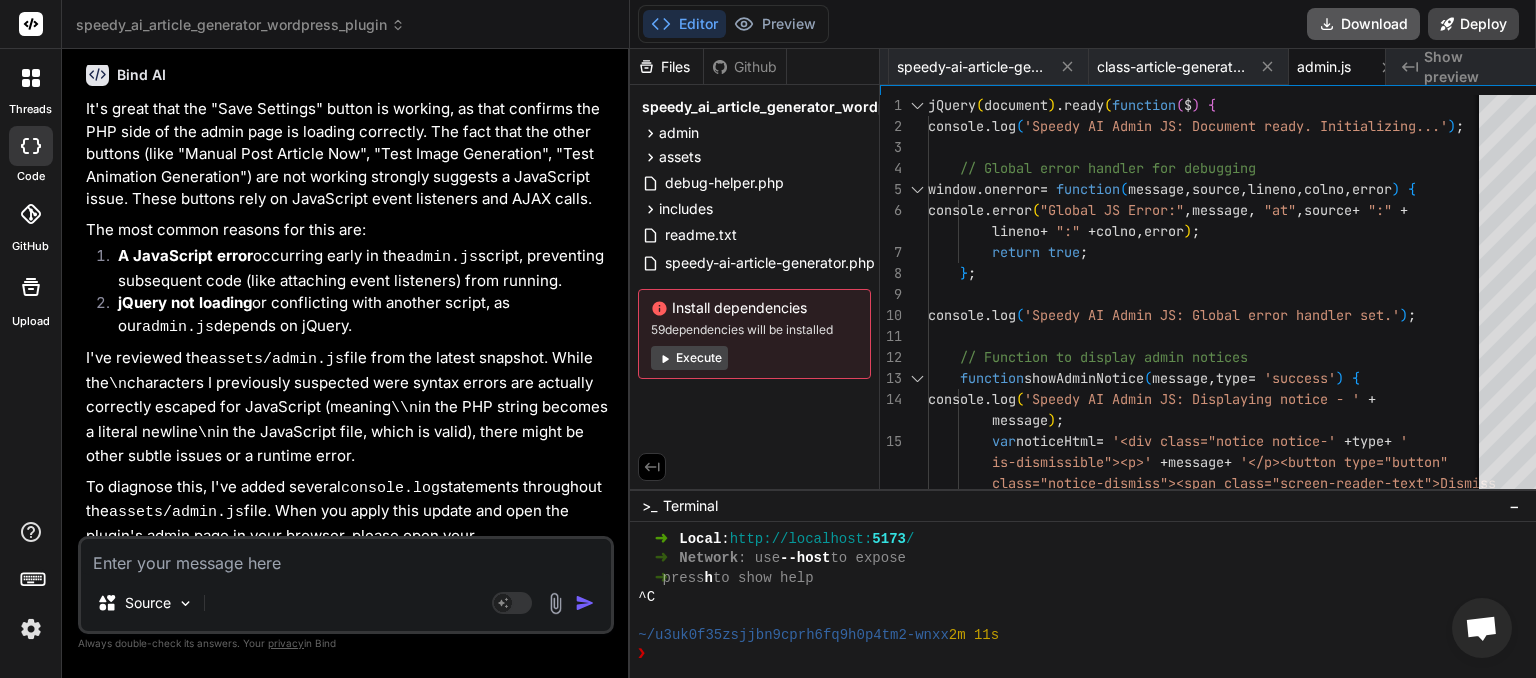 click on "Download" at bounding box center [1363, 24] 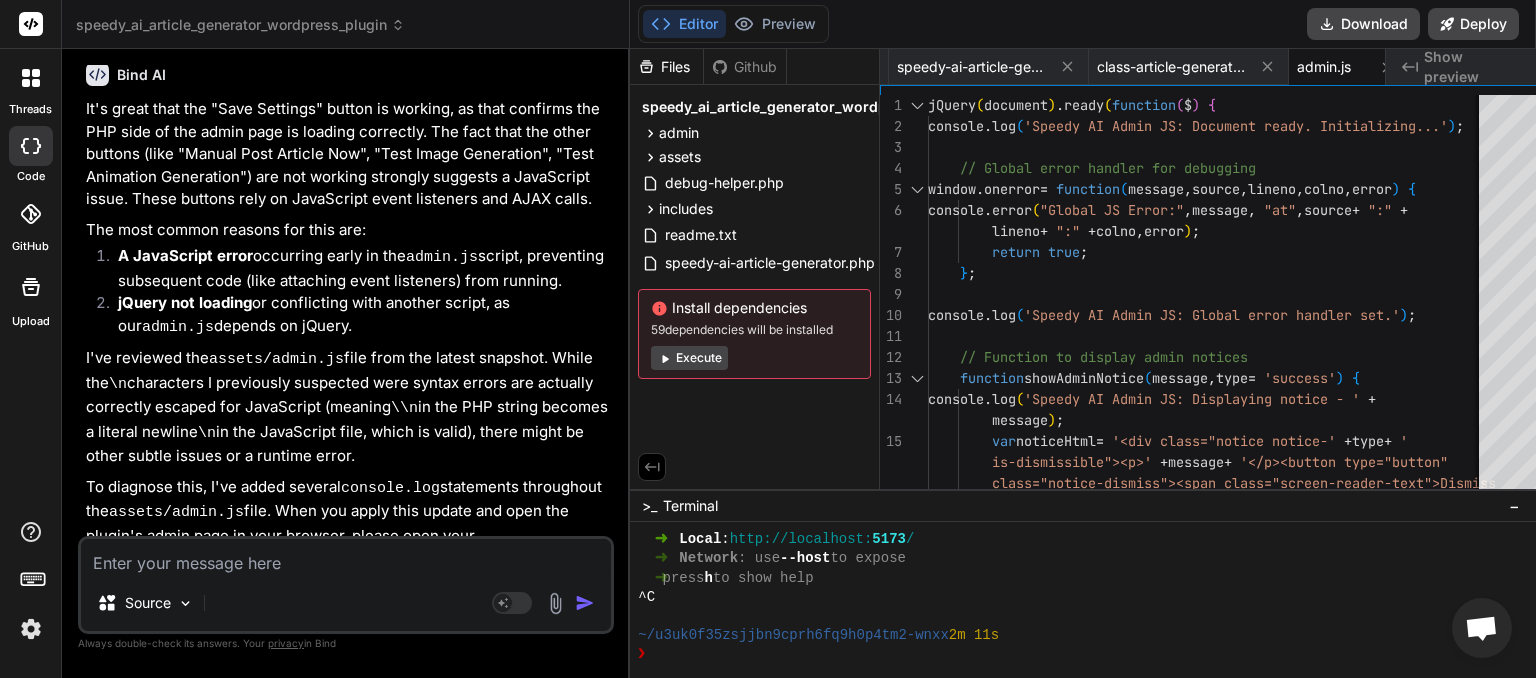 scroll, scrollTop: 0, scrollLeft: 278, axis: horizontal 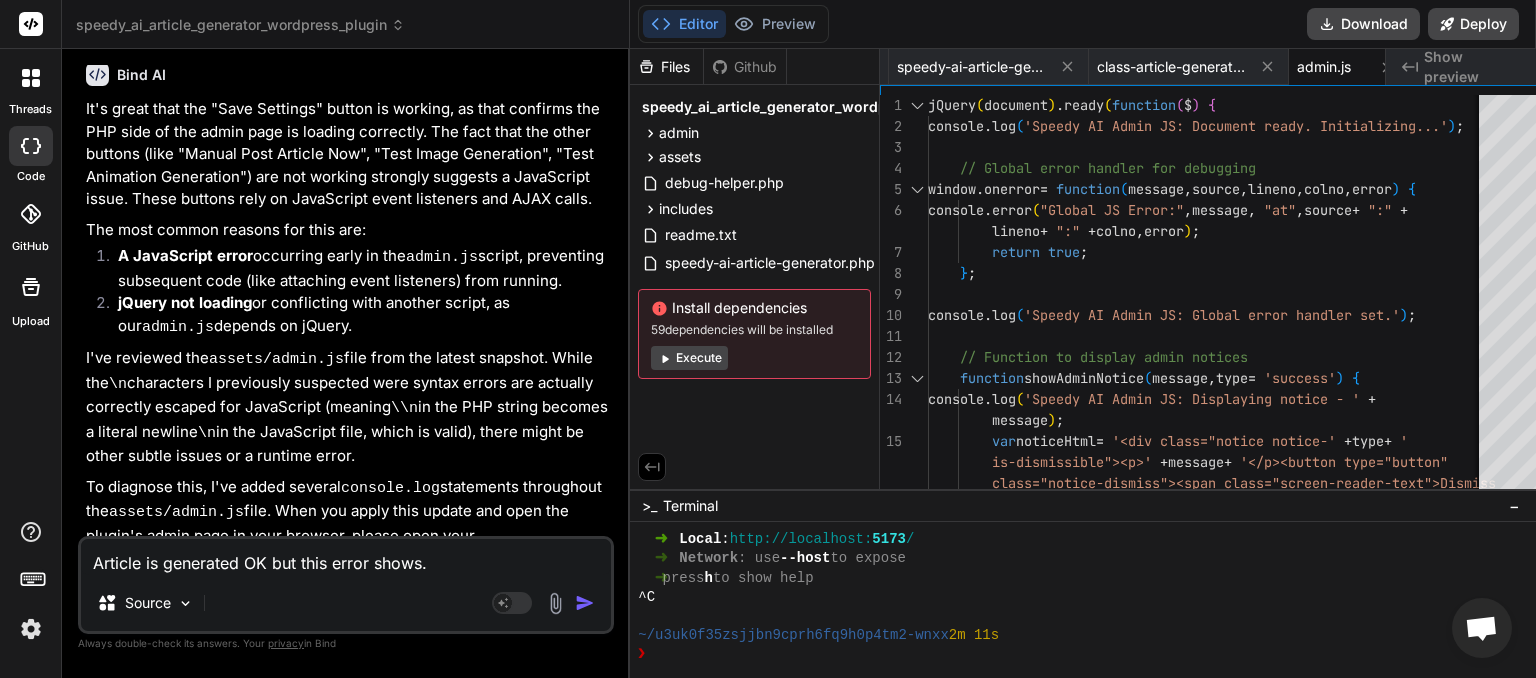 click on "Article is generated OK but this error shows." at bounding box center [346, 557] 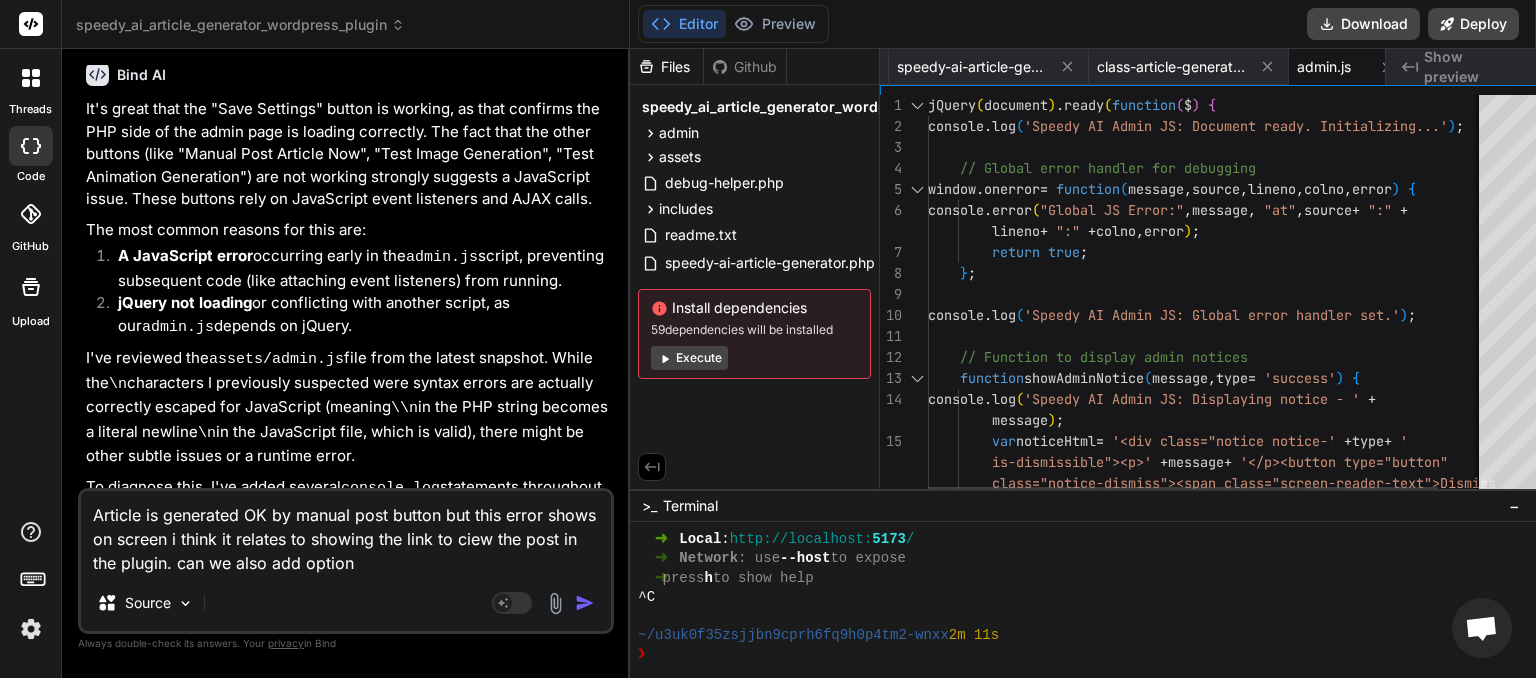 scroll, scrollTop: 0, scrollLeft: 278, axis: horizontal 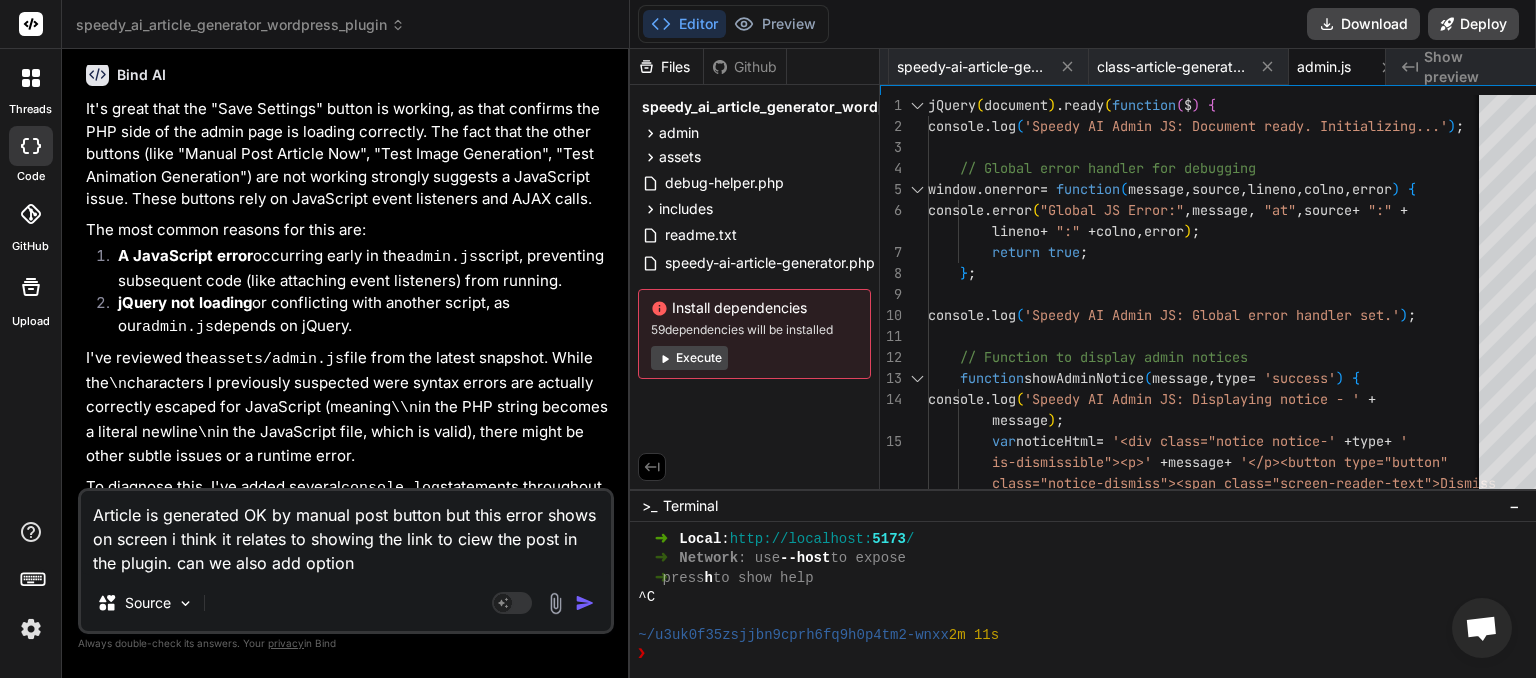 drag, startPoint x: 418, startPoint y: 566, endPoint x: 236, endPoint y: 559, distance: 182.13457 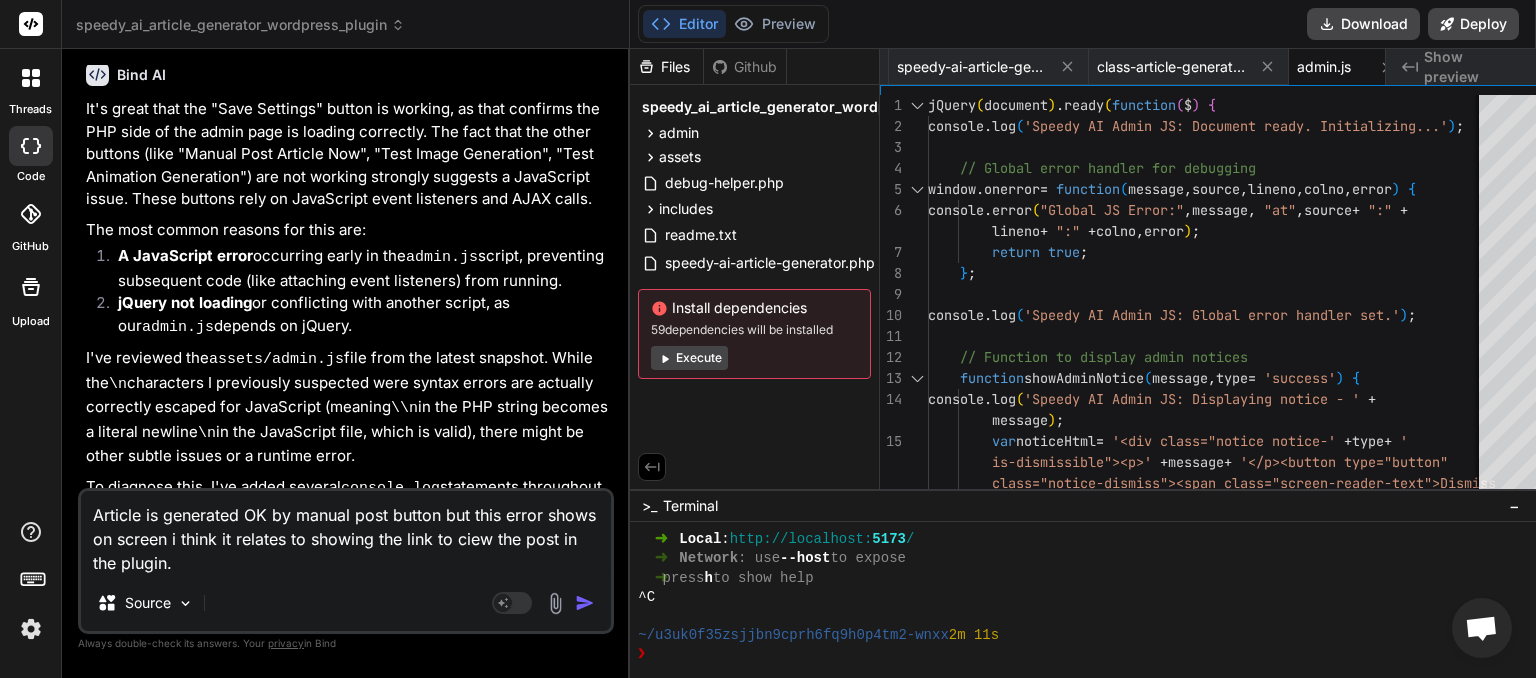 click on "Article is generated OK by manual post button but this error shows on screen i think it relates to showing the link to ciew the post in the plugin." at bounding box center (346, 533) 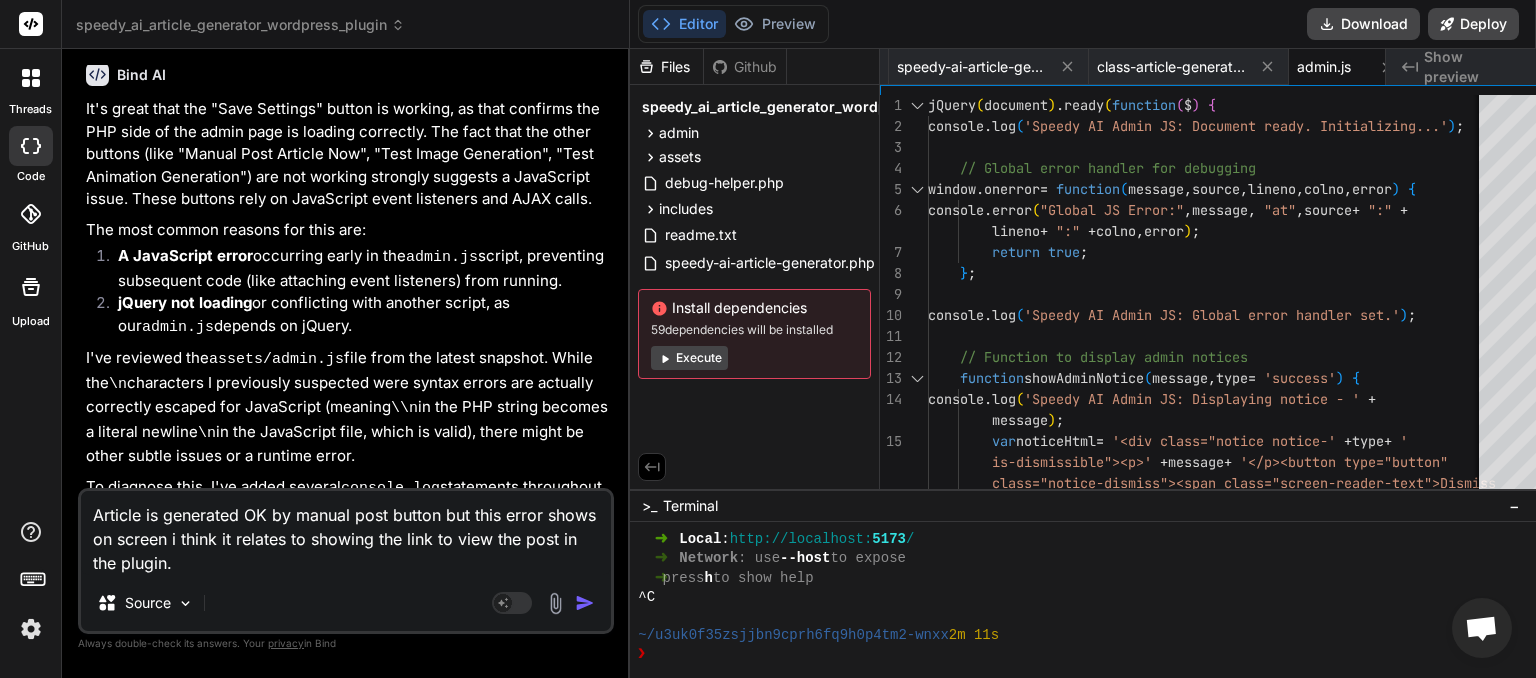 click at bounding box center (585, 603) 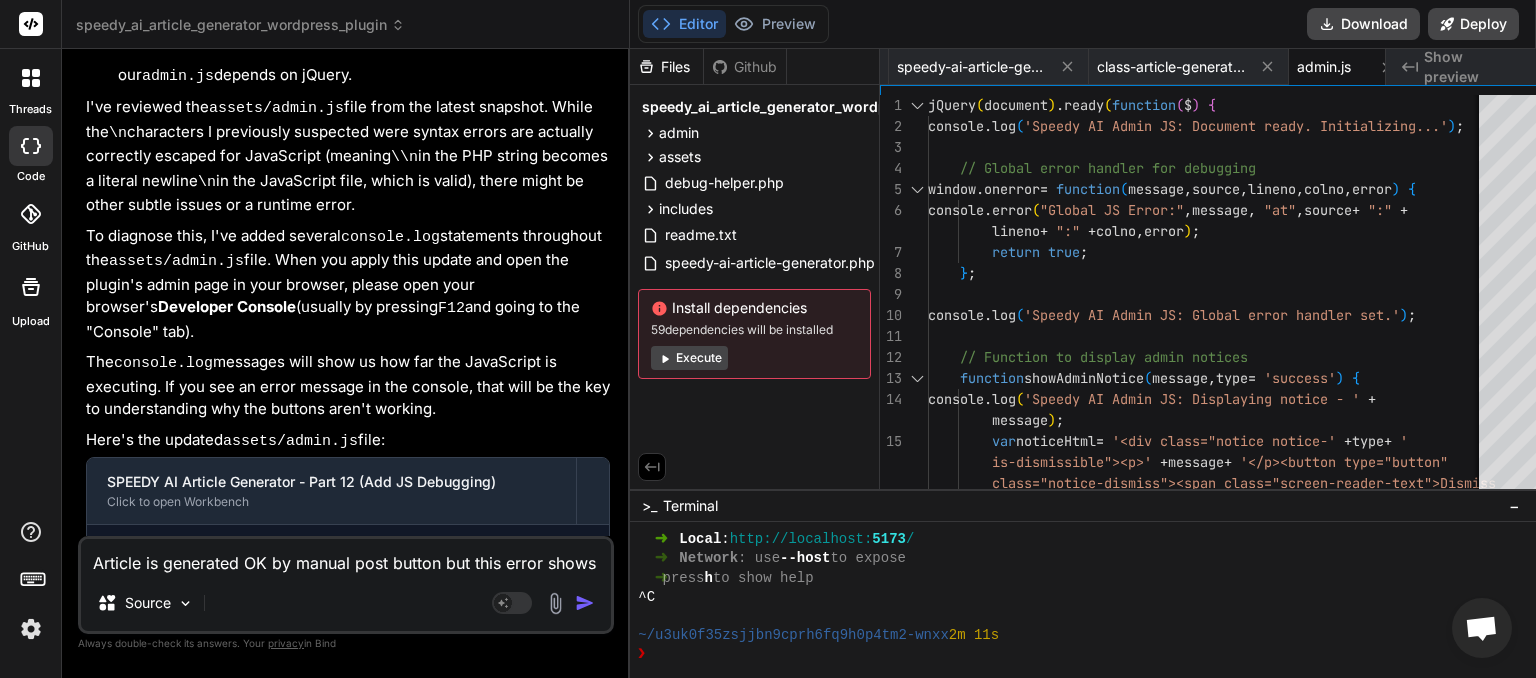 scroll, scrollTop: 18550, scrollLeft: 0, axis: vertical 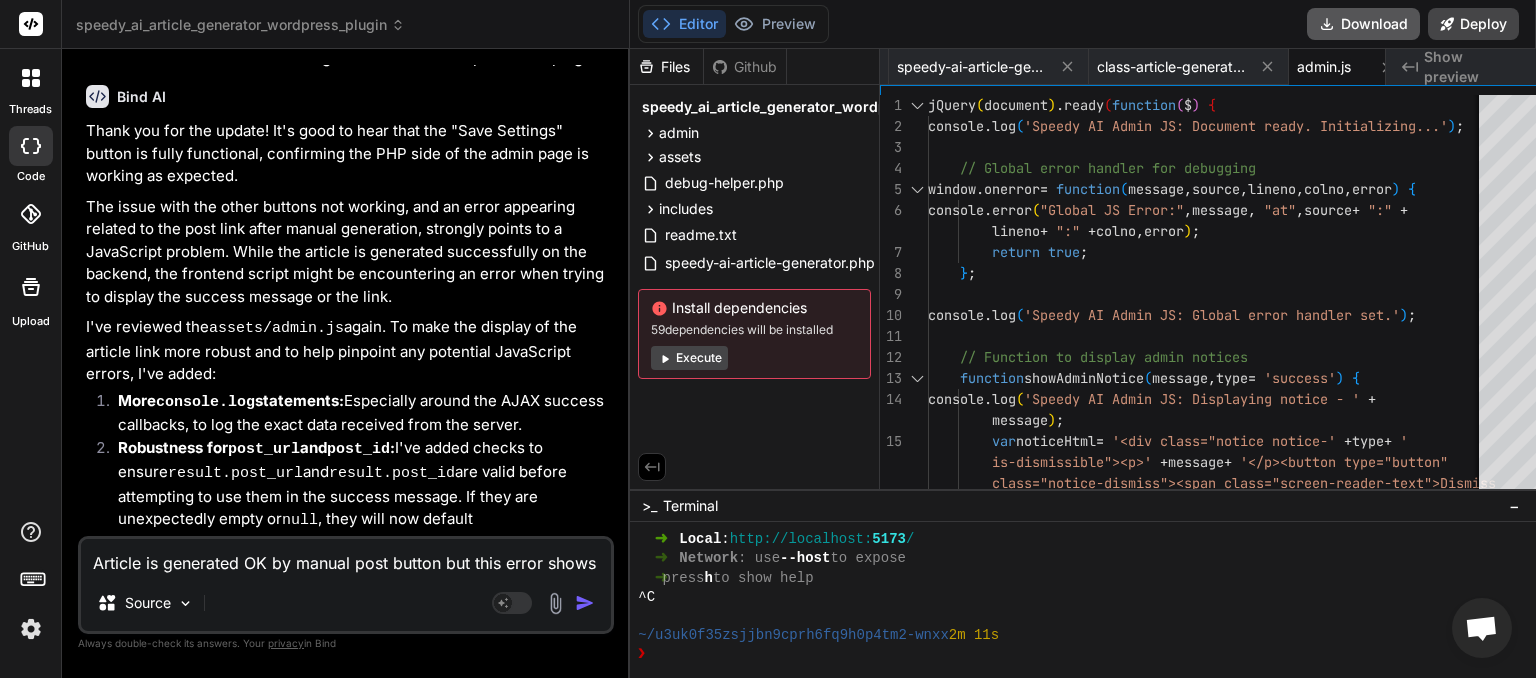 click on "Download" at bounding box center [1363, 24] 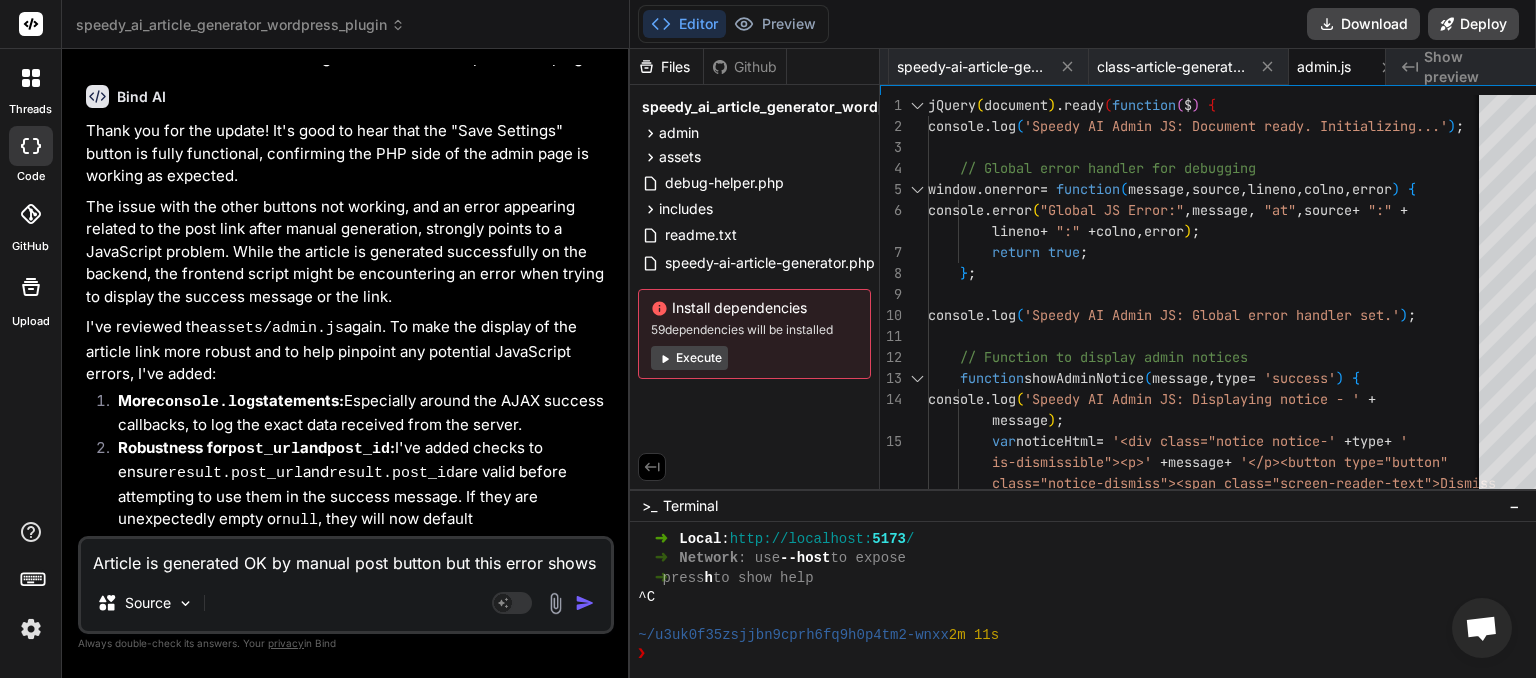 click on "Article is generated OK by manual post button but this error shows on screen i think it relates to showing the link to view the post in the plugin." at bounding box center (346, 557) 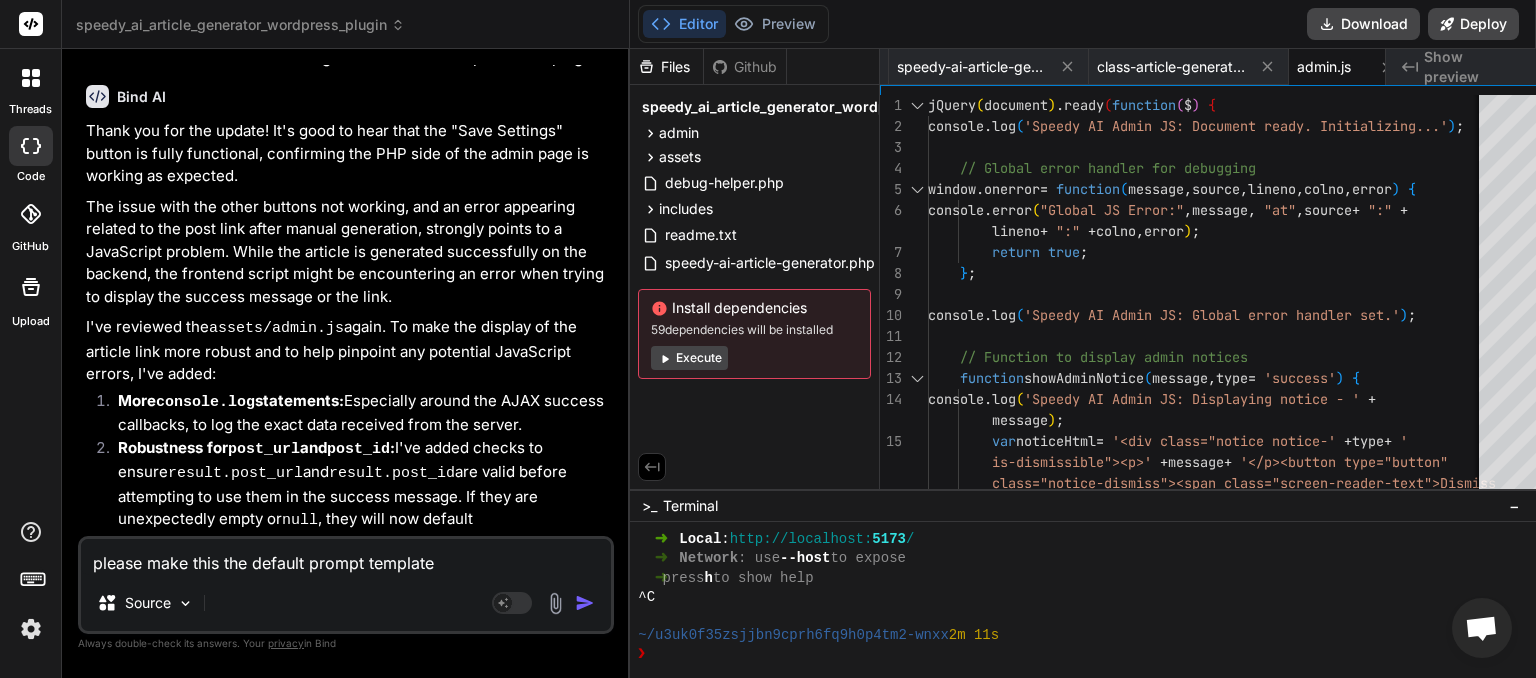 paste on "Write an engaging article about {topic} for {business_name} targeting an Australian Audience {ideal_client} in the {industry_niche} industry in {locations} and explain {how_we_help_clients} using {keywords}. Include that they should contact {business_name} as part of the article and call to action." 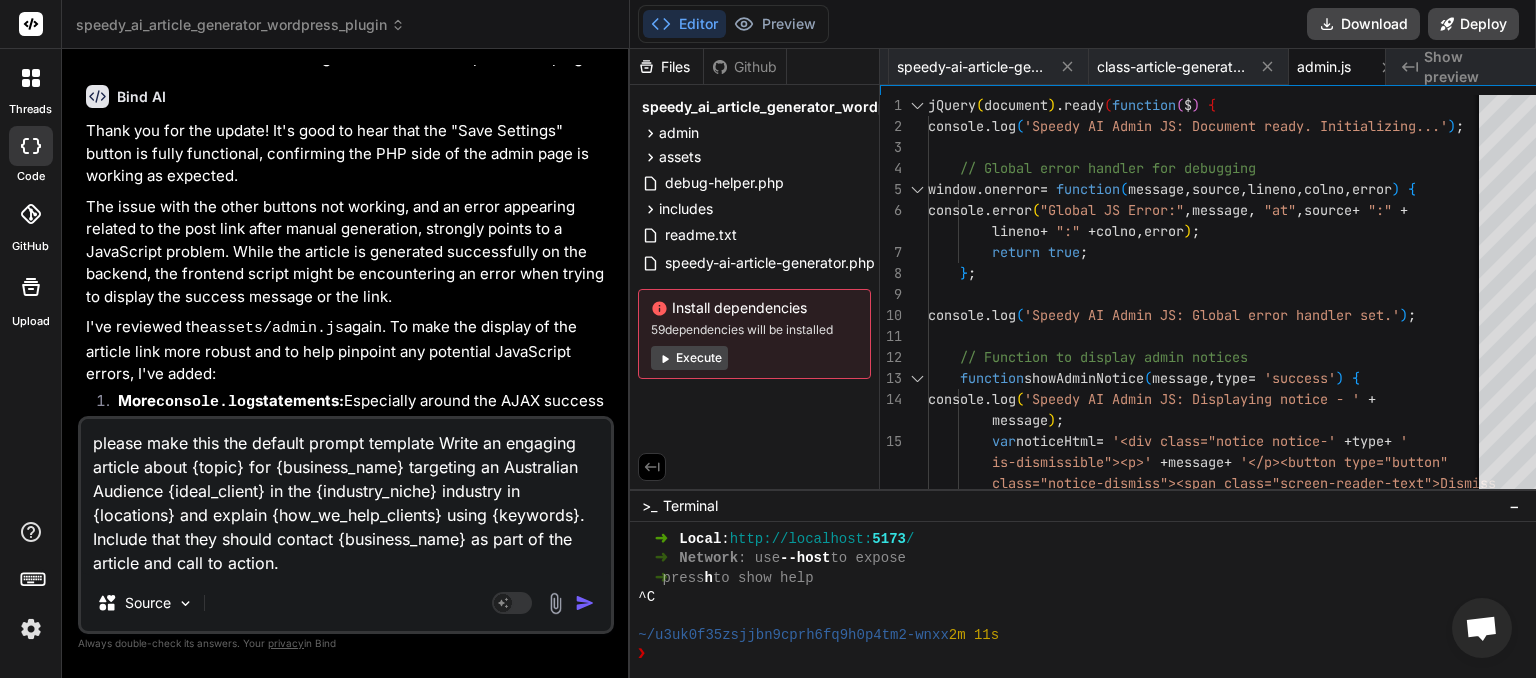 drag, startPoint x: 386, startPoint y: 570, endPoint x: 16, endPoint y: 384, distance: 414.12076 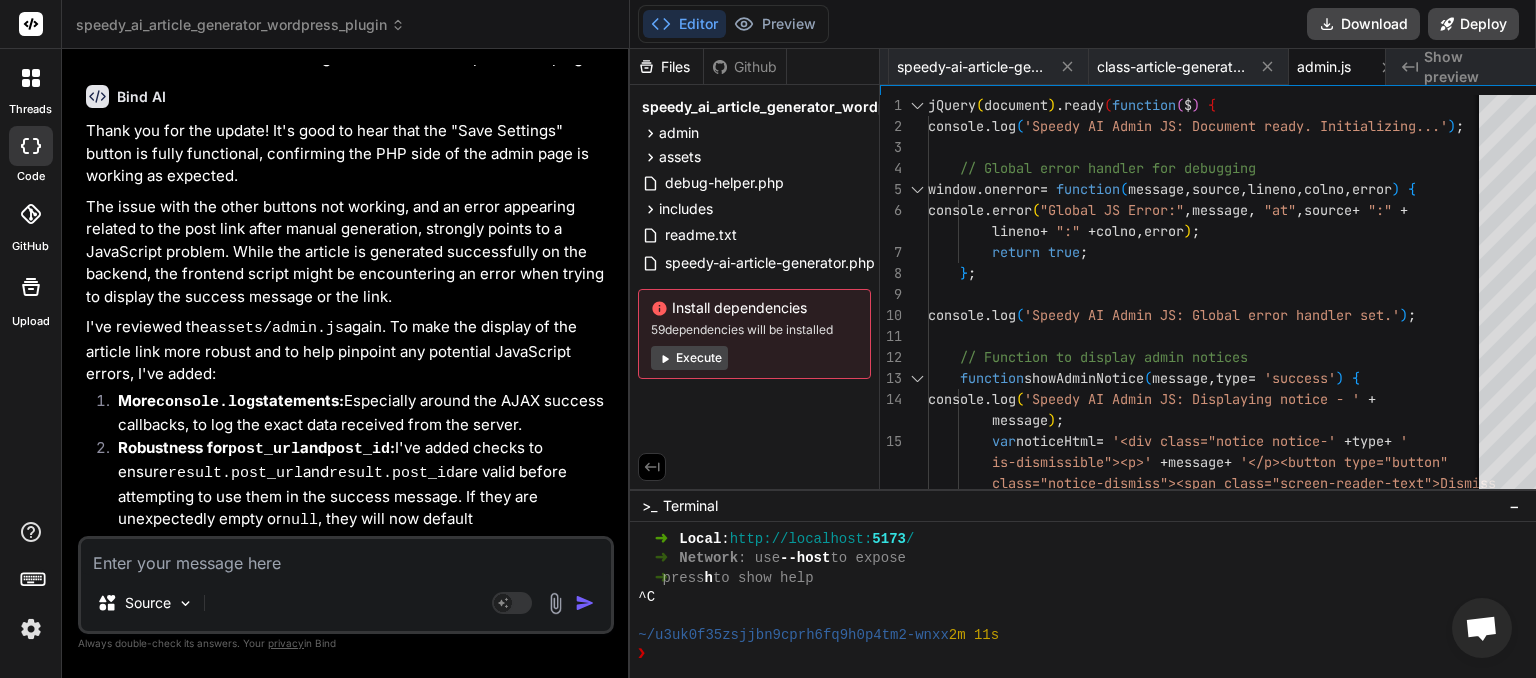 paste on "[08-Aug-2025 02:07:13 UTC] PHP Notice:  Function _load_textdomain_just_in_time was called <strong>incorrectly</strong>. Translation loading for the <code>complianz-terms-conditions</code> domain was triggered too early. This is usually an indicator for some code in the plugin or theme running too early. Translations should be loaded at the <code>init</code> action or later. Please see <a href="https://developer.wordpress.org/advanced-administration/debug/debug-wordpress/">Debugging in WordPress</a> for more information. (This message was added in version 6.7.0.) in /home/paintestimator/public_html/wp-includes/functions.php on line 6121
[08-Aug-2025 02:07:13 UTC] PHP Notice:  Function _load_textdomain_just_in_time was called <strong>incorrectly</strong>. Translation loading for the <code>complianz-gdpr</code> domain was triggered too early. This is usually an indicator for some code in the plugin or theme running too early. Translations should be loaded at the <code>init</code> action or later. Please see <..." 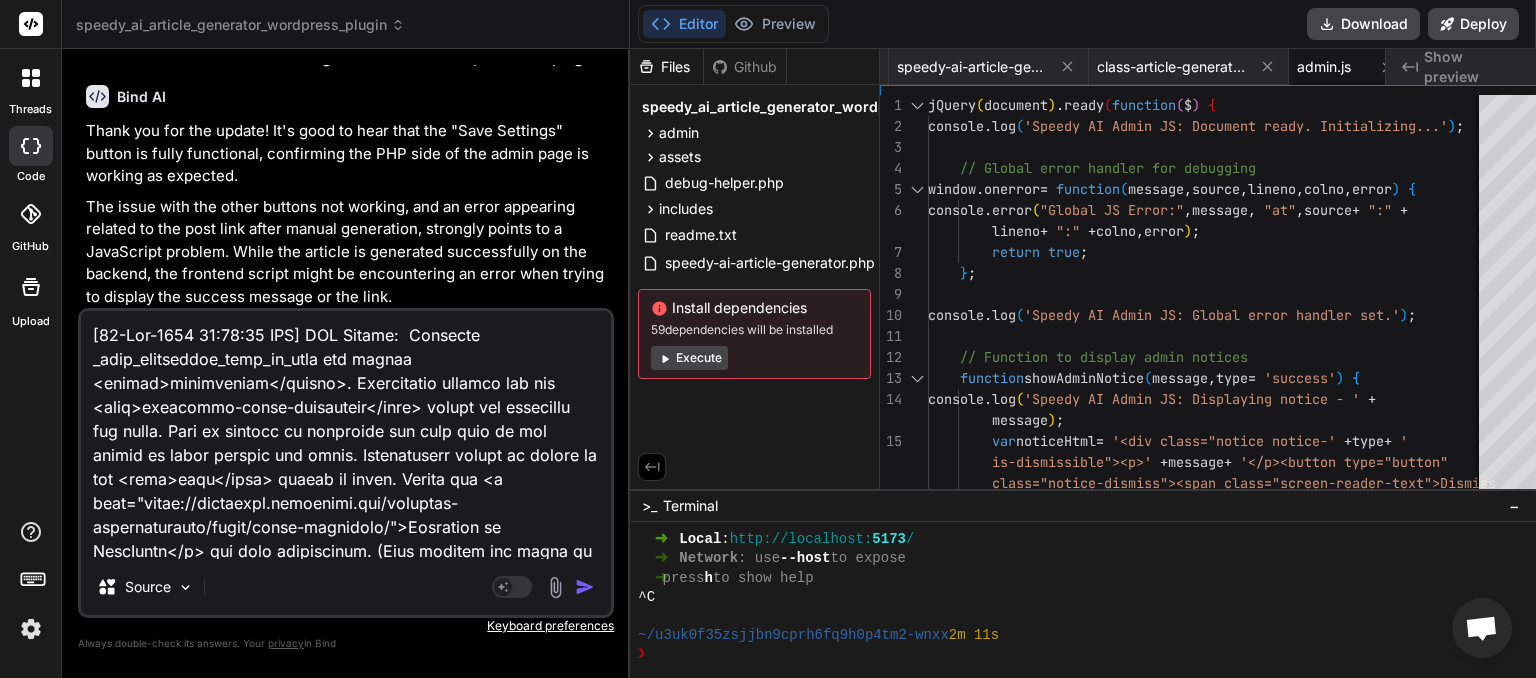 scroll, scrollTop: 8836, scrollLeft: 0, axis: vertical 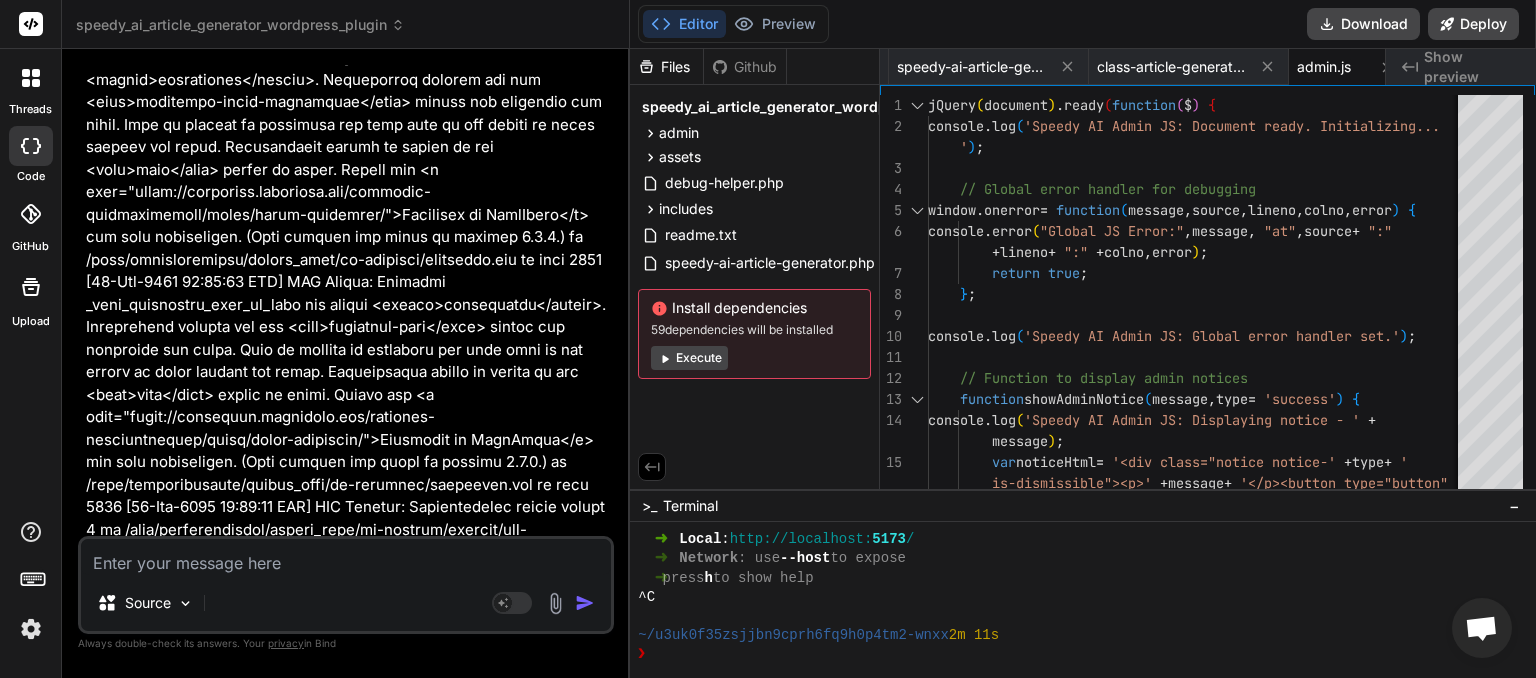 click at bounding box center (346, 557) 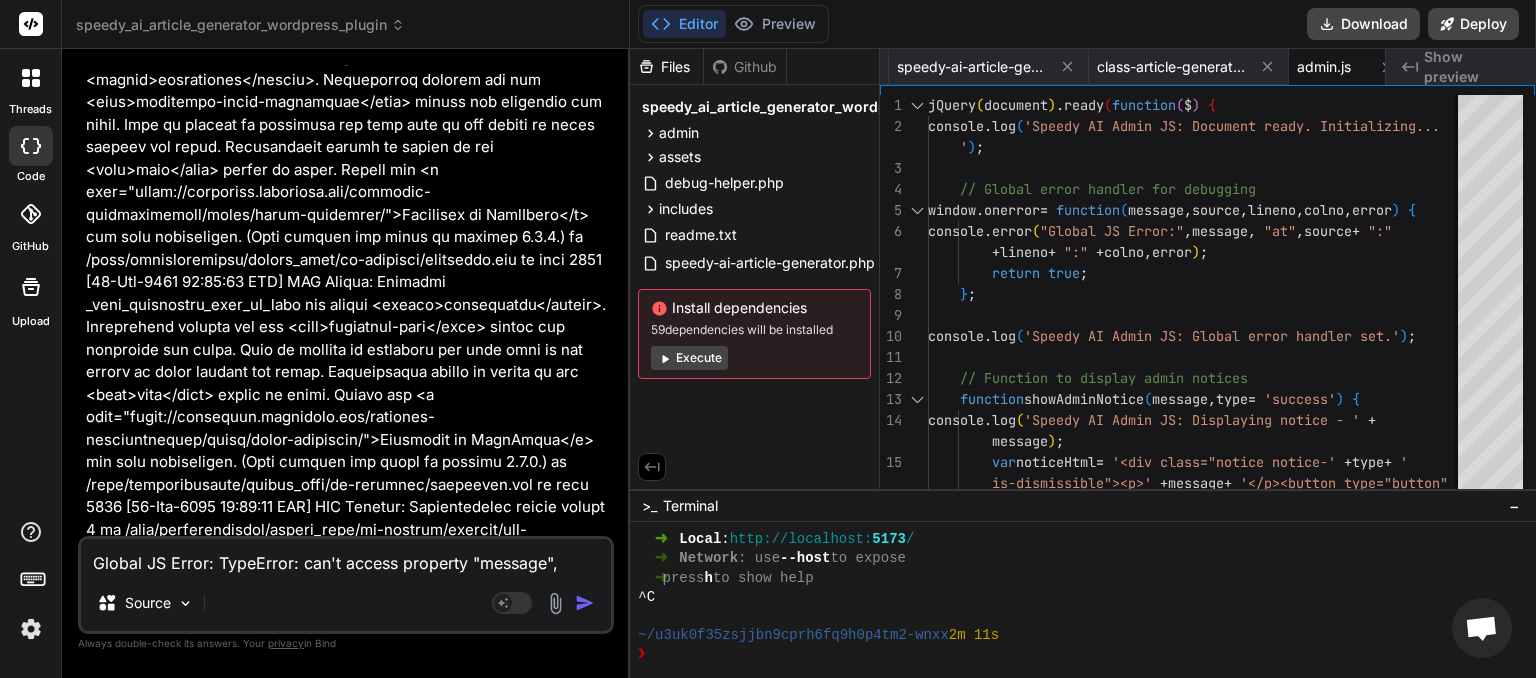 scroll, scrollTop: 100, scrollLeft: 0, axis: vertical 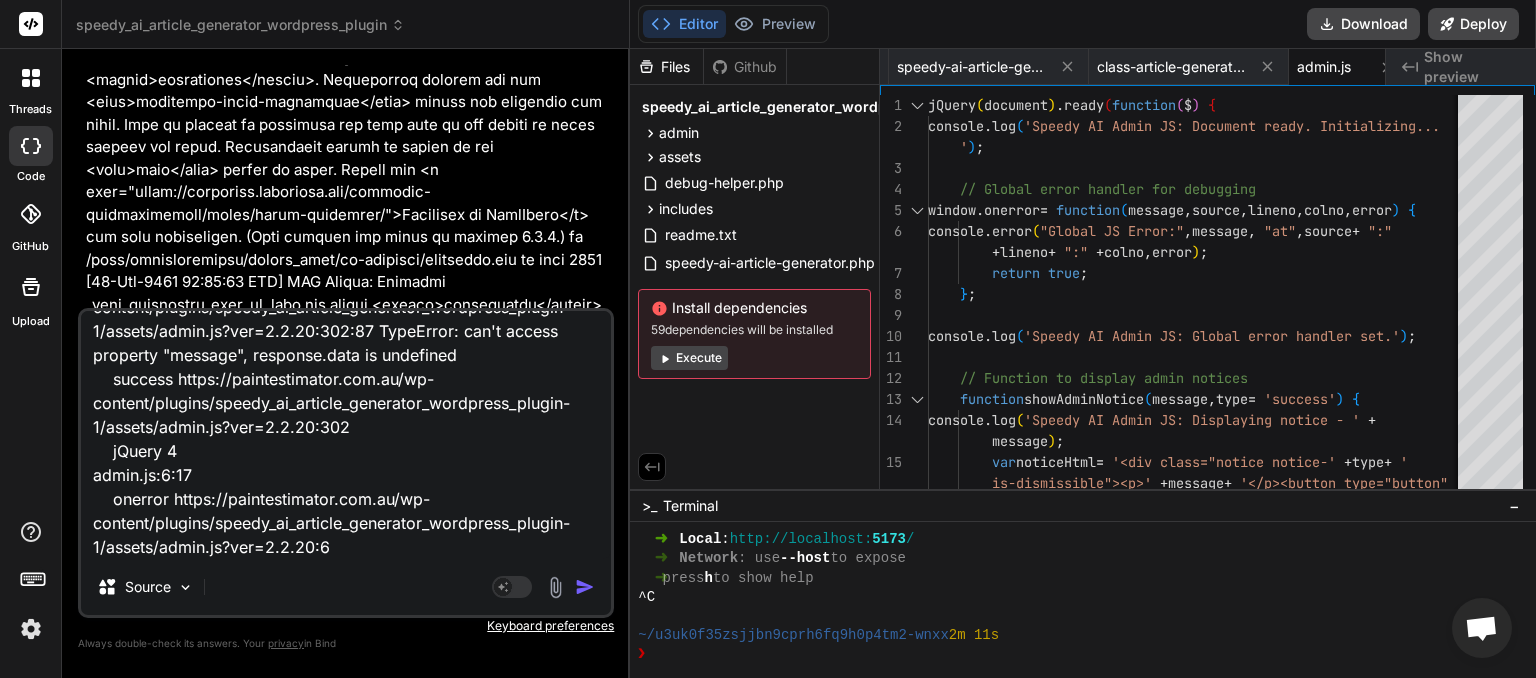 click at bounding box center [585, 587] 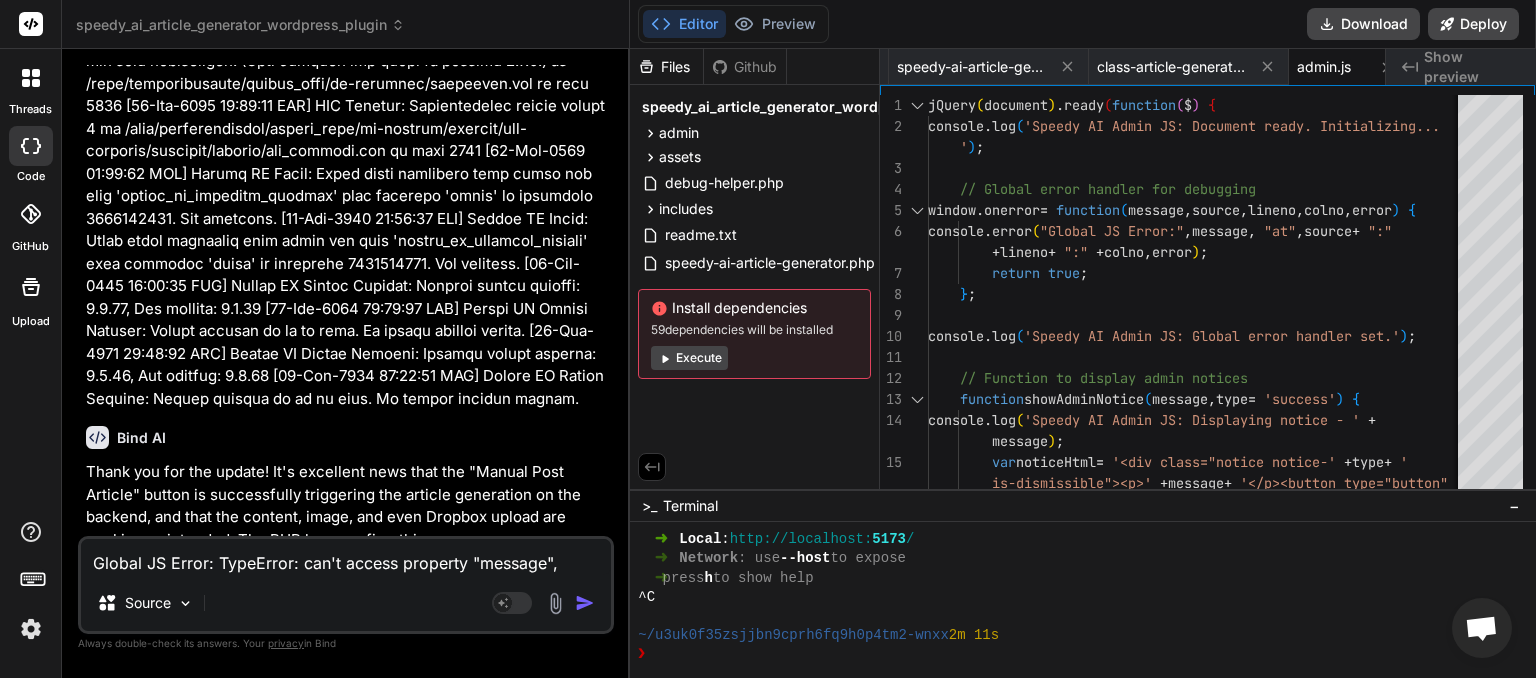 scroll, scrollTop: 26701, scrollLeft: 0, axis: vertical 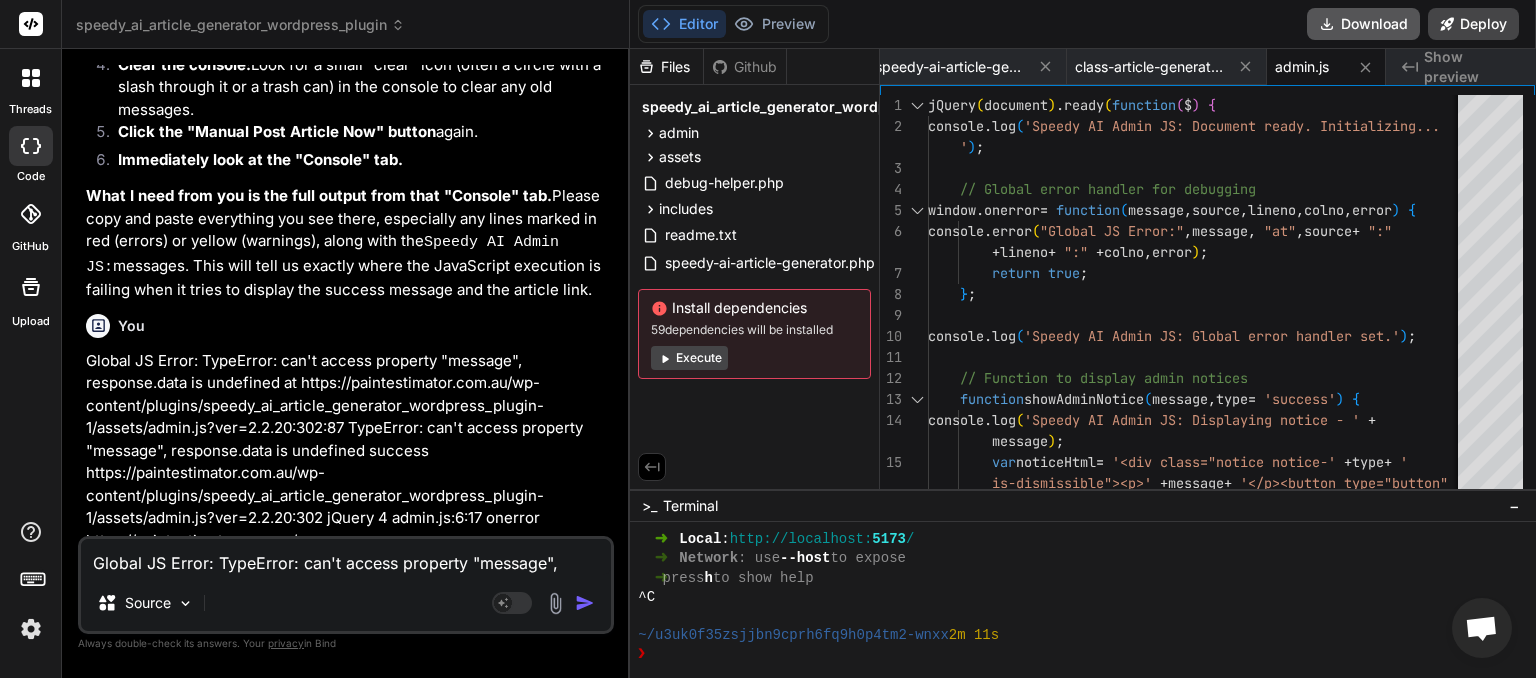 click on "Download" at bounding box center [1363, 24] 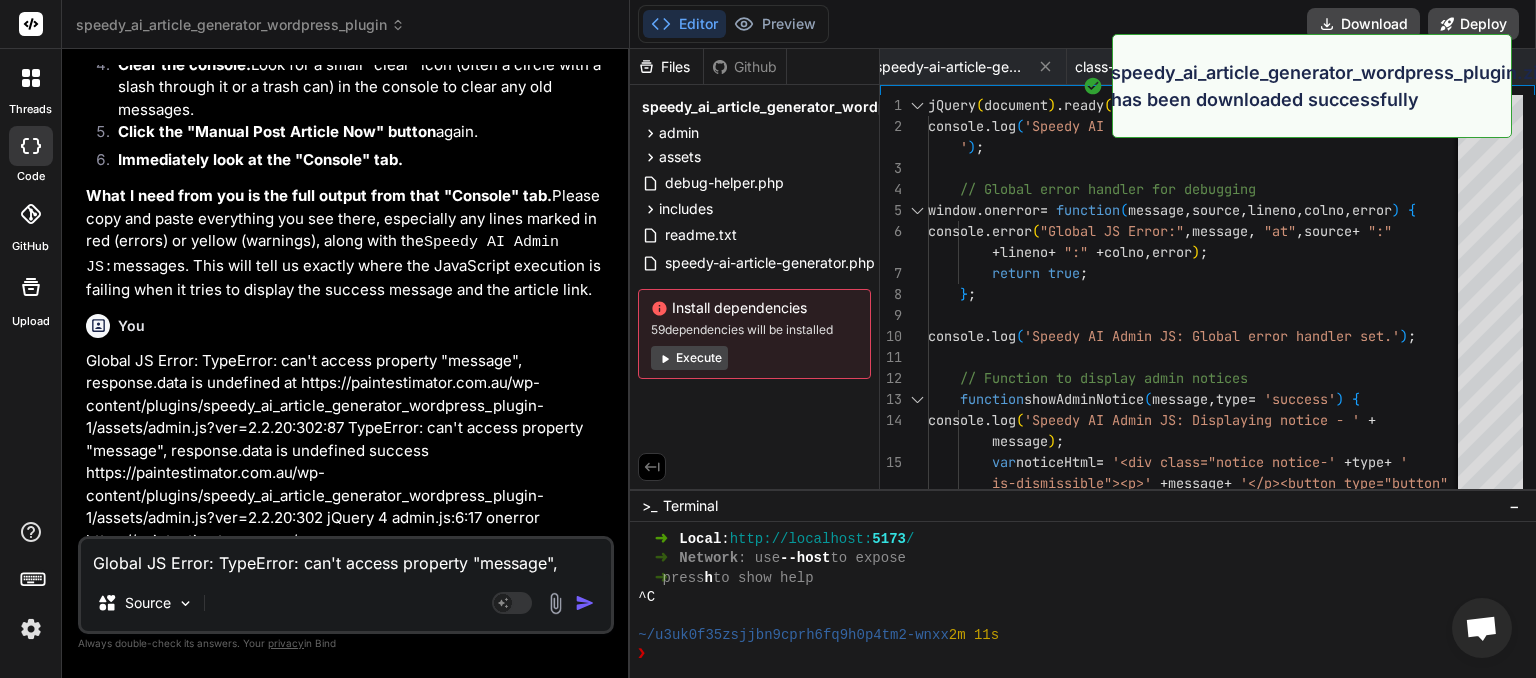 scroll, scrollTop: 0, scrollLeft: 300, axis: horizontal 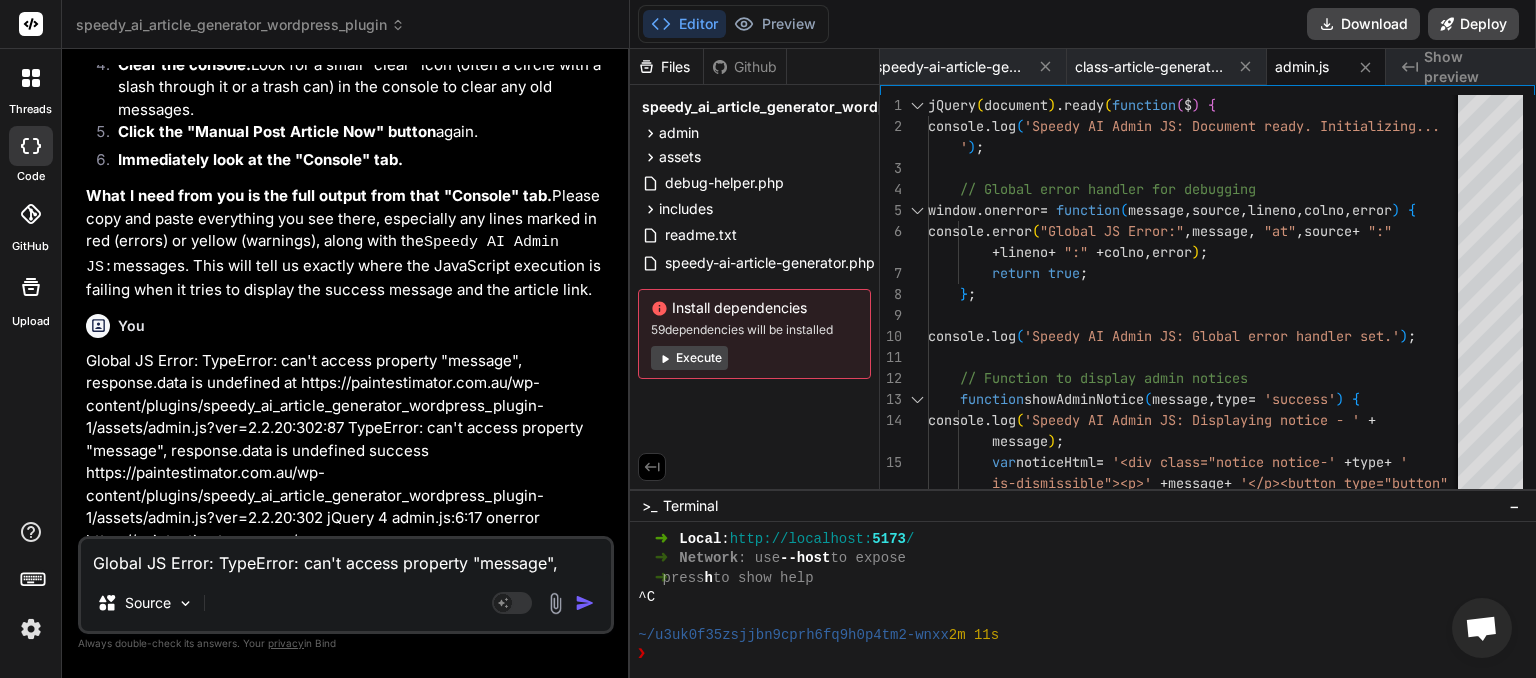 paste on "Failed to retrieve generation status: No recent generation status found." 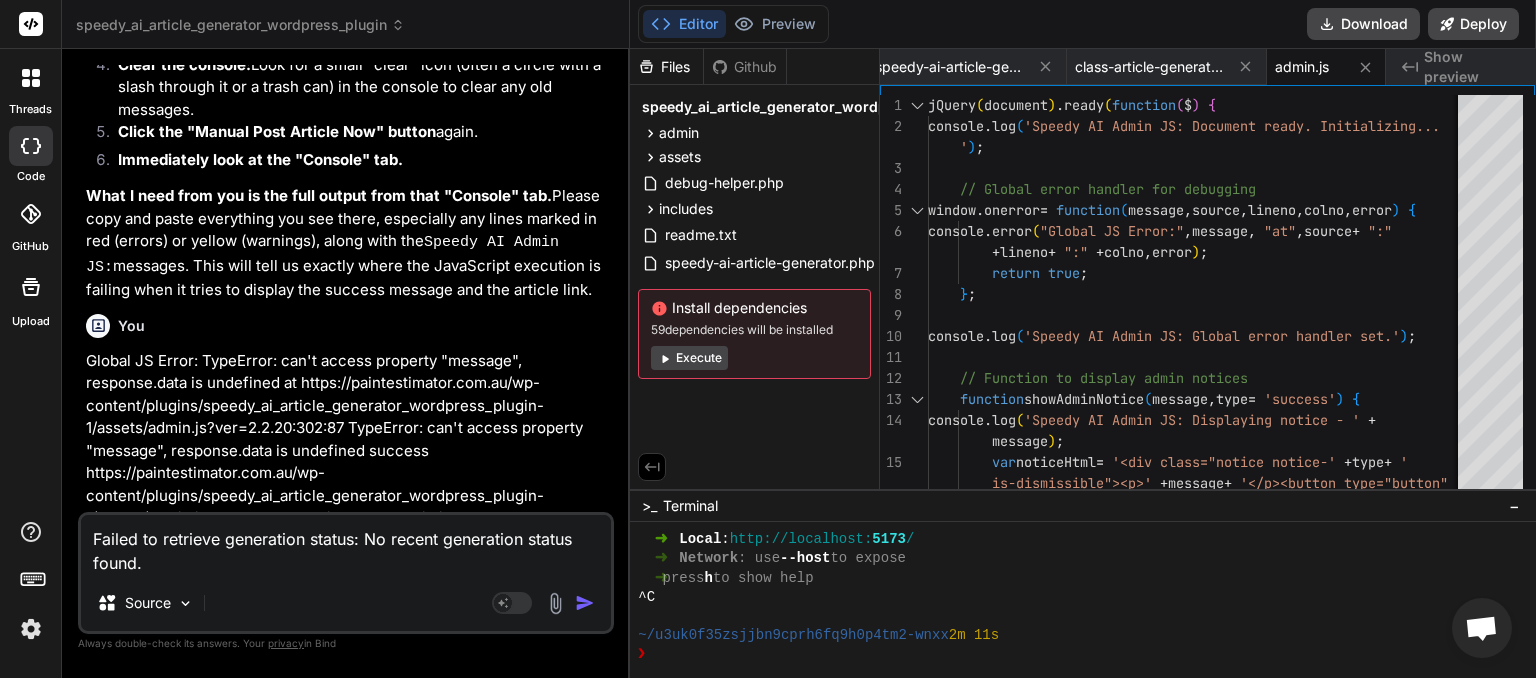 click at bounding box center (585, 603) 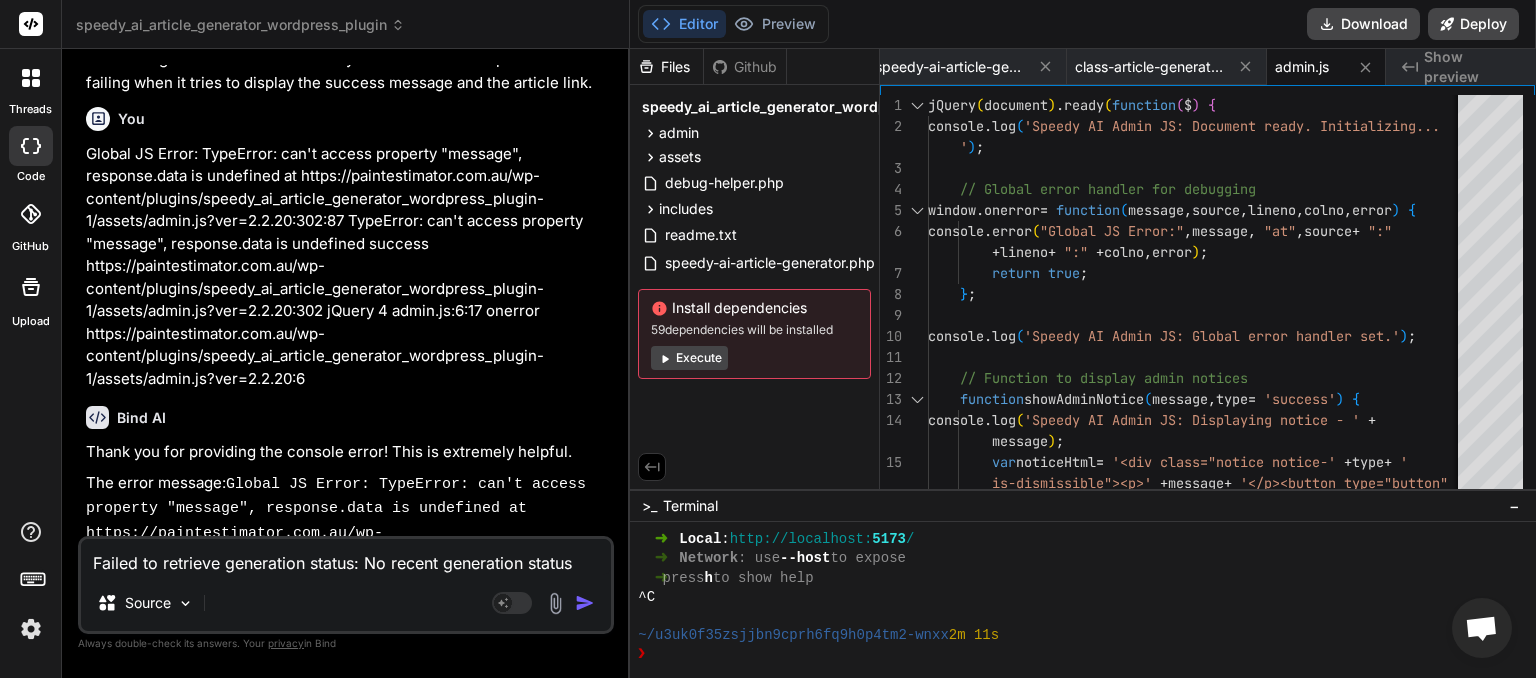 scroll, scrollTop: 27816, scrollLeft: 0, axis: vertical 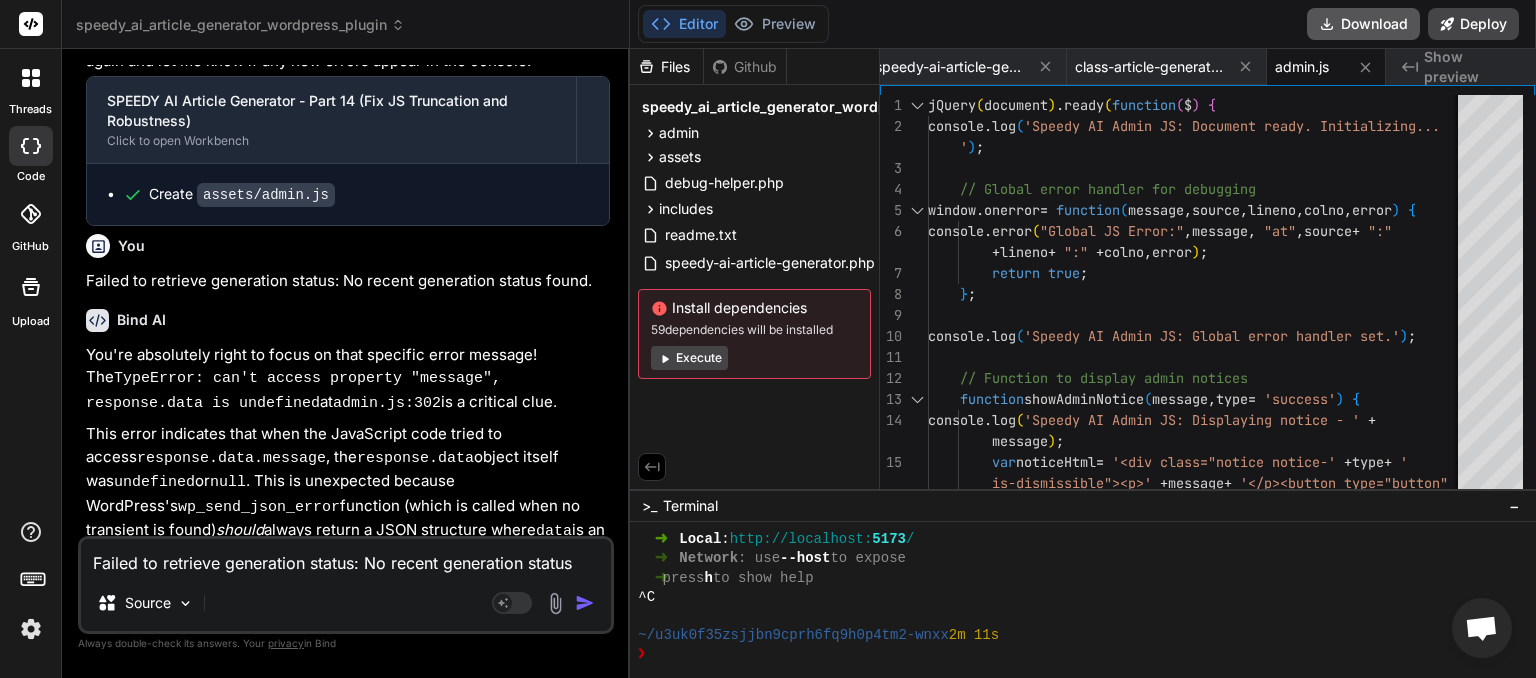 click on "Download" at bounding box center (1363, 24) 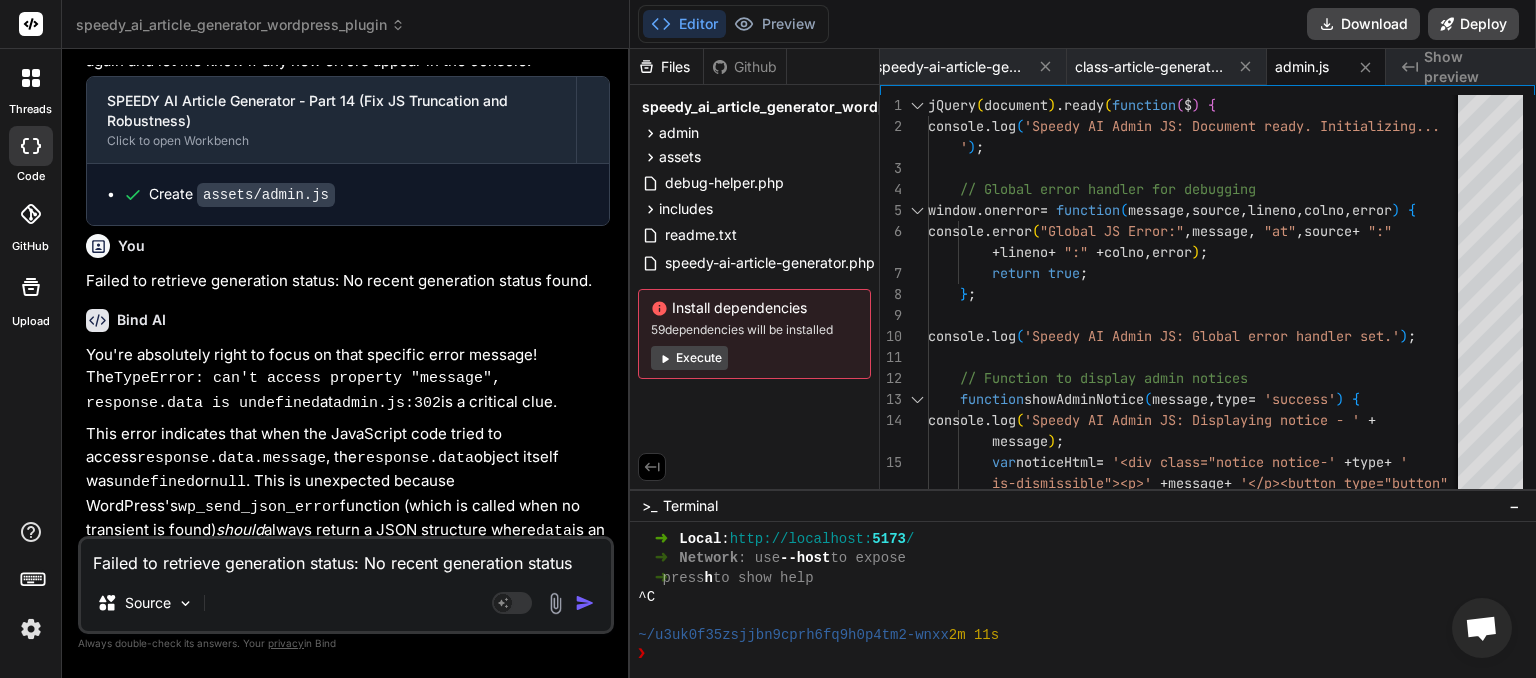 paste on "[08-Aug-2025 02:19:20 UTC] PHP Notice:  Function _load_textdomain_just_in_time was called <strong>incorrectly</strong>. Translation loading for the <code>complianz-terms-conditions</code> domain was triggered too early. This is usually an indicator for some code in the plugin or theme running too early. Translations should be loaded at the <code>init</code> action or later. Please see <a>Debugging in WordPress</a> for more information. (This message was added in version 6.7.0.) in /home/paintestimator/public_html/wp-includes/functions.php on line 6121
[08-Aug-2025 02:19:20 UTC] PHP Notice:  Function _load_textdomain_just_in_time was called <strong>incorrectly</strong>. Translation loading for the <code>complianz-gdpr</code> domain was triggered too early. This is usually an indicator for some code in the plugin or theme running too early. Translations should be loaded at the <code>init</code> action or later. Please see ..." 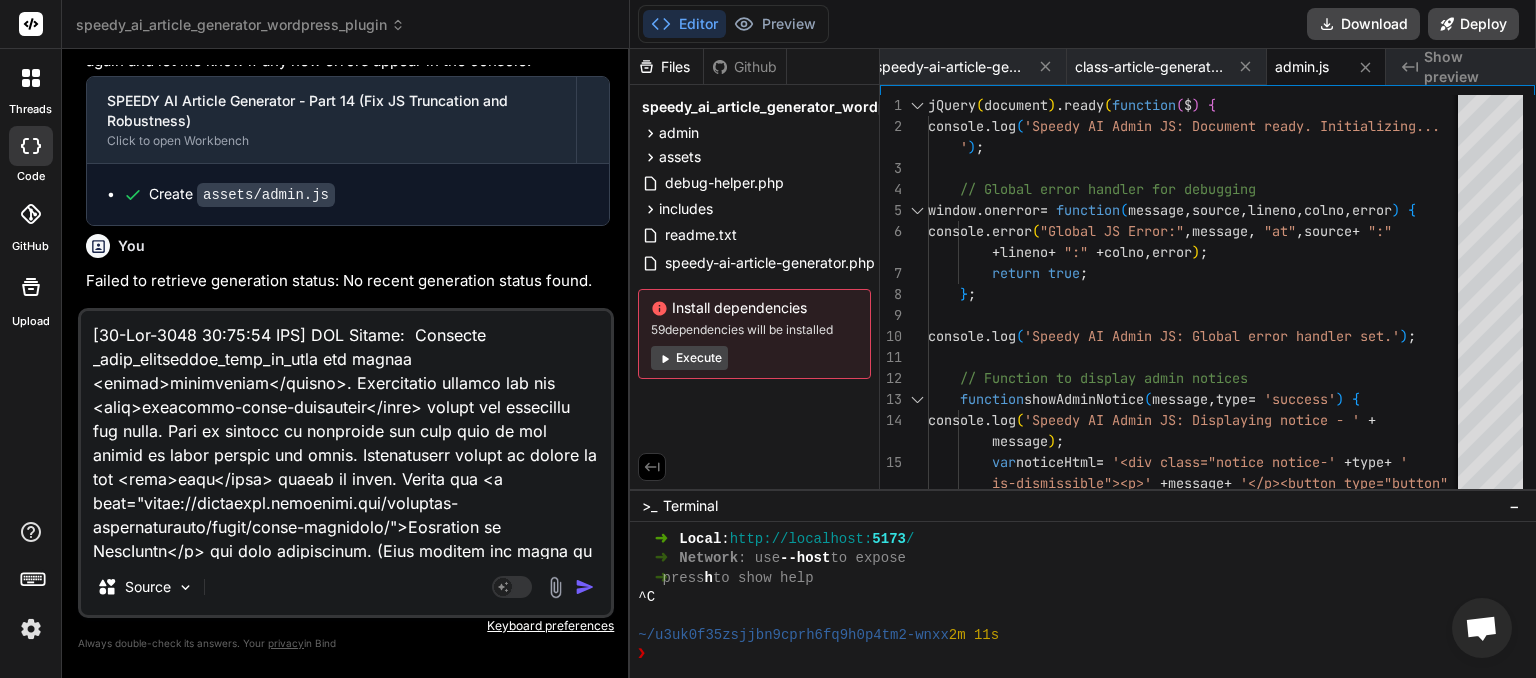 scroll, scrollTop: 56860, scrollLeft: 0, axis: vertical 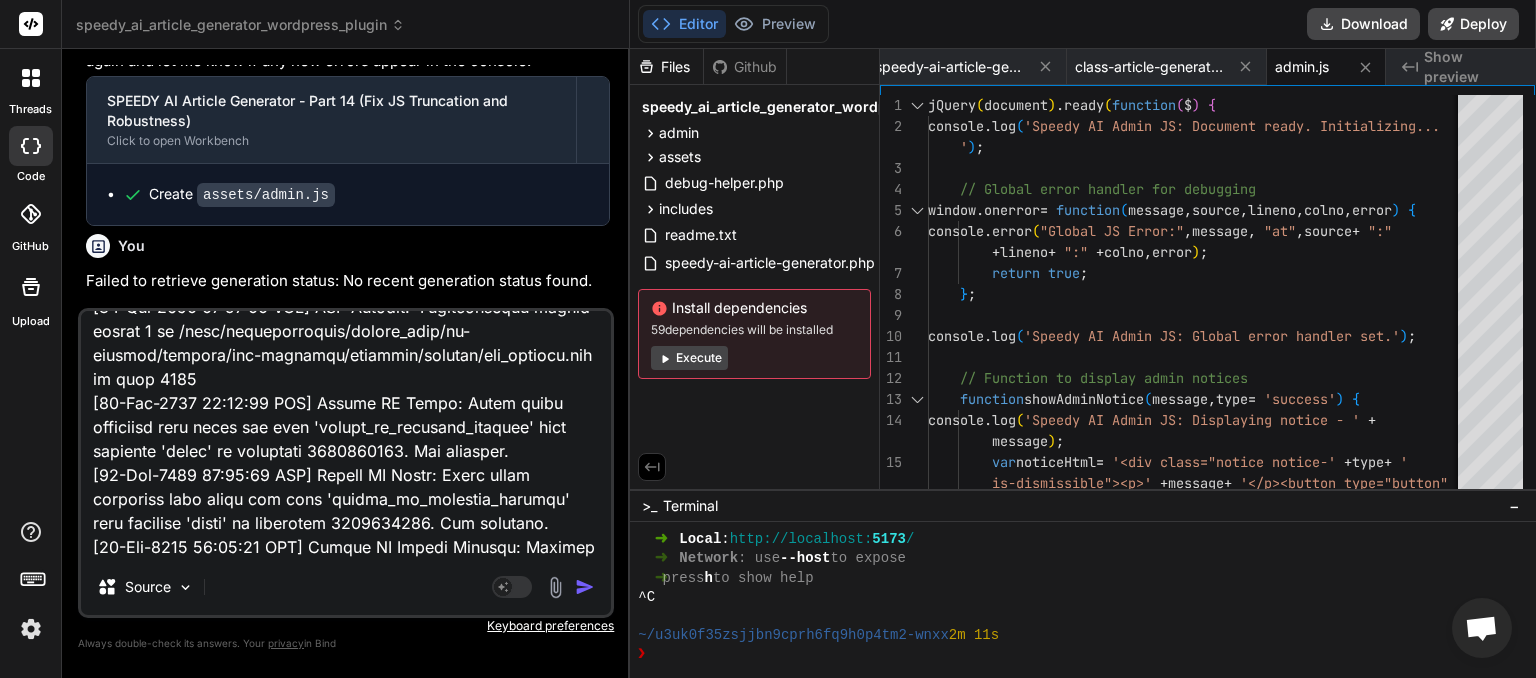 click at bounding box center [585, 587] 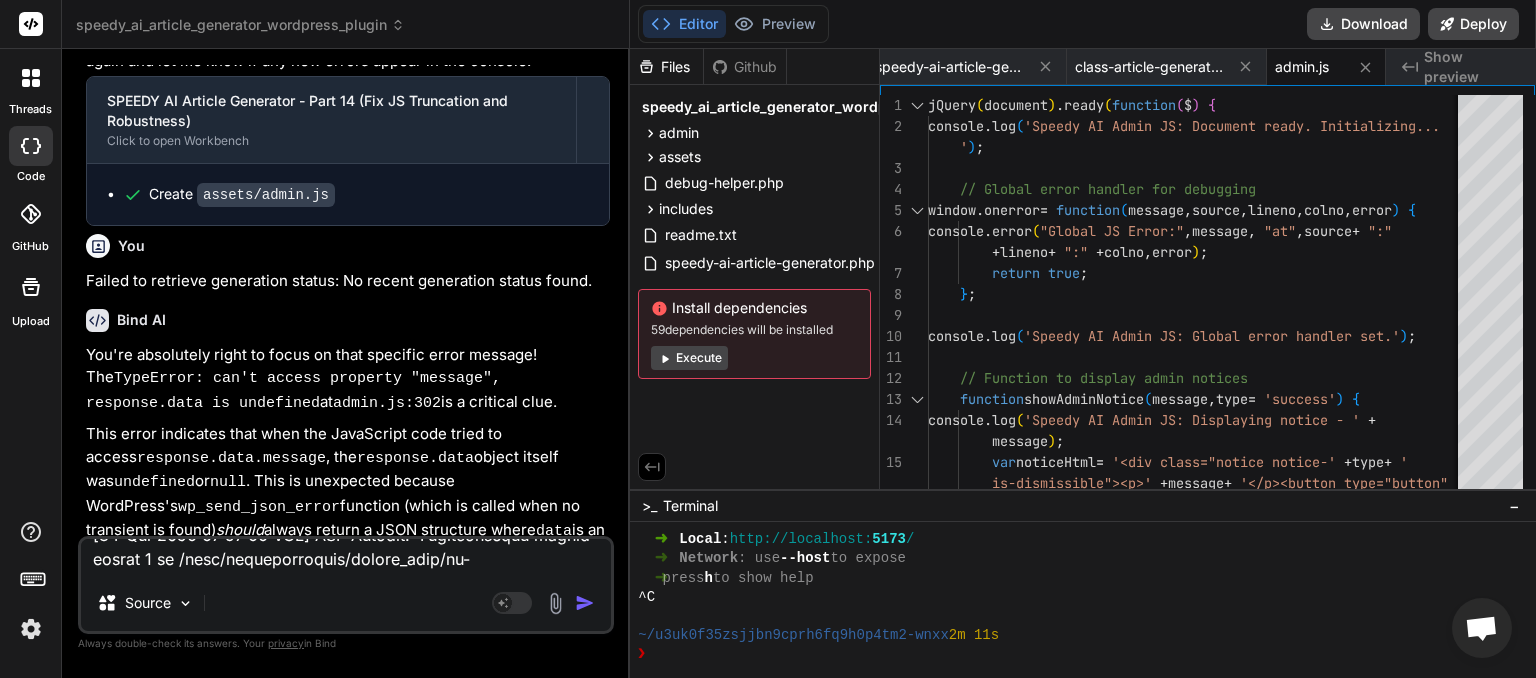 scroll, scrollTop: 0, scrollLeft: 0, axis: both 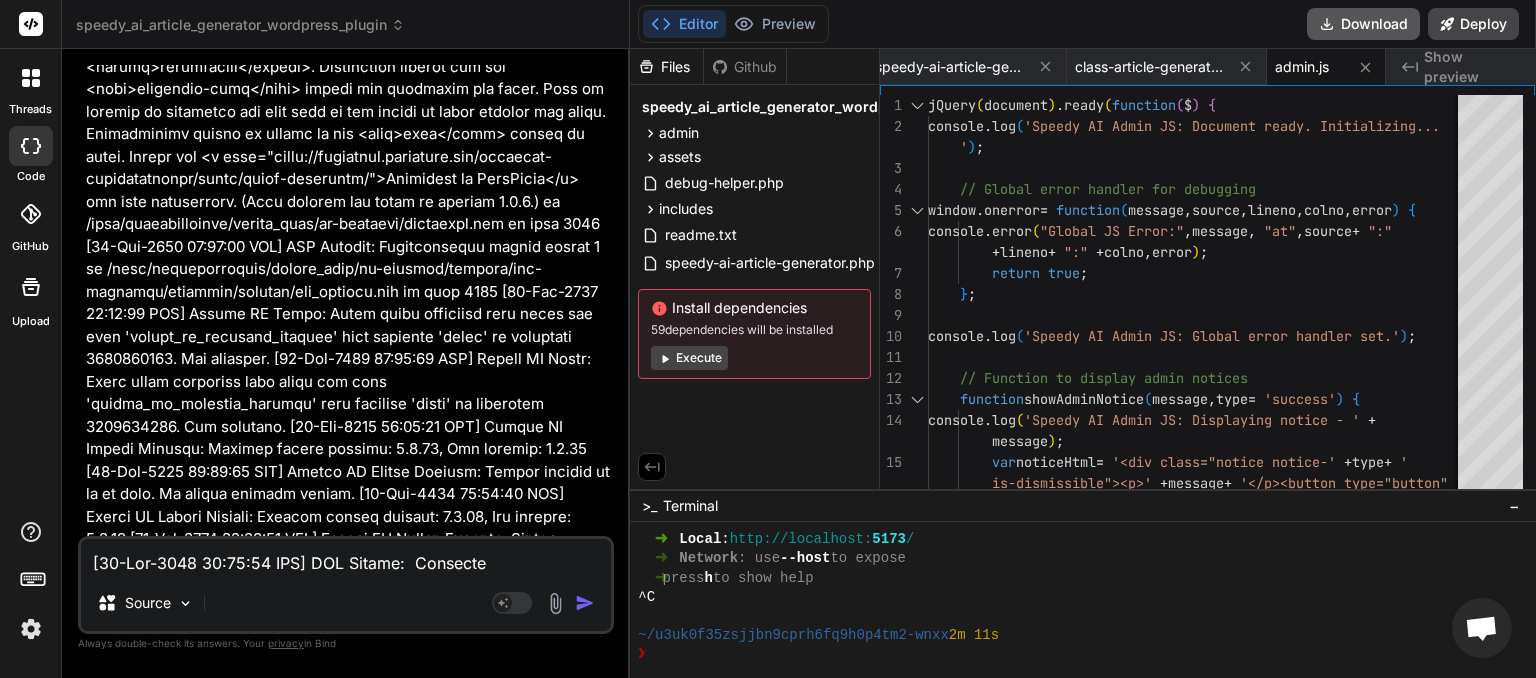 click on "Download" at bounding box center [1363, 24] 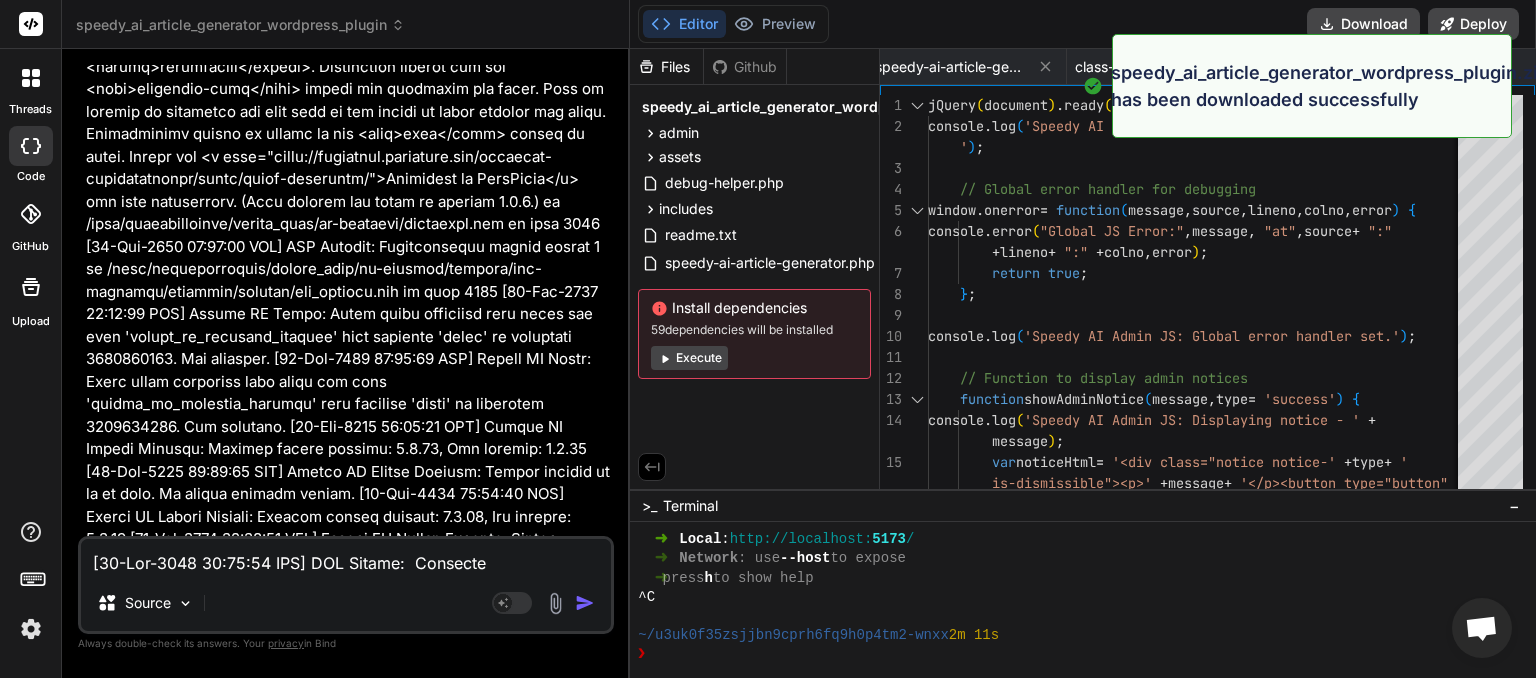 scroll, scrollTop: 0, scrollLeft: 300, axis: horizontal 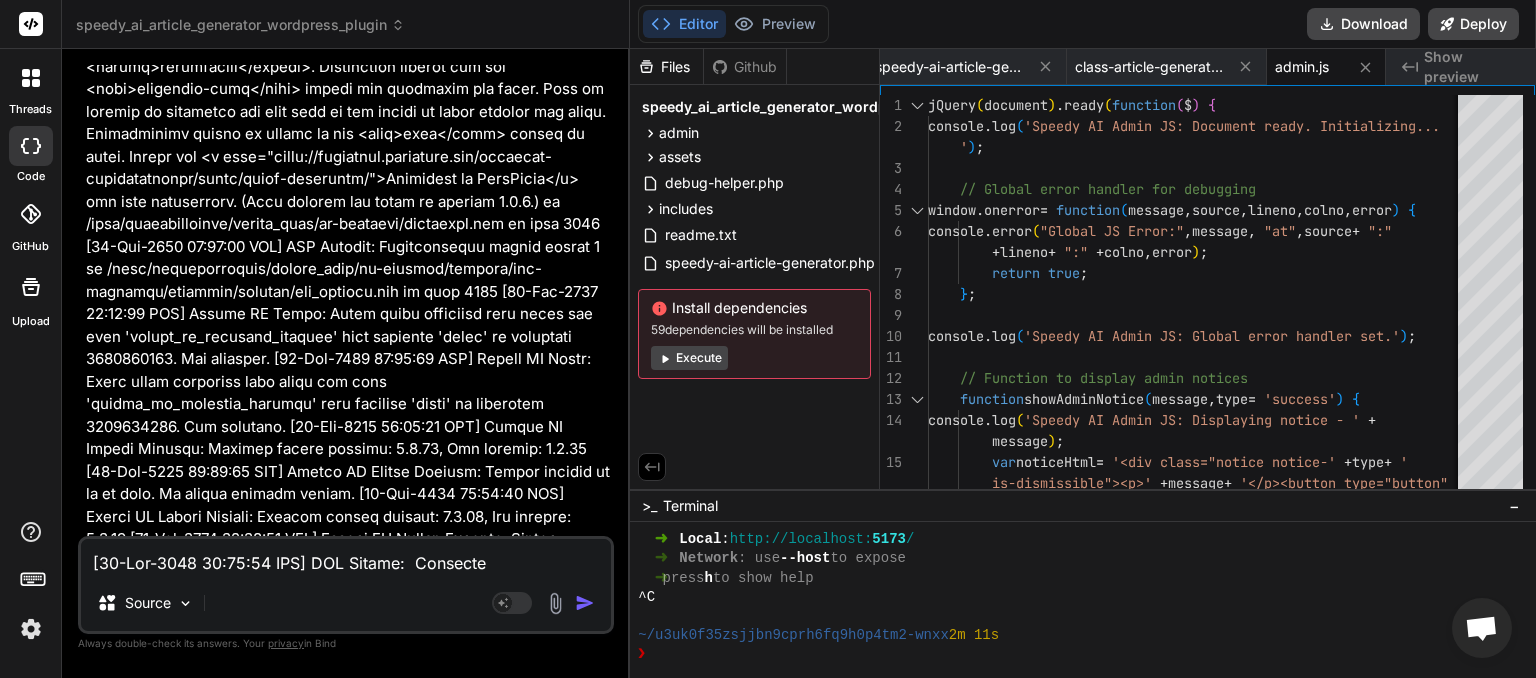 click at bounding box center [346, 557] 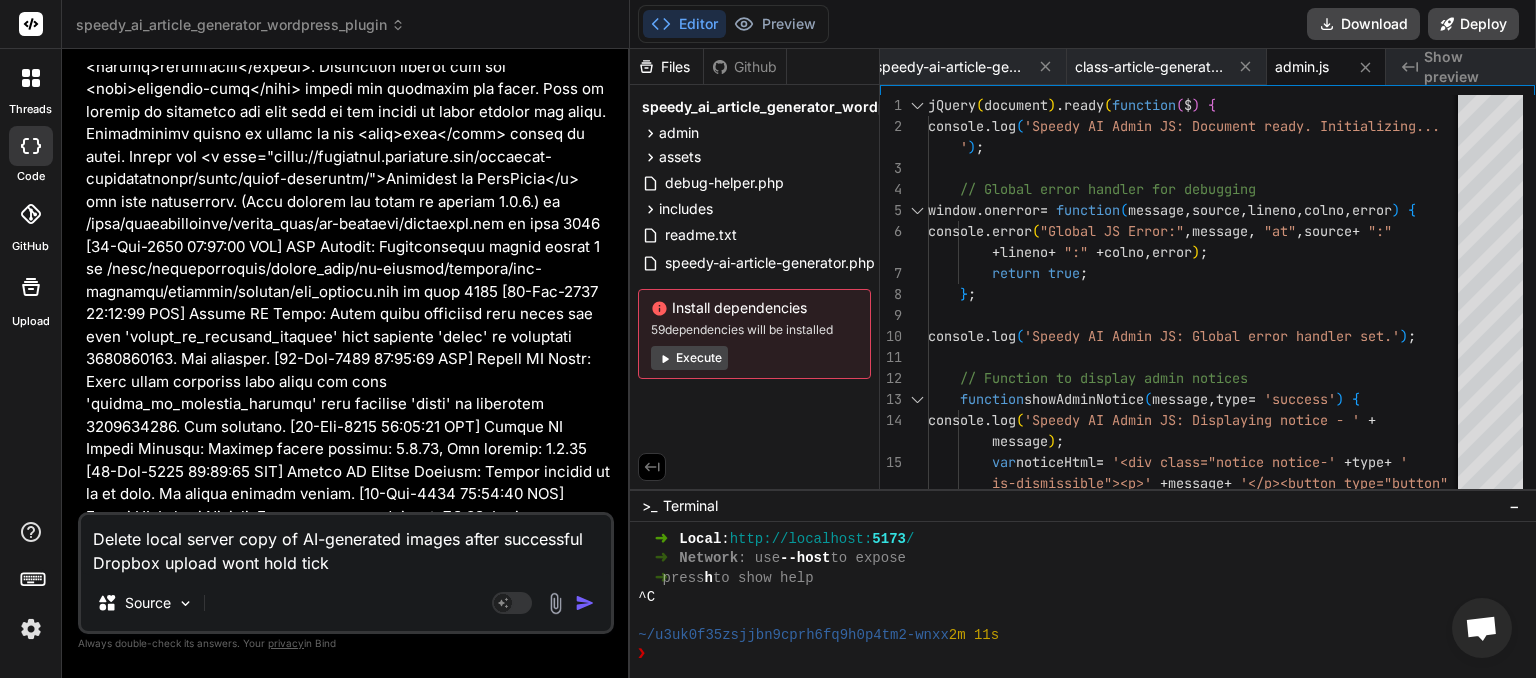 click at bounding box center [585, 603] 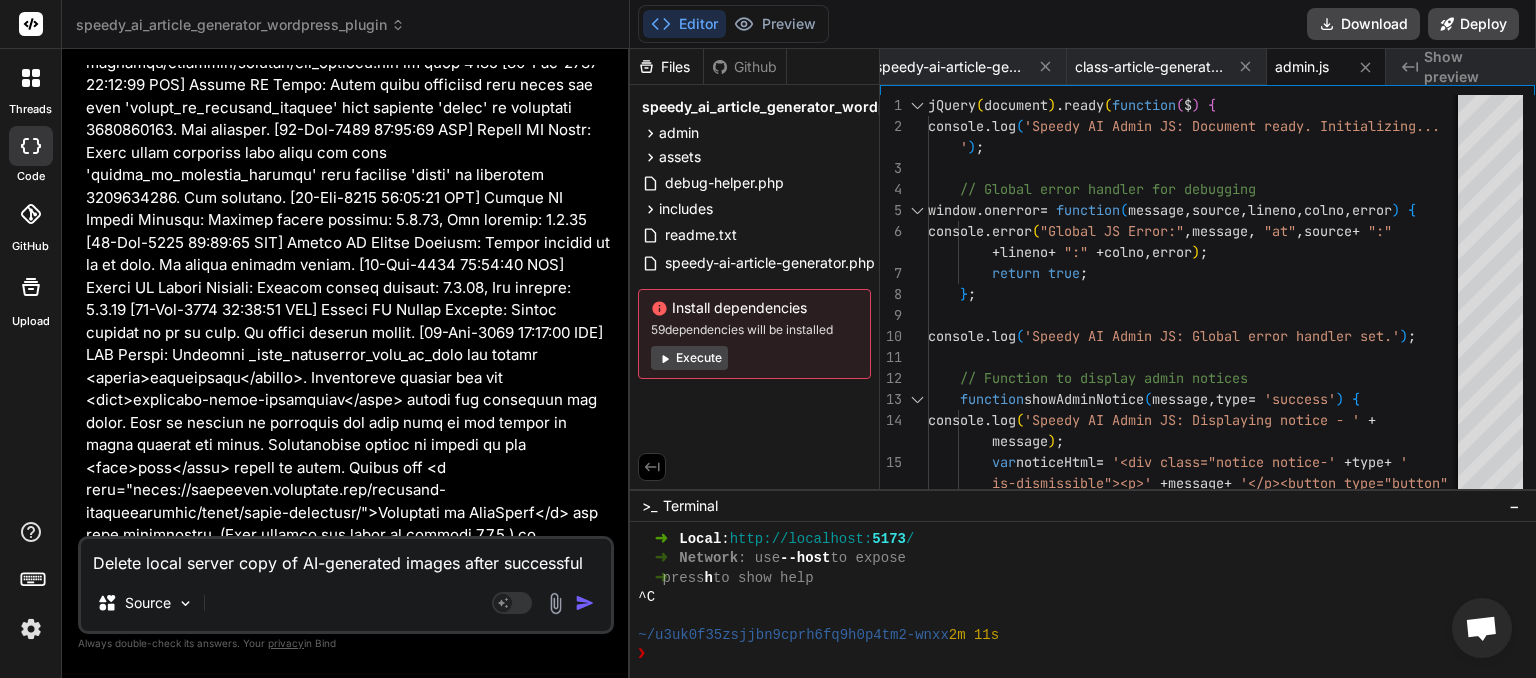 scroll, scrollTop: 75778, scrollLeft: 0, axis: vertical 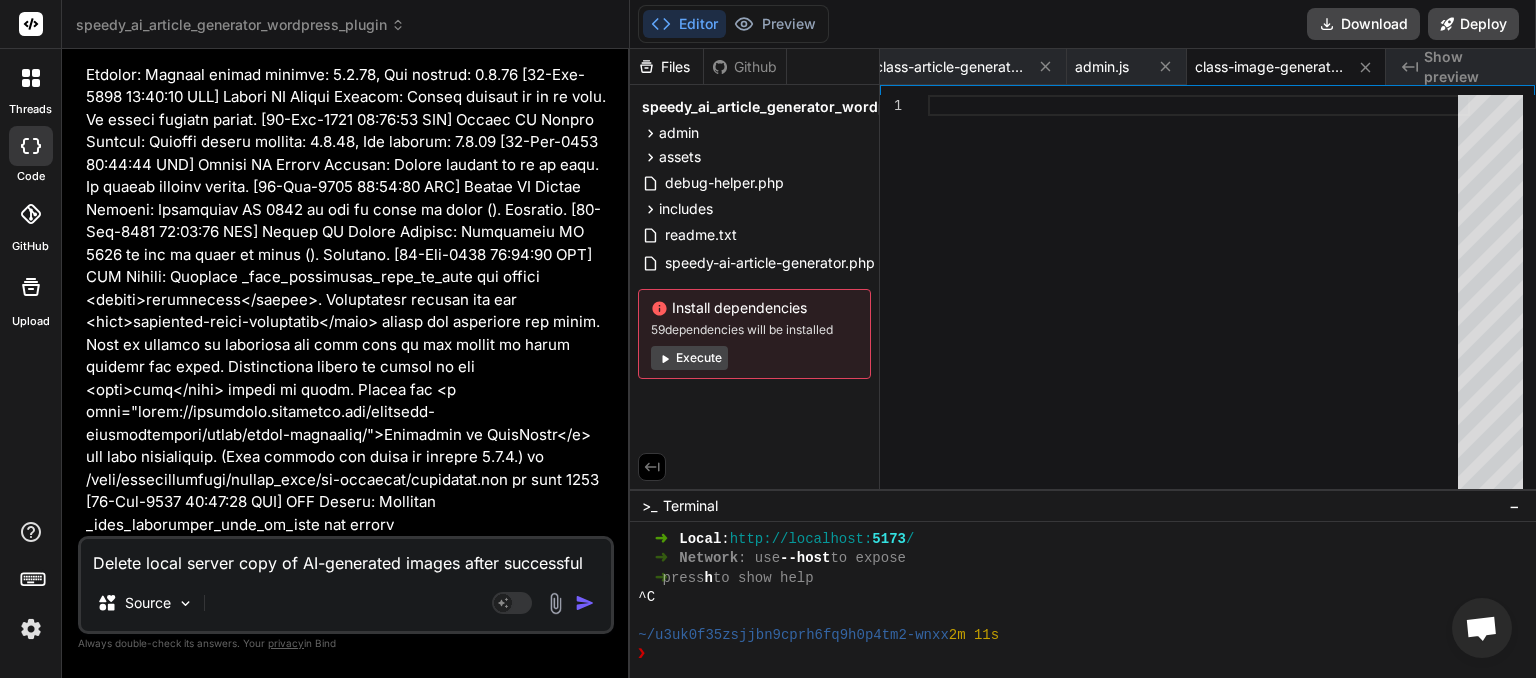 click on "Delete local server copy of AI-generated images after successful Dropbox upload wont hold tick" at bounding box center [346, 557] 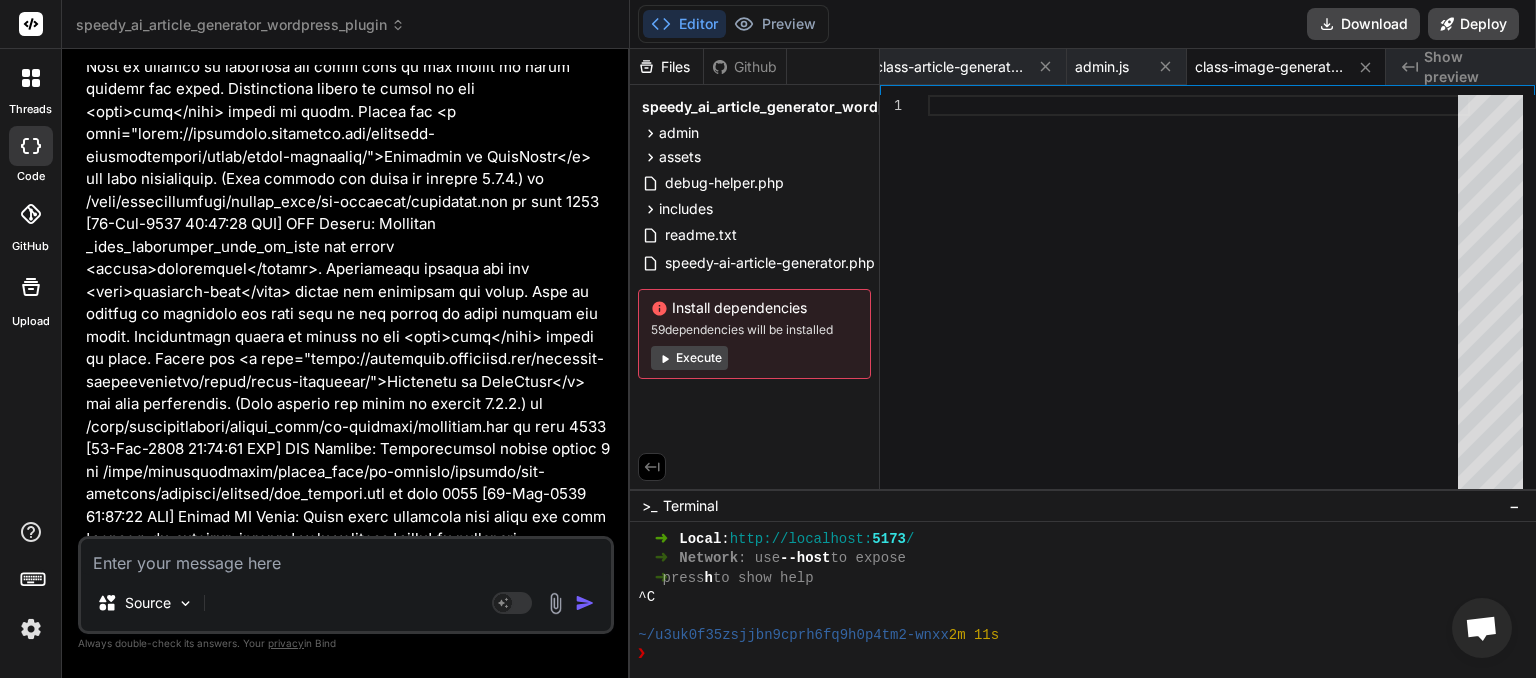 scroll, scrollTop: 77006, scrollLeft: 0, axis: vertical 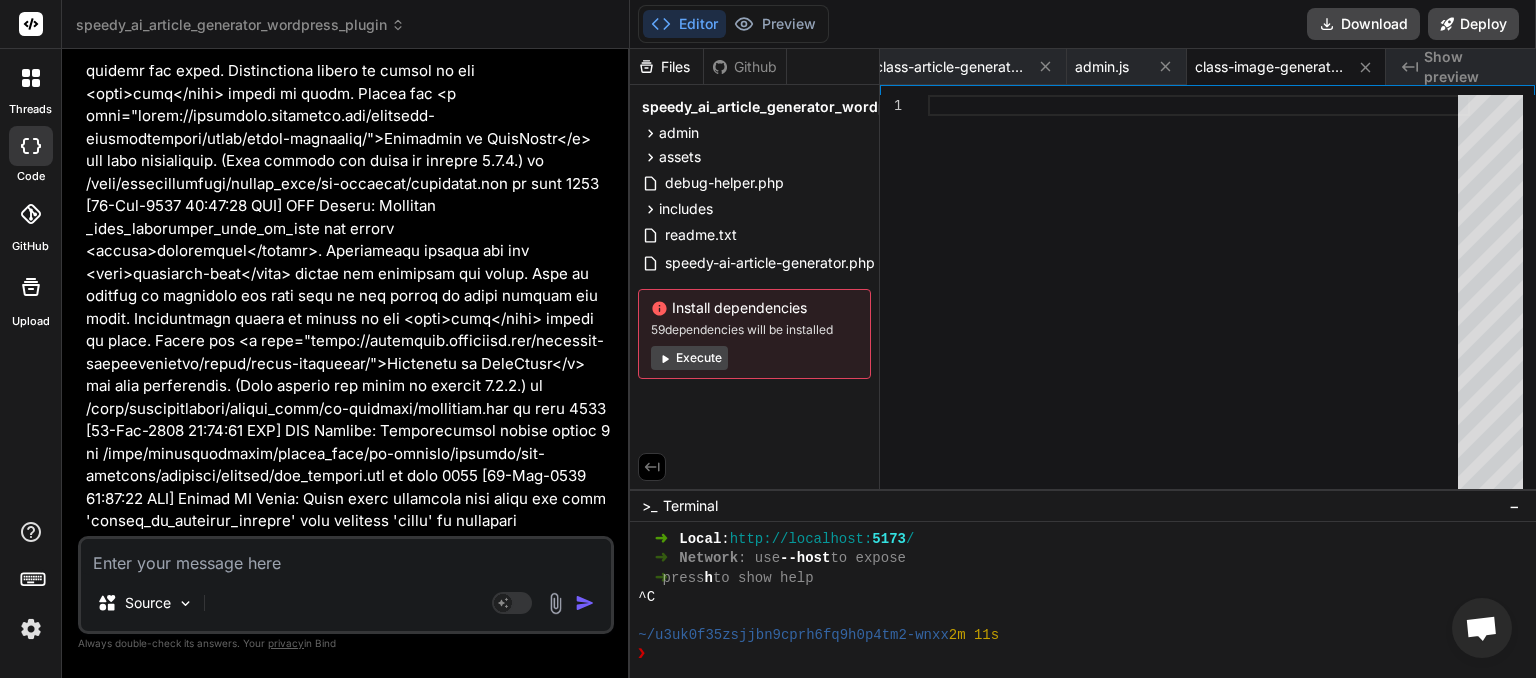 drag, startPoint x: 129, startPoint y: 190, endPoint x: 213, endPoint y: 214, distance: 87.36132 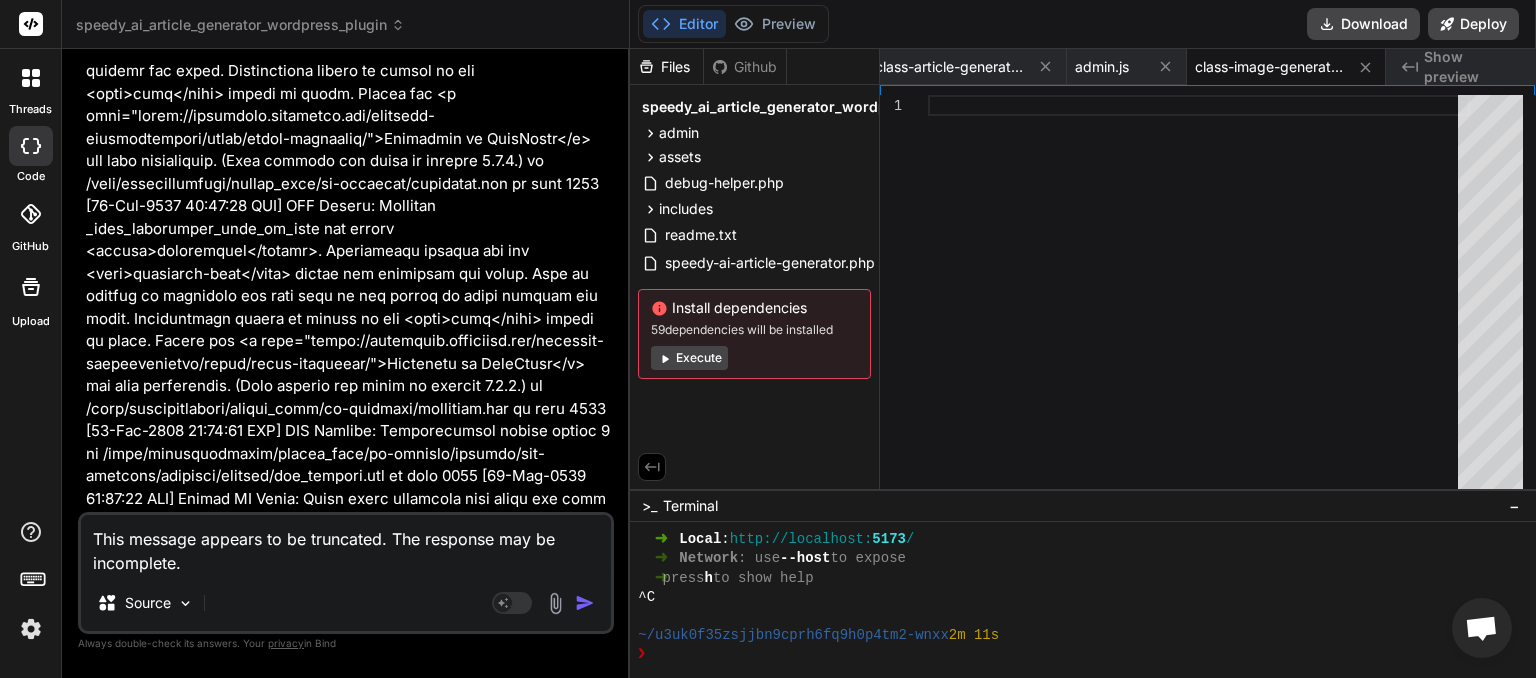 click at bounding box center [585, 603] 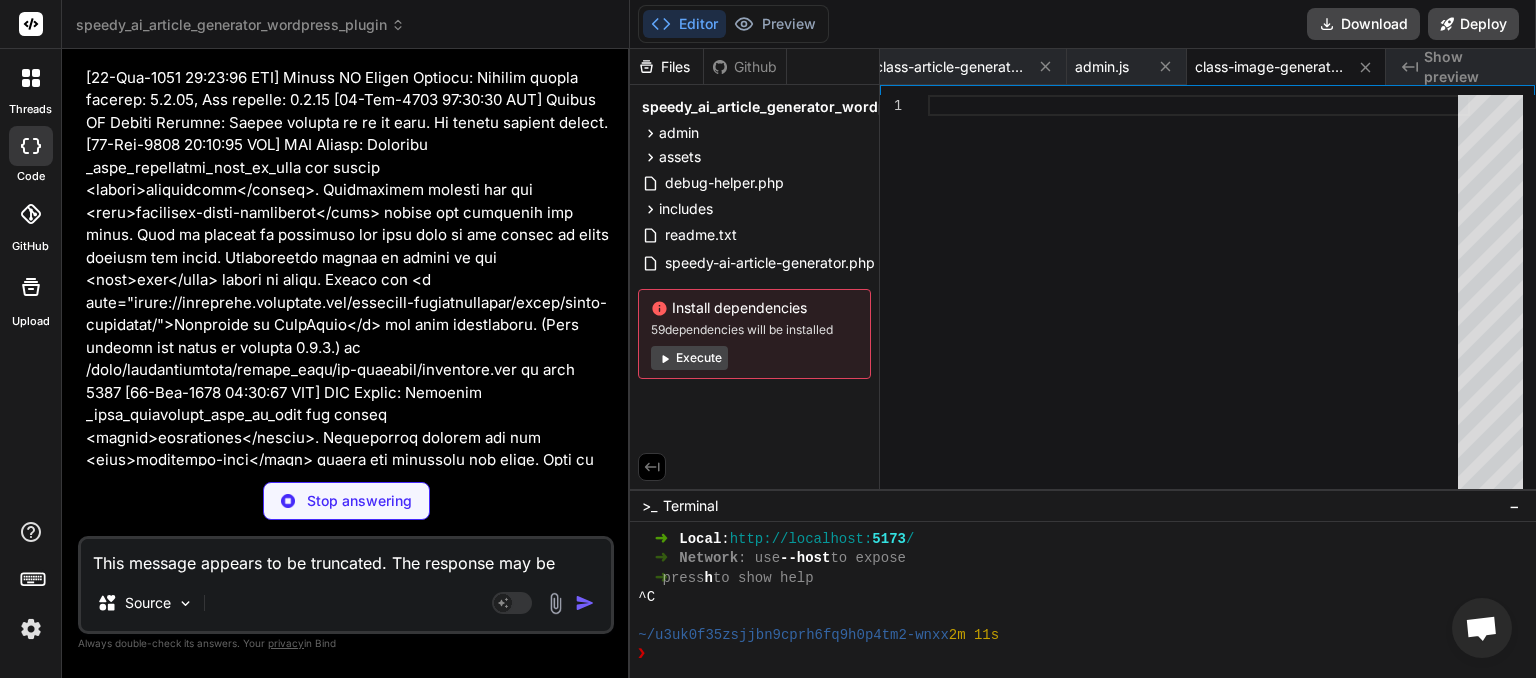 scroll, scrollTop: 77634, scrollLeft: 0, axis: vertical 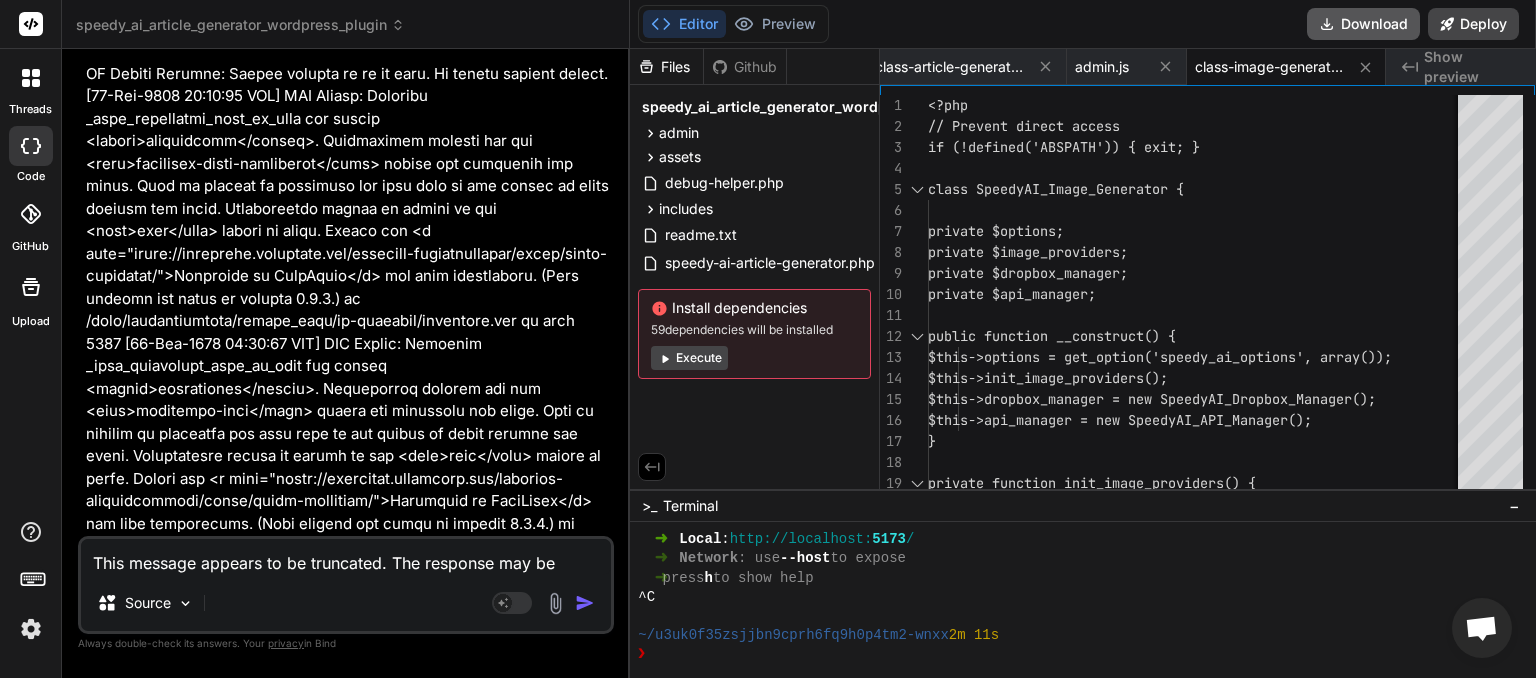 click on "Download" at bounding box center (1363, 24) 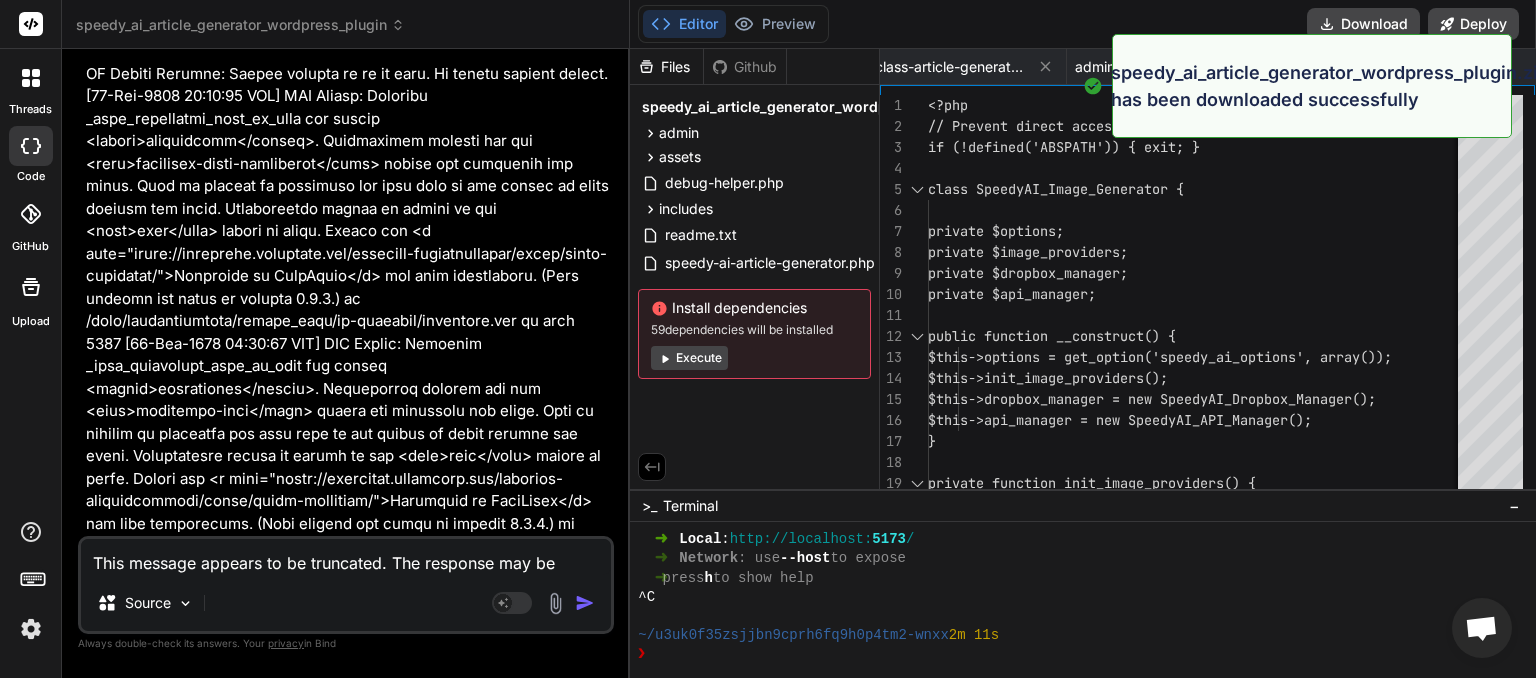 scroll, scrollTop: 0, scrollLeft: 500, axis: horizontal 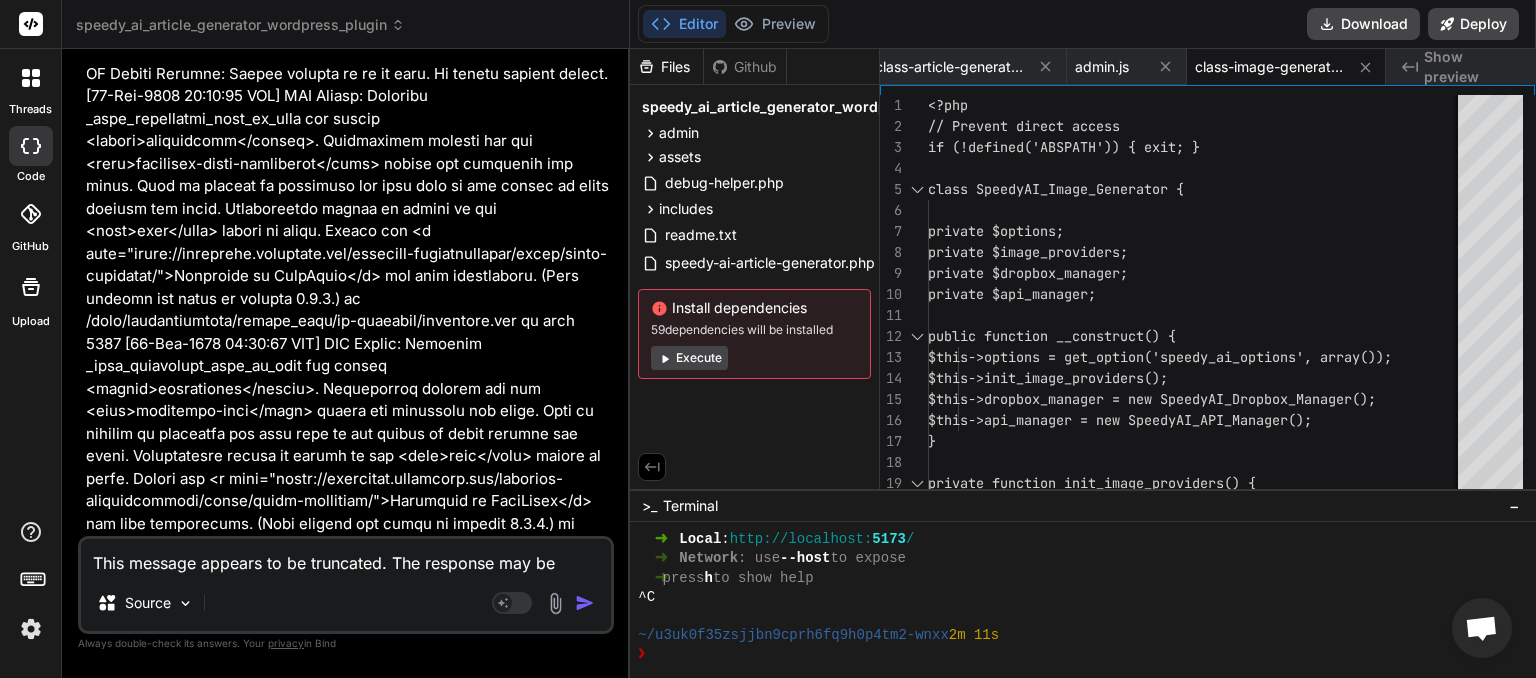 paste on "Speedy AI Admin JS: Displaying notice - Failed to retrieve generation status: No recent generation status found" 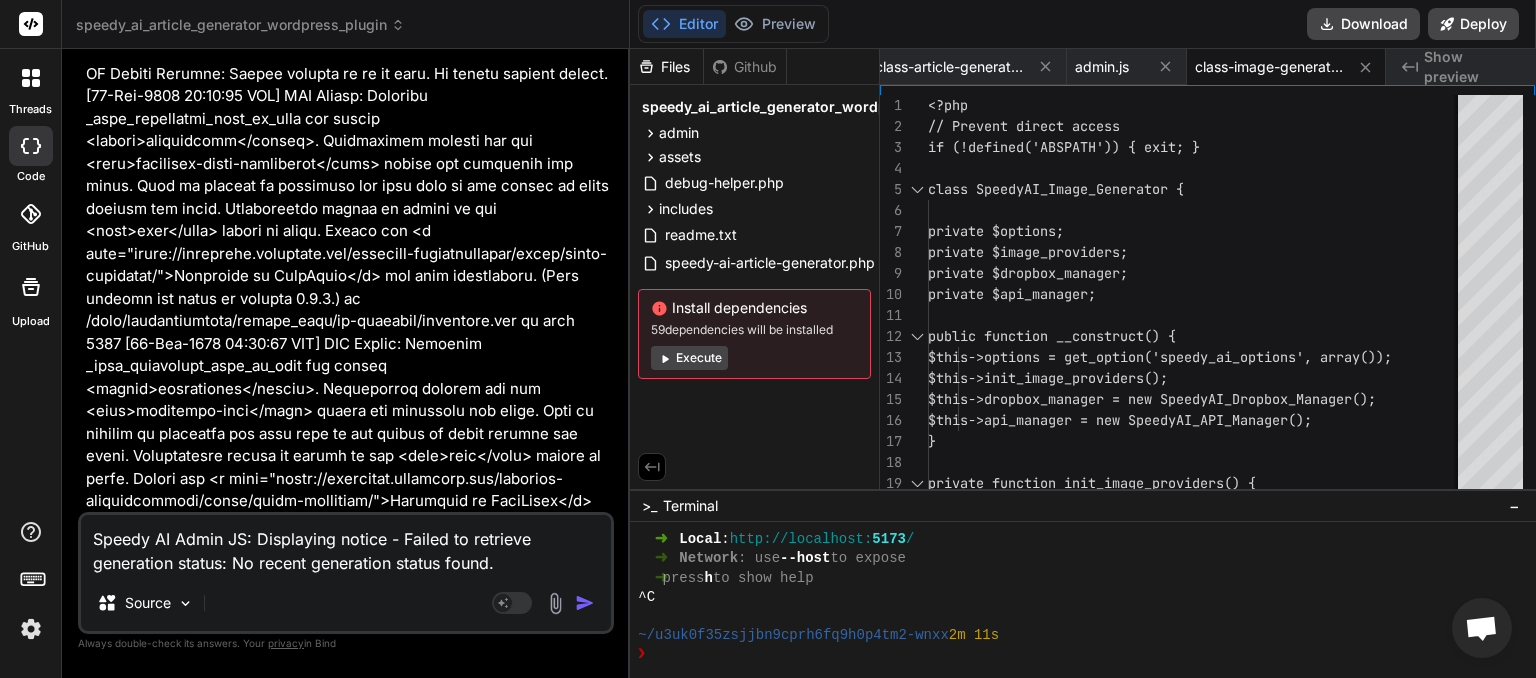 click at bounding box center (585, 603) 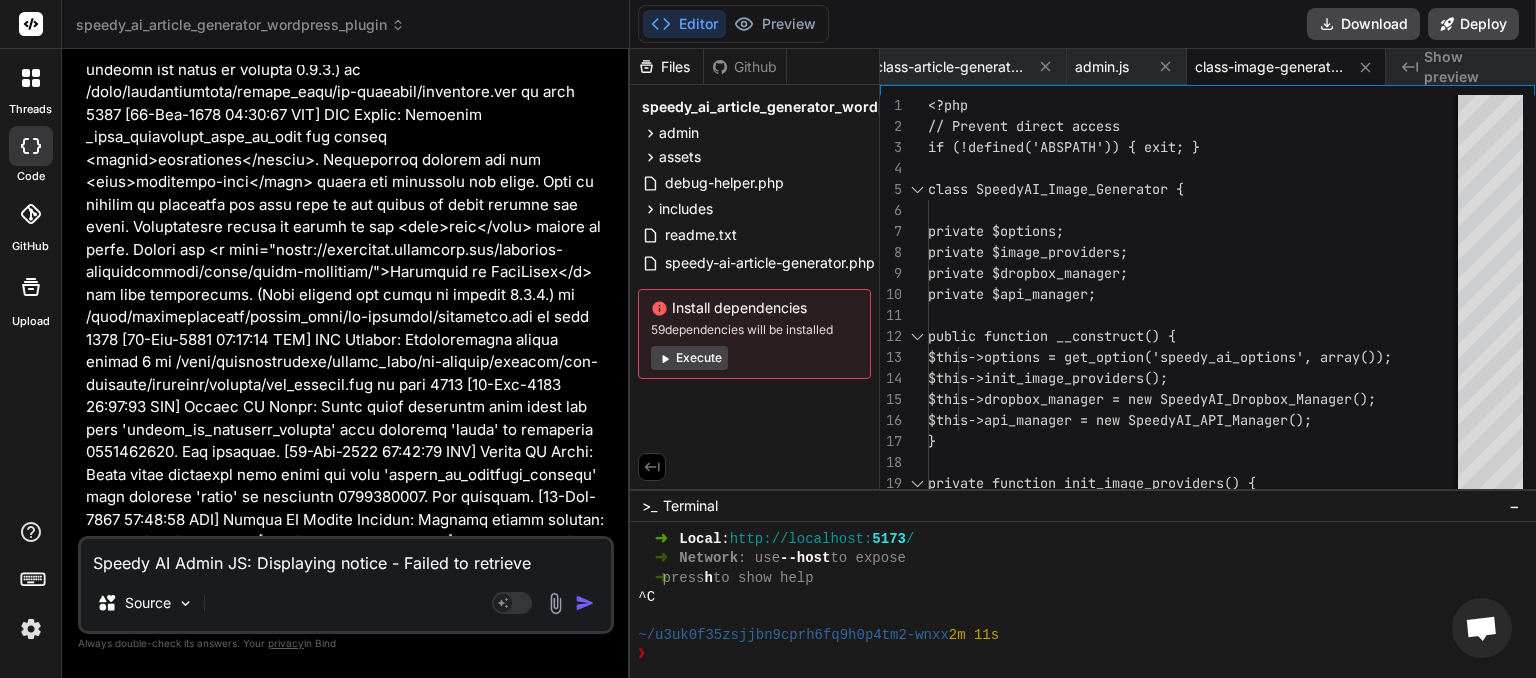 scroll, scrollTop: 77865, scrollLeft: 0, axis: vertical 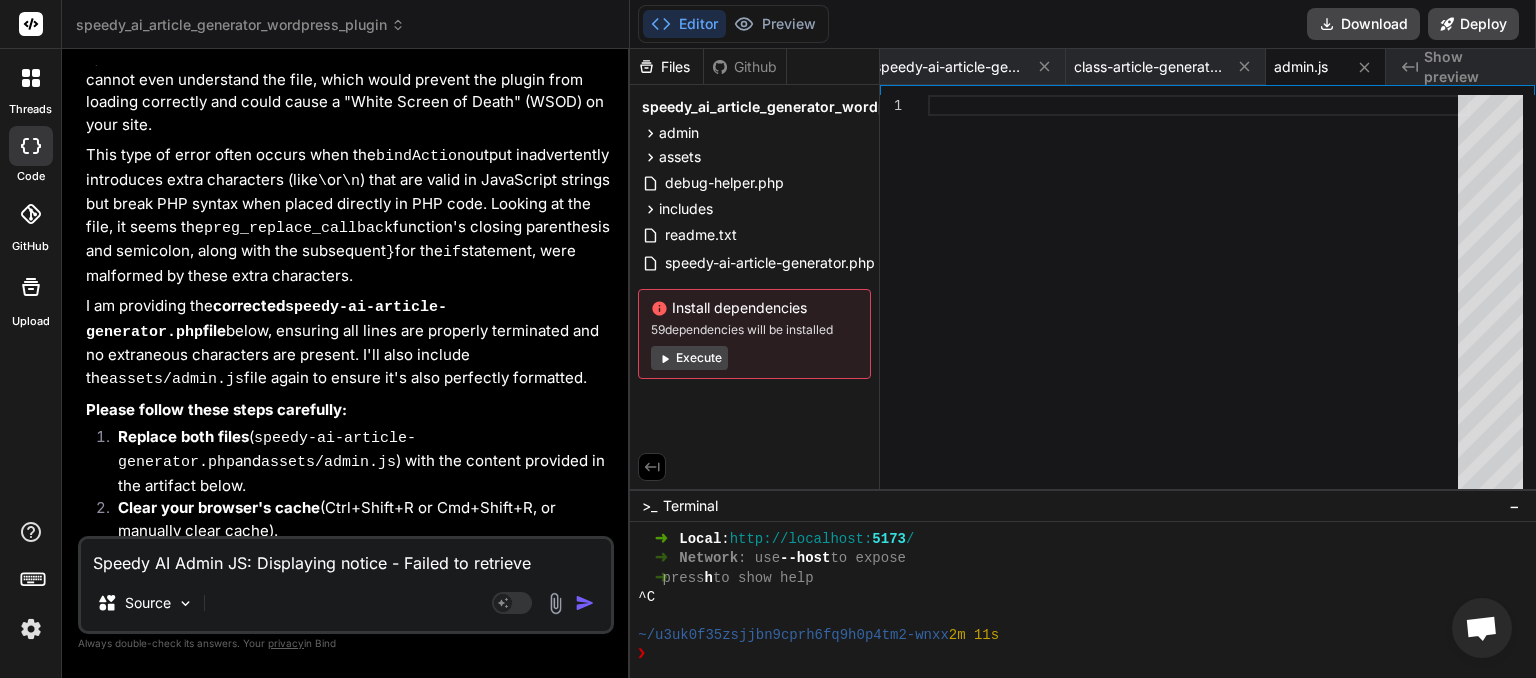 drag, startPoint x: 208, startPoint y: 510, endPoint x: 134, endPoint y: 488, distance: 77.201035 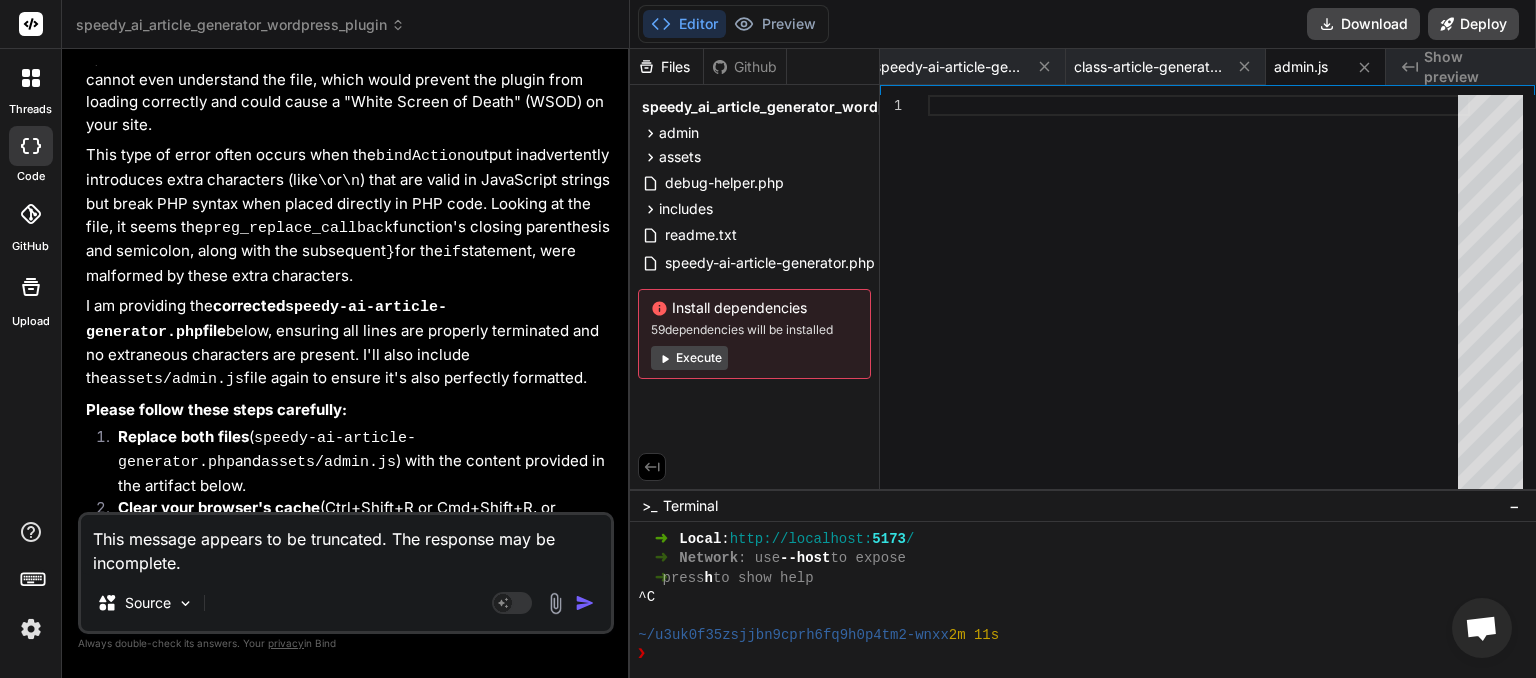 click at bounding box center [585, 603] 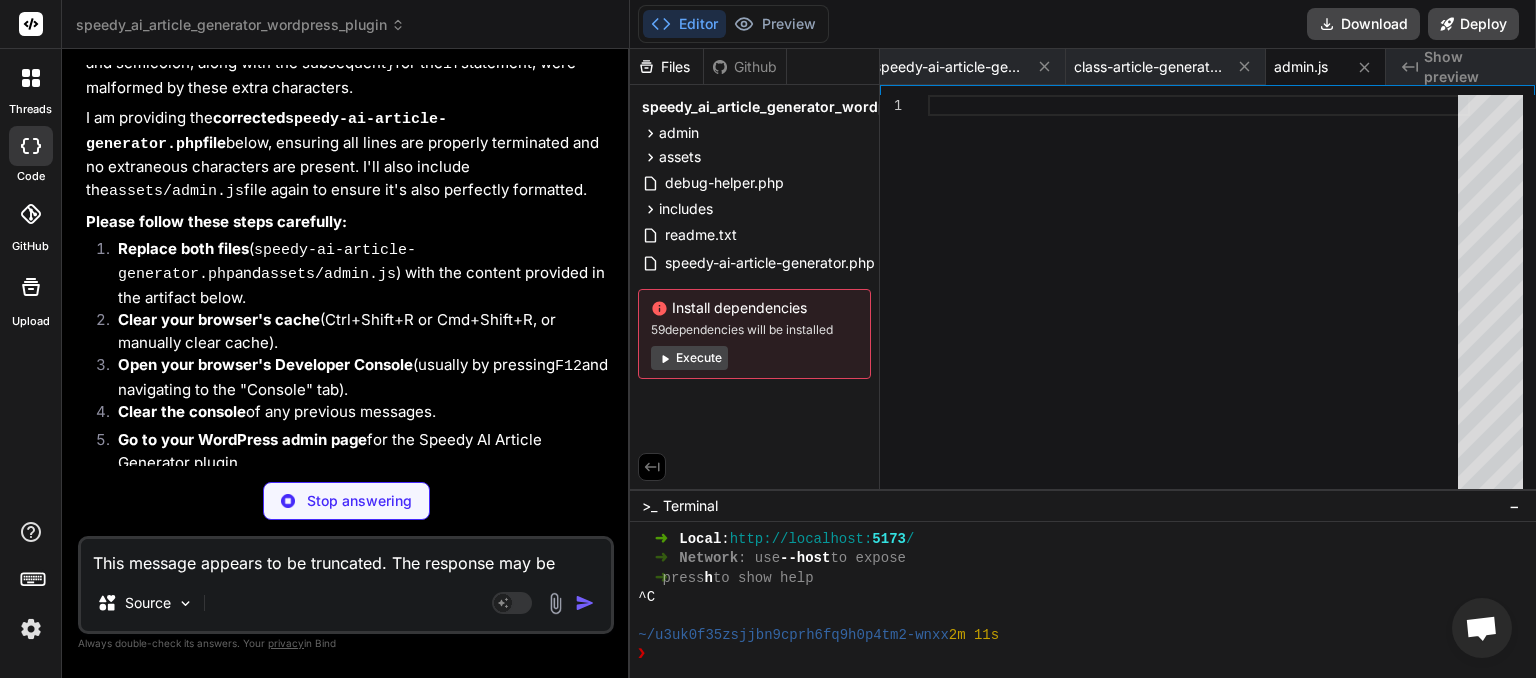 scroll, scrollTop: 79422, scrollLeft: 0, axis: vertical 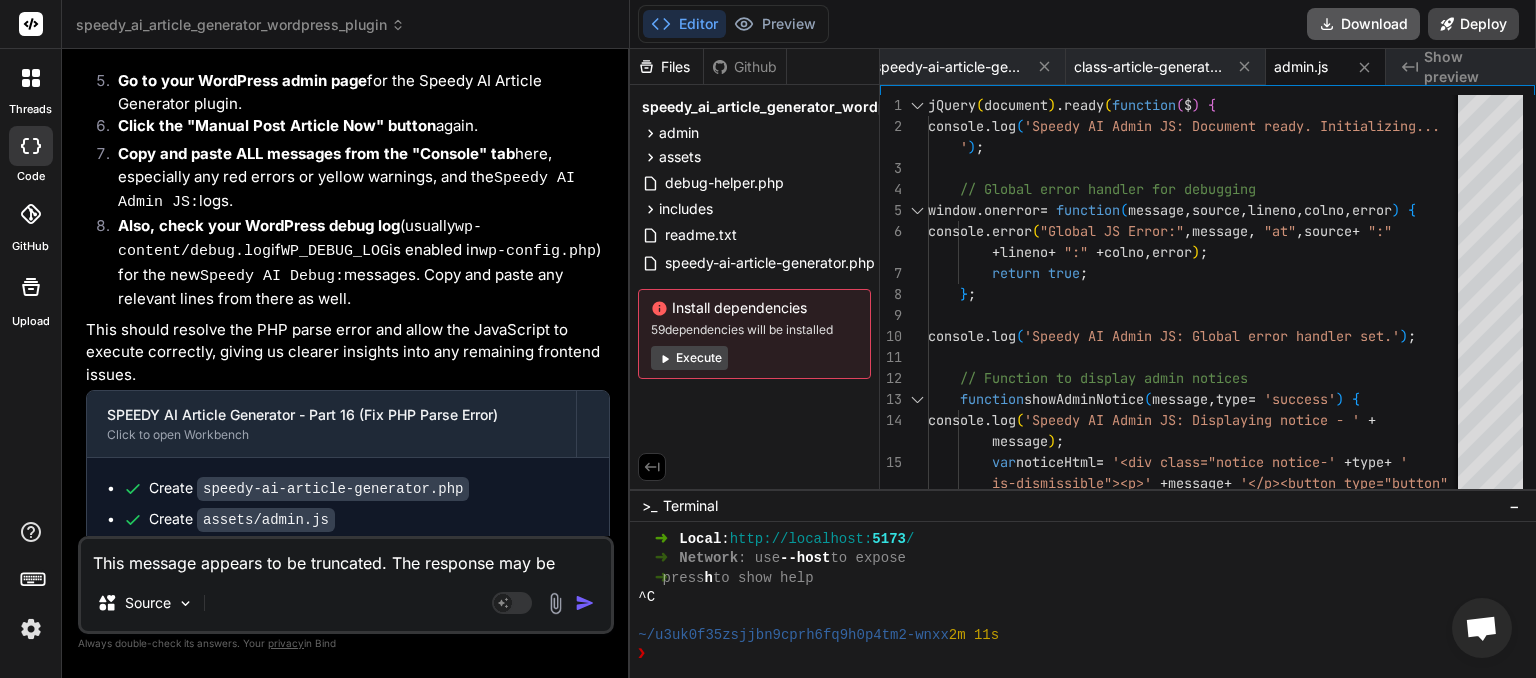 click on "Download" at bounding box center (1363, 24) 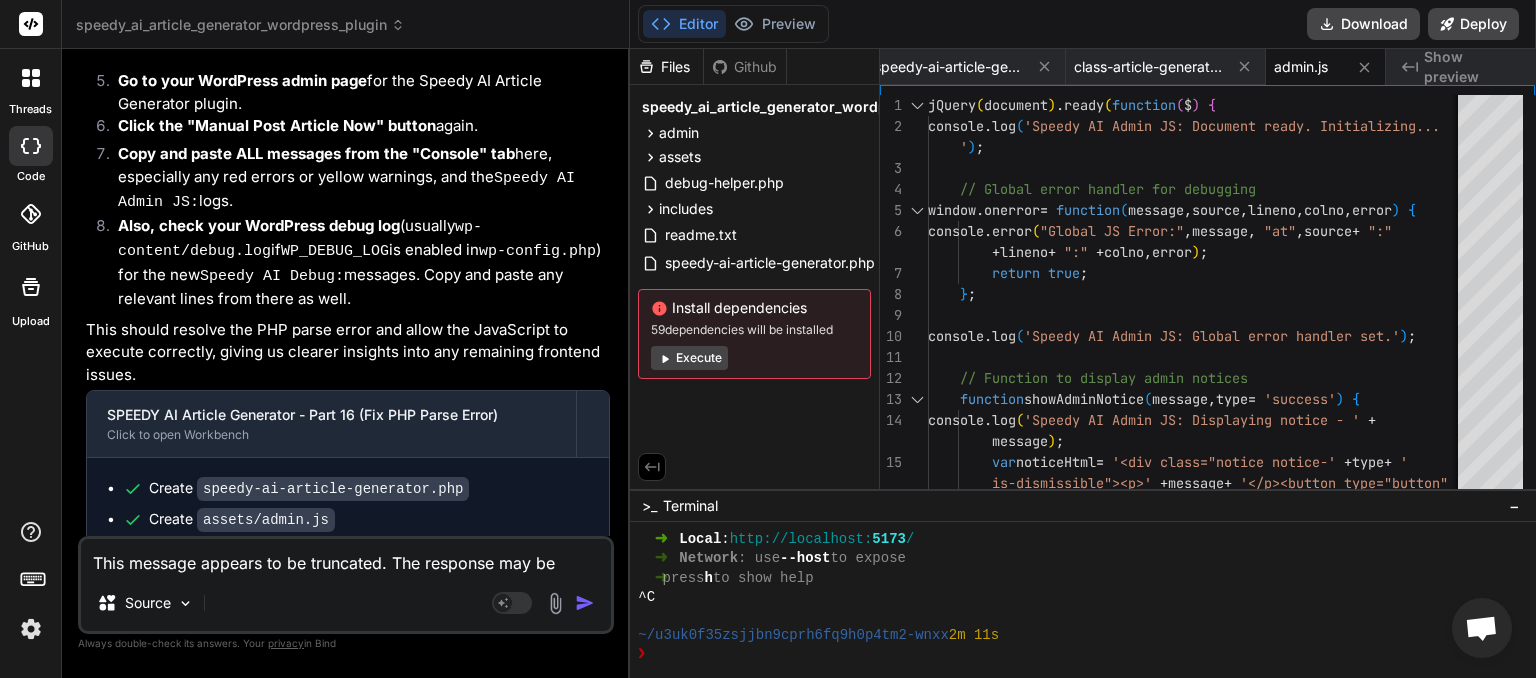 scroll, scrollTop: 0, scrollLeft: 301, axis: horizontal 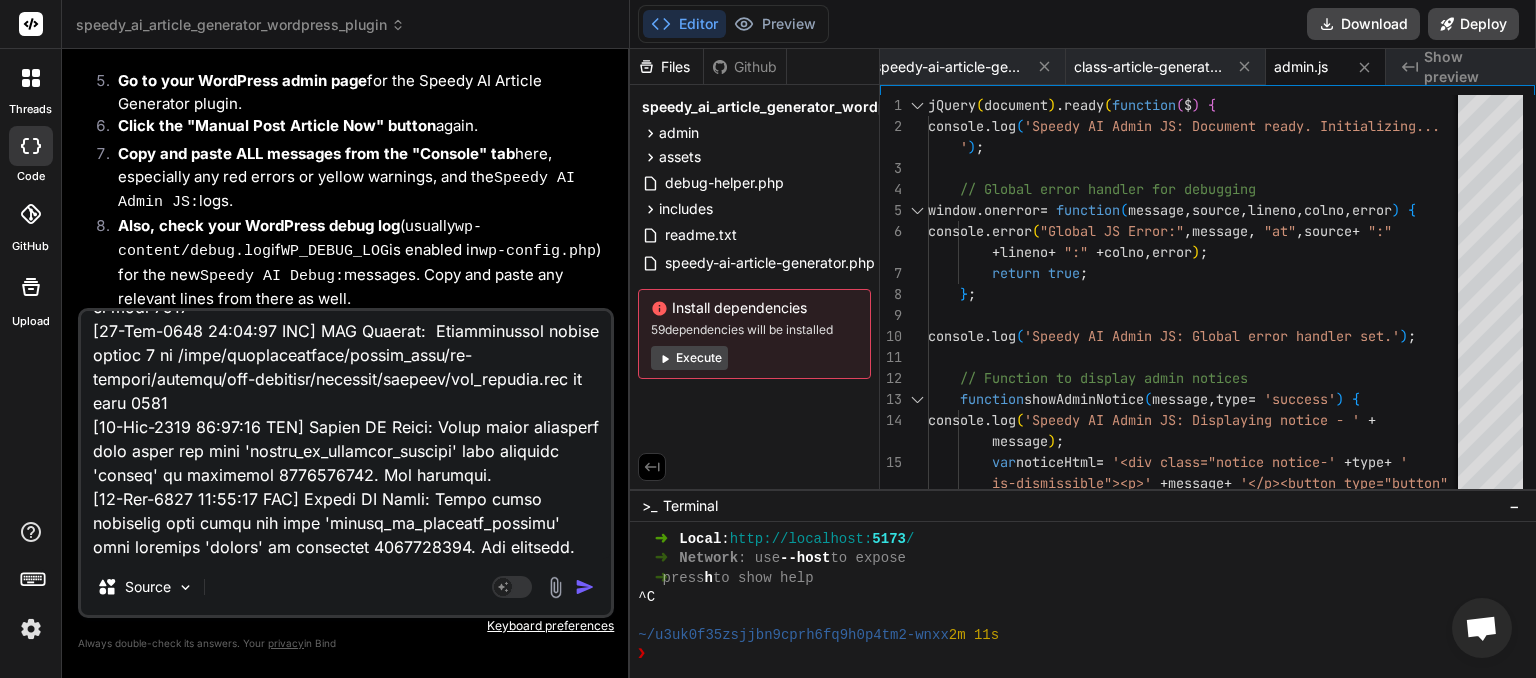 click at bounding box center (585, 587) 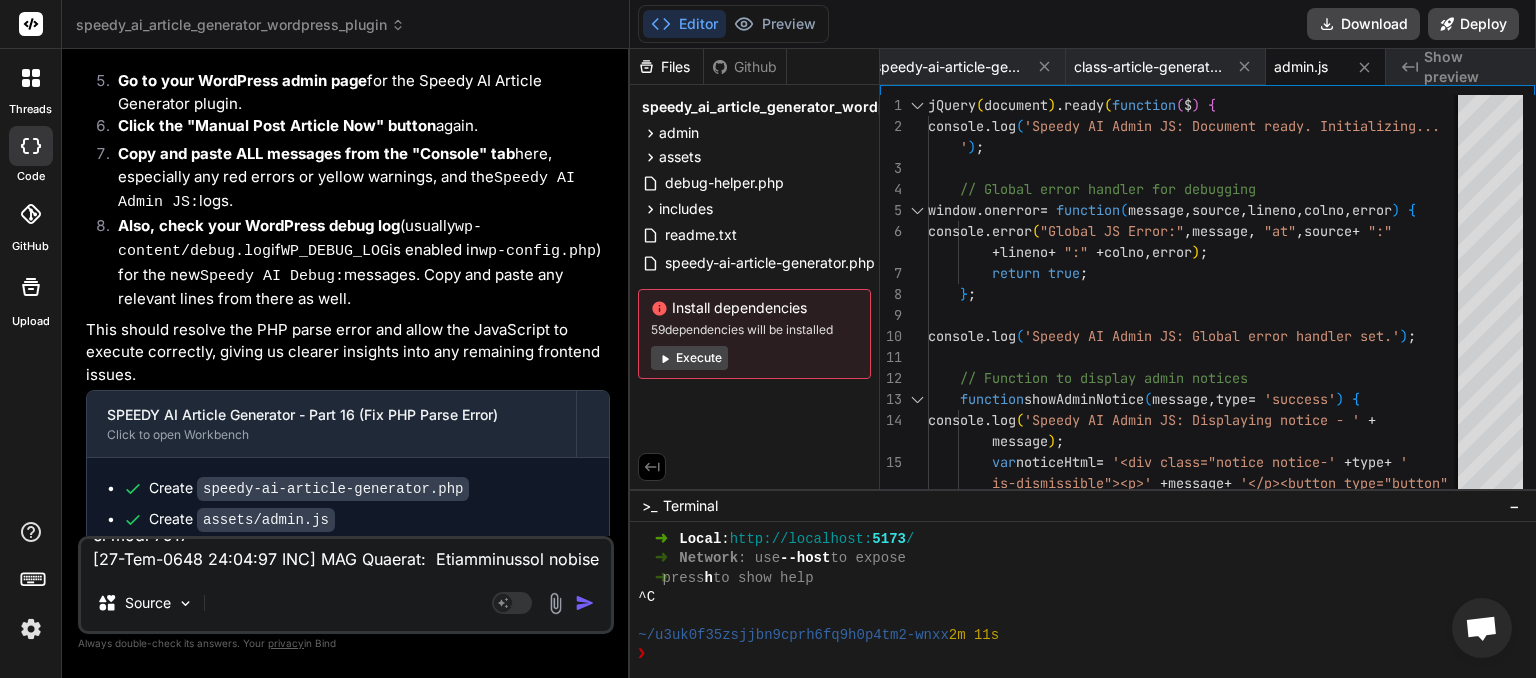 scroll, scrollTop: 0, scrollLeft: 0, axis: both 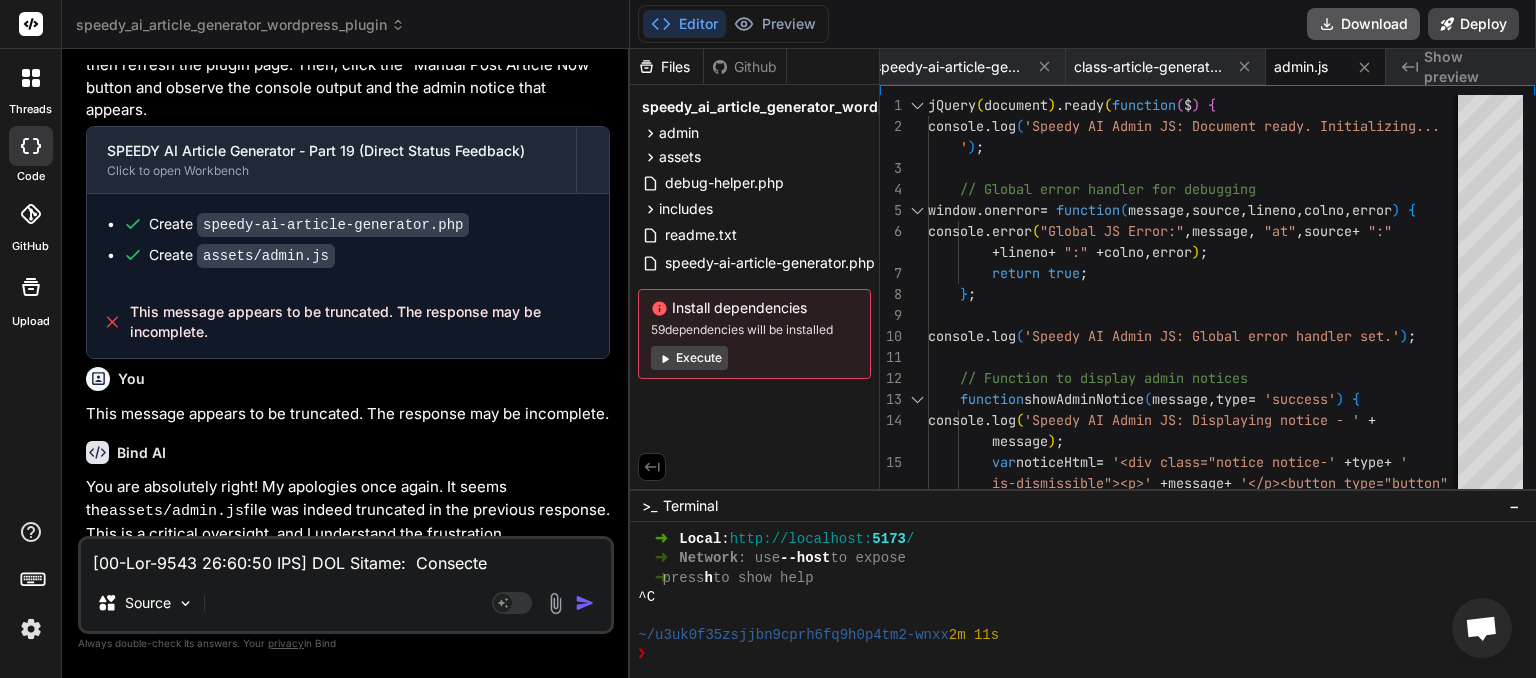 click on "Download" at bounding box center [1363, 24] 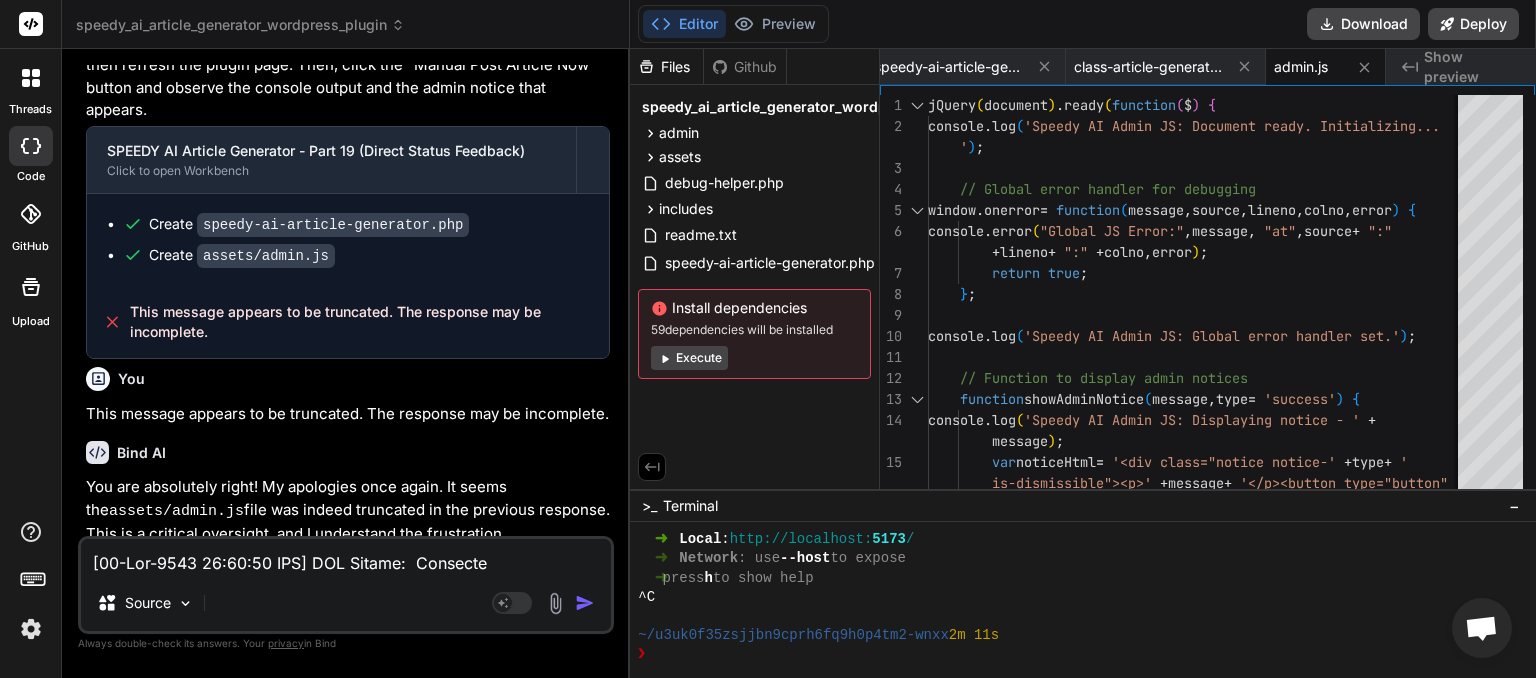 scroll, scrollTop: 0, scrollLeft: 301, axis: horizontal 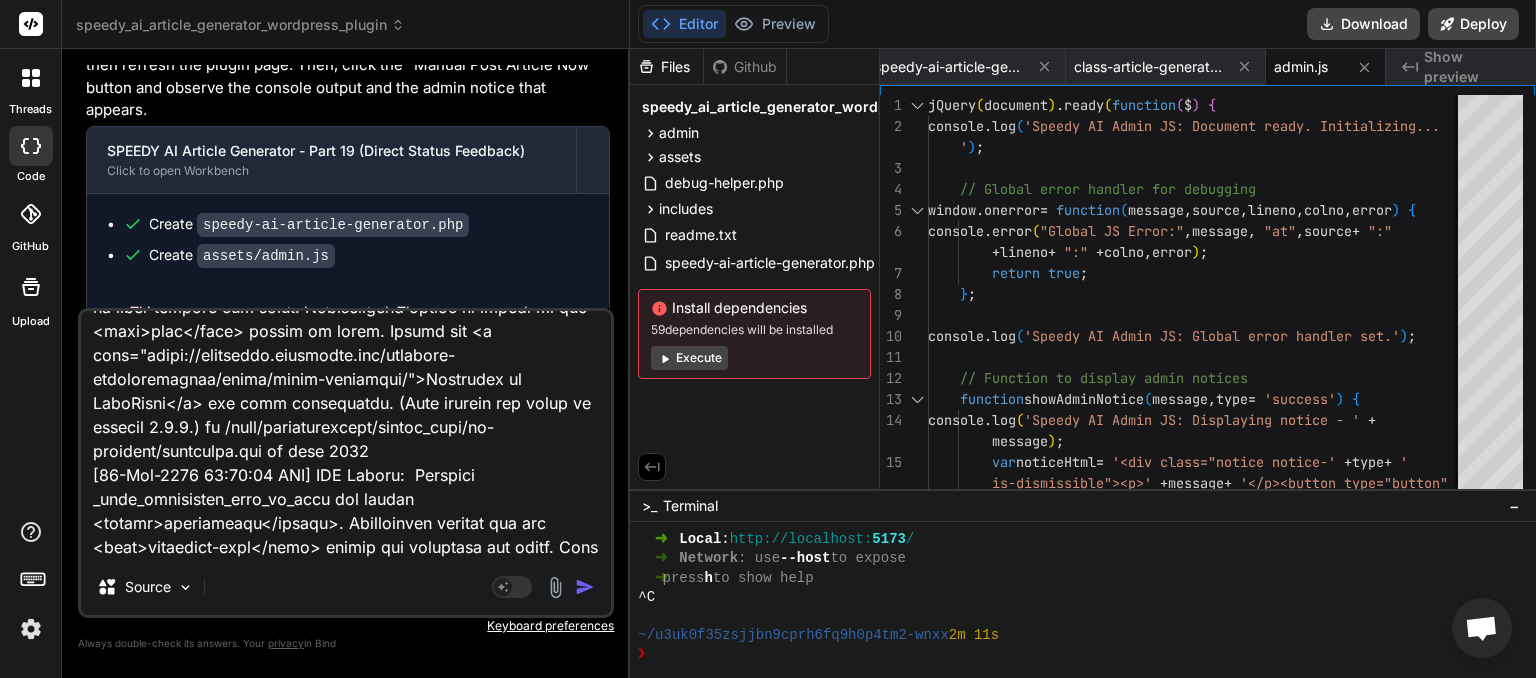 click at bounding box center [585, 587] 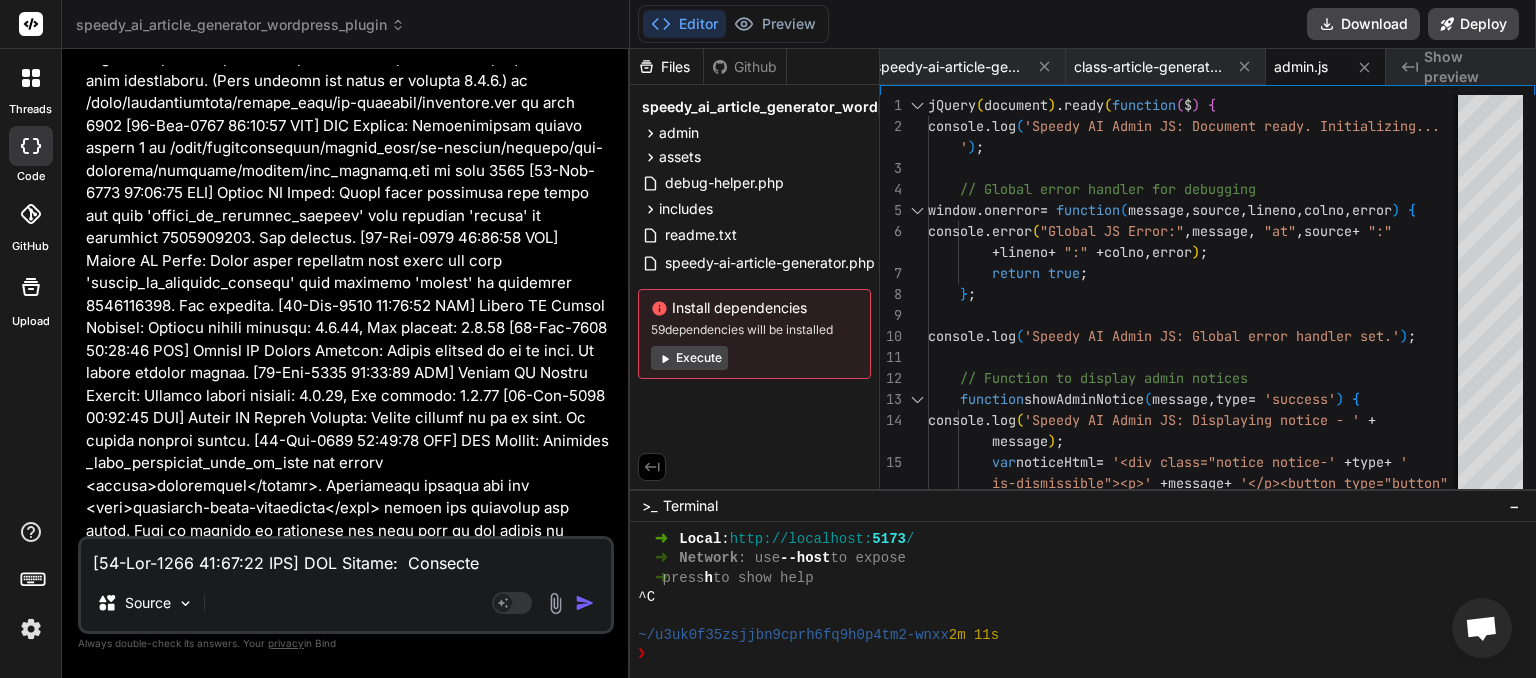 scroll, scrollTop: 90211, scrollLeft: 0, axis: vertical 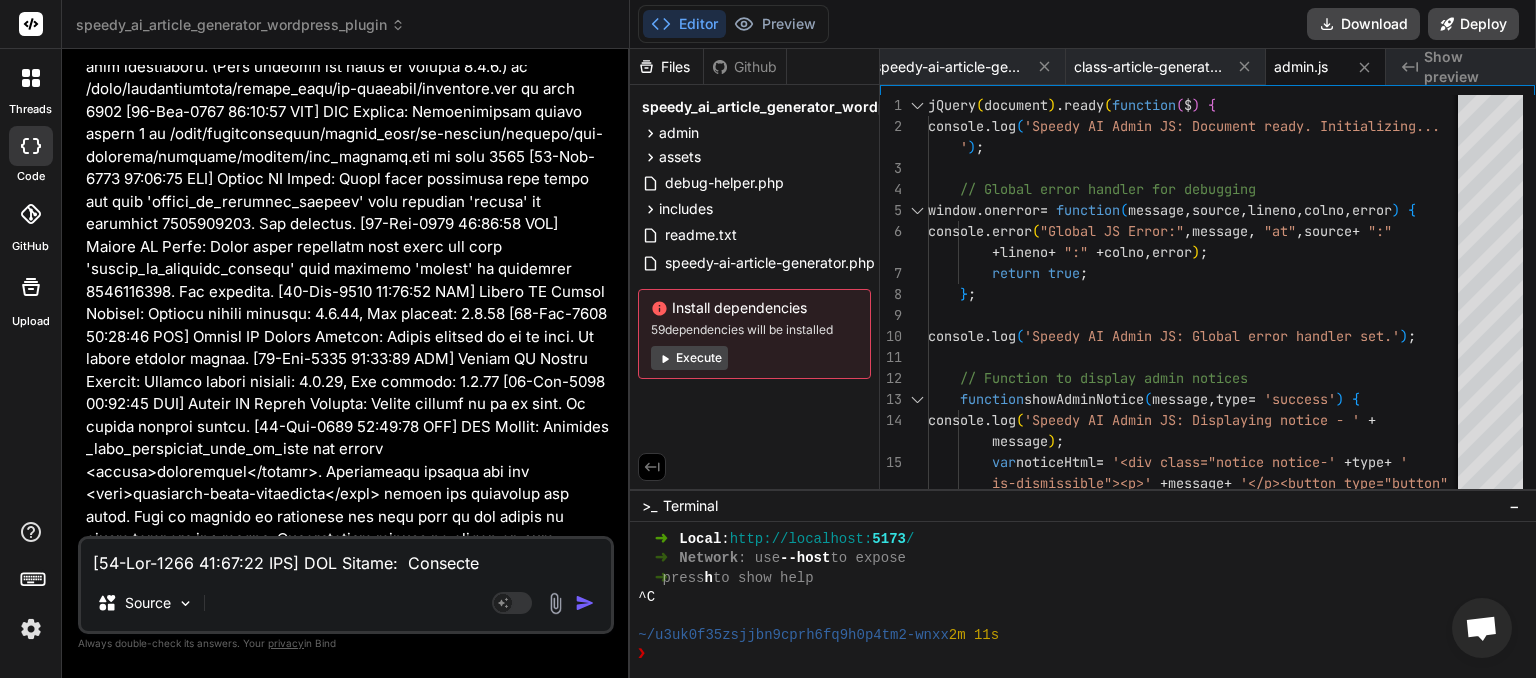 paste on "JQMIGRATE: Migrate is installed, version 3.4.1 load-scripts.php:5:981
Speedy AI Admin JS: Document ready. Initializing... admin.js:2:13
Speedy AI Admin JS: Global error handler set. admin.js:10:13
Speedy AI Admin JS: Attaching line count listener to business_name admin.js:39:17
Speedy AI Admin JS: Checking line count for business_name admin.js:24:17
Speedy AI Admin JS: Attaching line count listener to main_business_focus admin.js:39:17
Speedy AI Admin JS: Checking line count for main_business_focus admin.js:24:17
Speedy AI Admin JS: Attaching line count listener to ideal_client admin.js:39:17
Speedy AI Admin JS: Checking line count for ideal_client admin.js:24:17
Speedy AI Admin JS: Attaching line count listener to industry_niche admin.js:39:17
Speedy AI Admin JS: Checking line count for industry_niche admin.js:24:17
Speedy AI Admin JS: Attaching line count listener to how_we_help_clients admin.js:39:17
Speedy AI Admin JS: Checking line count for how_we_help_clients admin.js:24:17
Speedy AI Admin JS: Attac..." 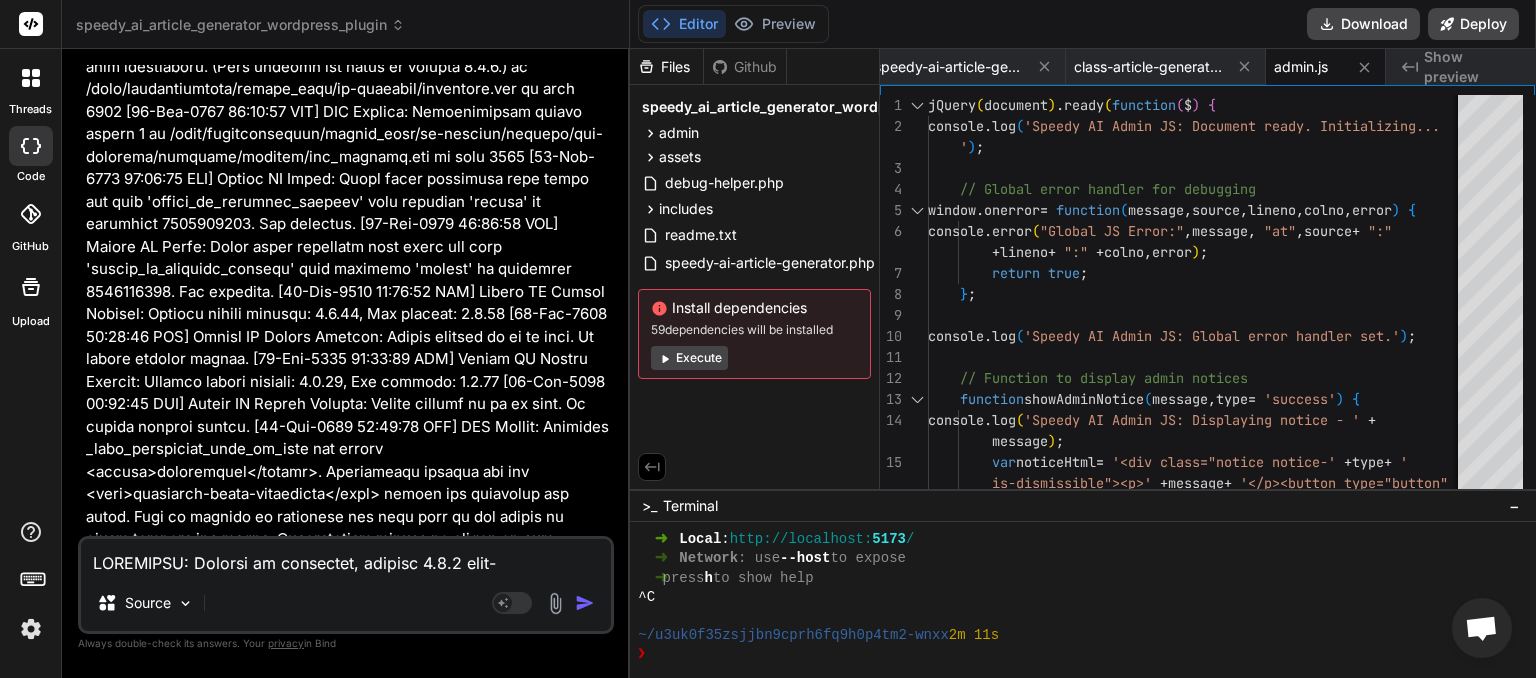 scroll, scrollTop: 964, scrollLeft: 0, axis: vertical 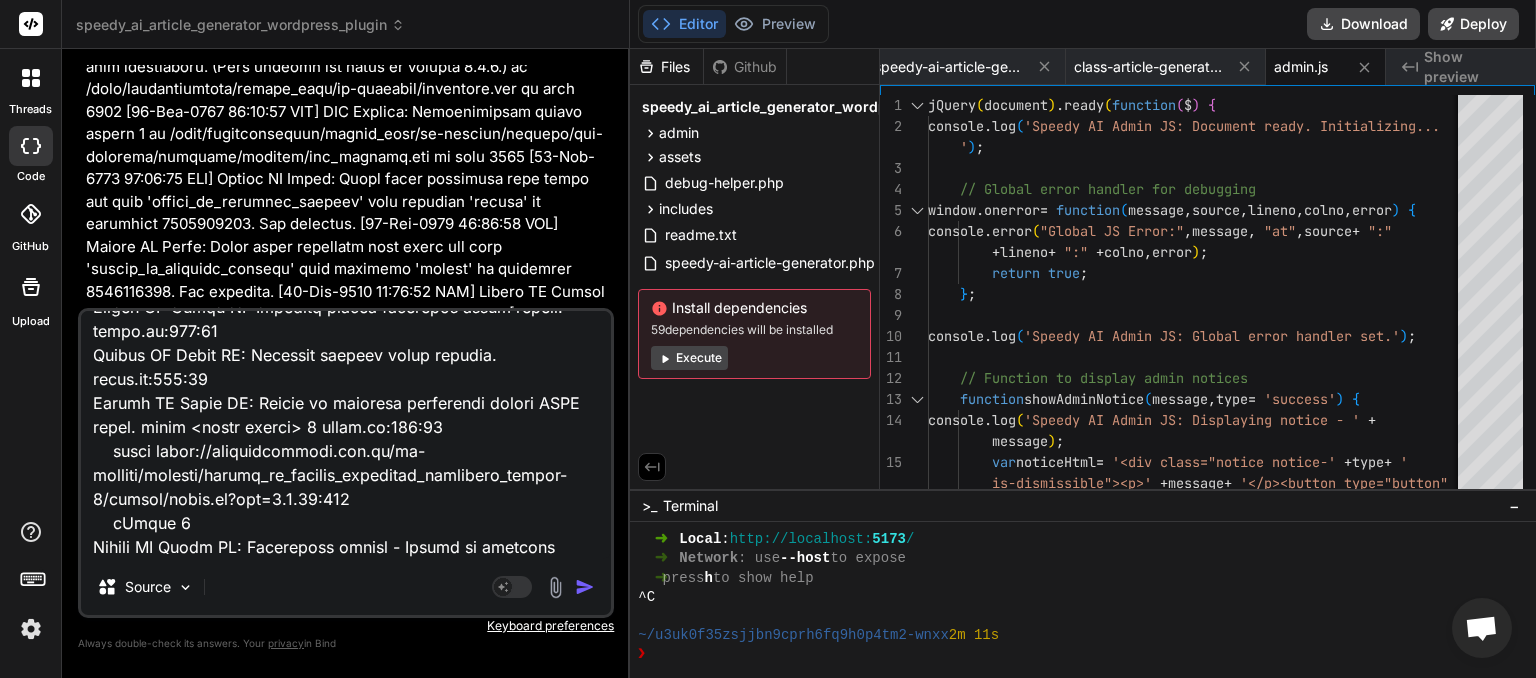 click at bounding box center [585, 587] 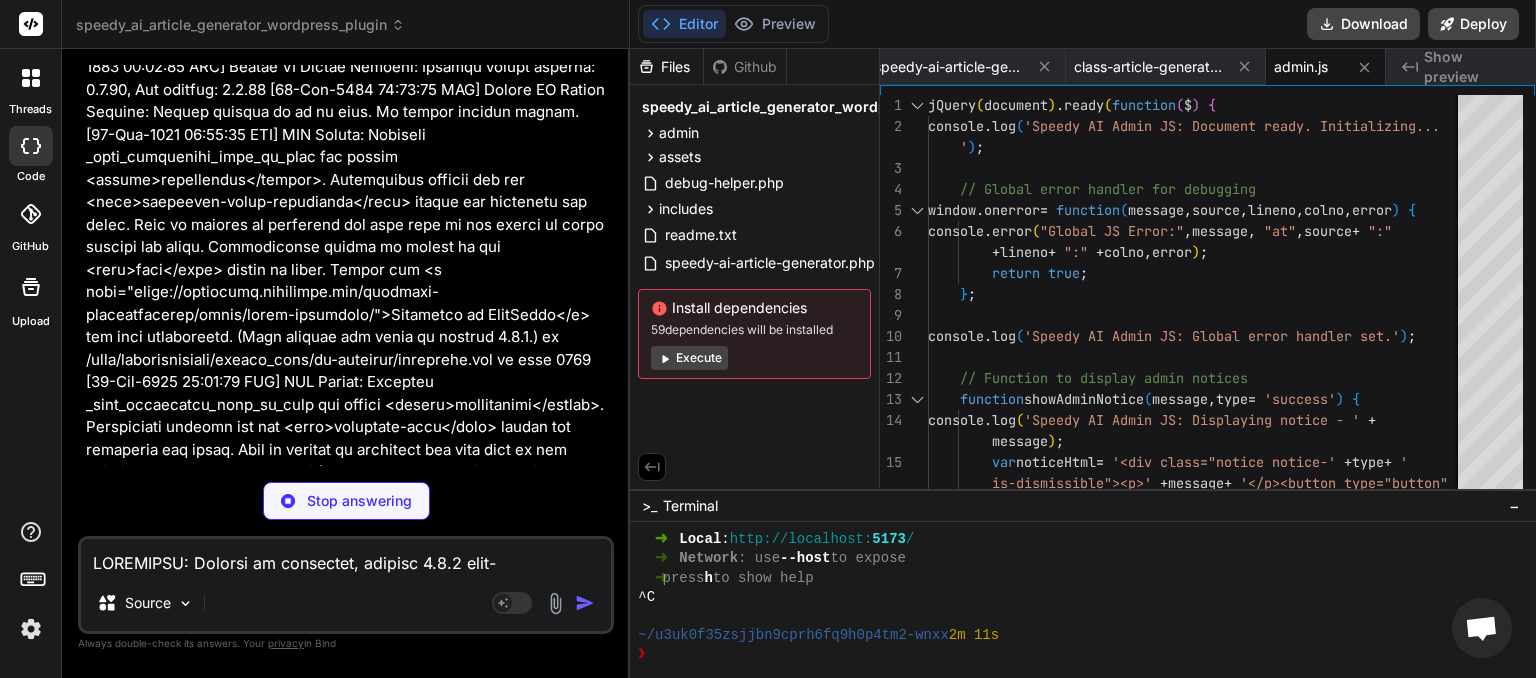 scroll, scrollTop: 92116, scrollLeft: 0, axis: vertical 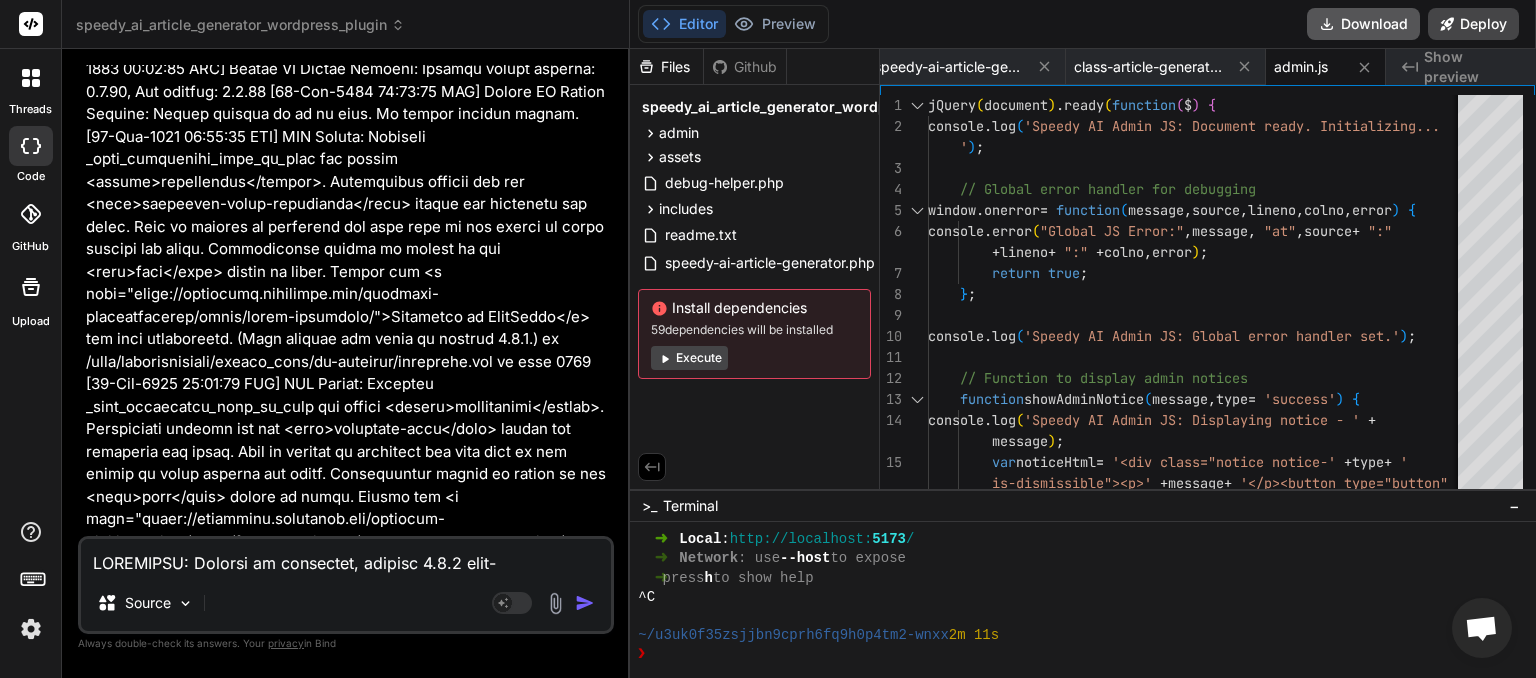 click on "Download" at bounding box center [1363, 24] 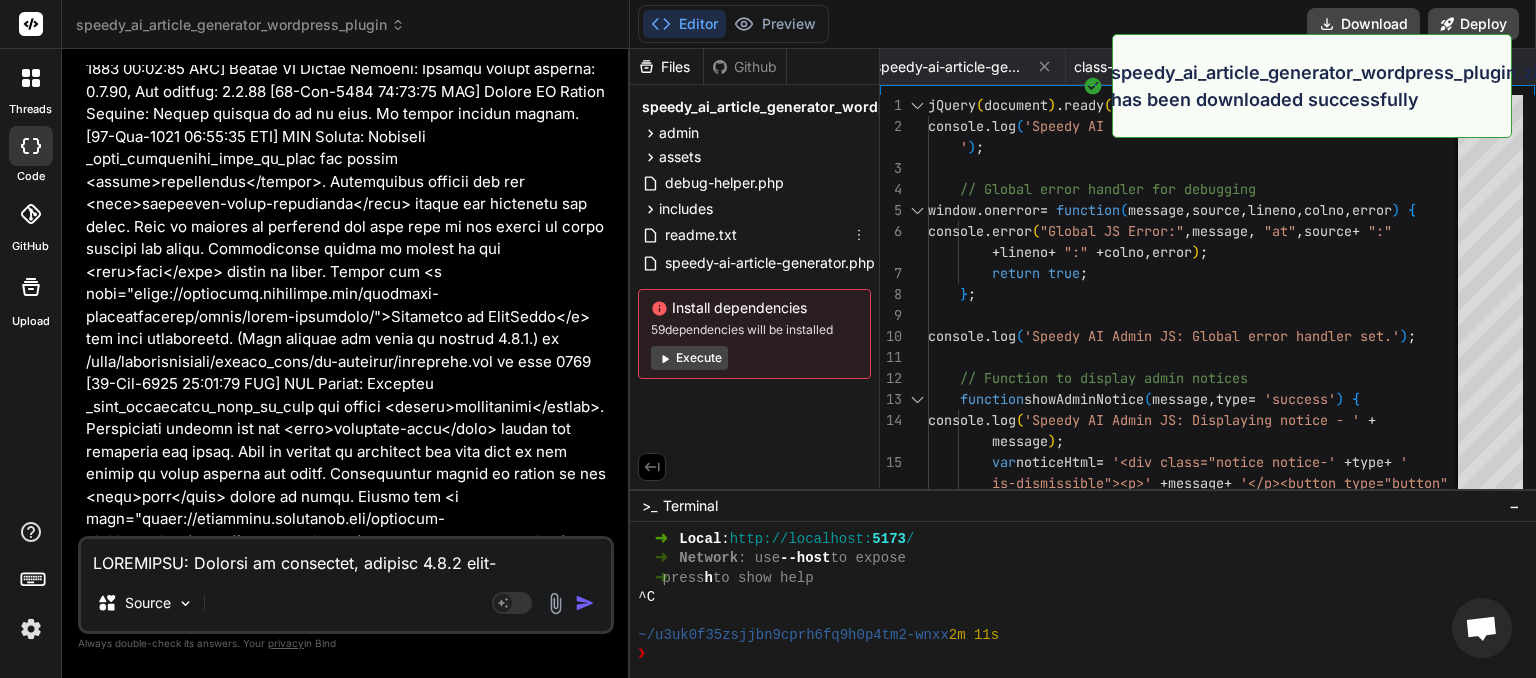 scroll, scrollTop: 0, scrollLeft: 301, axis: horizontal 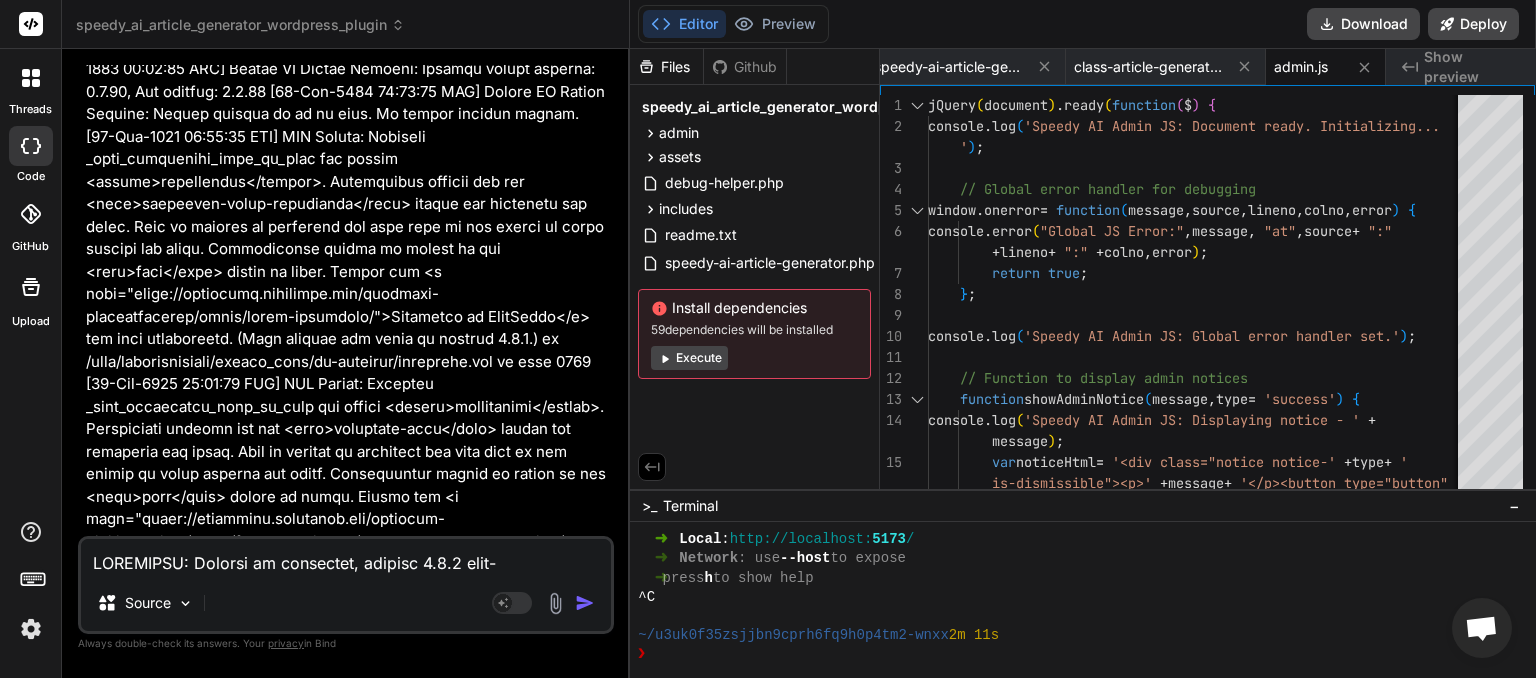 paste on "[08-Aug-2025 02:44:46 UTC] PHP Notice:  Function _load_textdomain_just_in_time was called <strong>incorrectly</strong>. Translation loading for the <code>complianz-terms-conditions</code> domain was triggered too early. This is usually an indicator for some code in the plugin or theme running too early. Translations should be loaded at the <code>init</code> action or later. Please see <a href="https://developer.wordpress.org/advanced-administration/debug/debug-wordpress/">Debugging in WordPress</a> for more information. (This message was added in version 6.7.0.) in /home/paintestimator/public_html/wp-includes/functions.php on line 6121
[08-Aug-2025 02:44:46 UTC] PHP Notice:  Function _load_textdomain_just_in_time was called <strong>incorrectly</strong>. Translation loading for the <code>complianz-gdpr</code> domain was triggered too early. This is usually an indicator for some code in the plugin or theme running too early. Translations should be loaded at the <code>init</code> action or later. Please see <..." 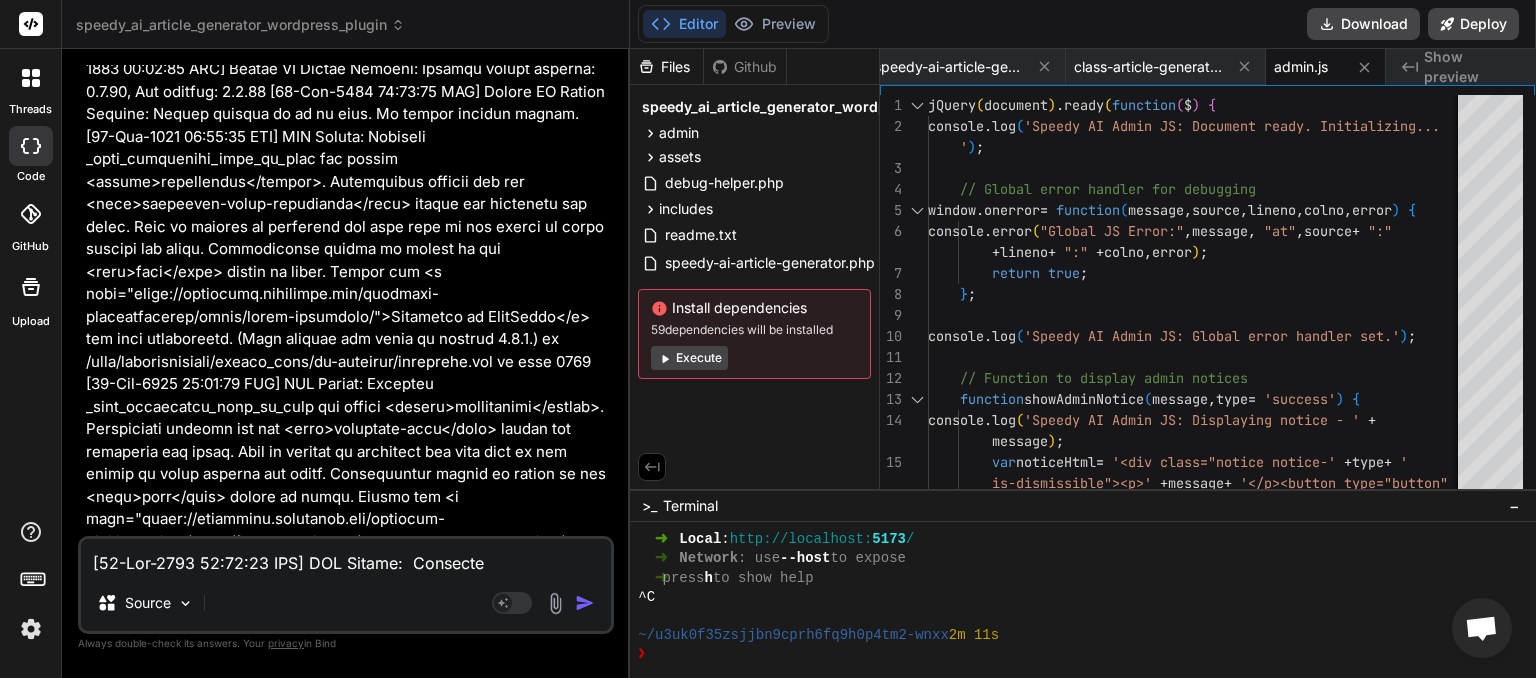 scroll, scrollTop: 7012, scrollLeft: 0, axis: vertical 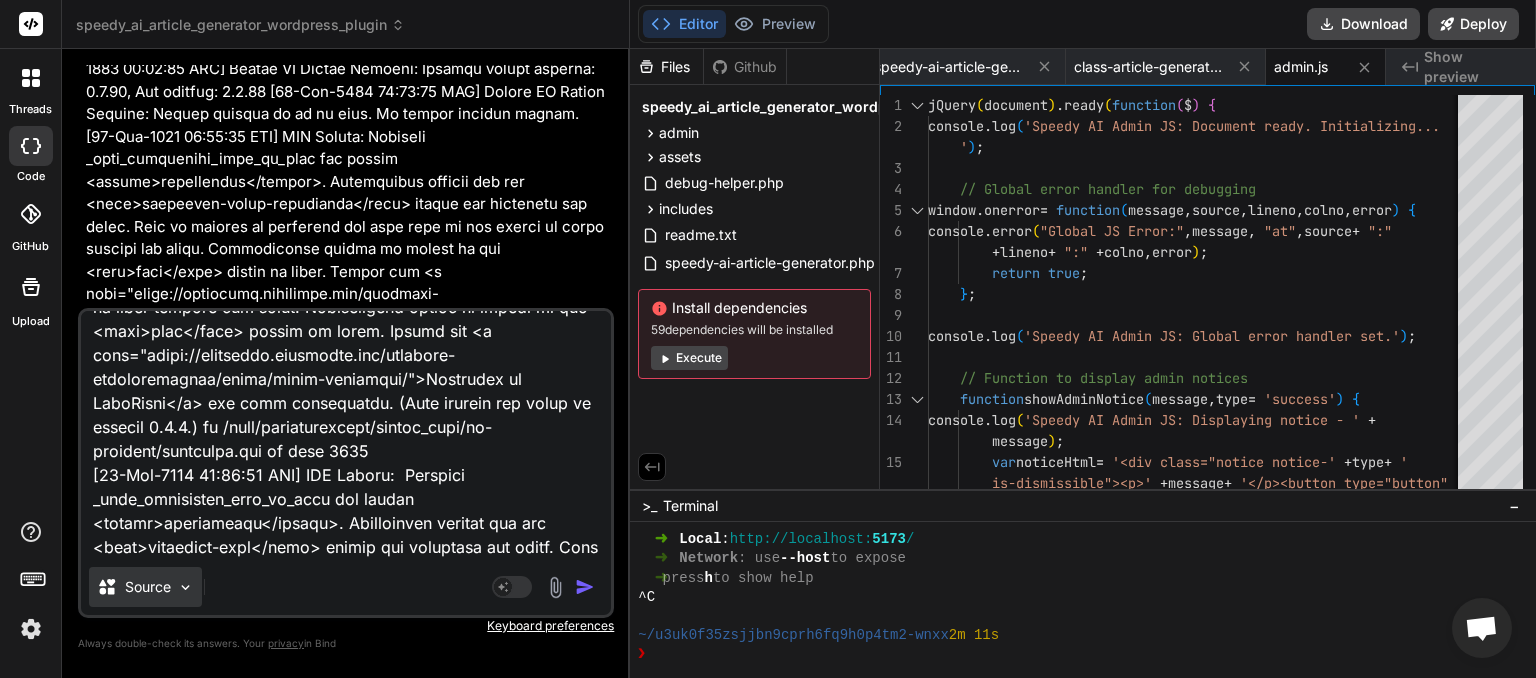 paste on "JQMIGRATE: Migrate is installed, version 3.4.1 load-scripts.php:5:981
Speedy AI Admin JS: Document ready. Initializing... admin.js:2:13
Speedy AI Admin JS: Global error handler set. admin.js:10:13
Speedy AI Admin JS: Attaching line count listener to business_name admin.js:39:17
Speedy AI Admin JS: Checking line count for business_name admin.js:24:17
Speedy AI Admin JS: Attaching line count listener to main_business_focus admin.js:39:17
Speedy AI Admin JS: Checking line count for main_business_focus admin.js:24:17
Speedy AI Admin JS: Attaching line count listener to ideal_client admin.js:39:17
Speedy AI Admin JS: Checking line count for ideal_client admin.js:24:17
Speedy AI Admin JS: Attaching line count listener to industry_niche admin.js:39:17
Speedy AI Admin JS: Checking line count for industry_niche admin.js:24:17
Speedy AI Admin JS: Attaching line count listener to how_we_help_clients admin.js:39:17
Speedy AI Admin JS: Checking line count for how_we_help_clients admin.js:24:17
Speedy AI Admin JS: Attac..." 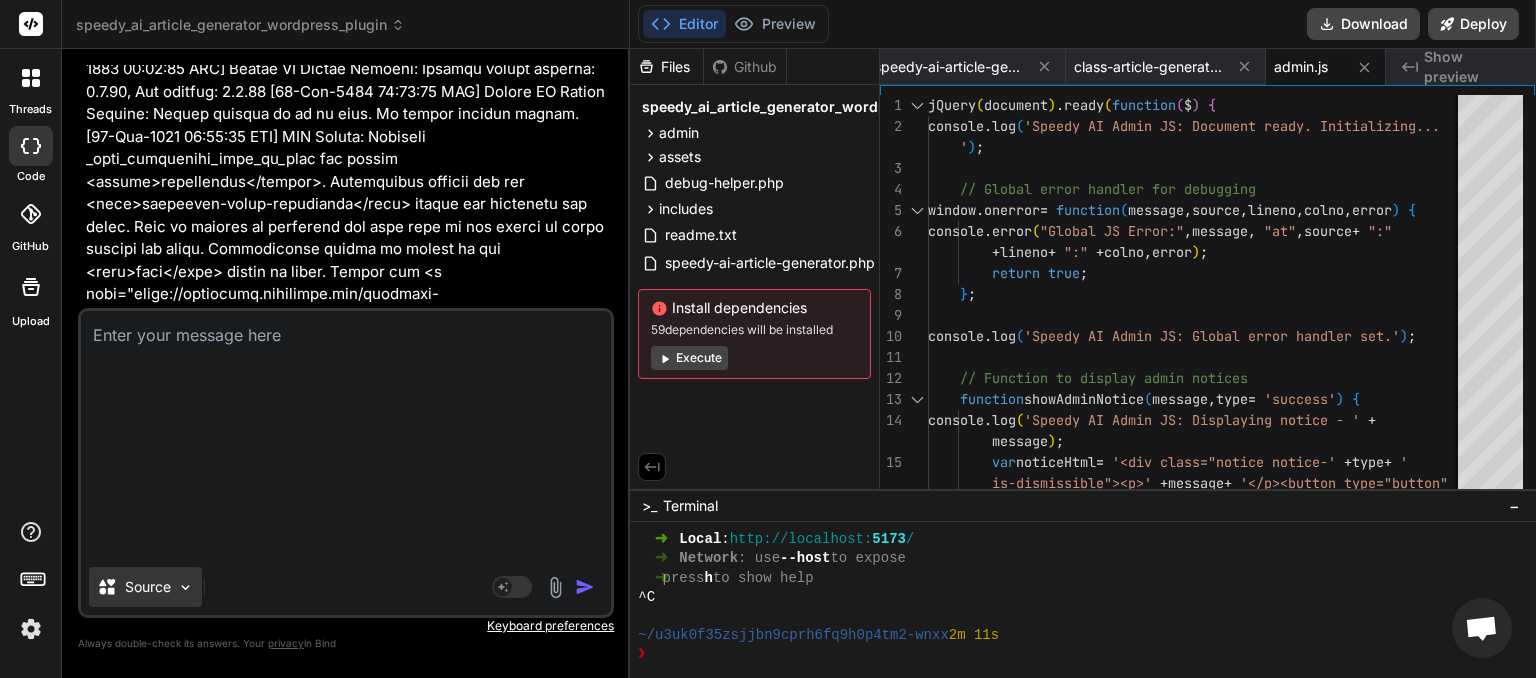 scroll, scrollTop: 0, scrollLeft: 0, axis: both 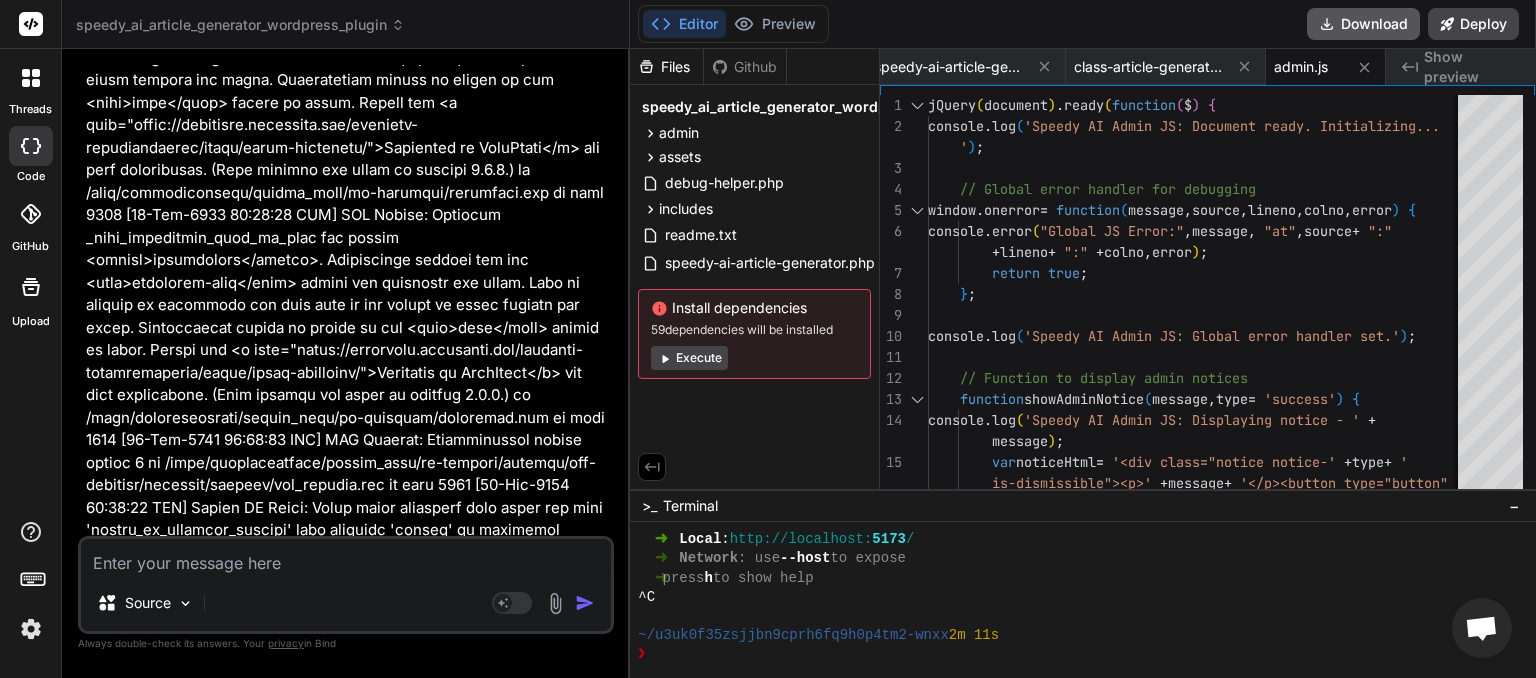 click on "Download" at bounding box center (1363, 24) 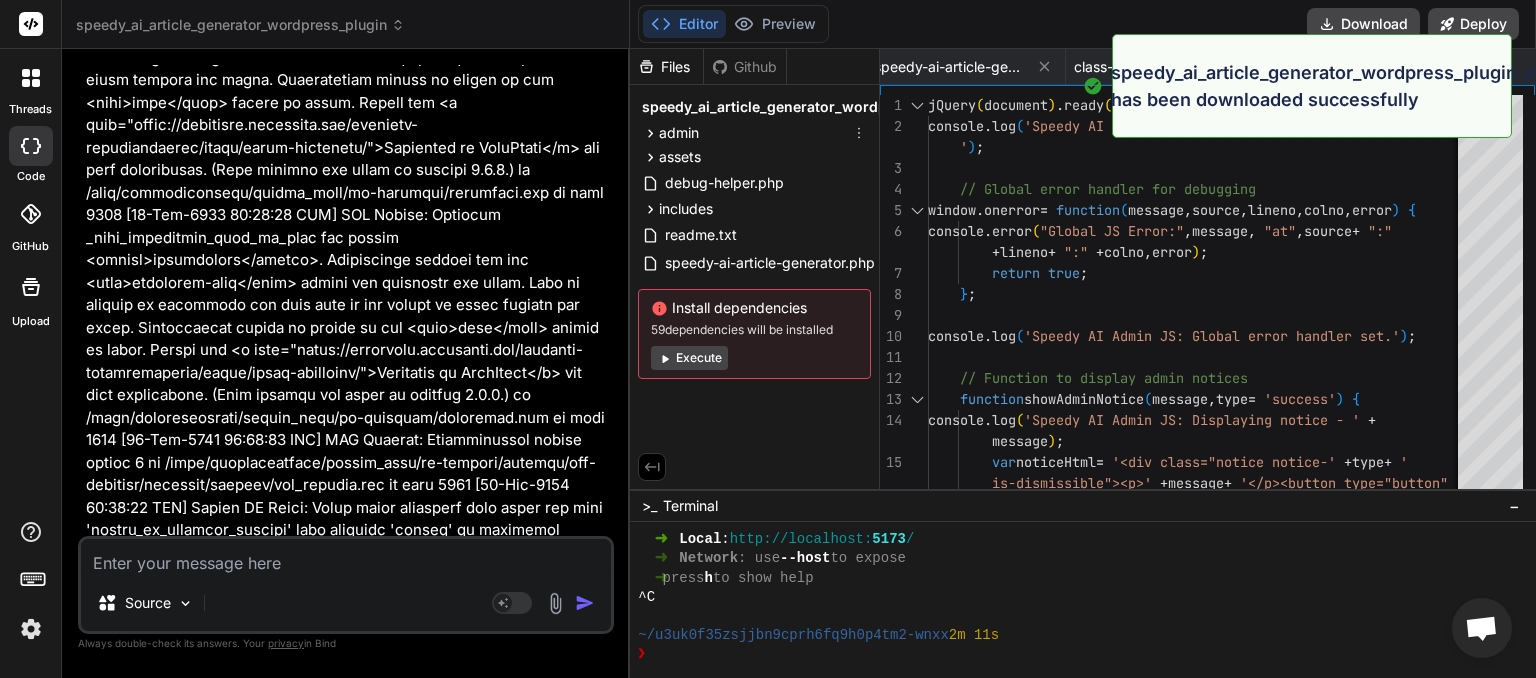 scroll, scrollTop: 0, scrollLeft: 301, axis: horizontal 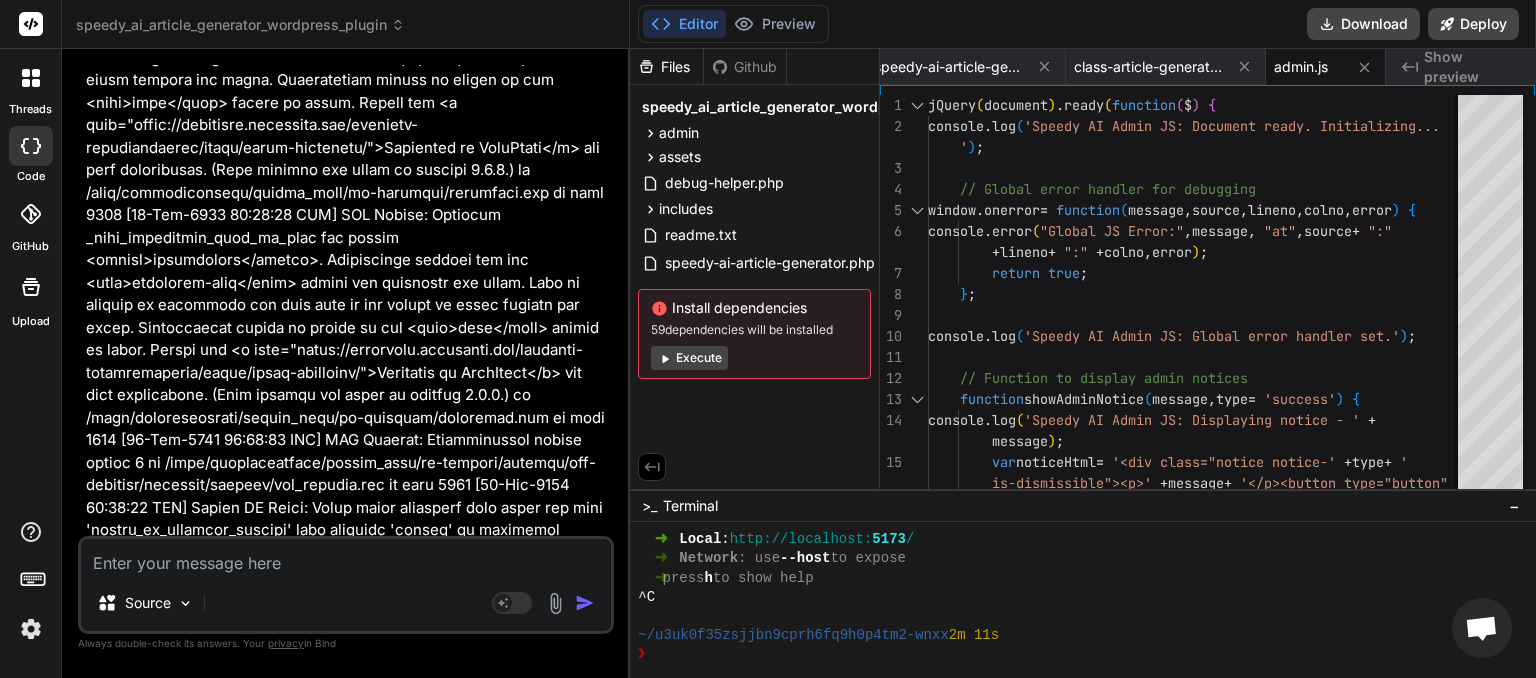click at bounding box center [346, 557] 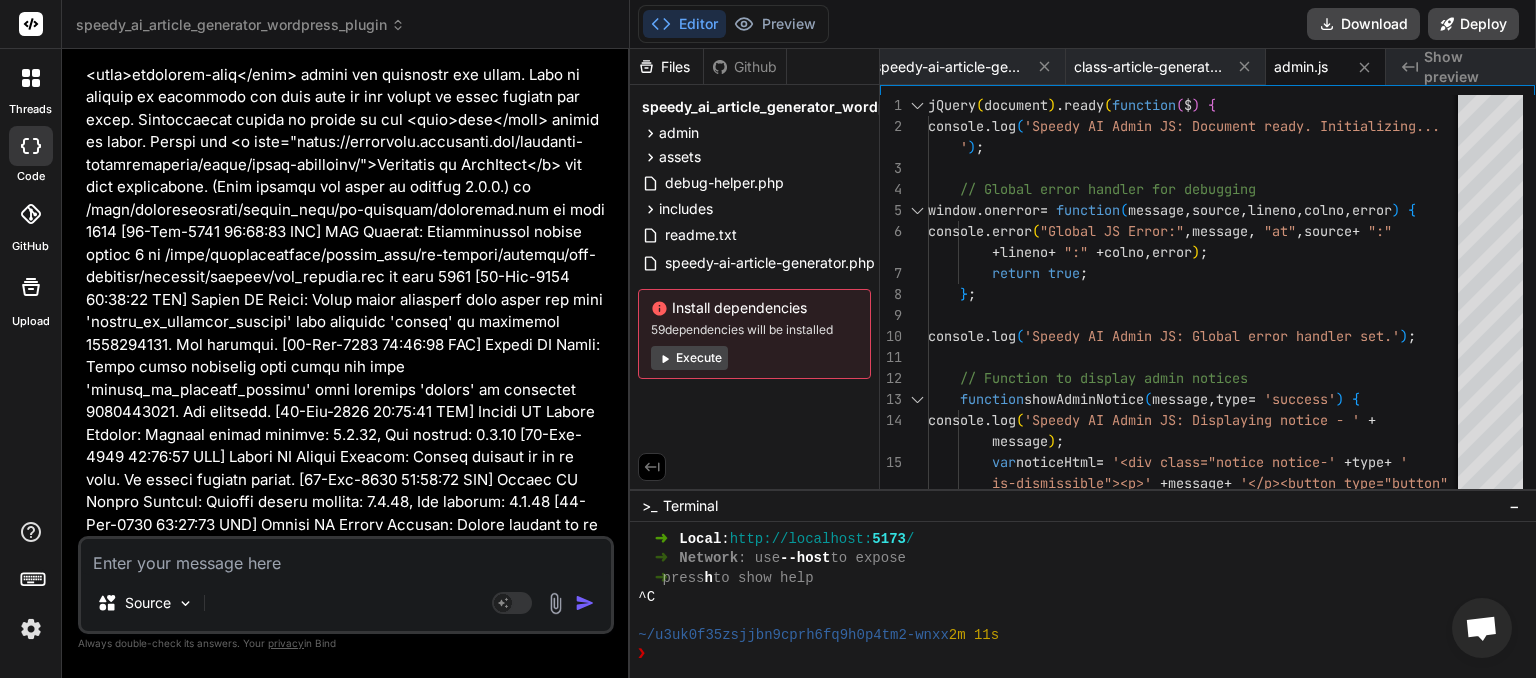 scroll, scrollTop: 100416, scrollLeft: 0, axis: vertical 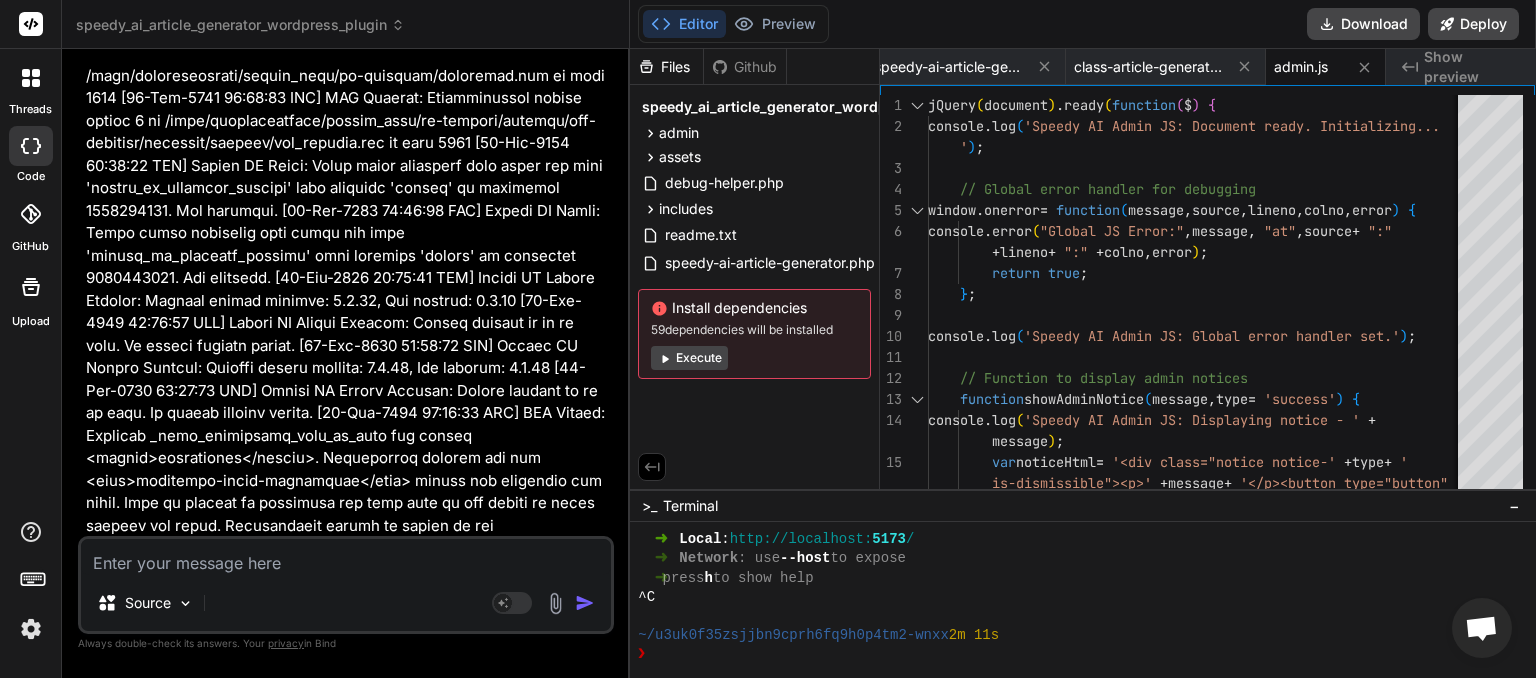 click on "speedy_ai_article_generator_wordpress_plugin" at bounding box center [240, 25] 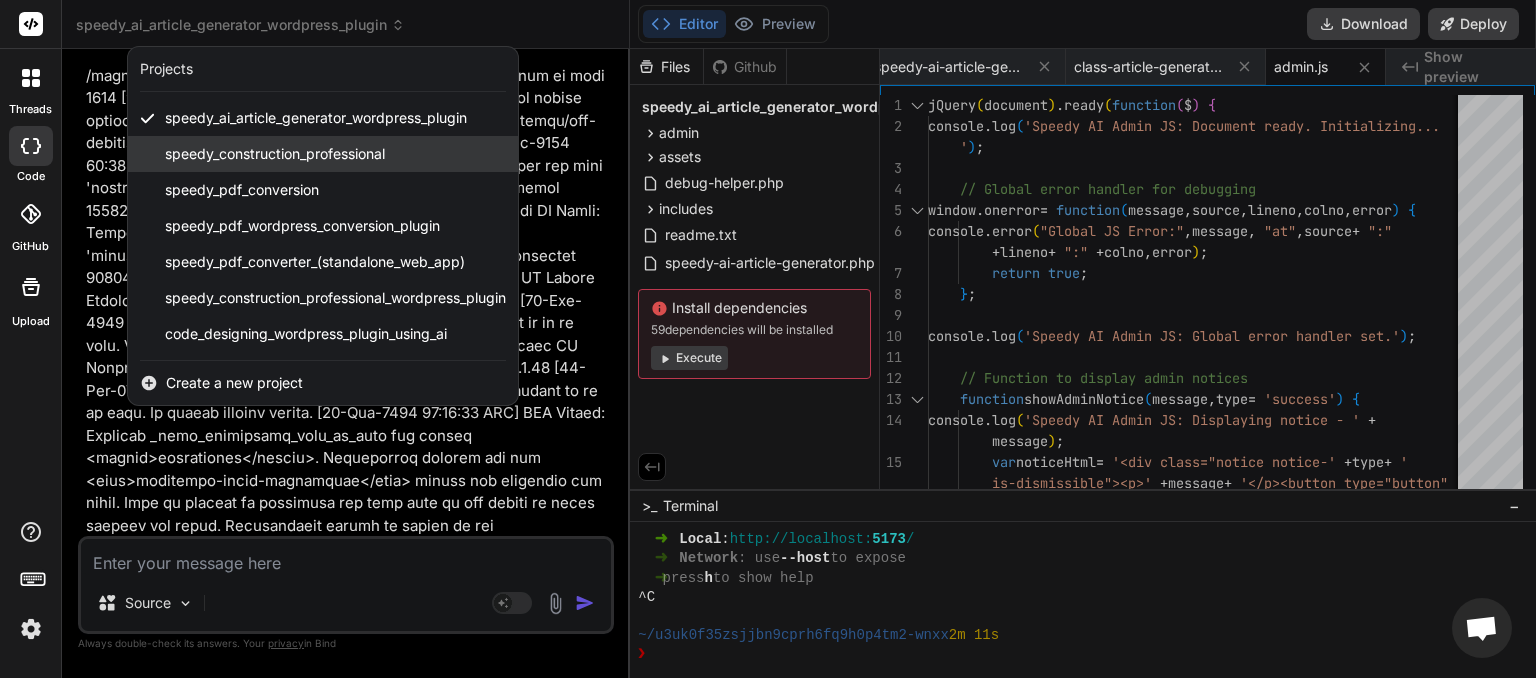 click on "speedy_construction_professional" at bounding box center [275, 154] 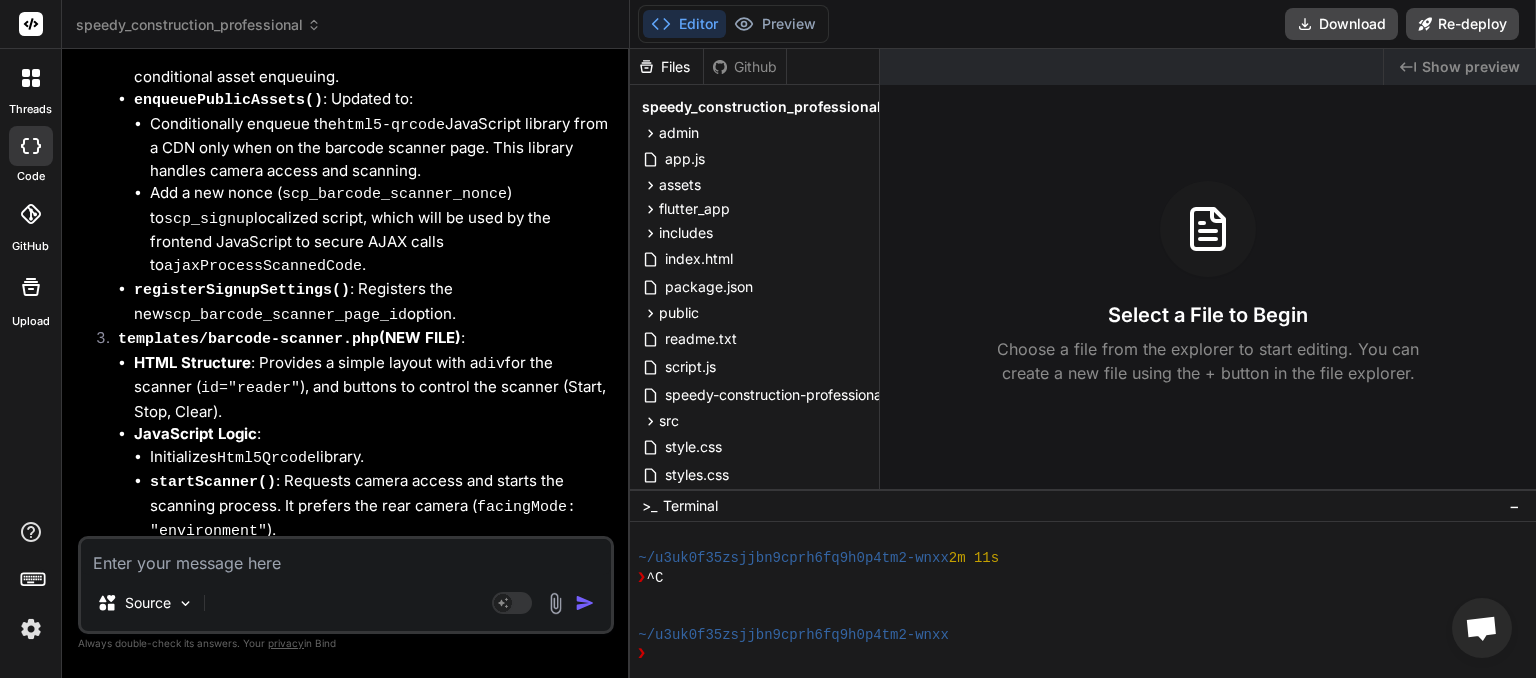 scroll, scrollTop: 14650, scrollLeft: 0, axis: vertical 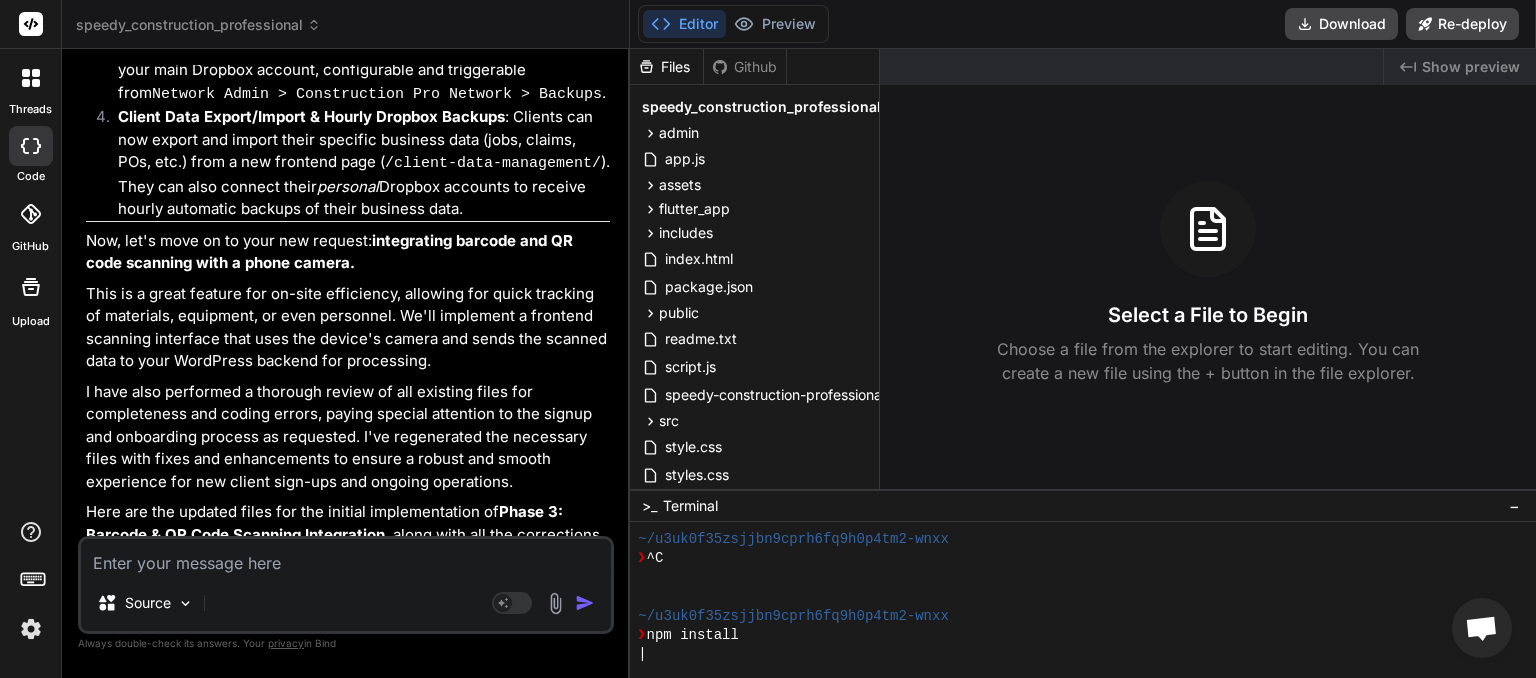 click at bounding box center [346, 557] 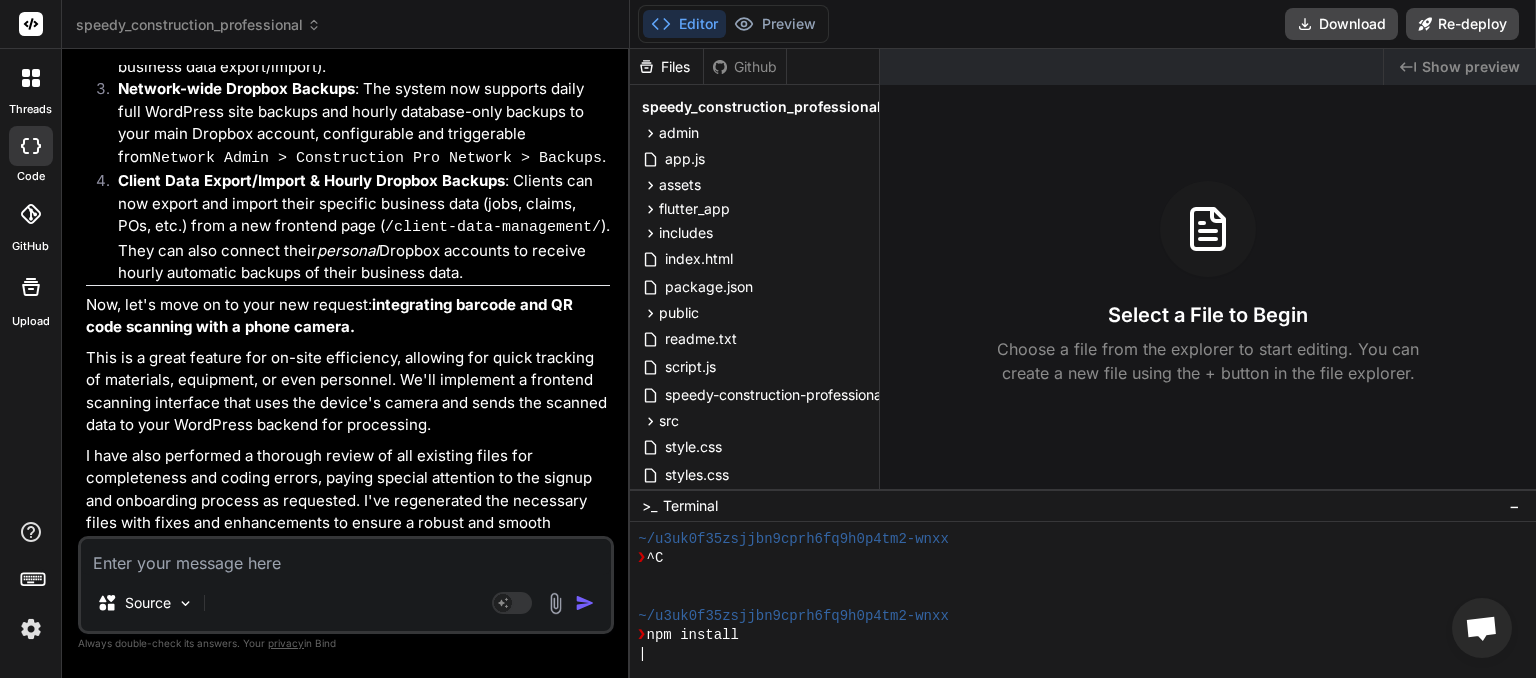 scroll, scrollTop: 16856, scrollLeft: 0, axis: vertical 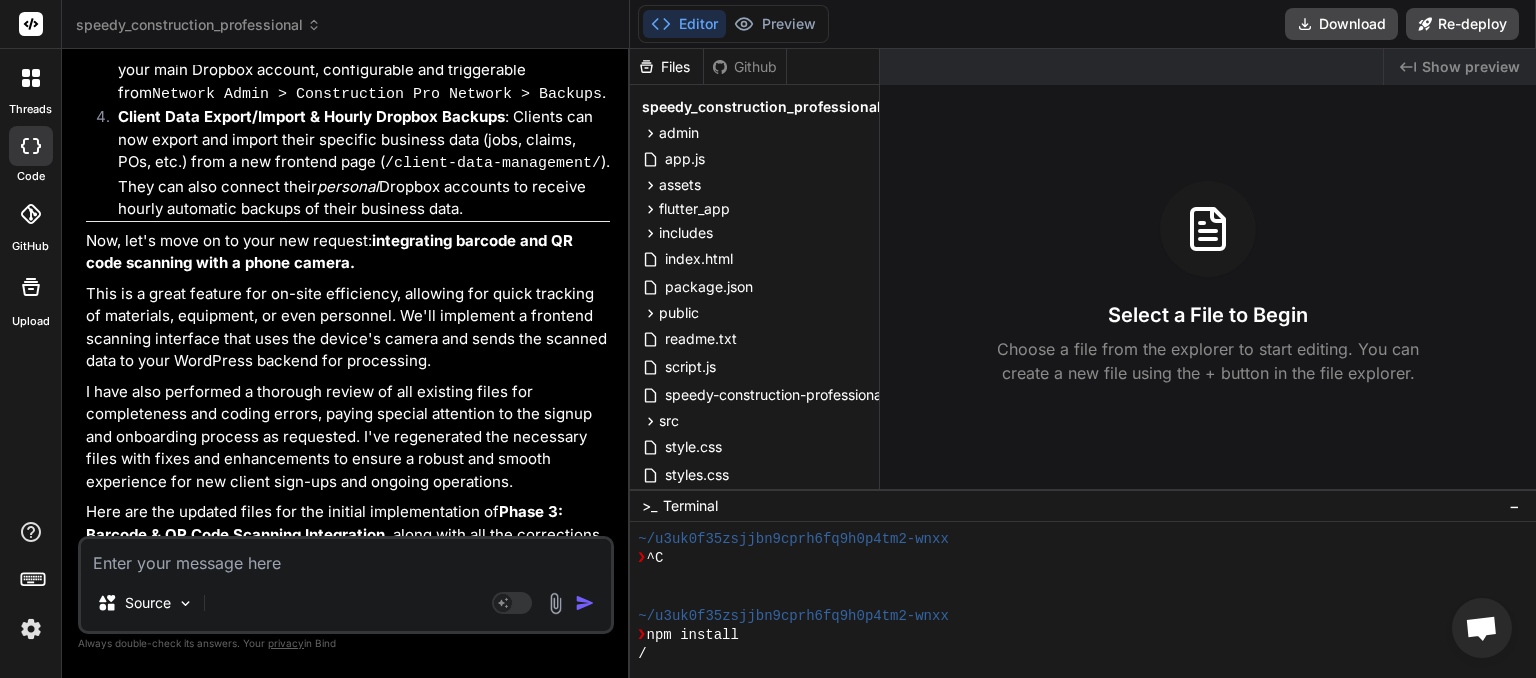 click at bounding box center [346, 557] 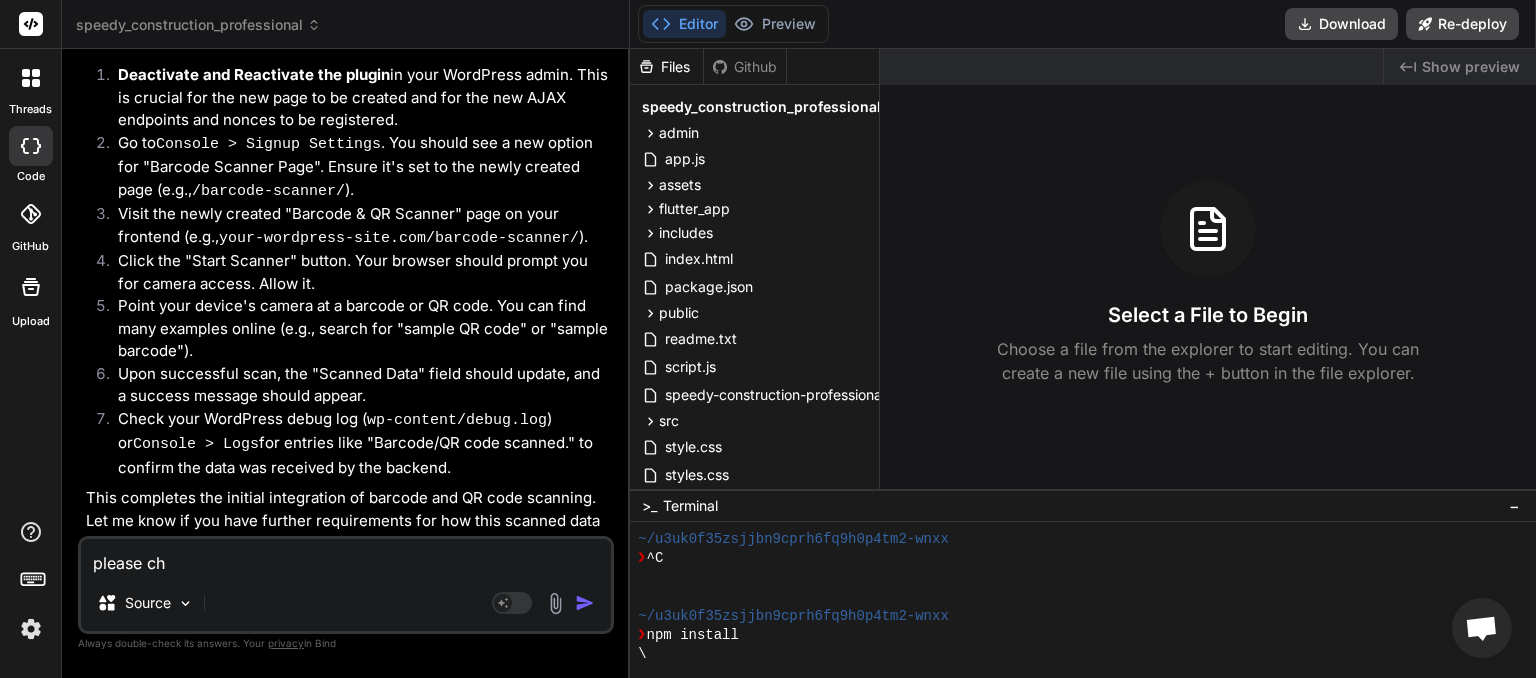 scroll, scrollTop: 15819, scrollLeft: 0, axis: vertical 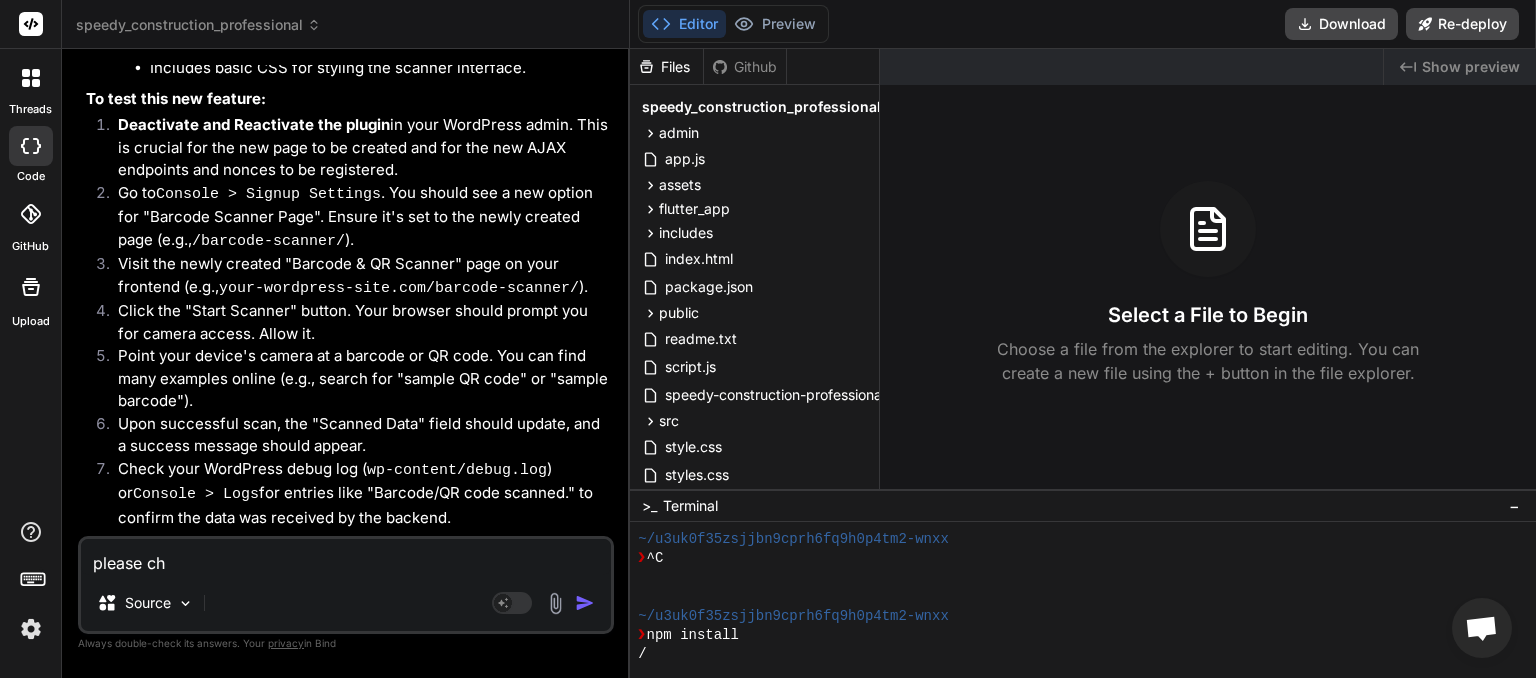 drag, startPoint x: 86, startPoint y: 361, endPoint x: 558, endPoint y: 405, distance: 474.04642 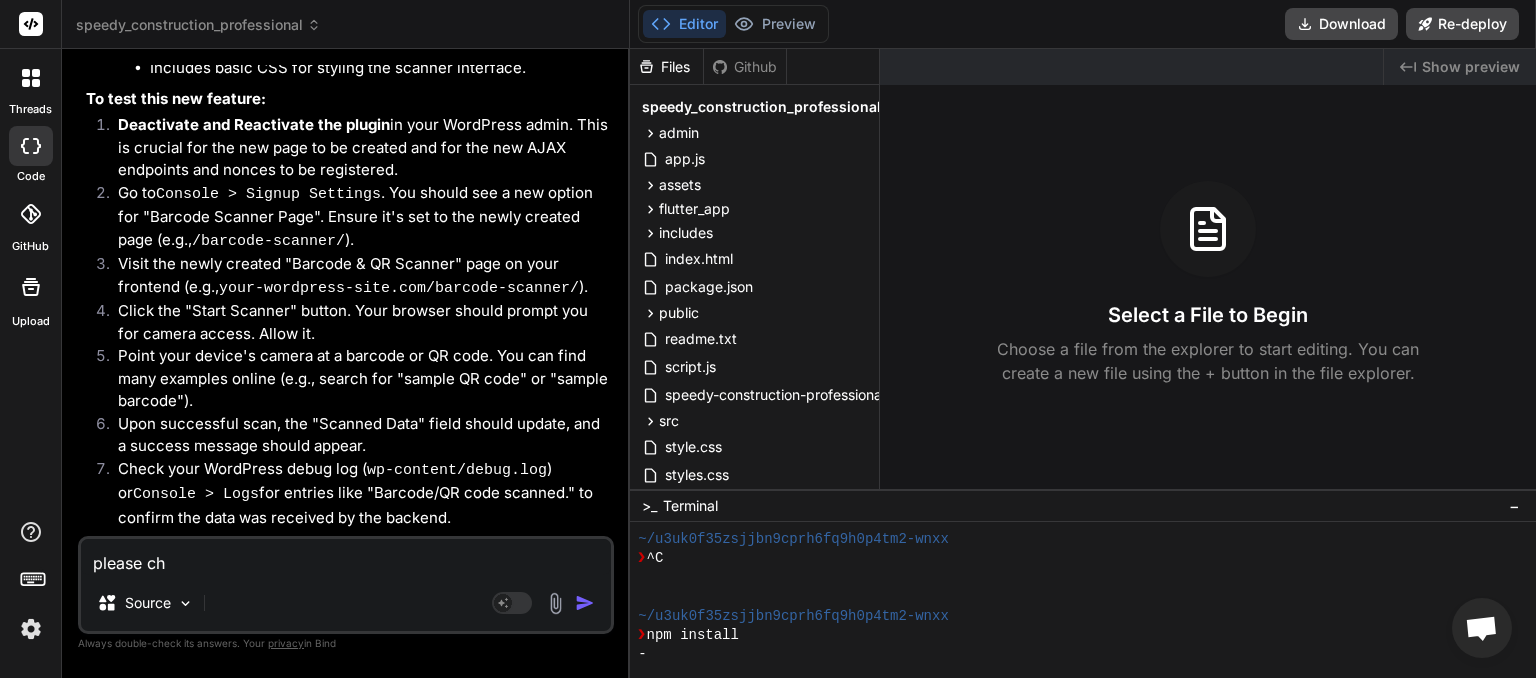 copy on "please check all files for completeness and coding error and regenerate any new files needed. please pay special attntiom to sign up so we can start testing when new clients sign up and onboard" 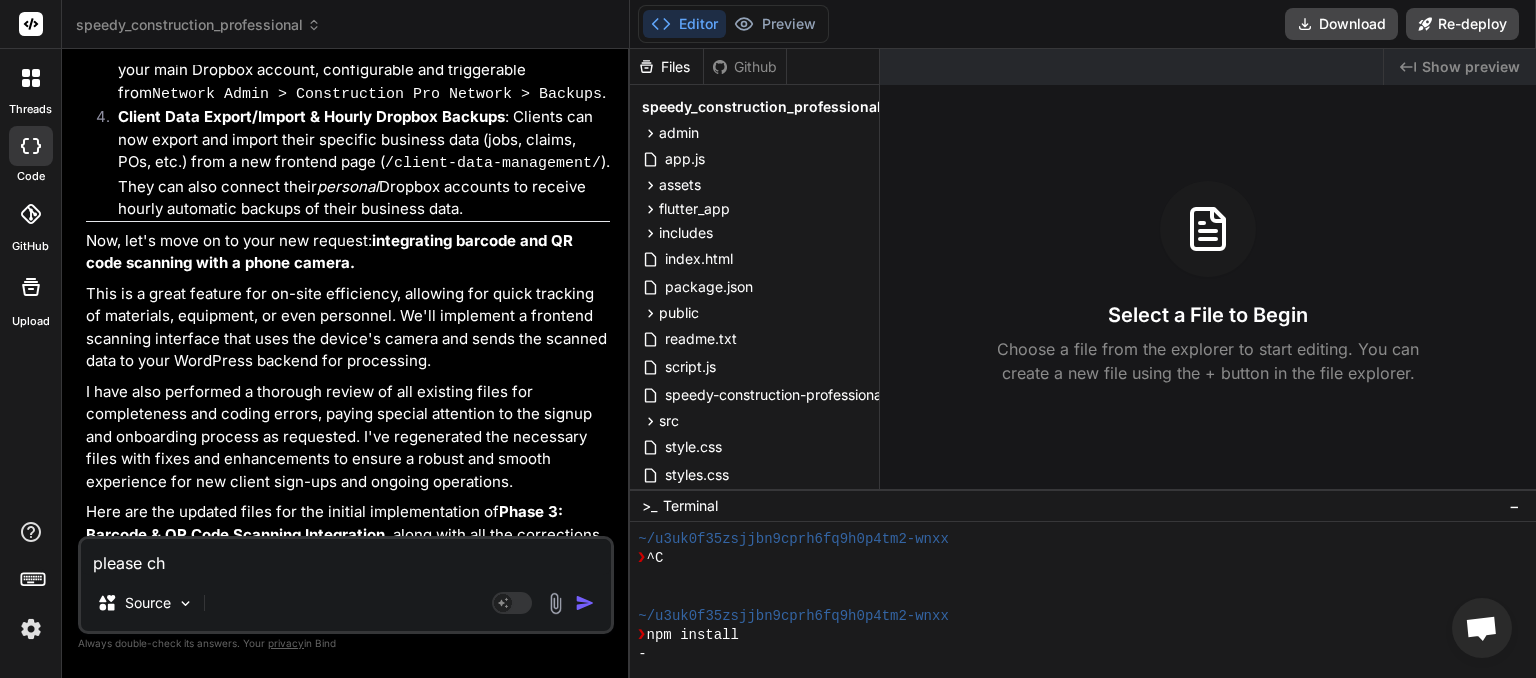 drag, startPoint x: 78, startPoint y: 559, endPoint x: 0, endPoint y: 556, distance: 78.05767 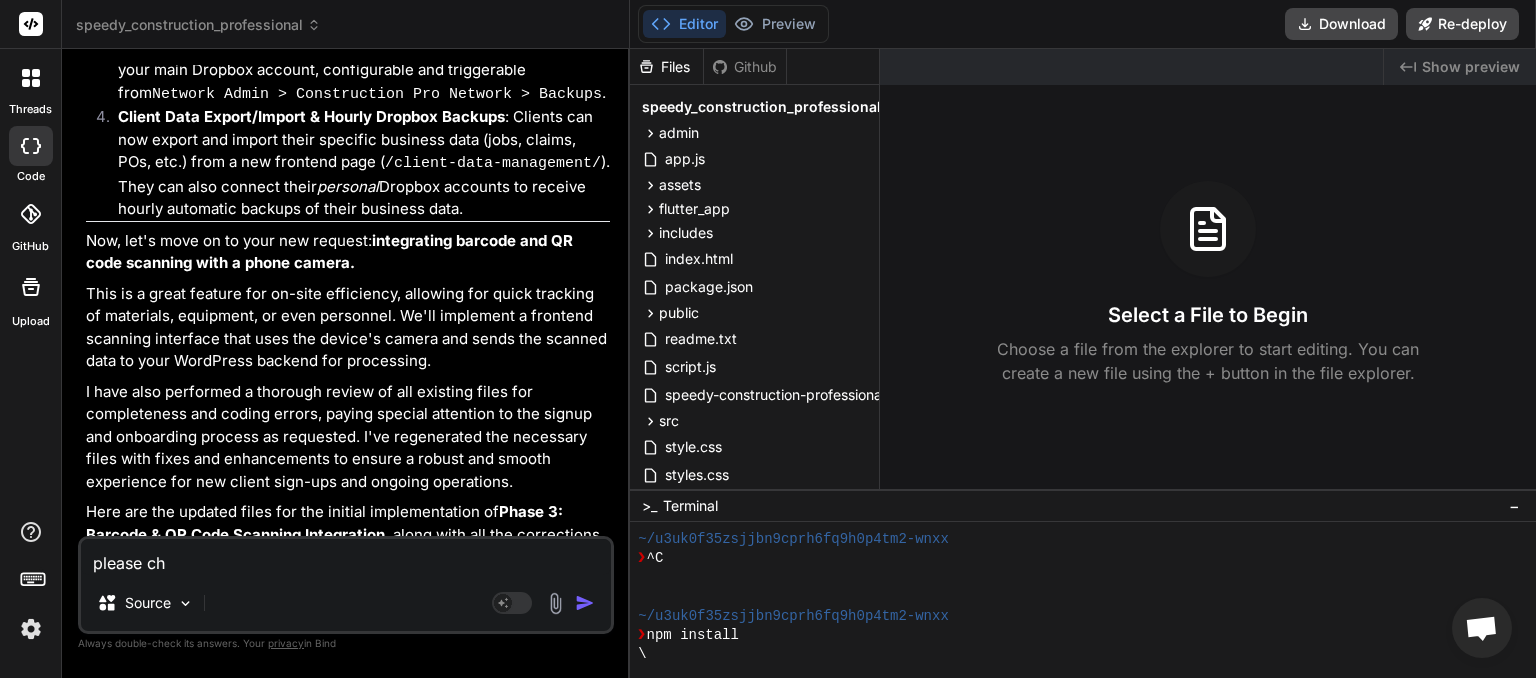 paste on "eck all files for completeness and coding error and regenerate any new files needed. please pay special attntiom to sign up so we can start testing when new clients sign up and onboard" 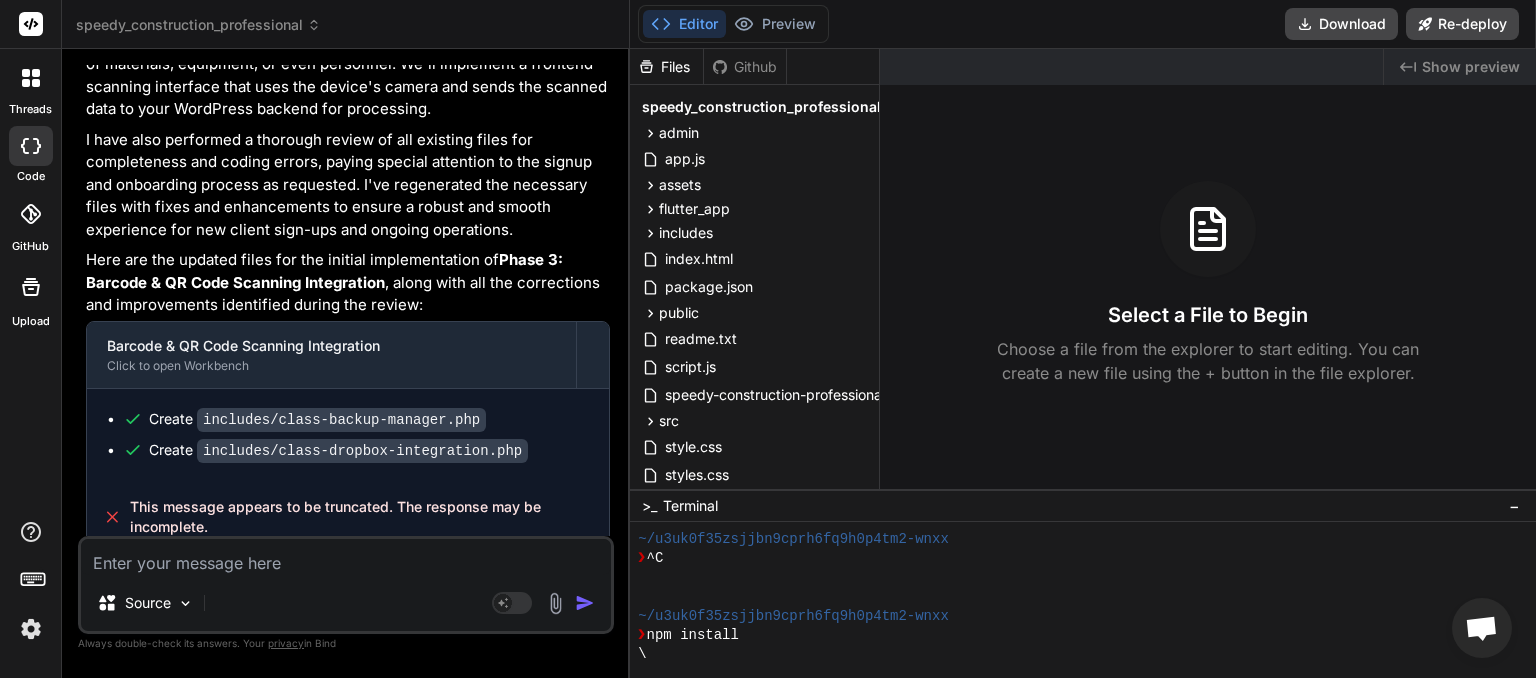 scroll, scrollTop: 17108, scrollLeft: 0, axis: vertical 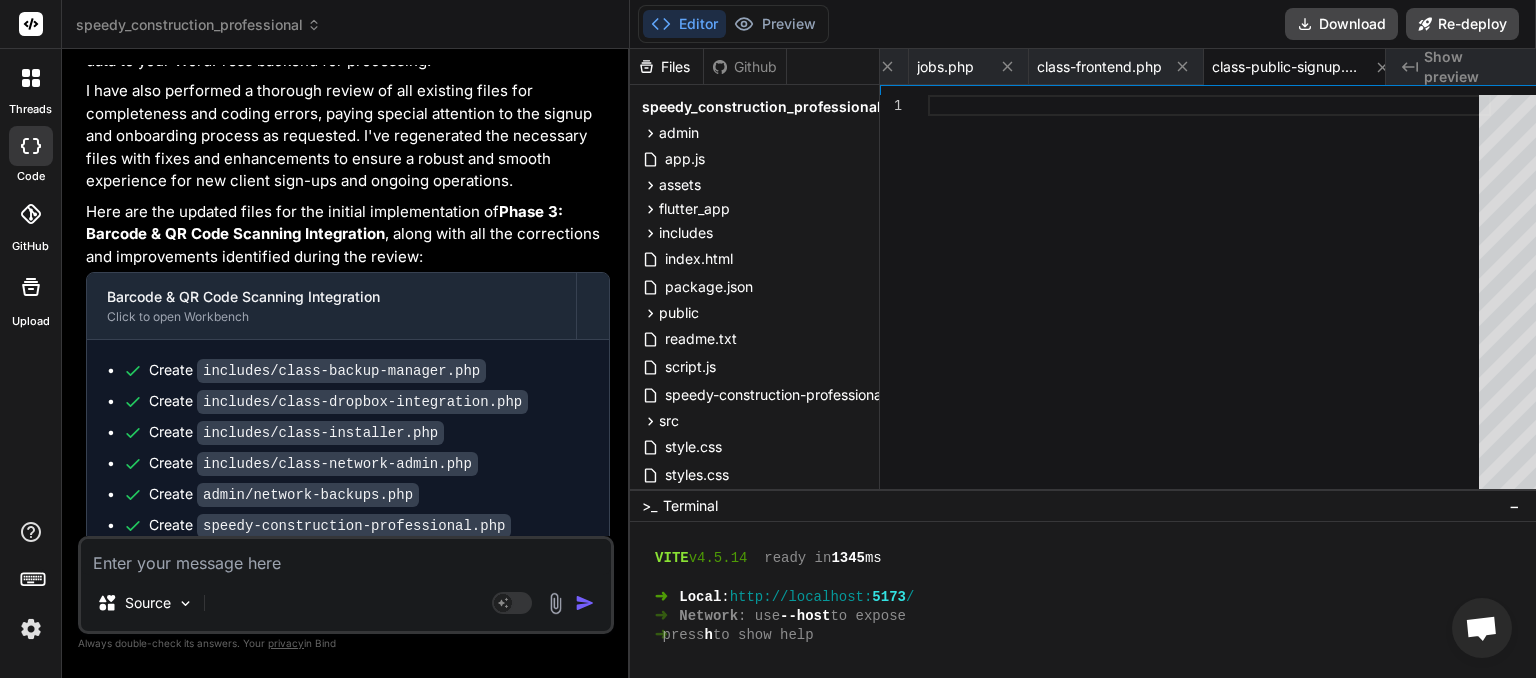drag, startPoint x: 216, startPoint y: 515, endPoint x: 126, endPoint y: 493, distance: 92.64988 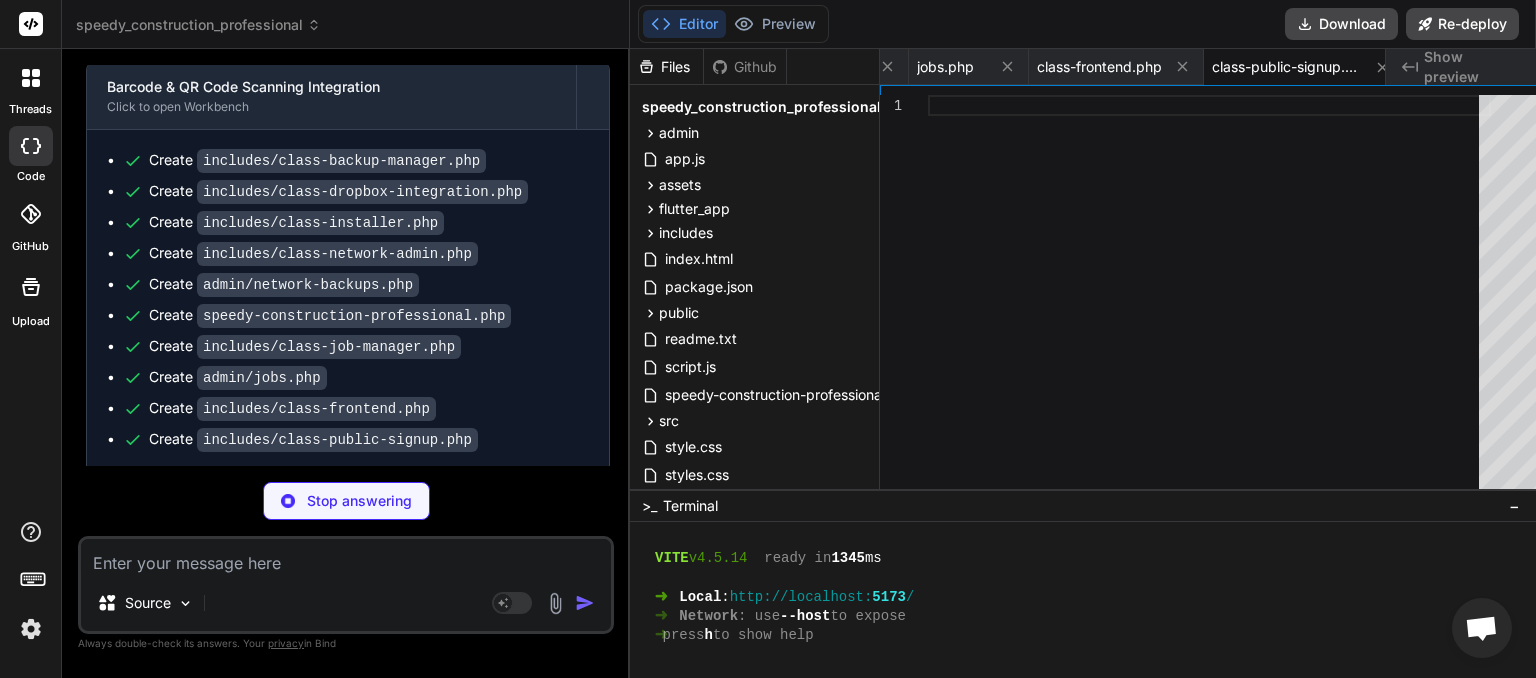scroll, scrollTop: 19360, scrollLeft: 0, axis: vertical 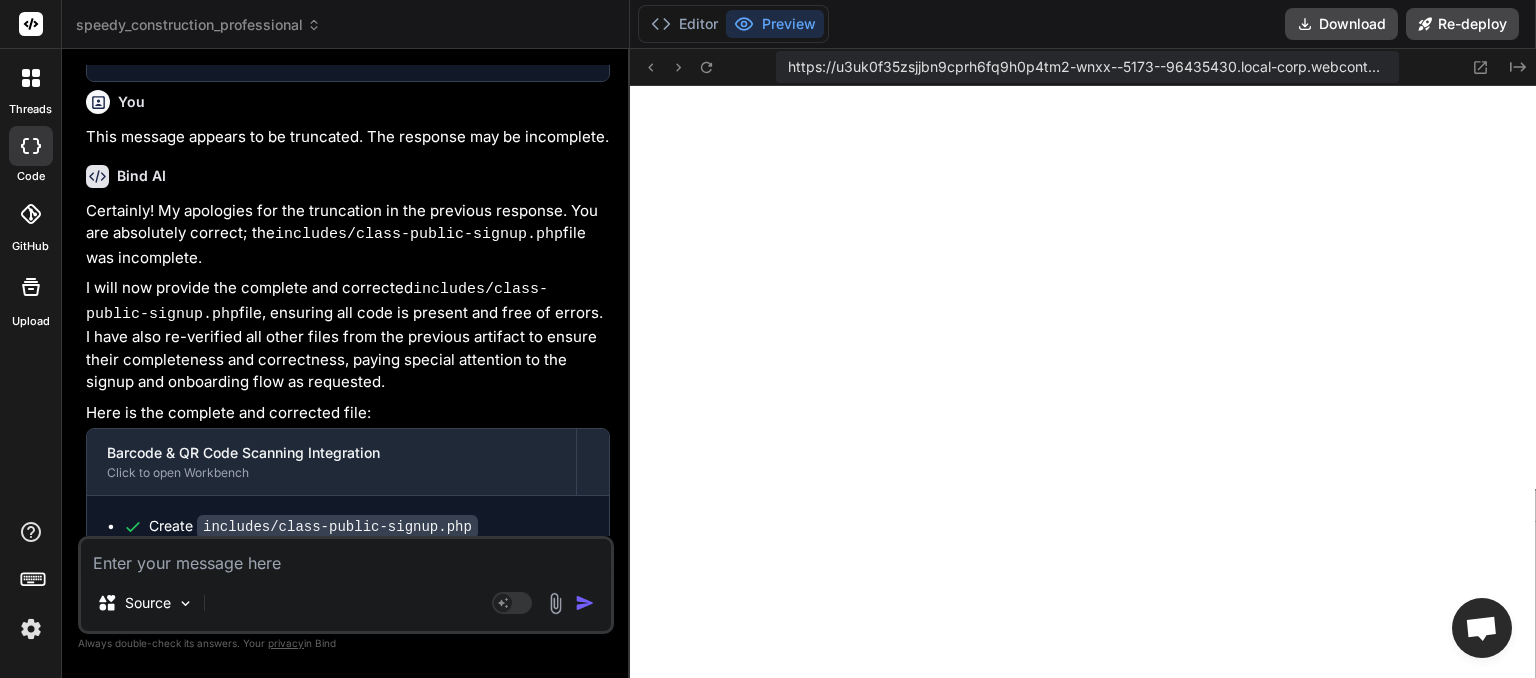 click at bounding box center (346, 557) 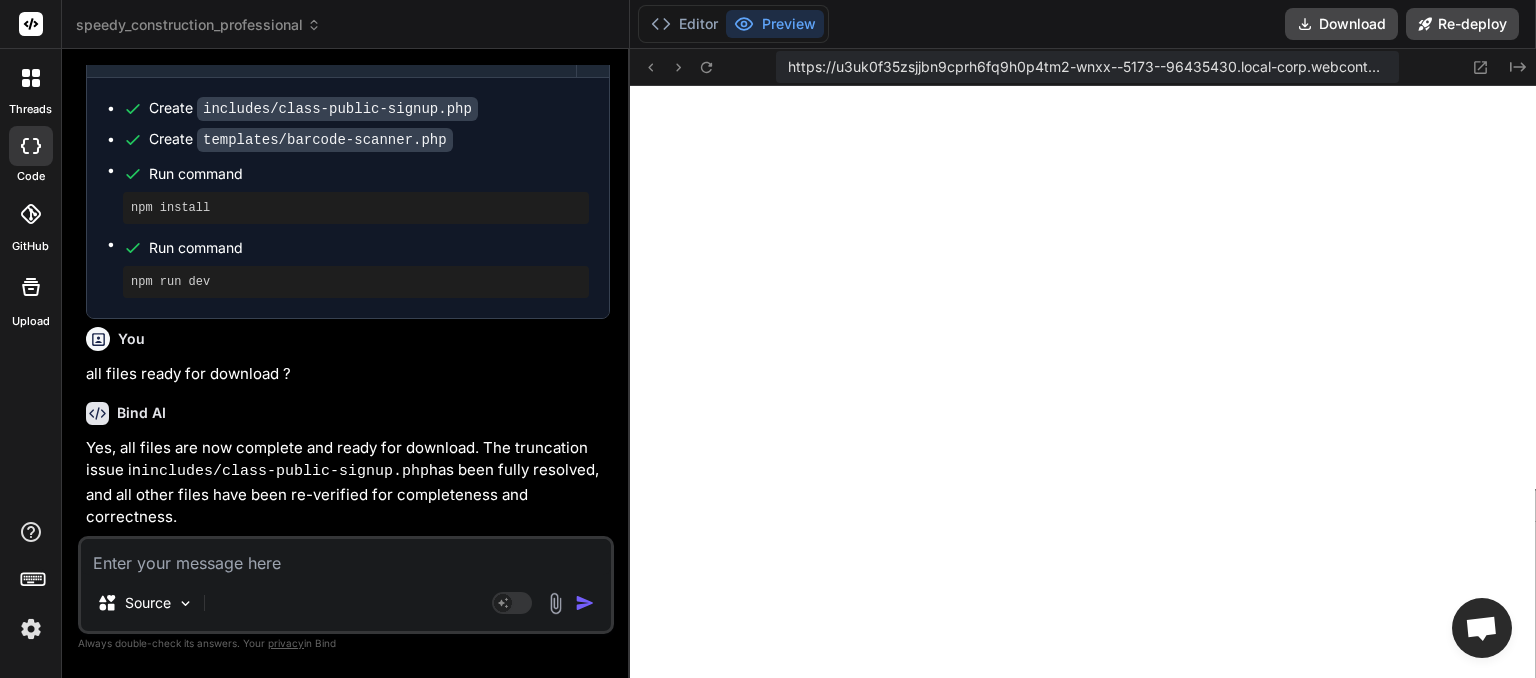scroll, scrollTop: 20093, scrollLeft: 0, axis: vertical 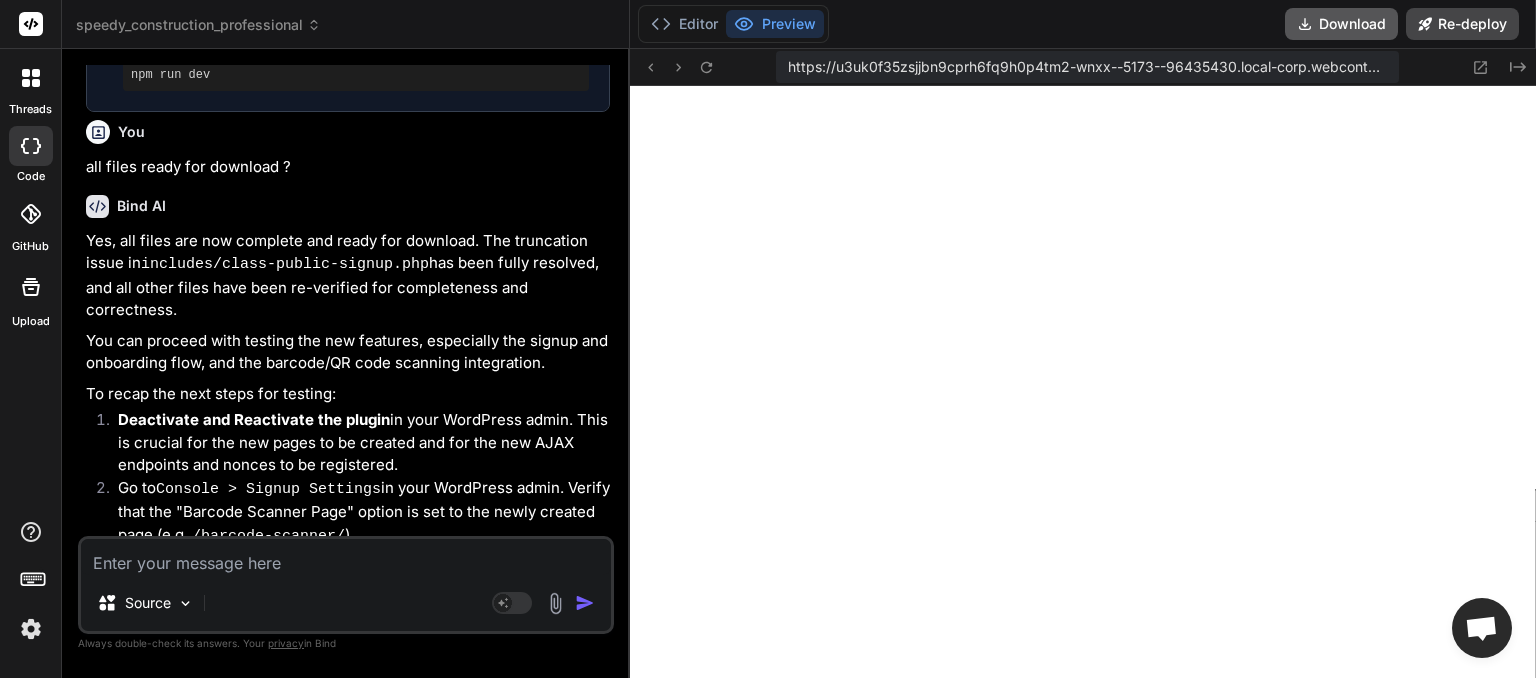 click on "Download" at bounding box center [1341, 24] 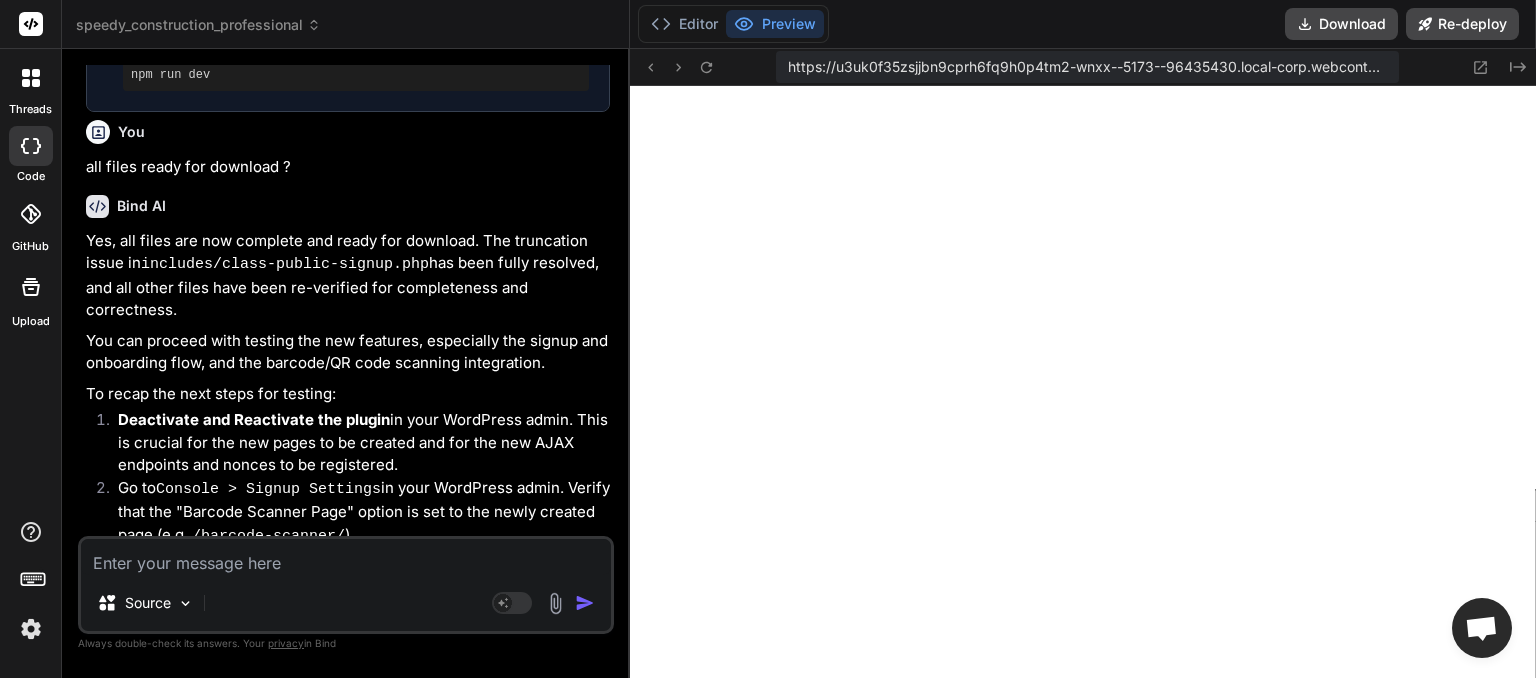 paste on "Plugin could not be activated because it triggered a fatal error." 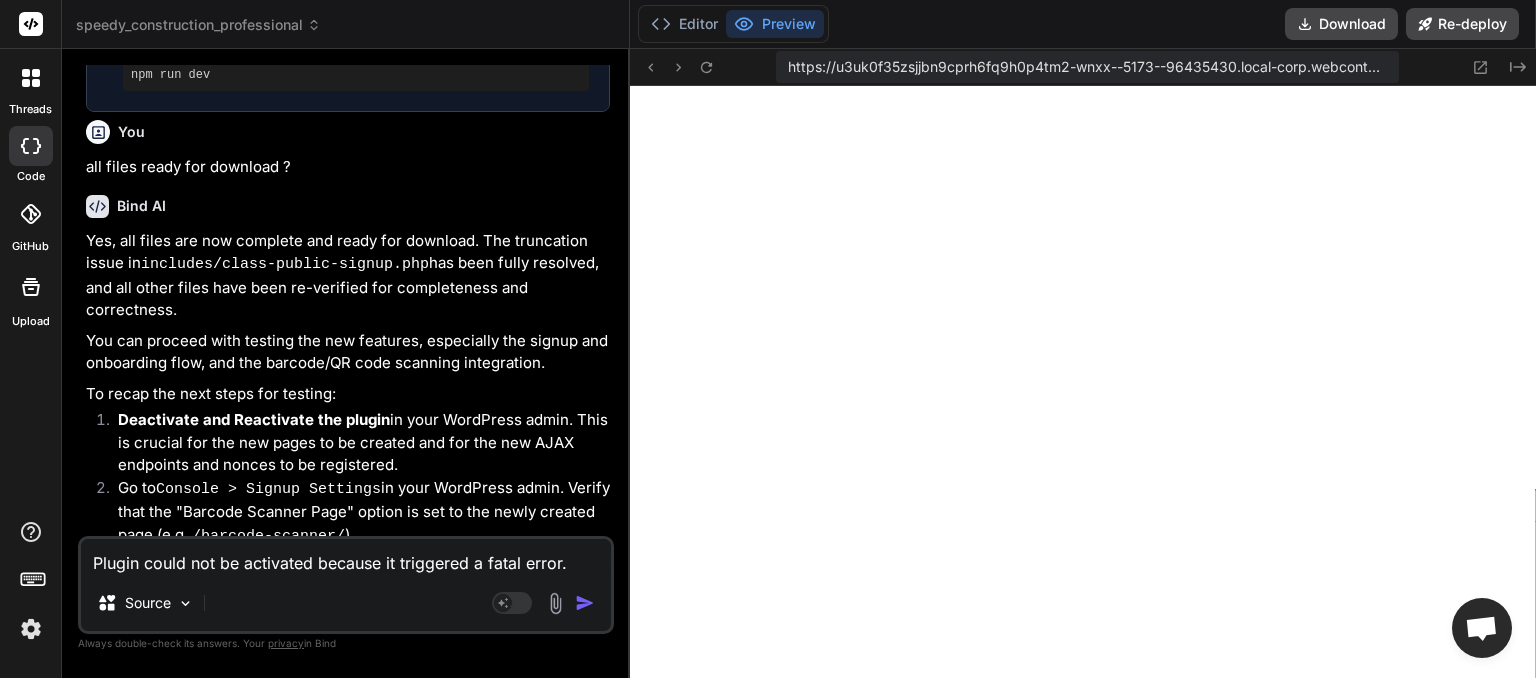 click at bounding box center (585, 603) 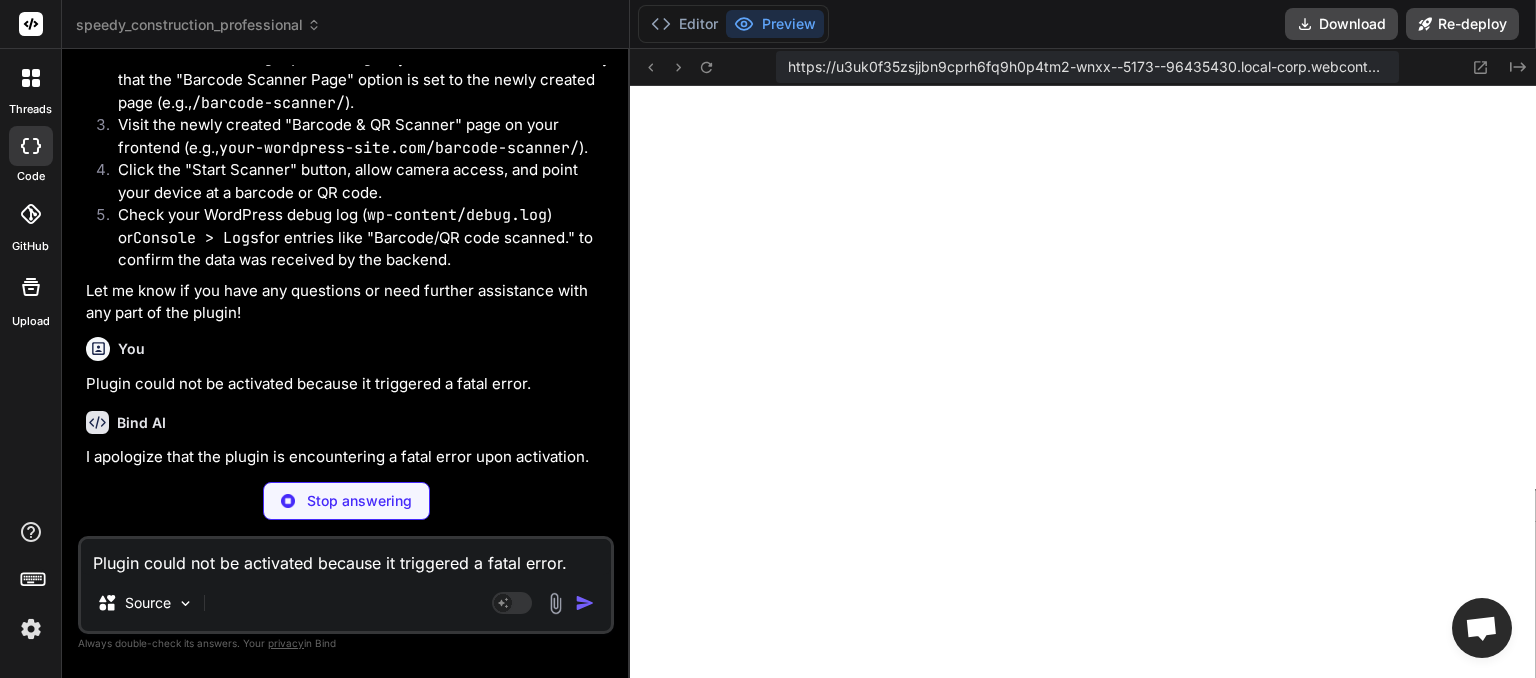 scroll, scrollTop: 19781, scrollLeft: 0, axis: vertical 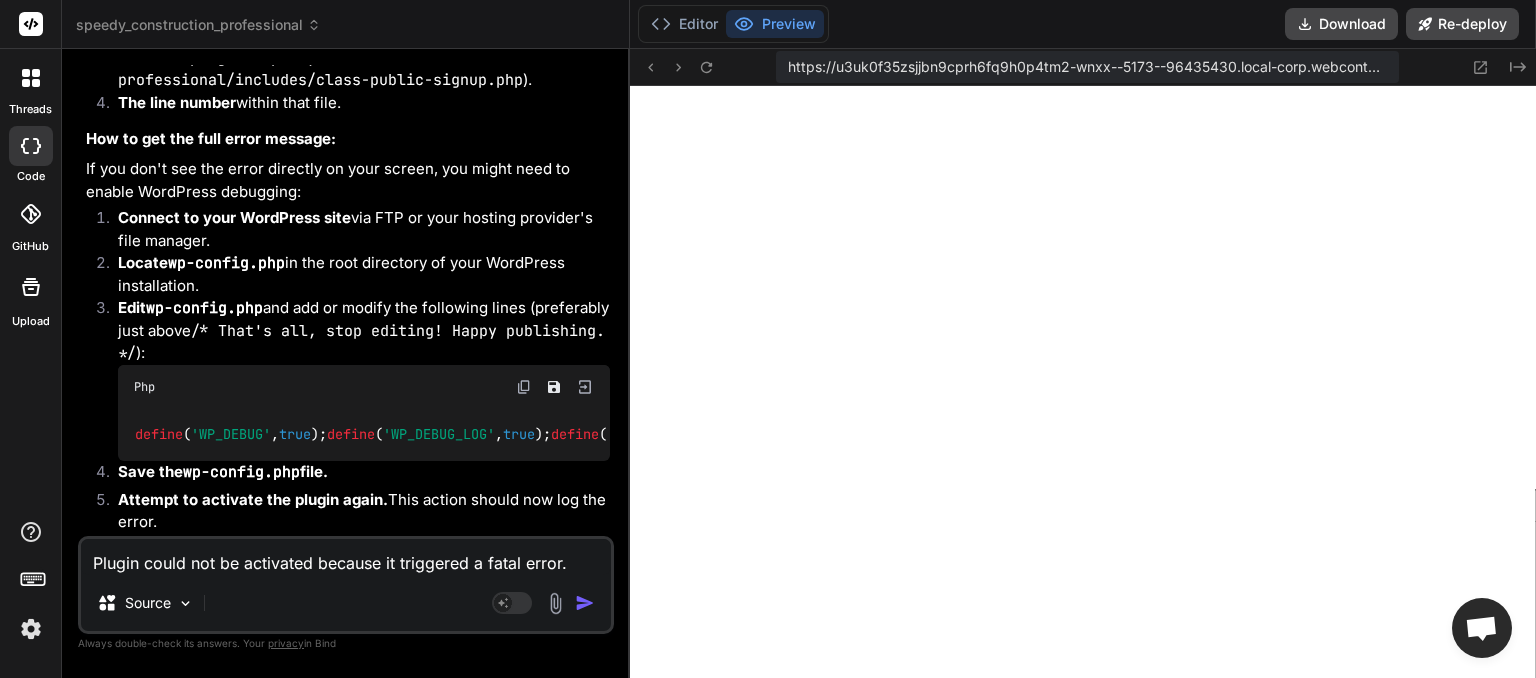 paste on "[DATE] SCP: speedy-construction-professional.php loaded. Version: 1.3.2
[DATE] SCP_Module_Loader: Attempting to load module: onboarding-wizard from /home/myinspector/public_html/wp-content/plugins/speedy_construction_professional-1/includes/class-onboarding-wizard.php
[DATE] SCP_Module_Loader: File is readable: /home/myinspector/public_html/wp-content/plugins/speedy_construction_professional-1/includes/class-onboarding-wizard.php
[DATE] SCP_Module_Loader: Successfully included file: /home/myinspector/public_html/wp-content/plugins/speedy_construction_professional-1/includes/class-onboarding-wizard.php
[DATE] SCP_Module_Loader: Module 'onboarding-wizard' SUCCESSFULLY loaded and class exists.
[DATE] SCP_Module_Loader: Attempting to load module: dashboard from /home/myinspector/public_html/wp-content/plugins/speedy_construction_professional-1/includes/class-dashboard.php
[DATE] SCP_Module_Loader: Attempting to load module: dashboard from /home/myinspector/public_html/wp-content/plugins/speedy_construction_professional-1/includes/class-dashboard.php" 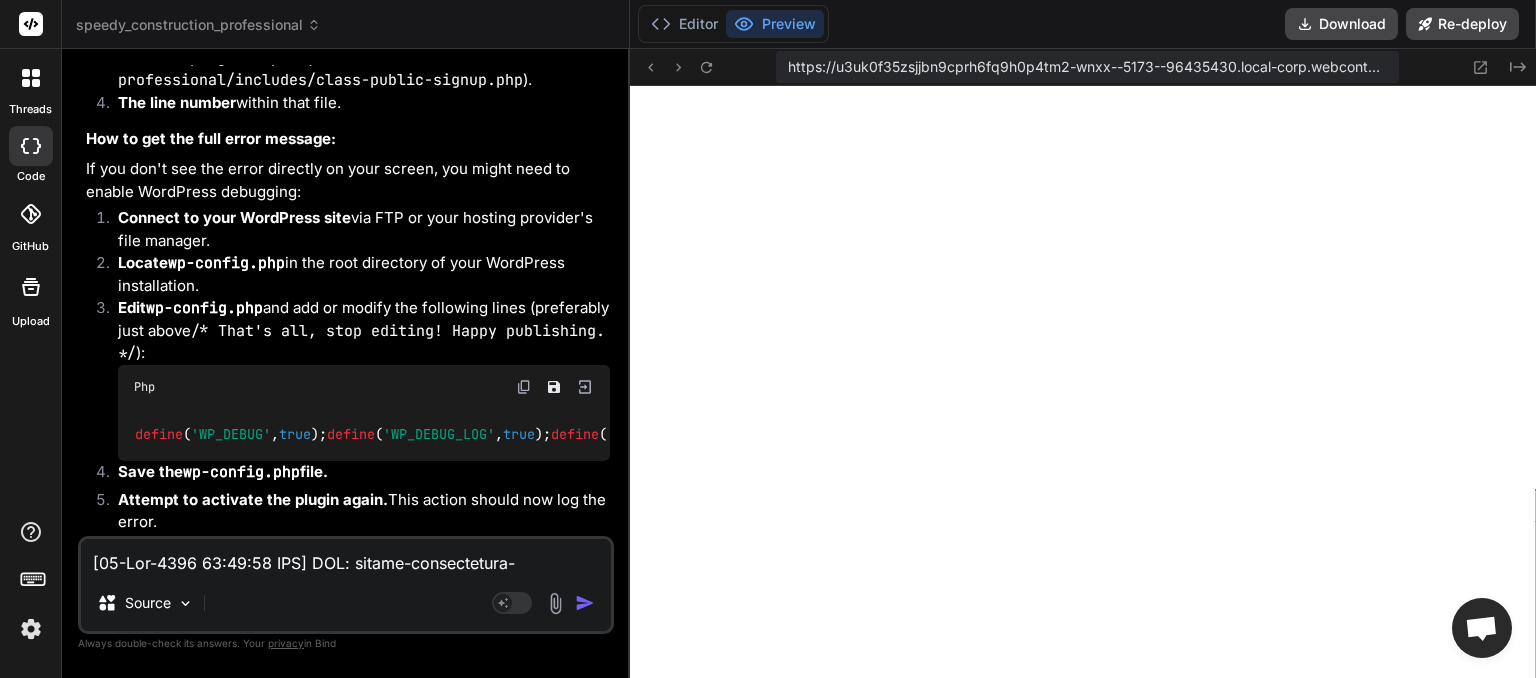 scroll, scrollTop: 14404, scrollLeft: 0, axis: vertical 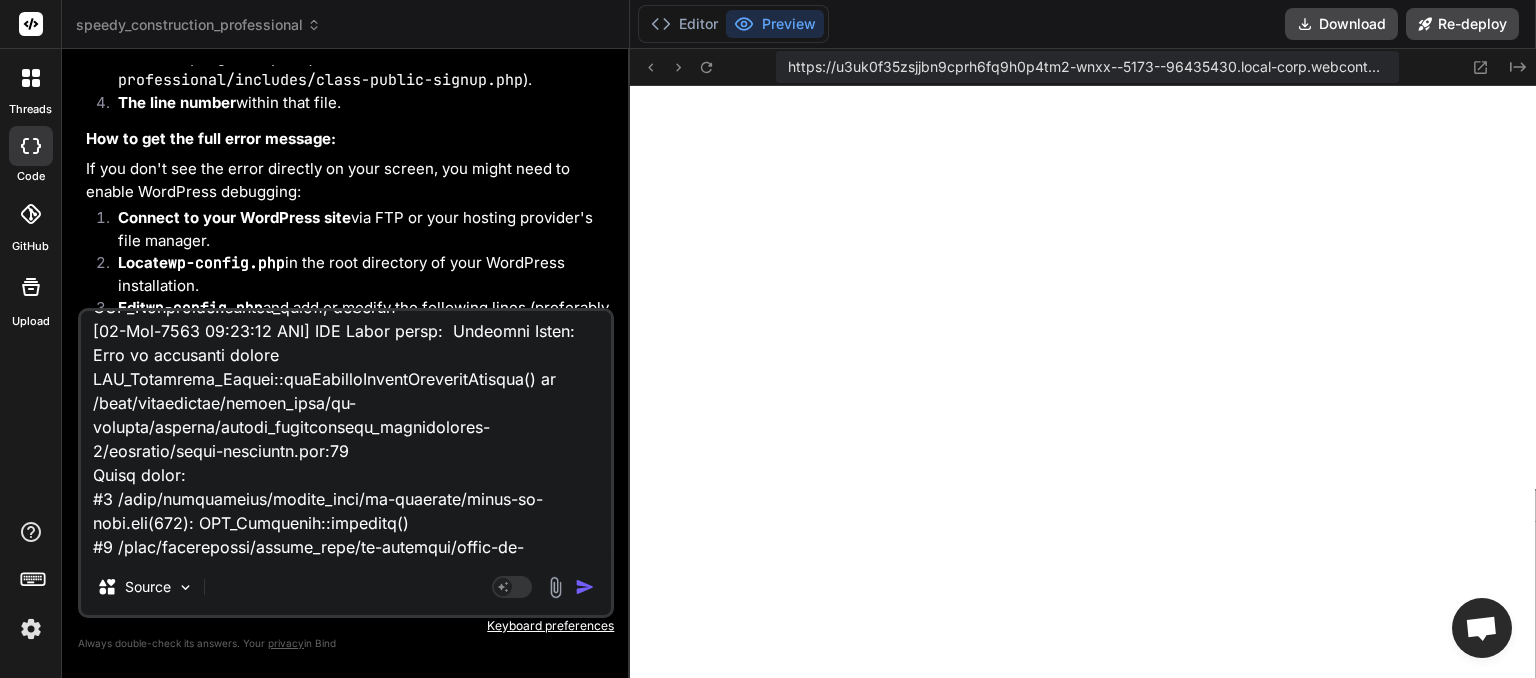 click at bounding box center [585, 587] 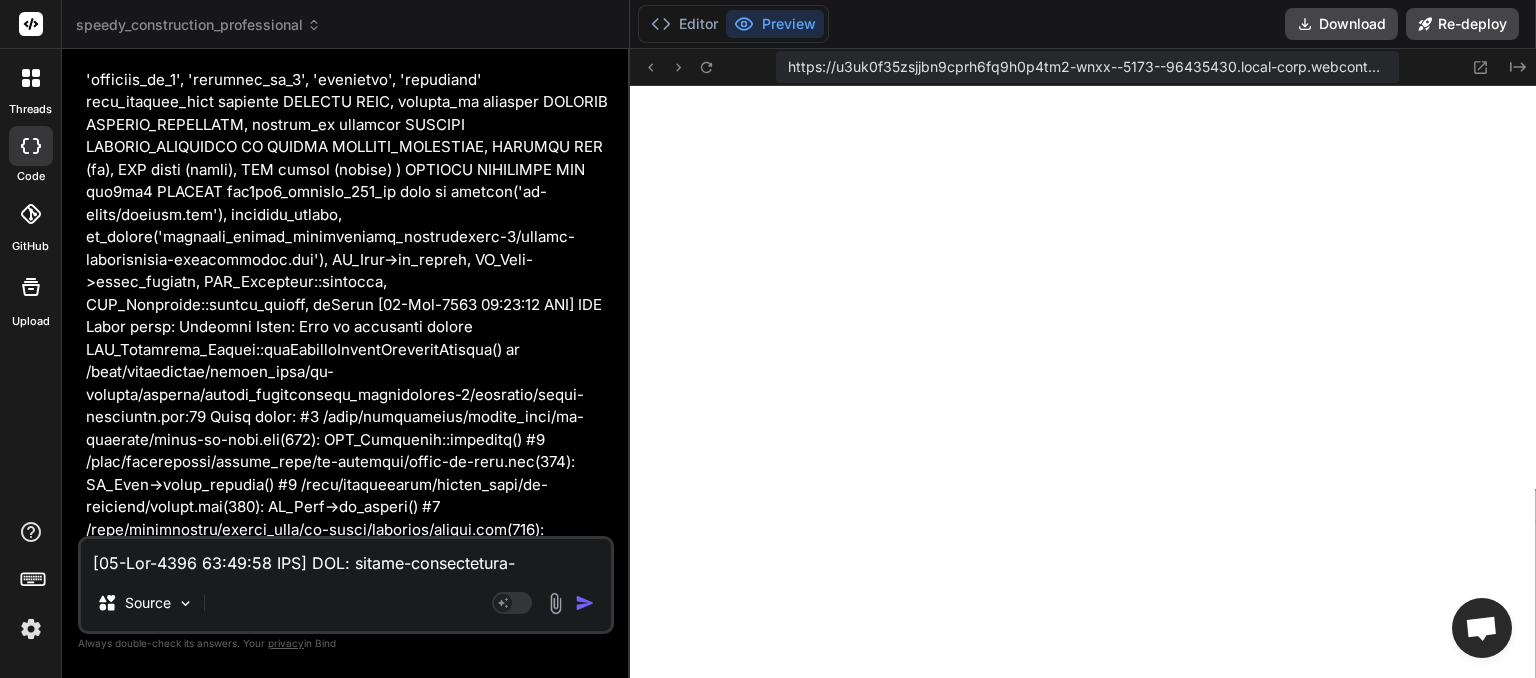 scroll, scrollTop: 31044, scrollLeft: 0, axis: vertical 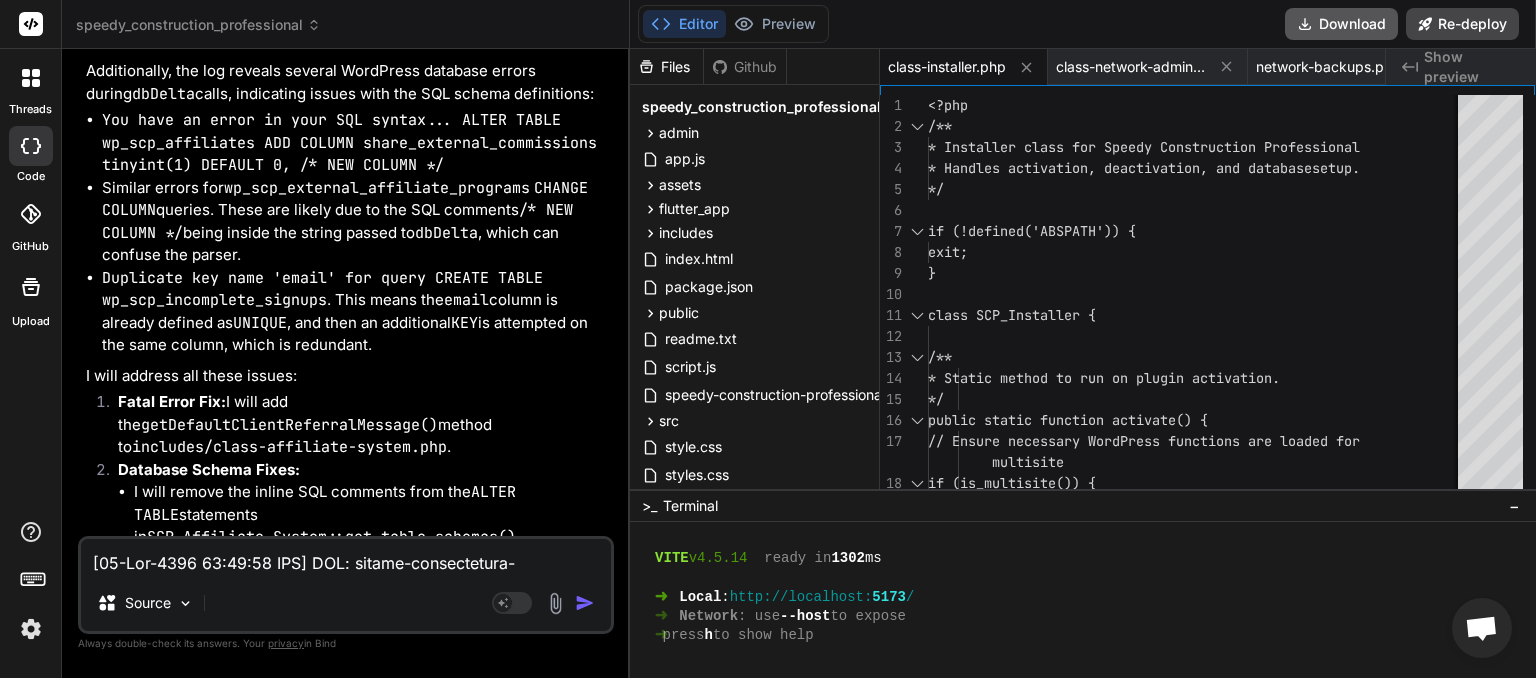 click on "Download" at bounding box center (1341, 24) 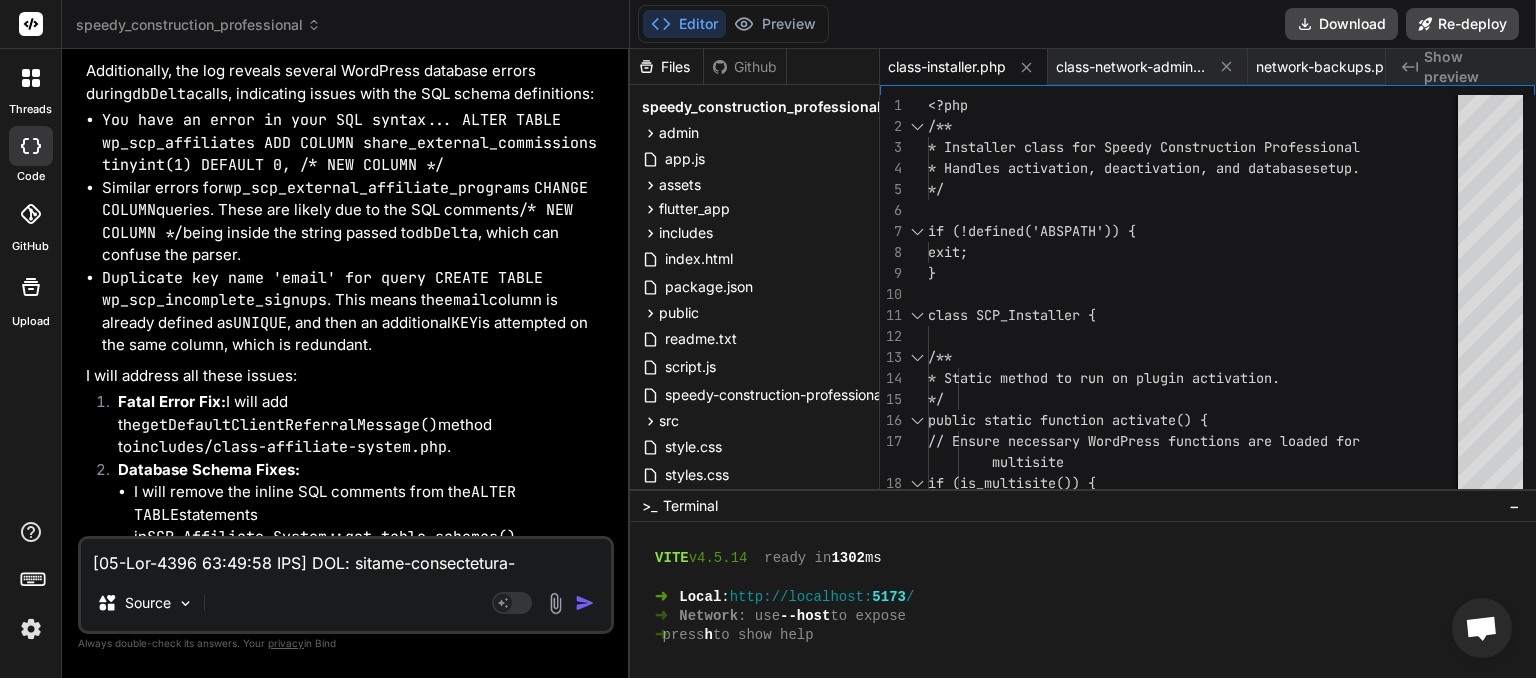 click at bounding box center (346, 557) 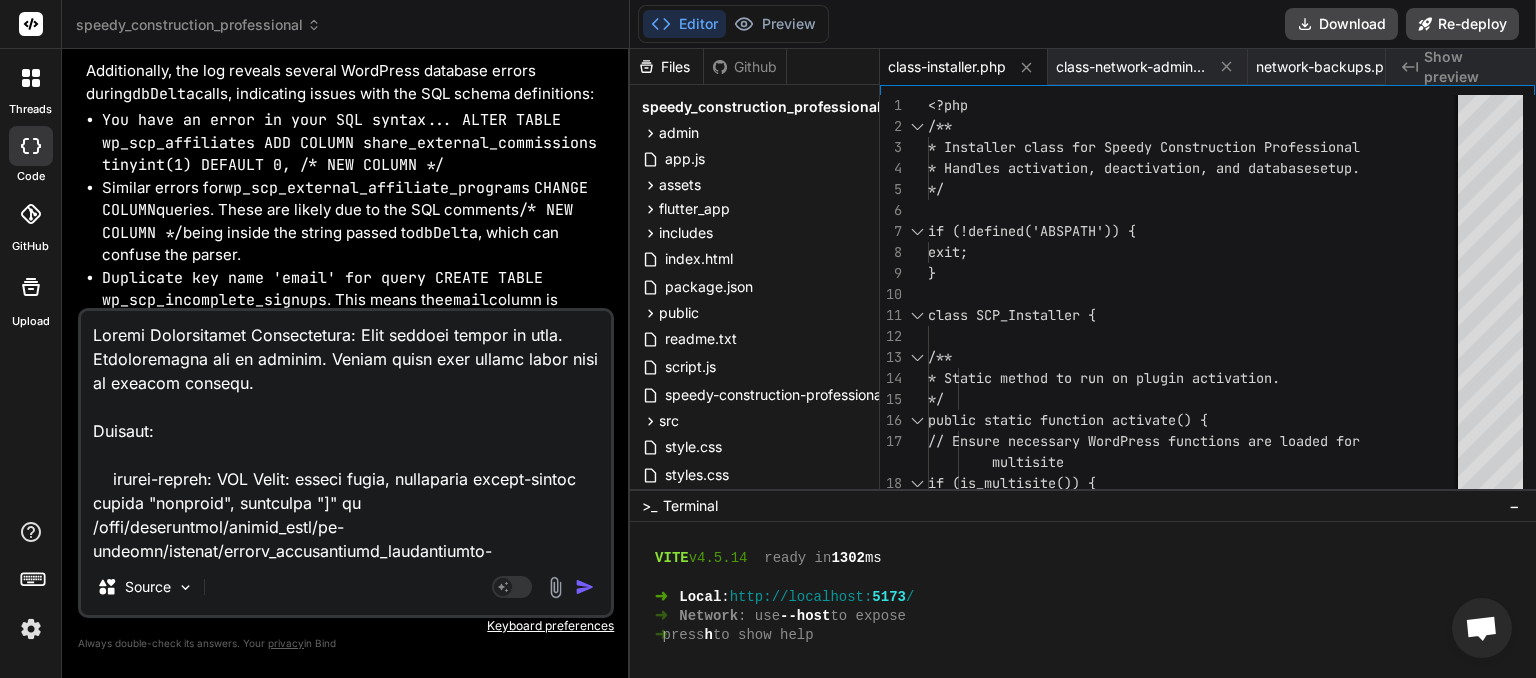 scroll, scrollTop: 385, scrollLeft: 0, axis: vertical 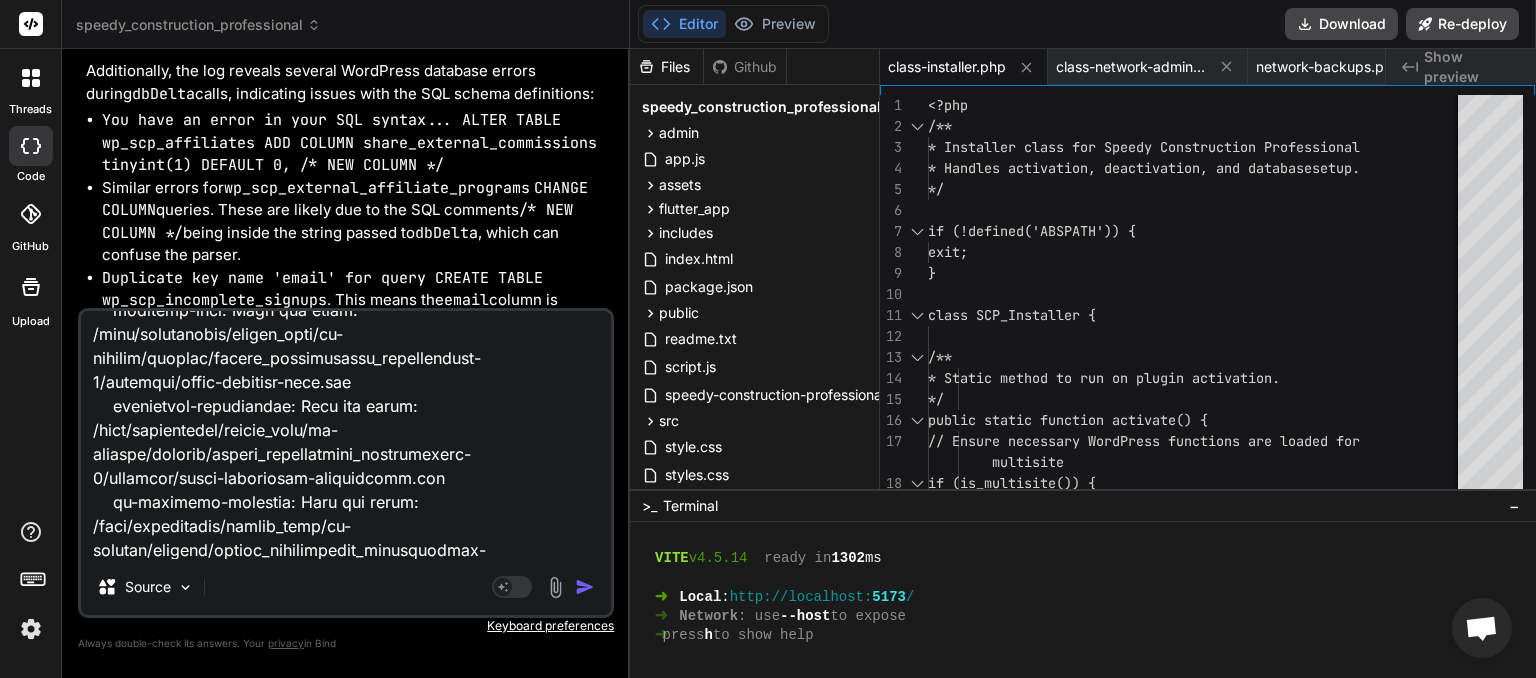click at bounding box center [585, 587] 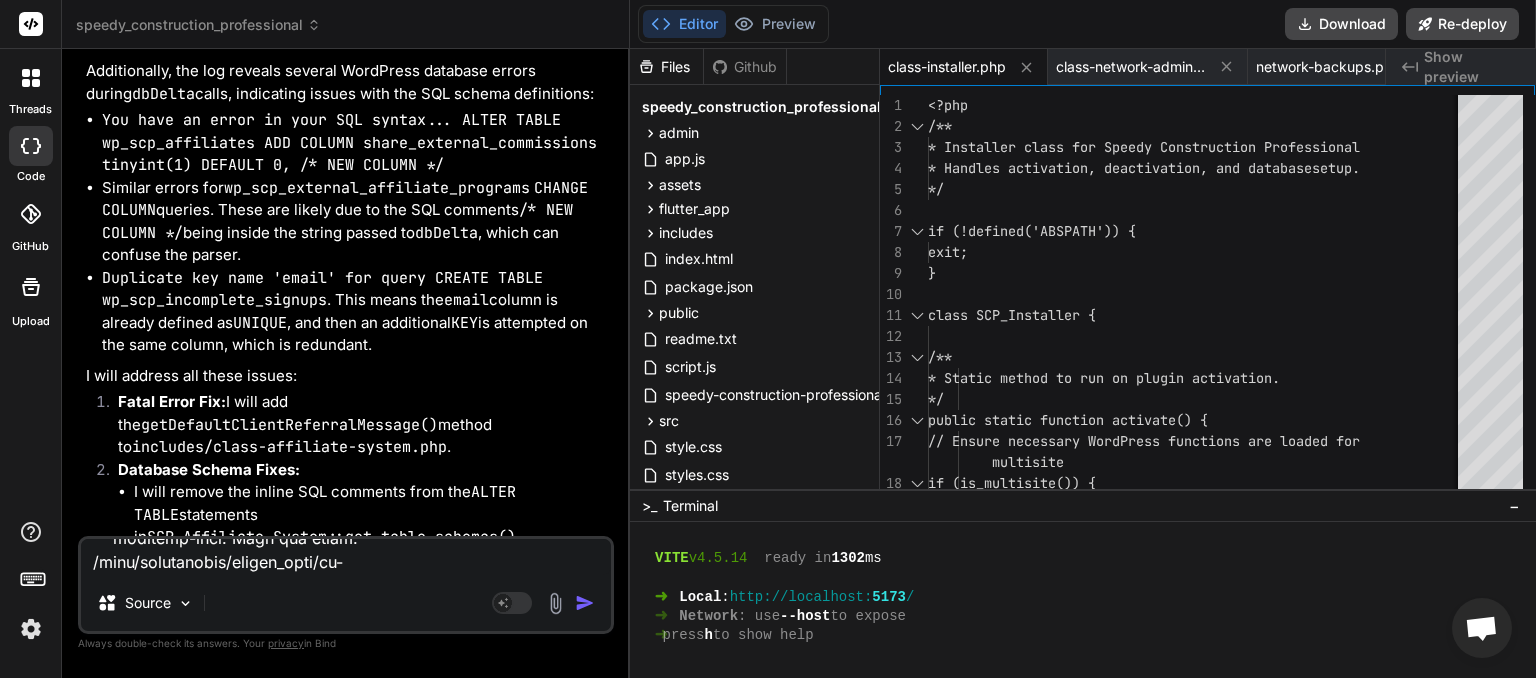 scroll, scrollTop: 0, scrollLeft: 0, axis: both 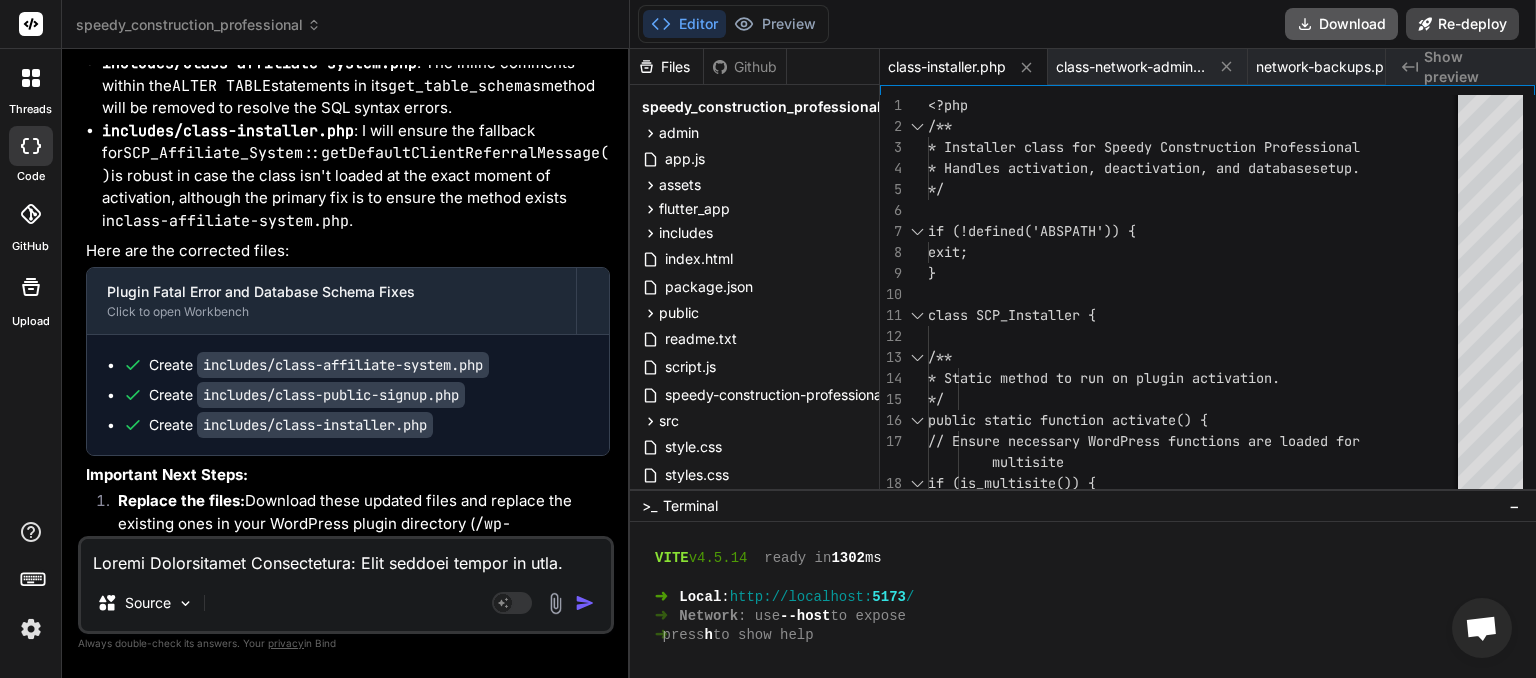 click on "Download" at bounding box center (1341, 24) 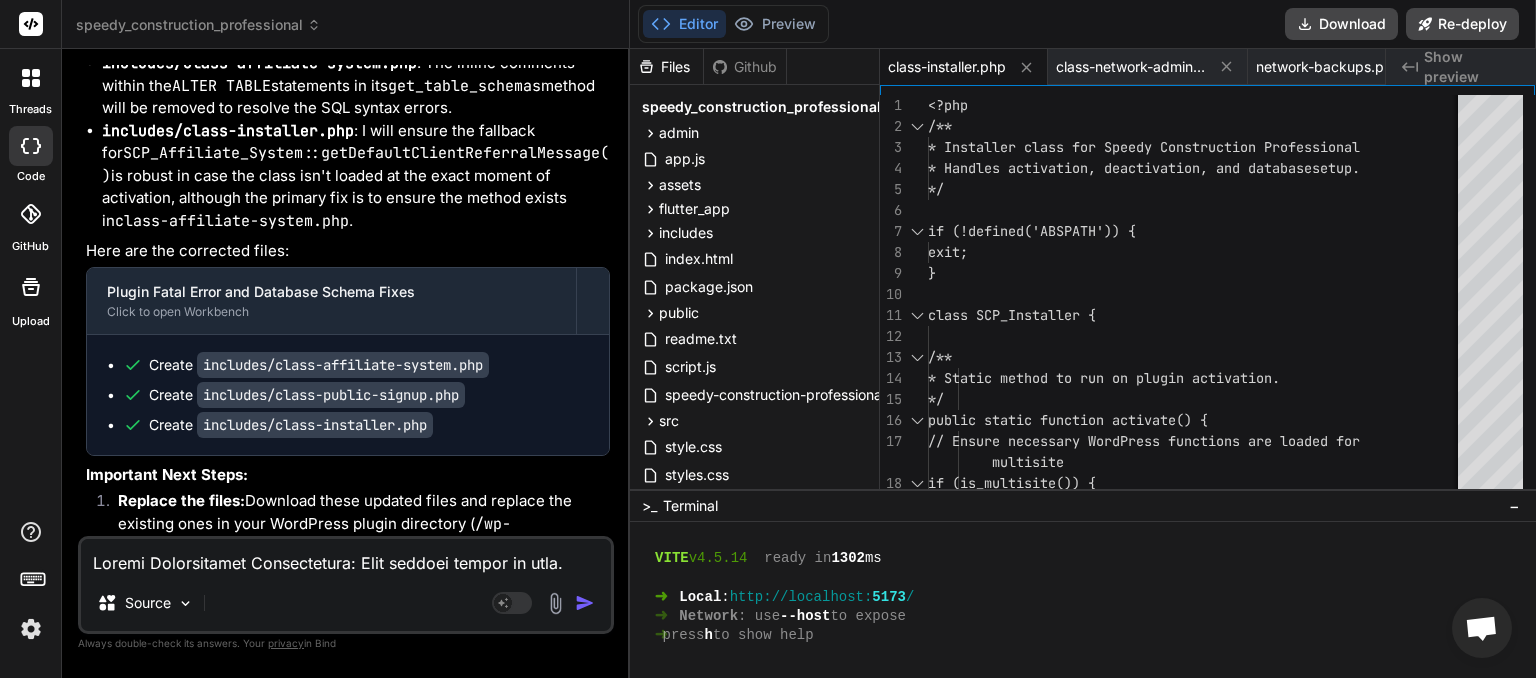 click at bounding box center (346, 557) 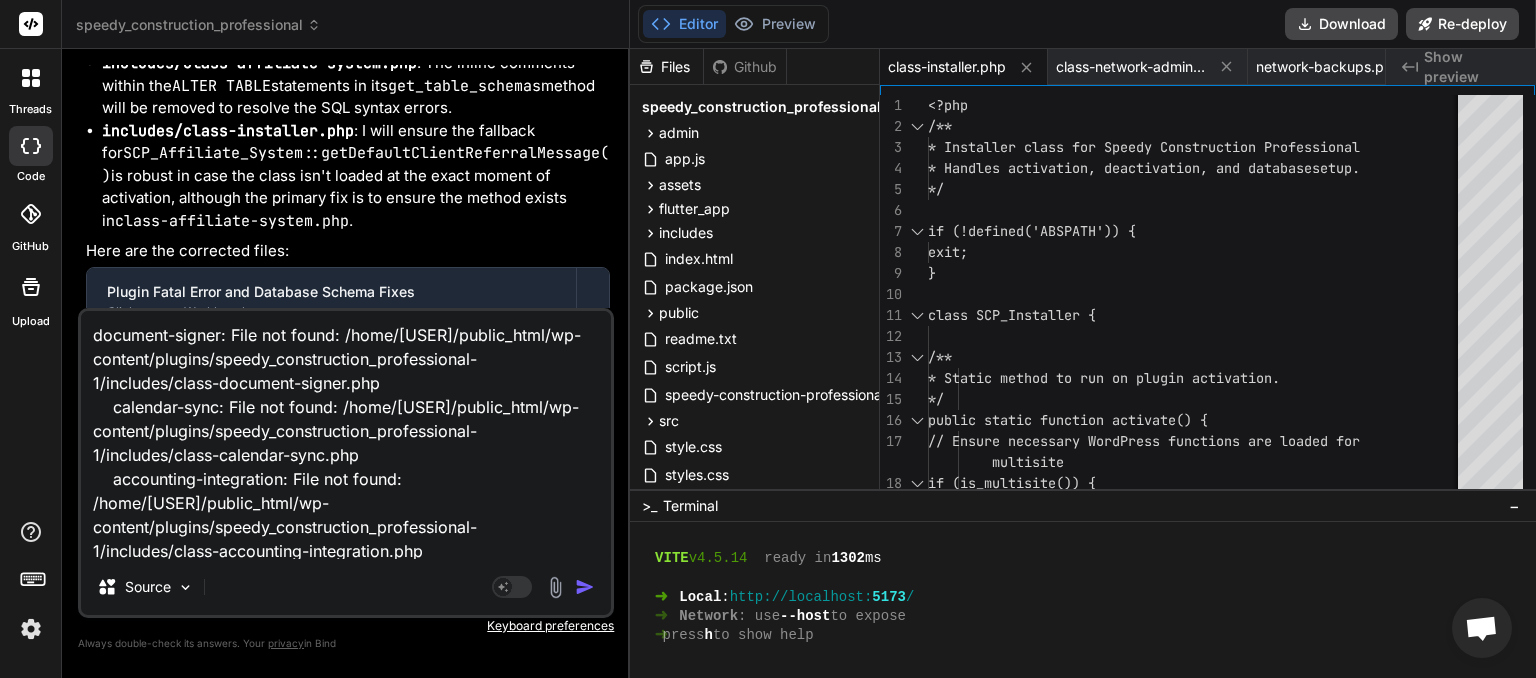 scroll, scrollTop: 121, scrollLeft: 0, axis: vertical 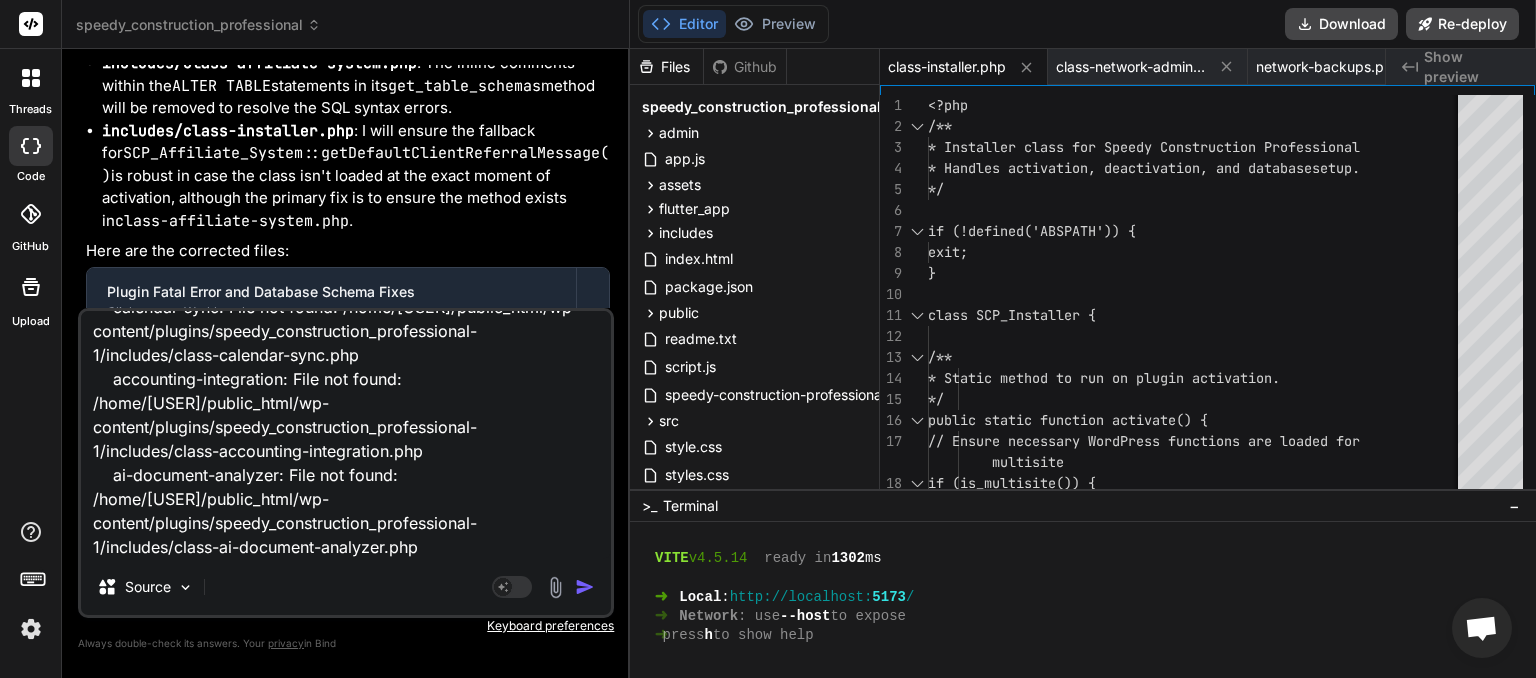 click at bounding box center [585, 587] 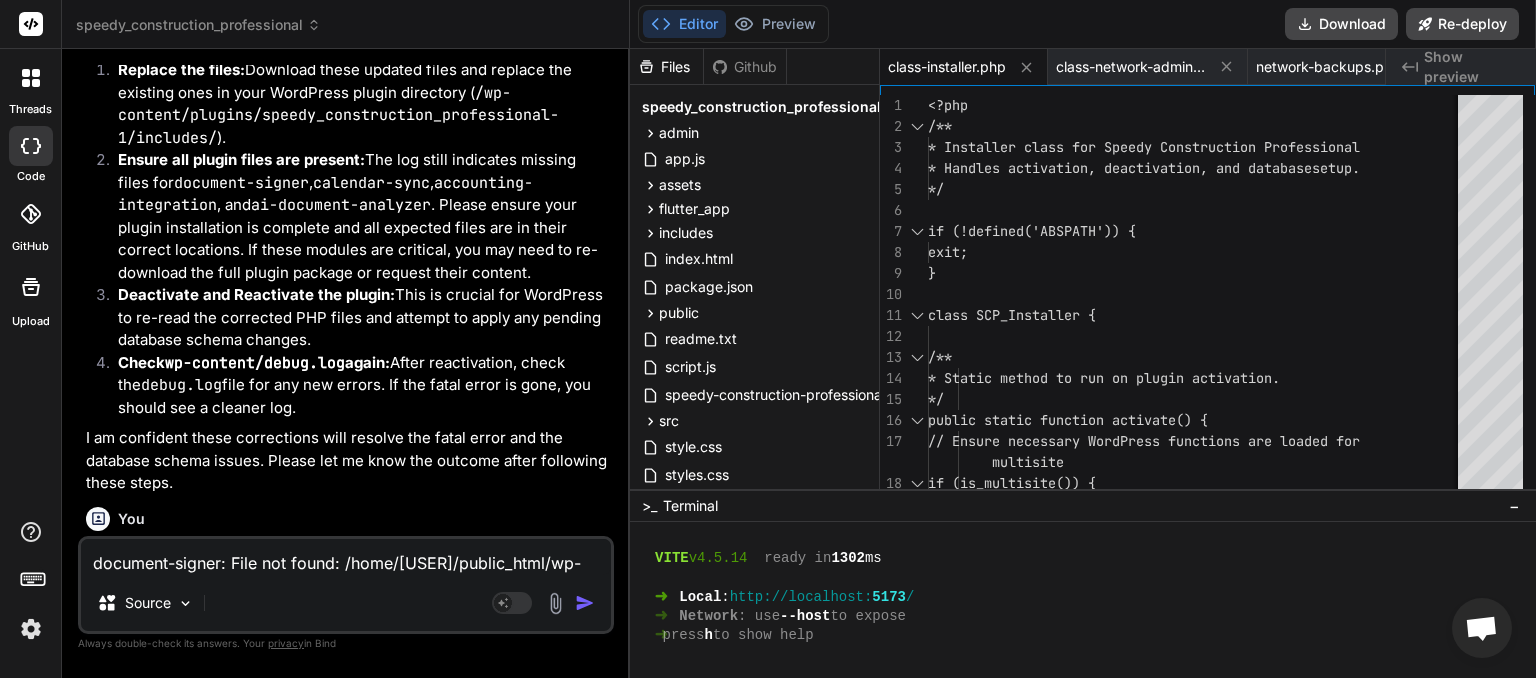 scroll, scrollTop: 34581, scrollLeft: 0, axis: vertical 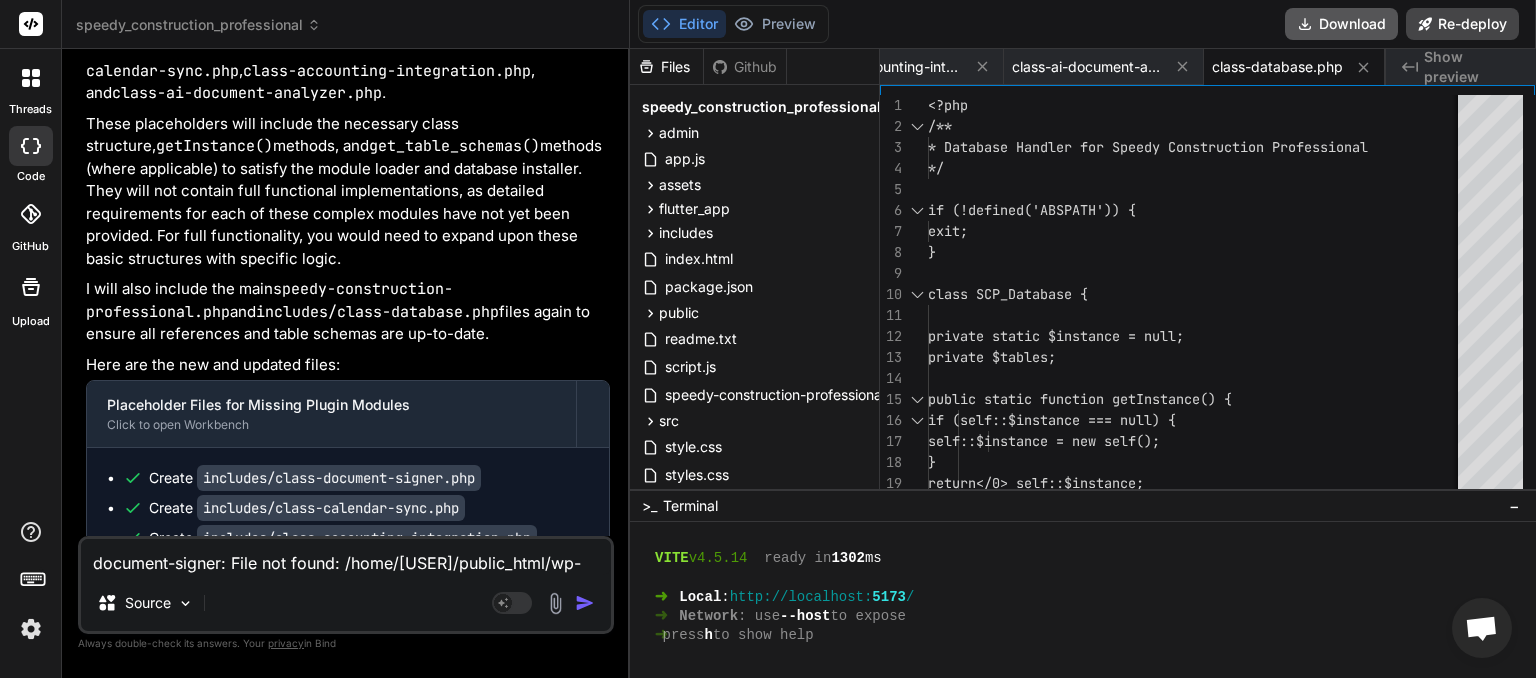 click on "Download" at bounding box center [1341, 24] 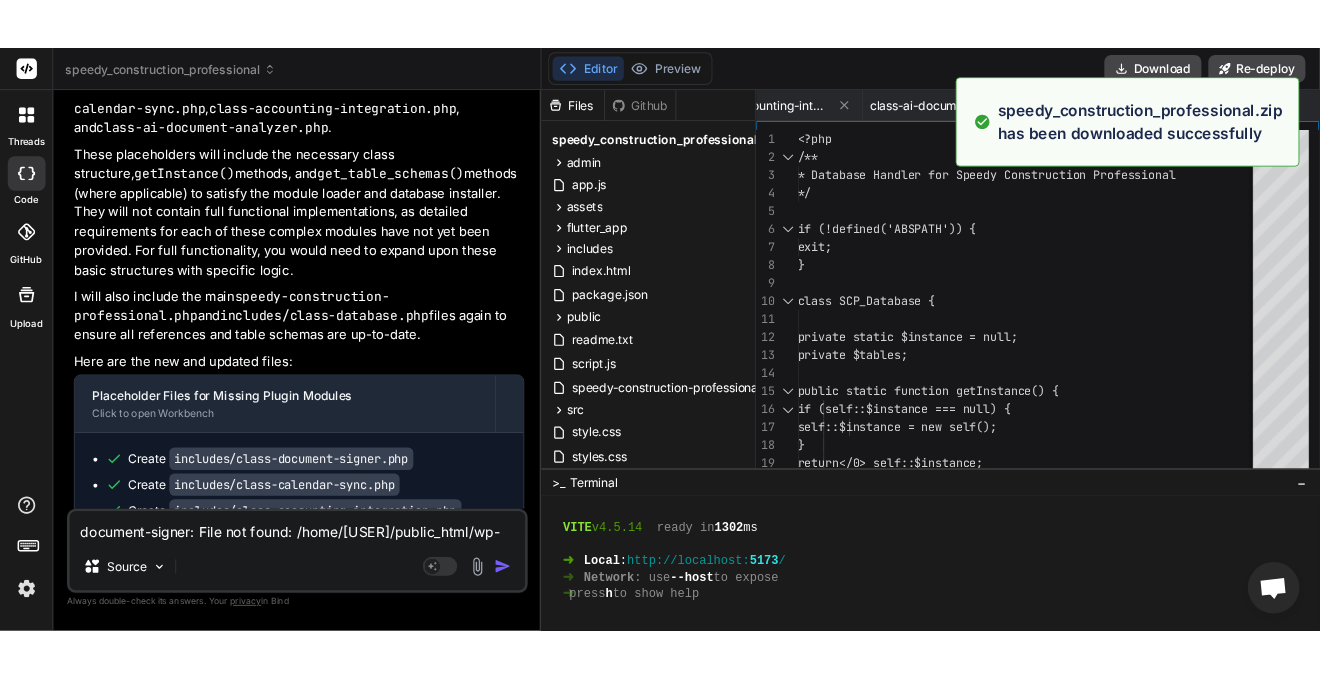 scroll, scrollTop: 0, scrollLeft: 2730, axis: horizontal 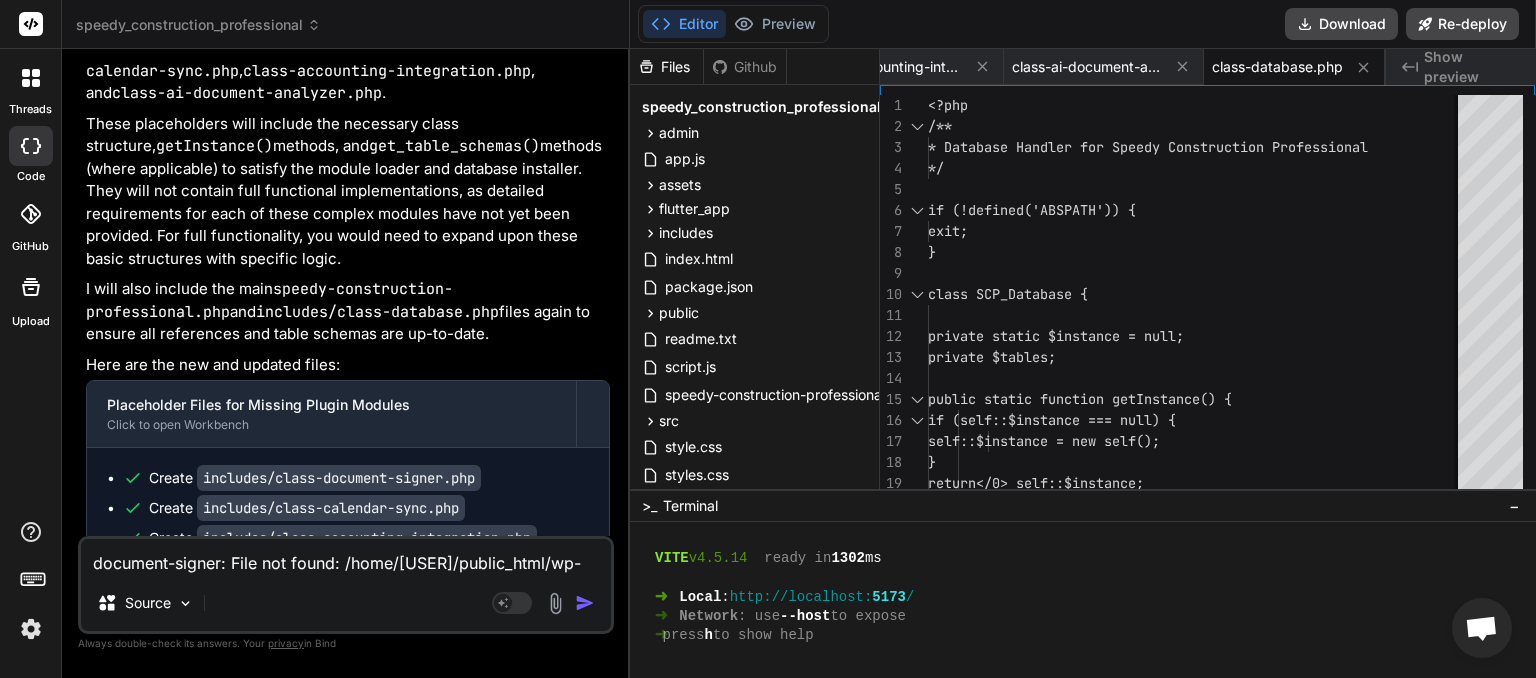 click on "document-signer: File not found: /home/[USER]/public_html/wp-content/plugins/speedy_construction_professional-1/includes/class-document-signer.php
calendar-sync: File not found: /home/[USER]/public_html/wp-content/plugins/speedy_construction_professional-1/includes/class-calendar-sync.php
accounting-integration: File not found: /home/[USER]/public_html/wp-content/plugins/speedy_construction_professional-1/includes/class-accounting-integration.php
ai-document-analyzer: File not found: /home/[USER]/public_html/wp-content/plugins/speedy_construction_professional-1/includes/class-ai-document-analyzer.php" at bounding box center (346, 557) 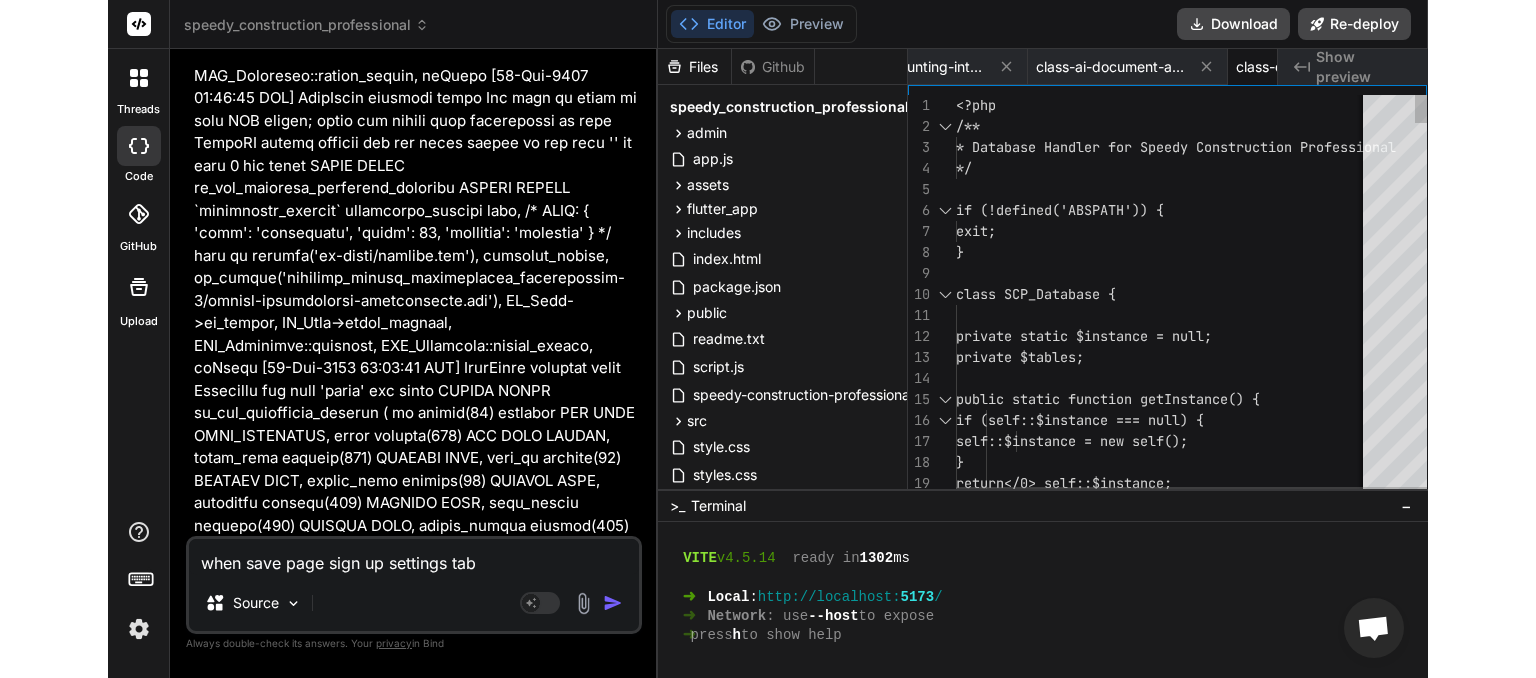 scroll, scrollTop: 41501, scrollLeft: 0, axis: vertical 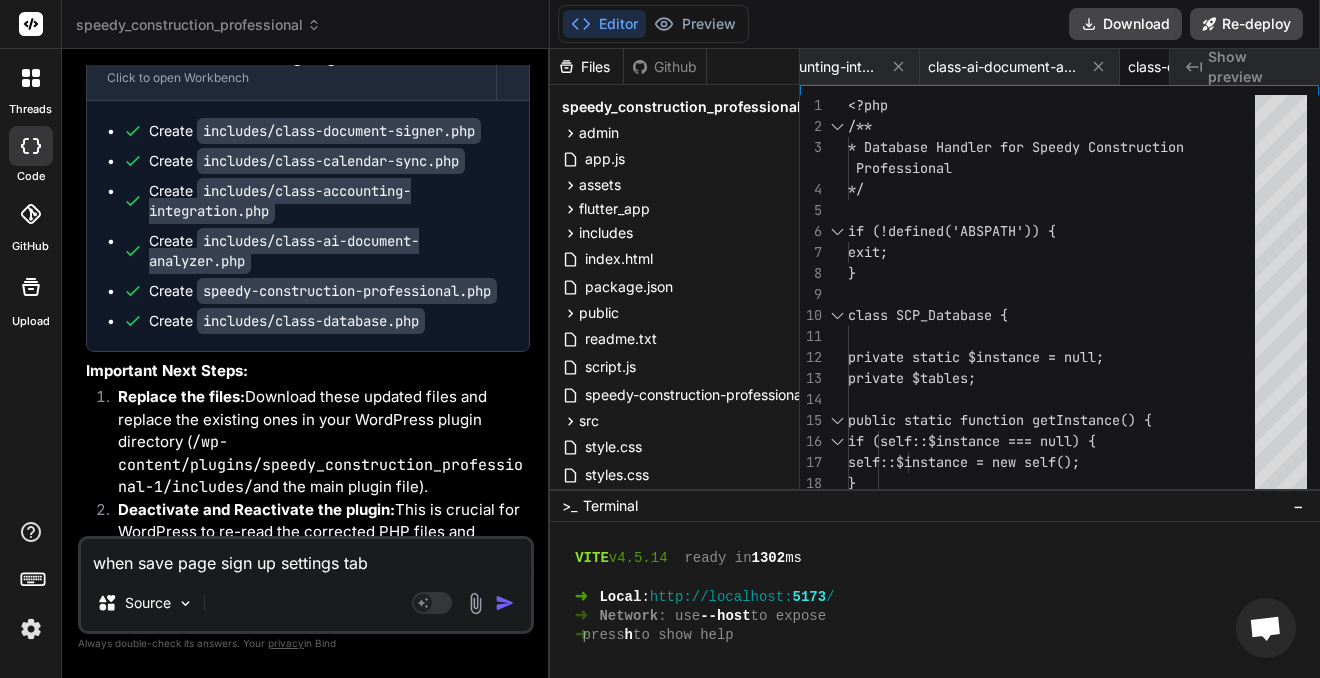 click on "when save page sign up settings tab" at bounding box center (306, 557) 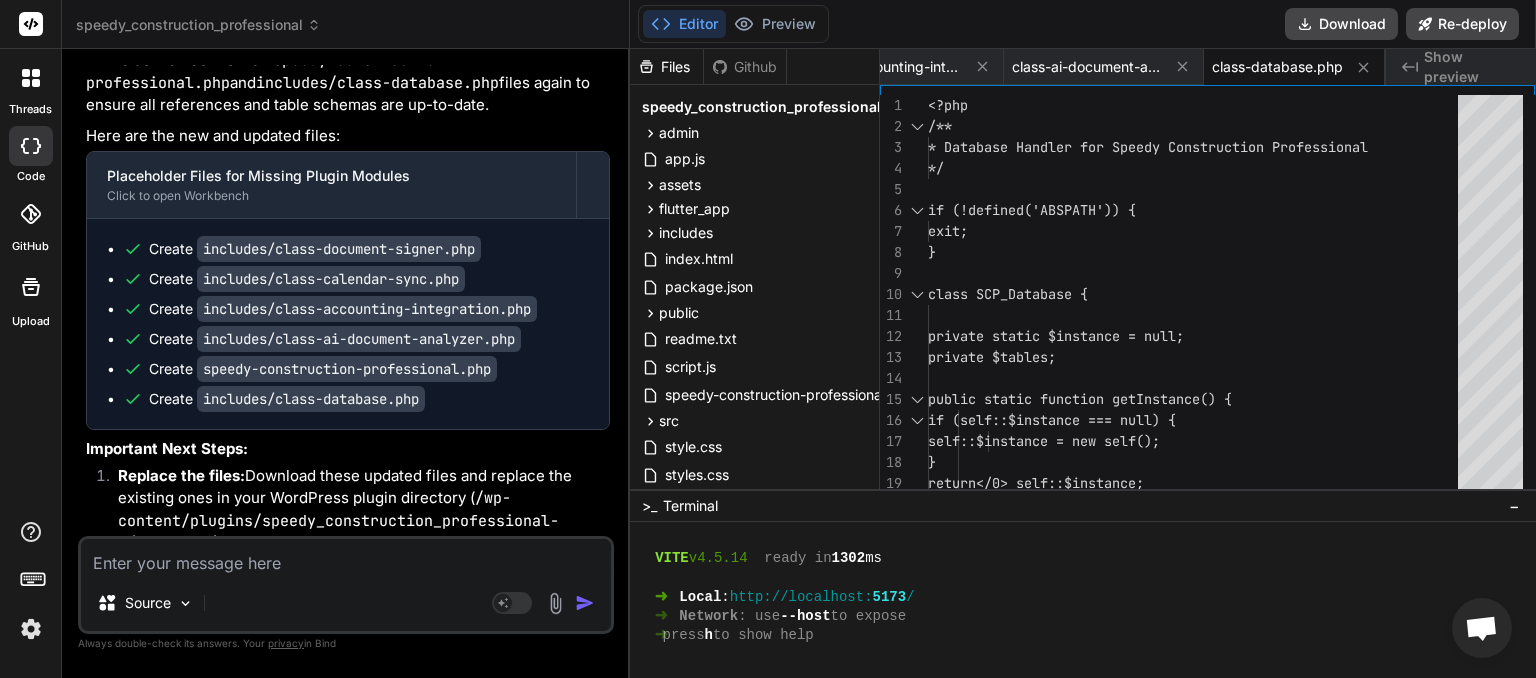 scroll, scrollTop: 35803, scrollLeft: 0, axis: vertical 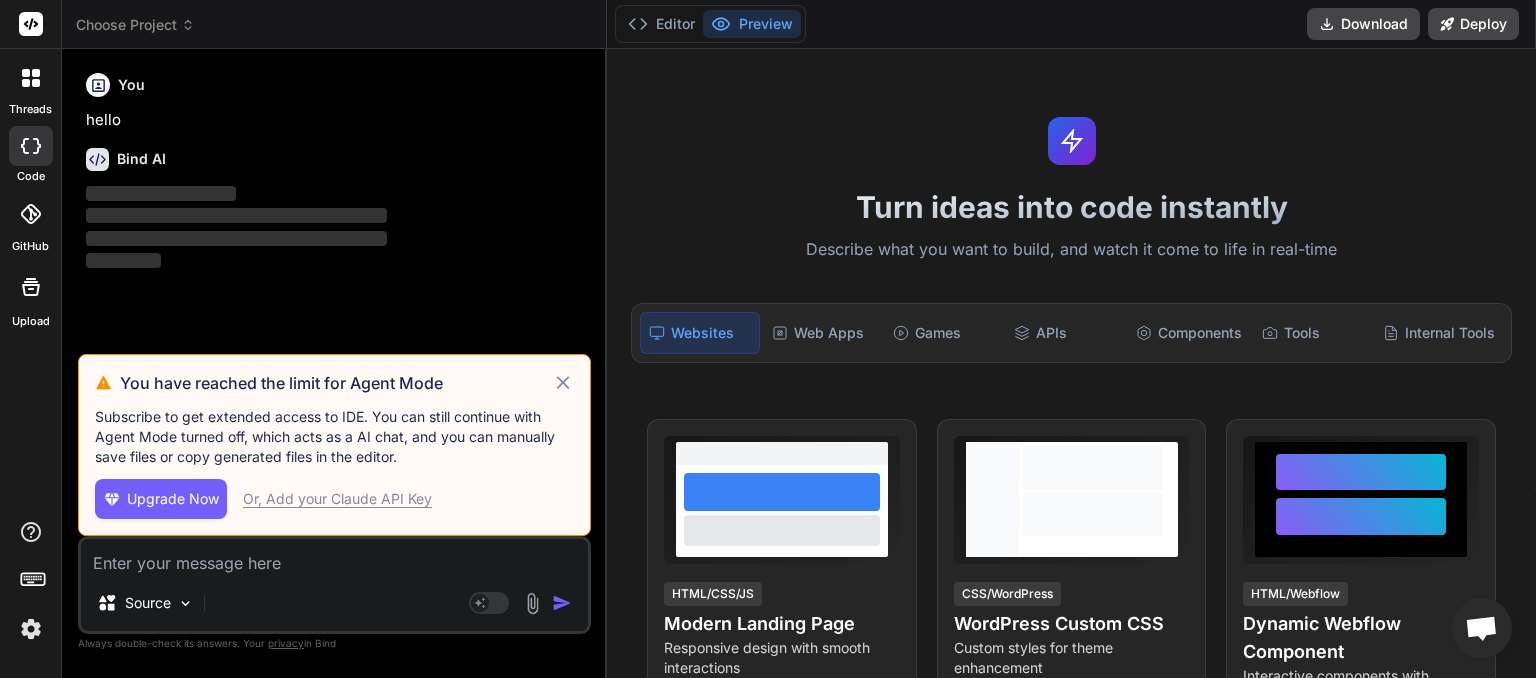 click 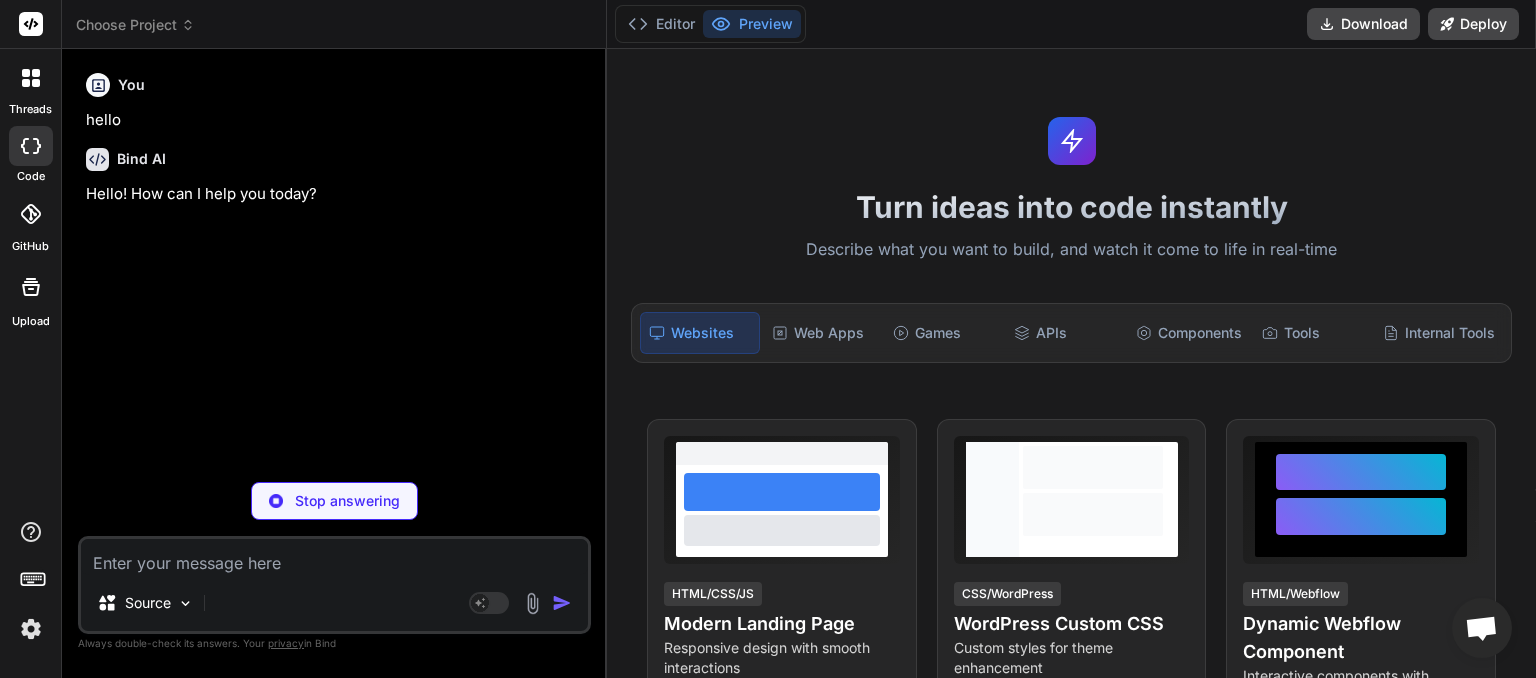 click 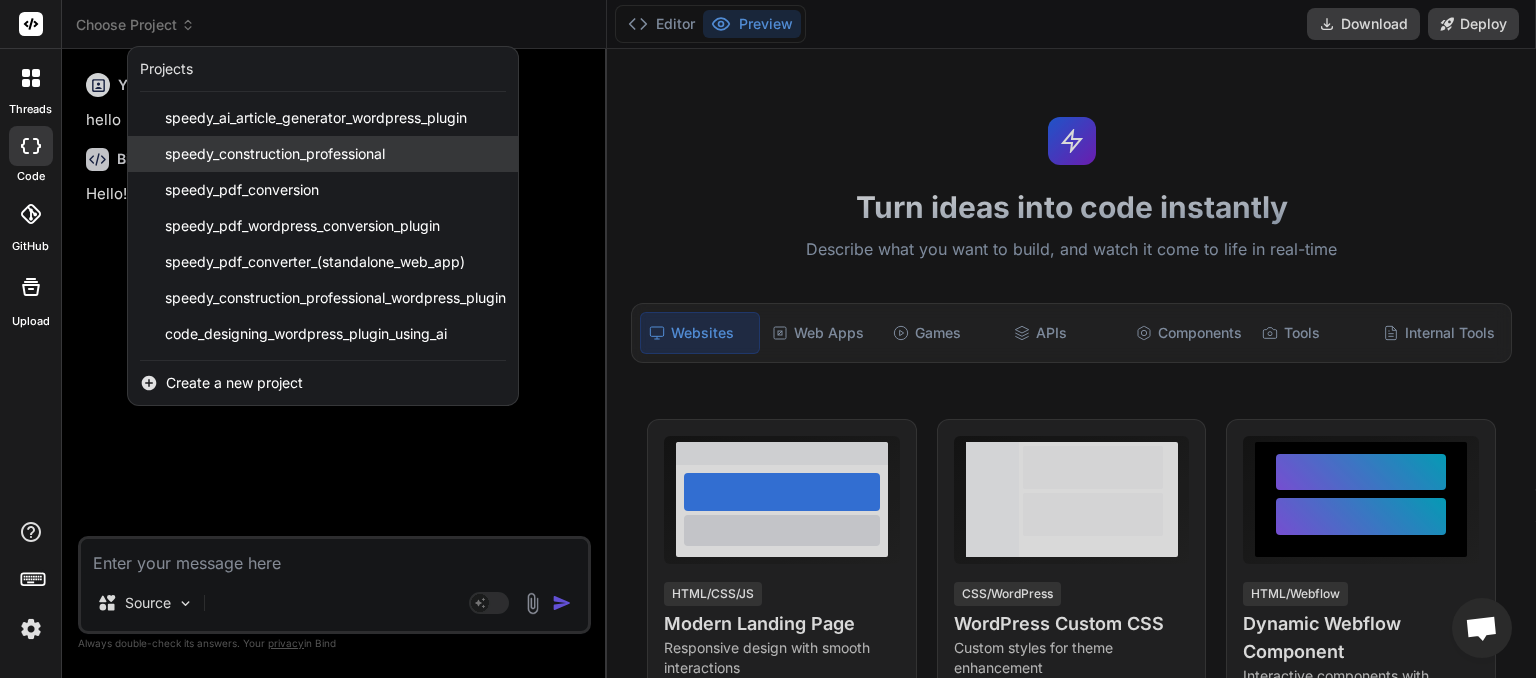 click on "speedy_construction_professional" at bounding box center (275, 154) 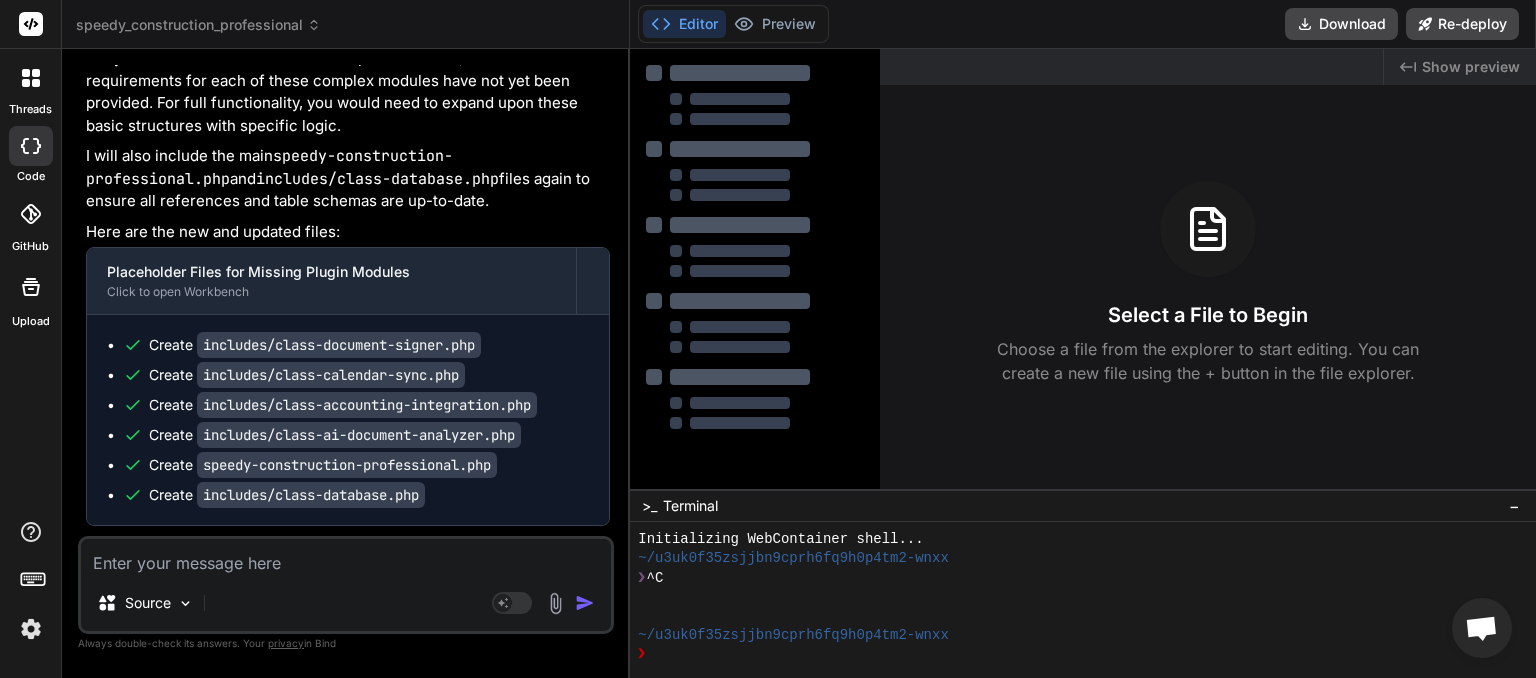 type on "x" 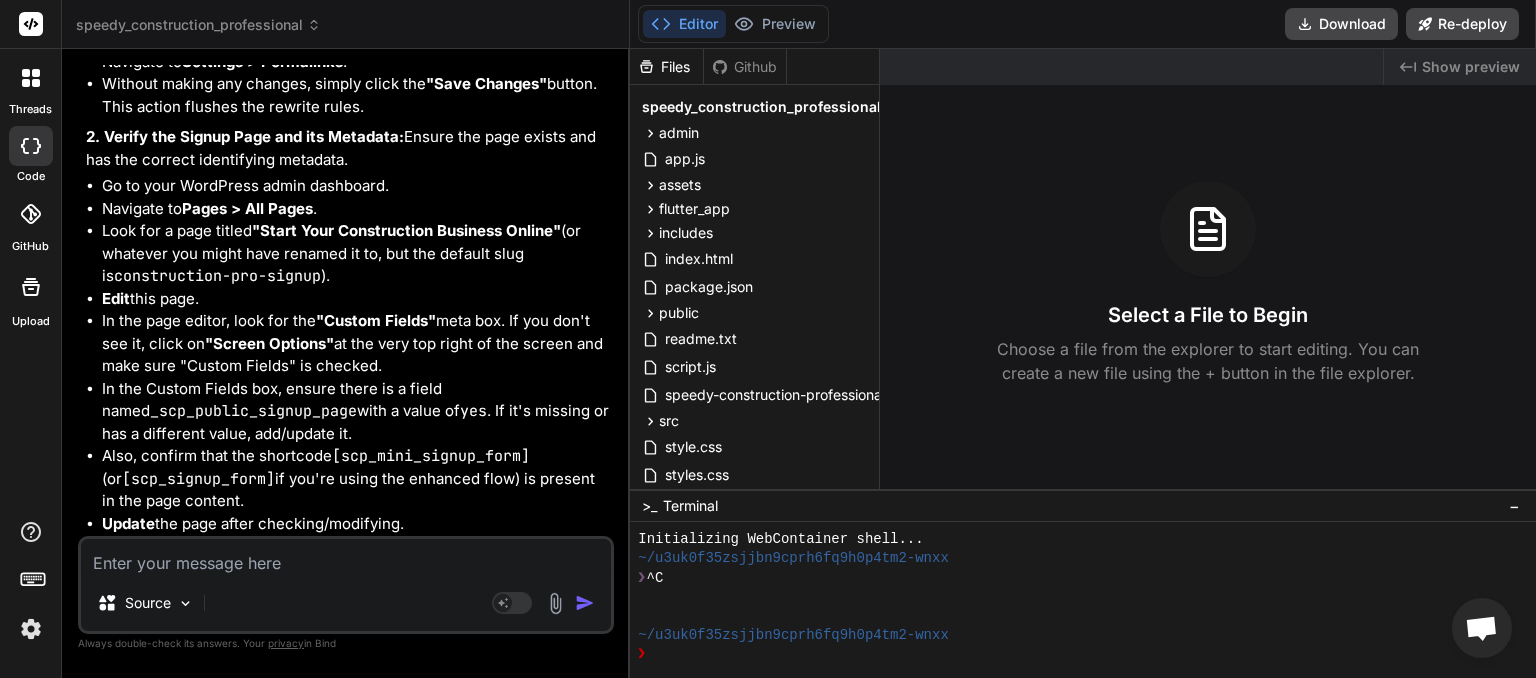 click on "Source Agent Mode. When this toggle is activated, AI automatically makes decisions, reasons, creates files, and runs terminal commands. Almost full autopilot." at bounding box center [346, 585] 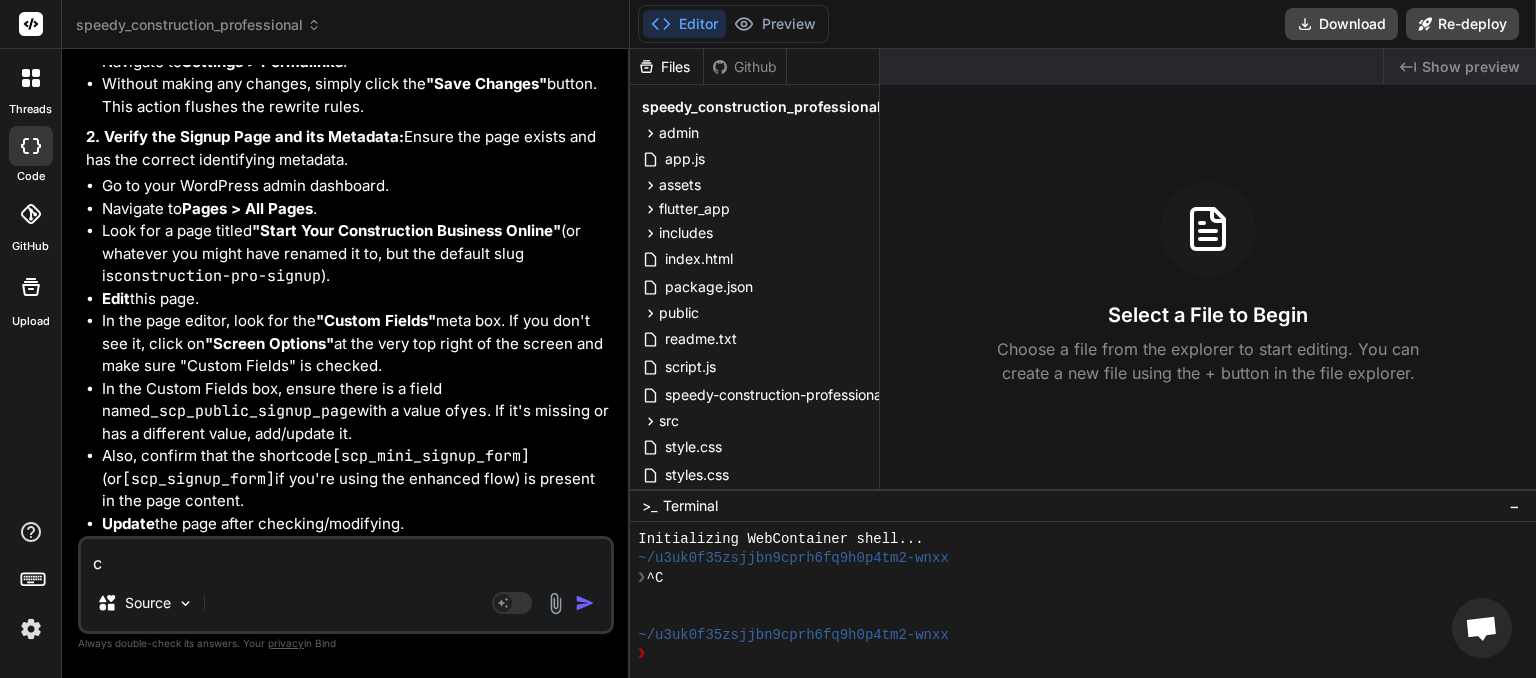 type on "ca" 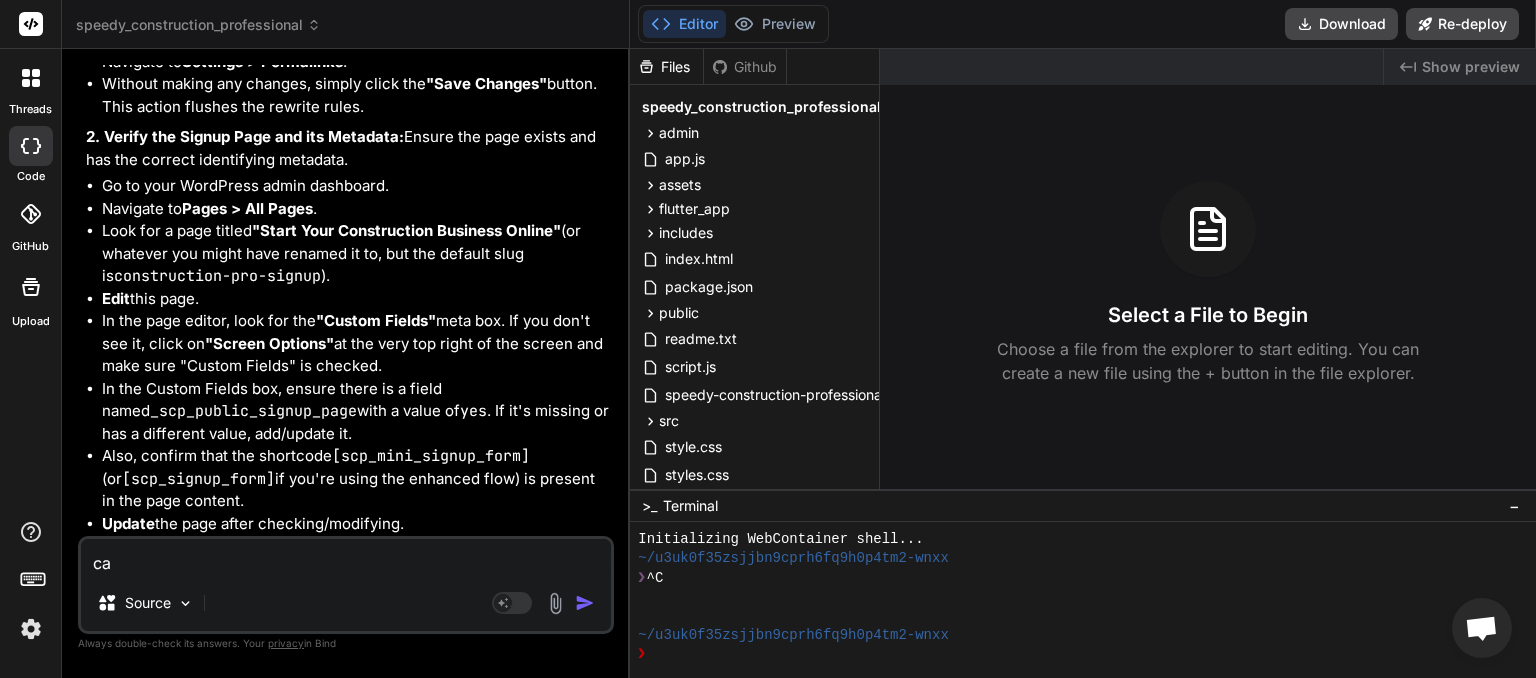 type on "can" 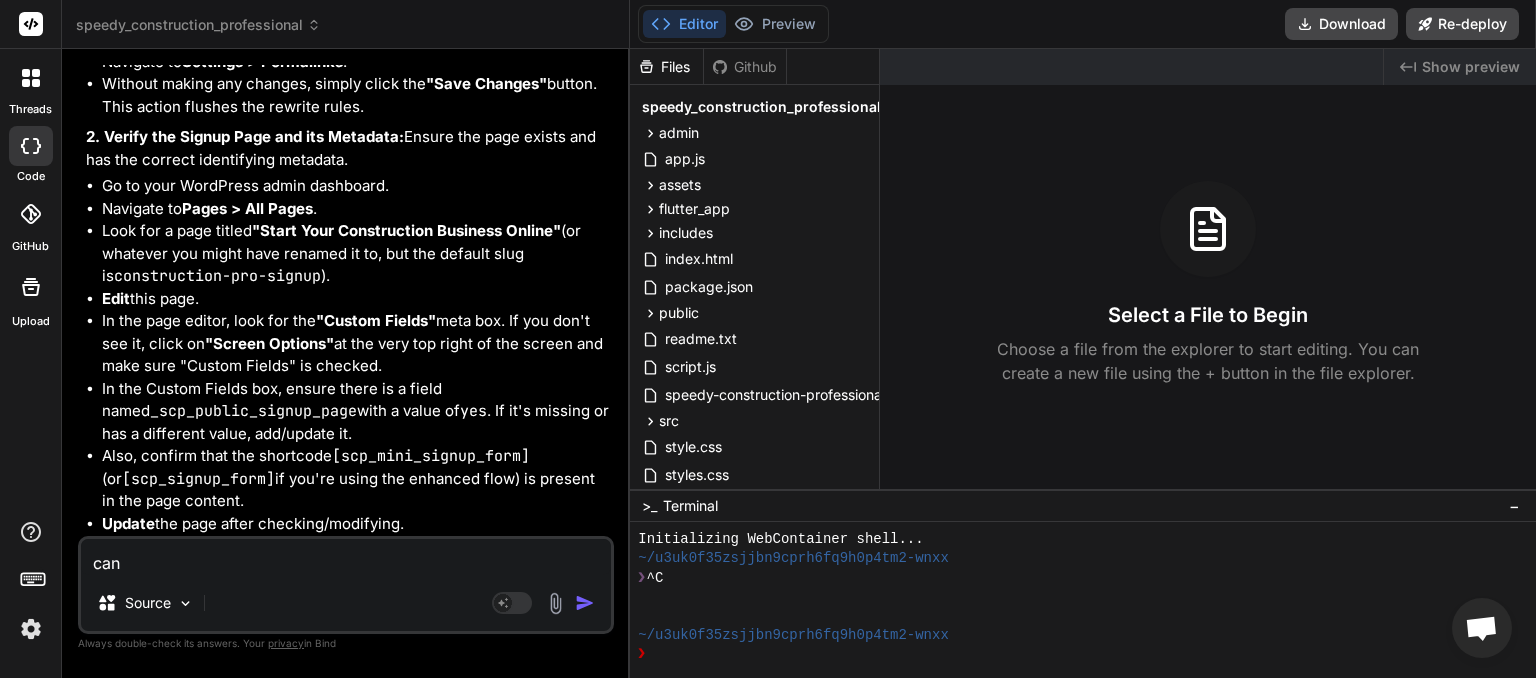 type on "can" 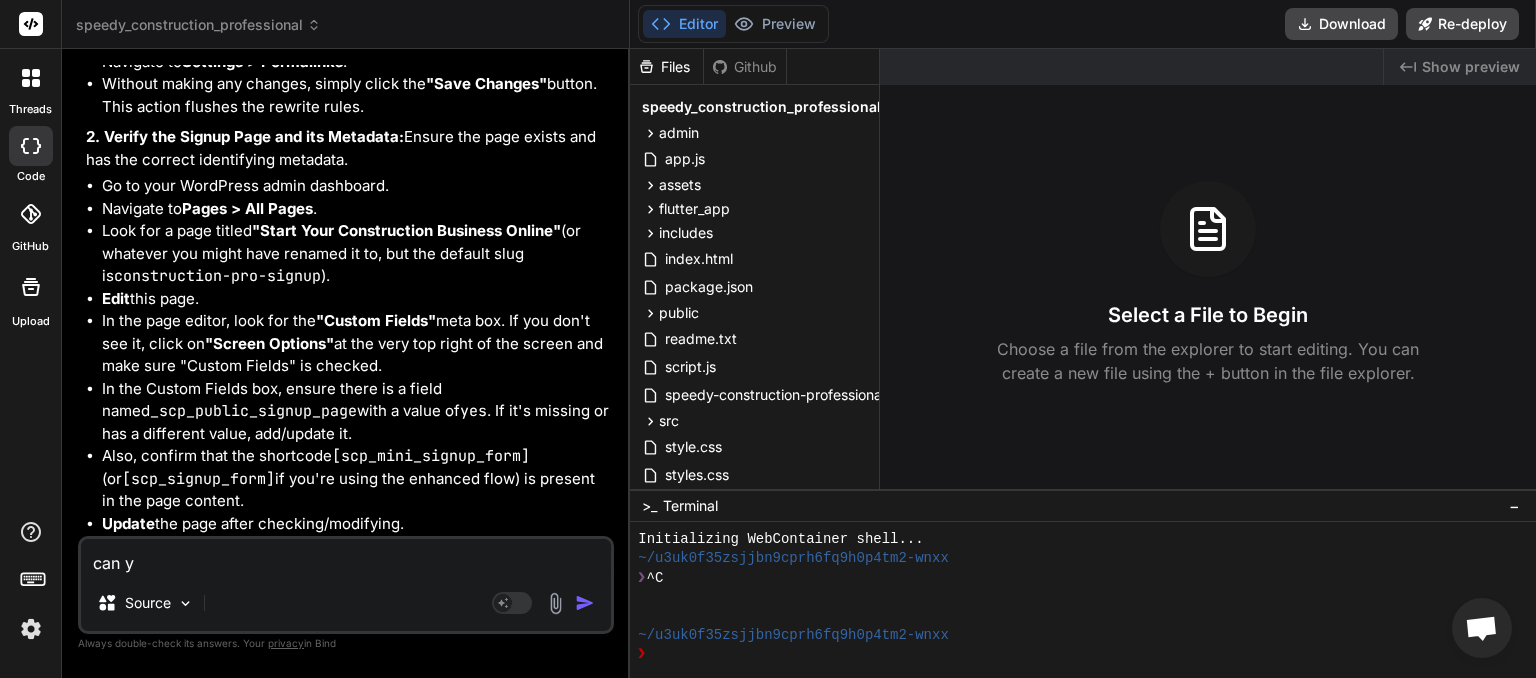 type on "can yo" 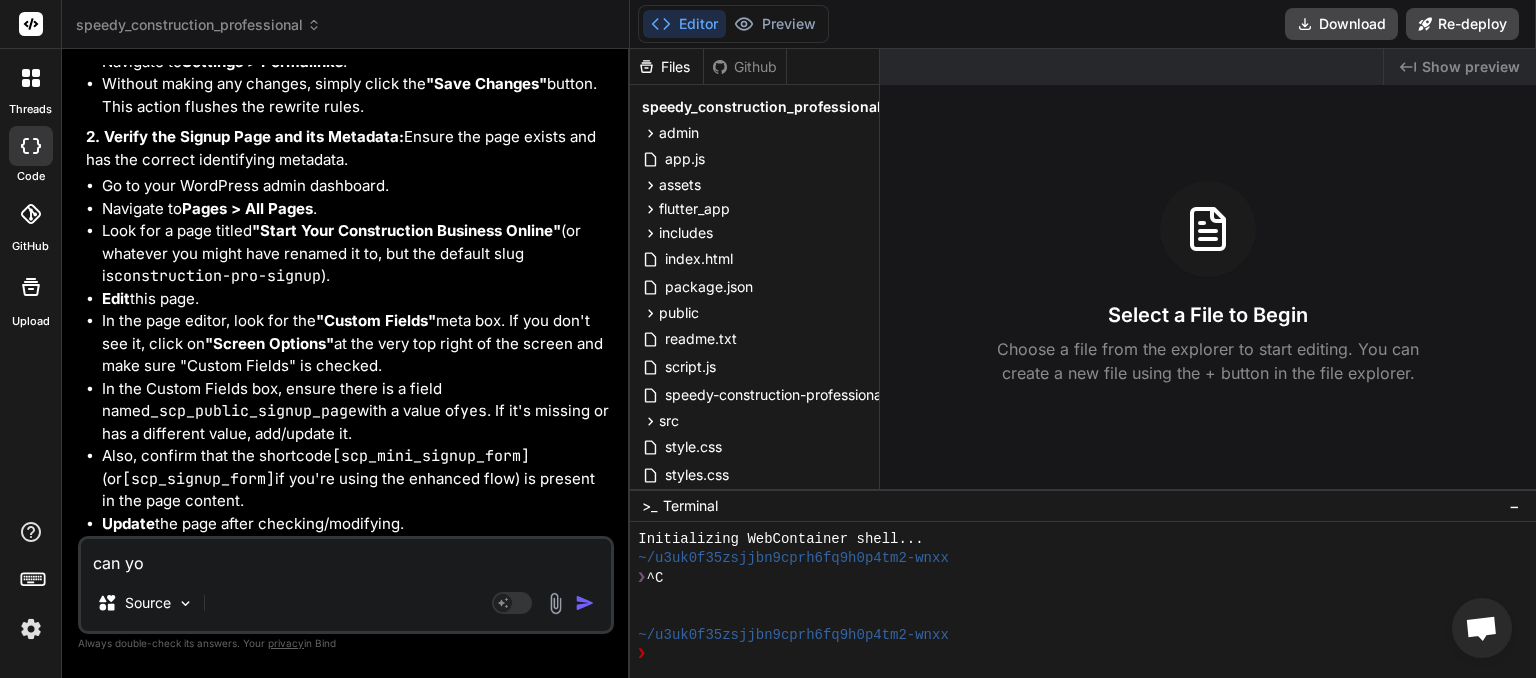 type on "can you" 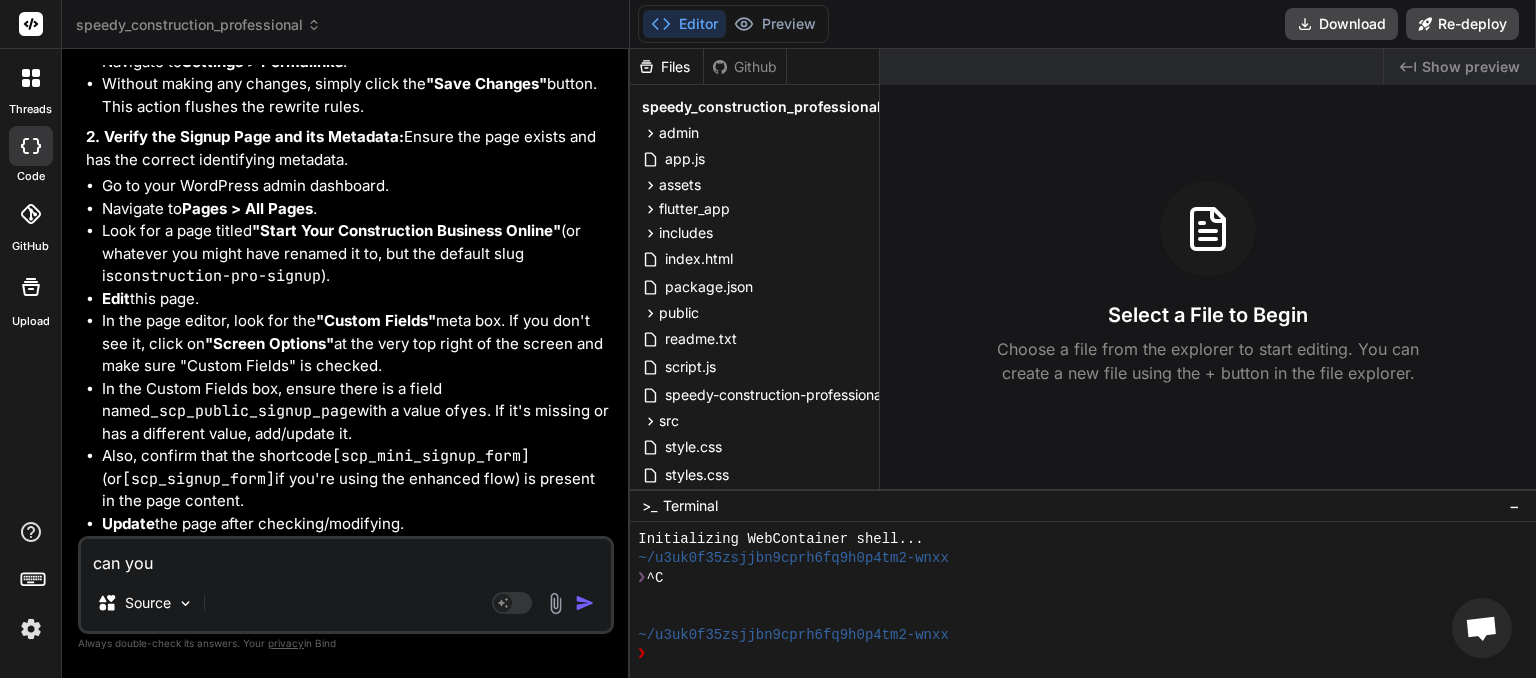 type on "can you" 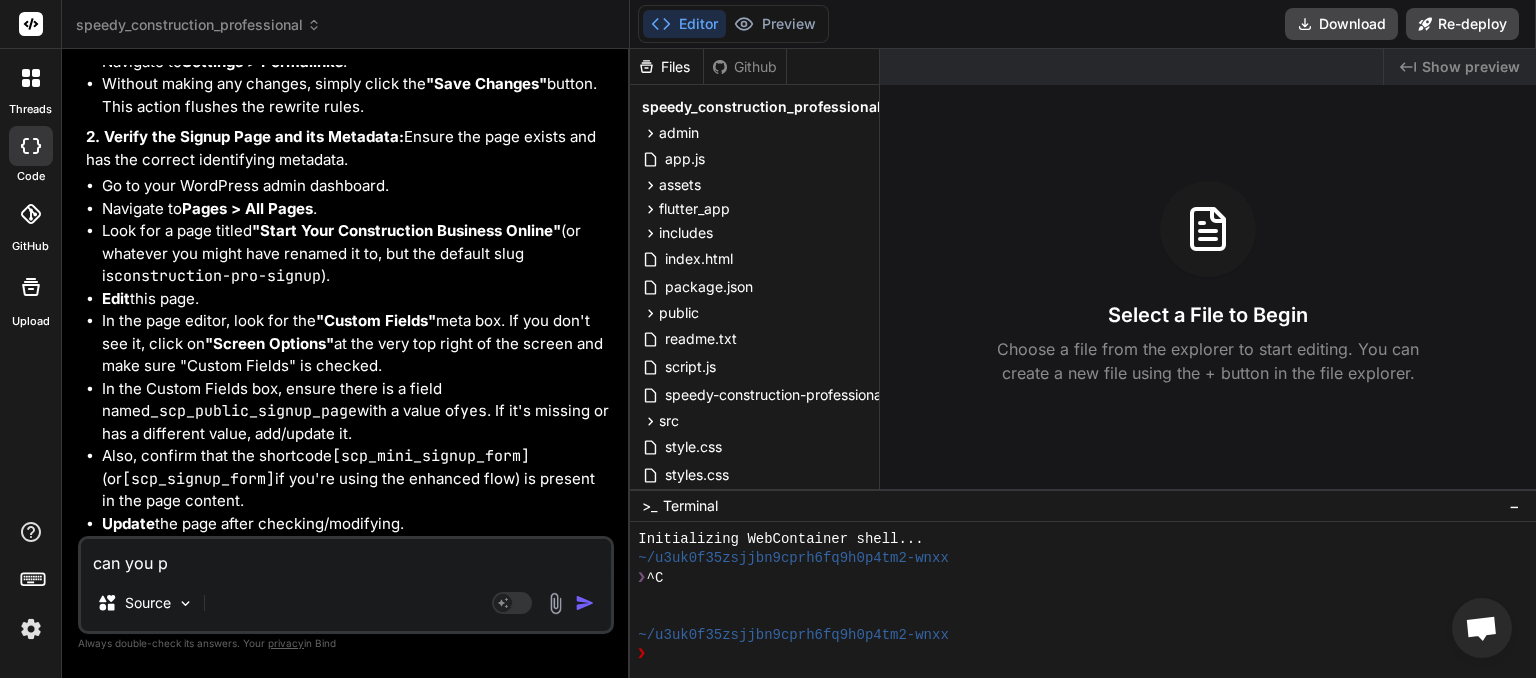 type on "can you pl" 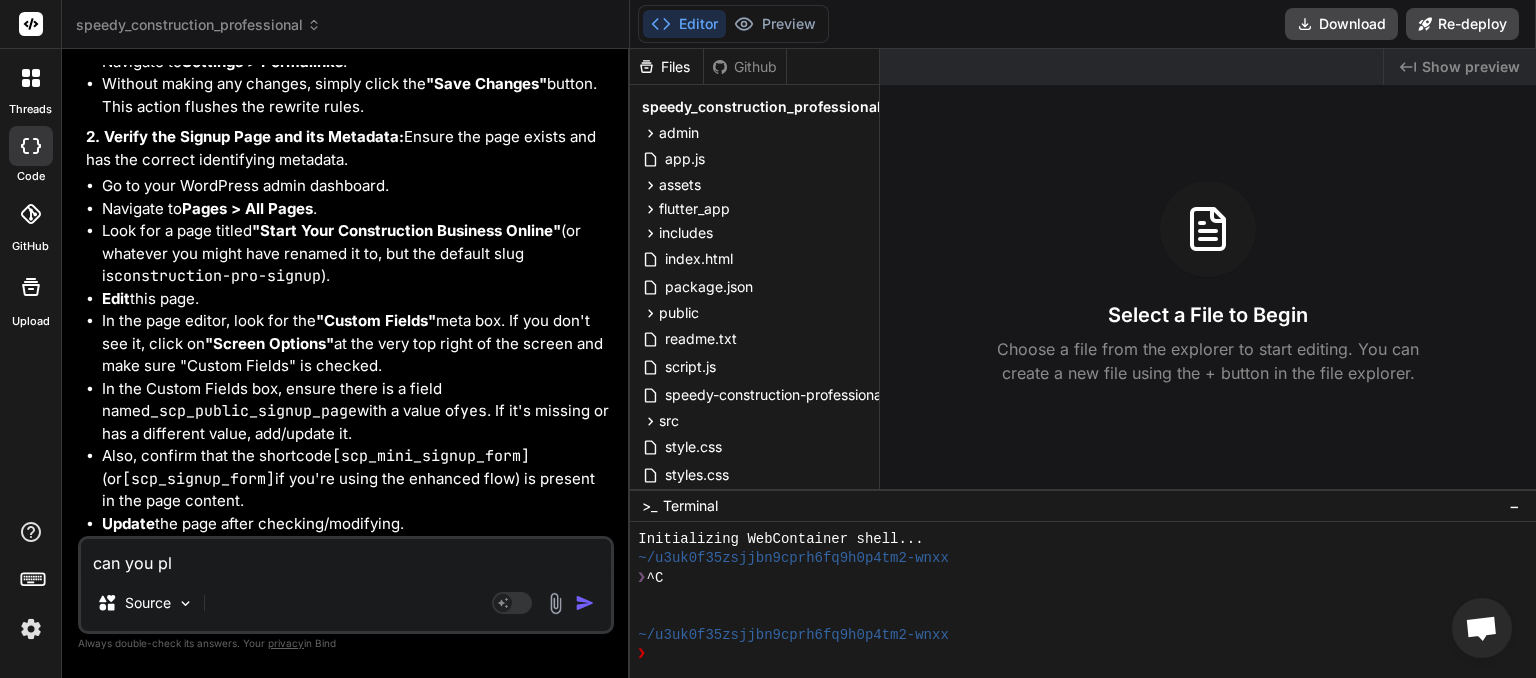 type on "can you ple" 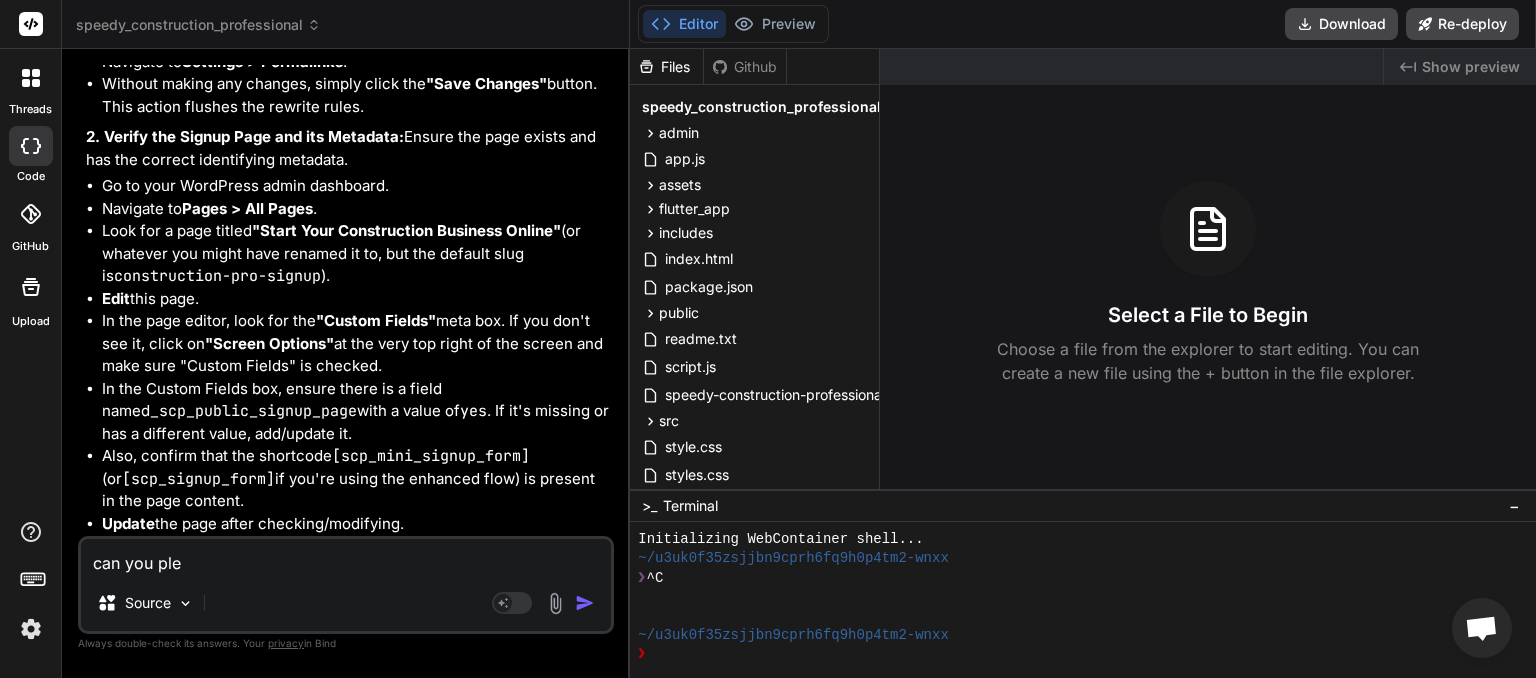 type on "can you plea" 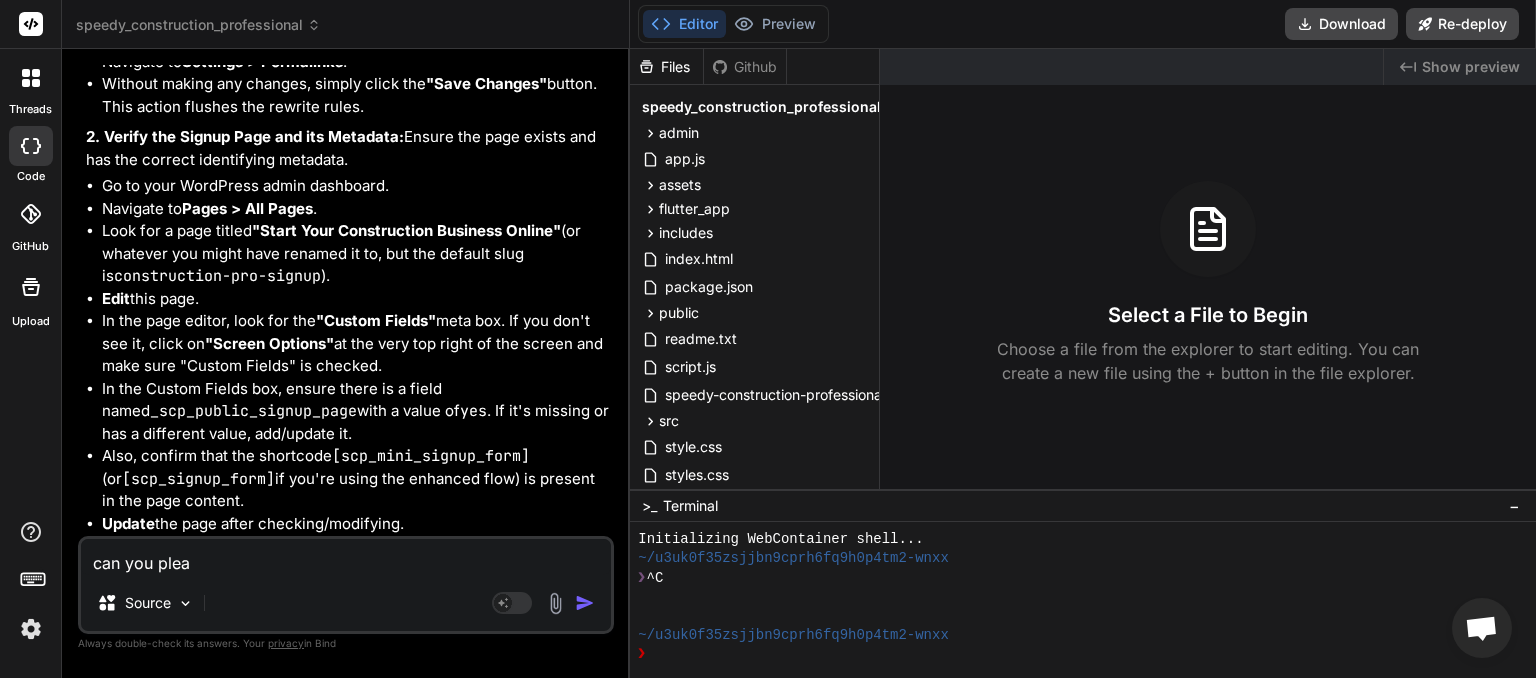 type on "can you pleas" 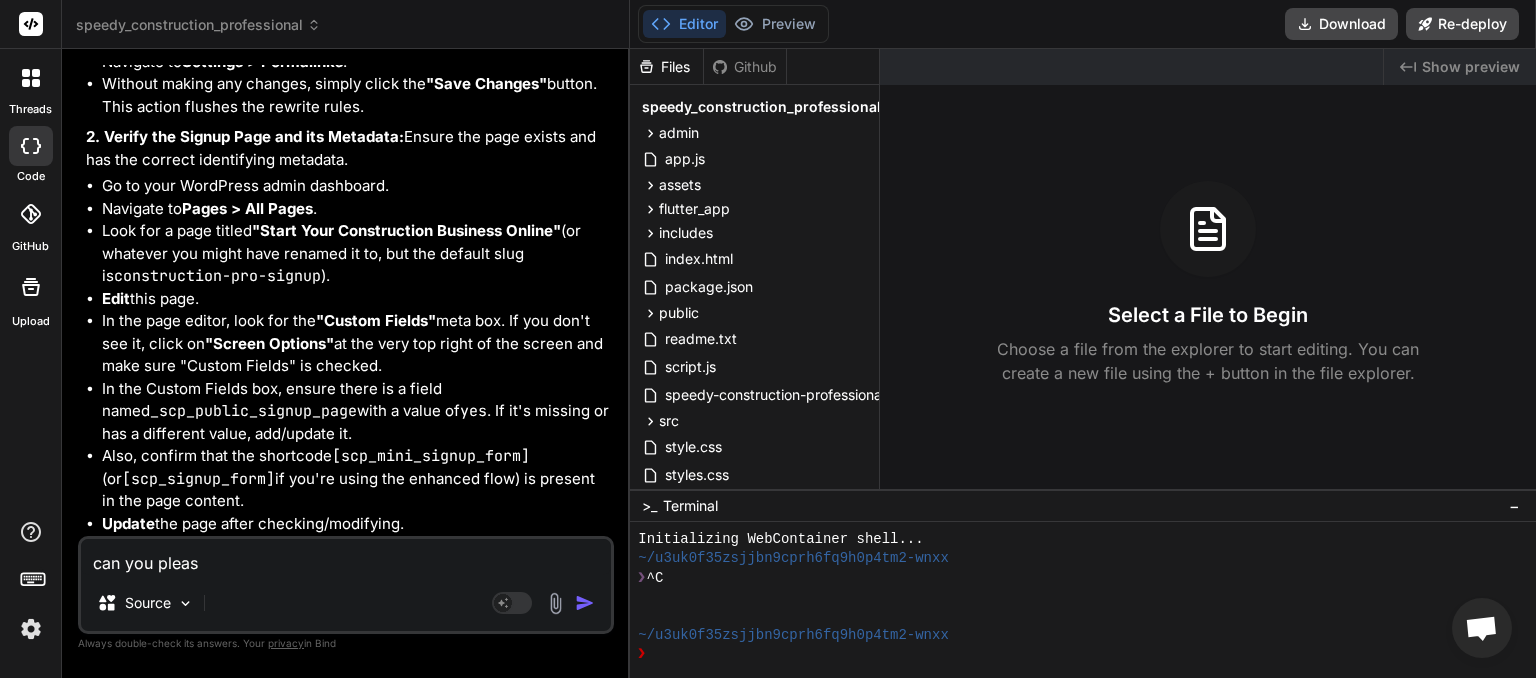type on "can you please" 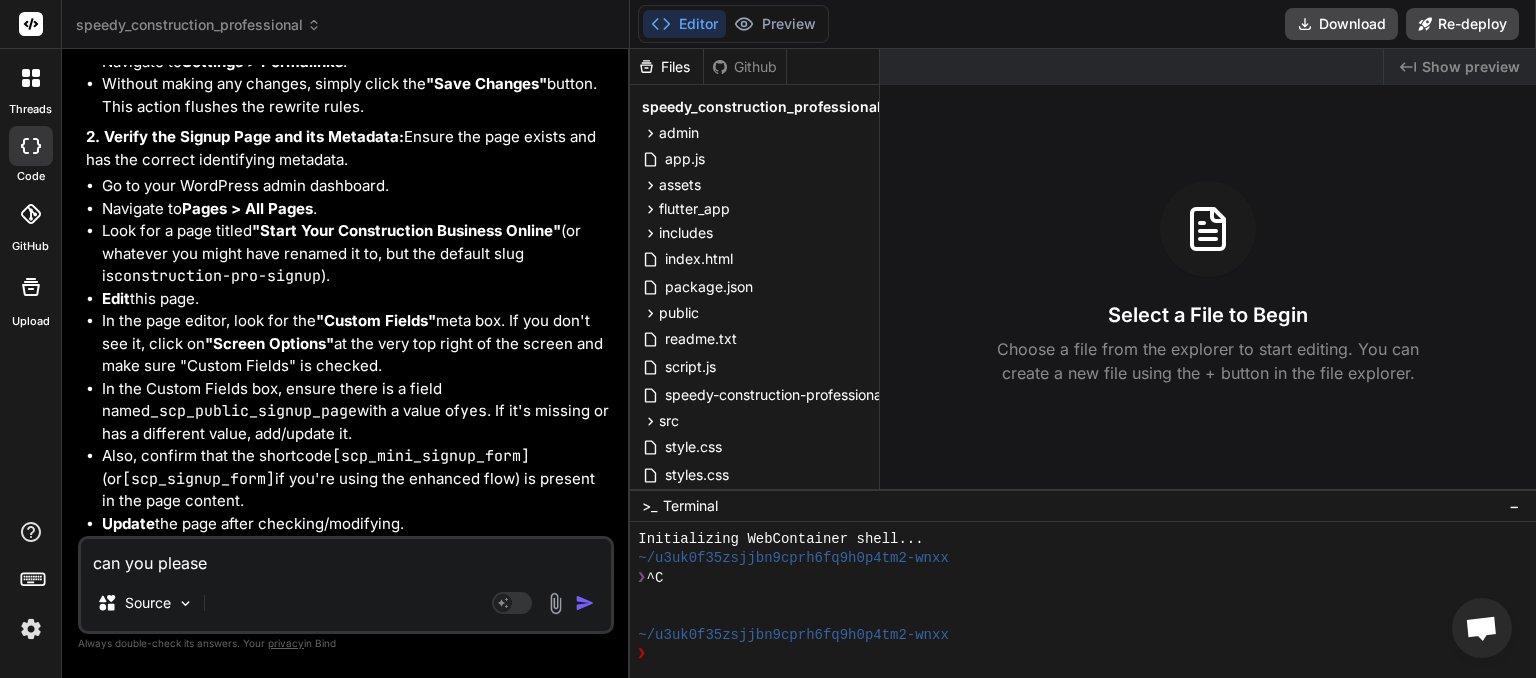 type on "can you please" 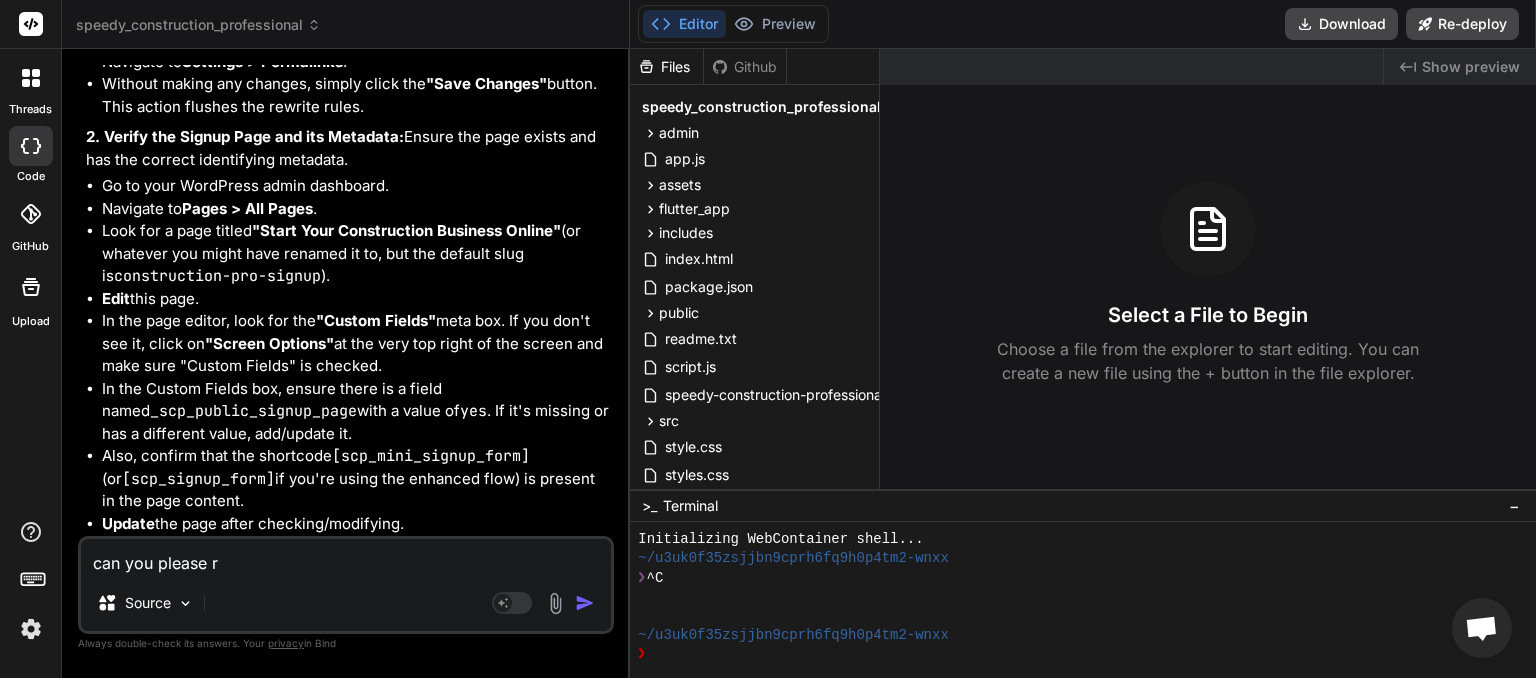 type on "can you please re" 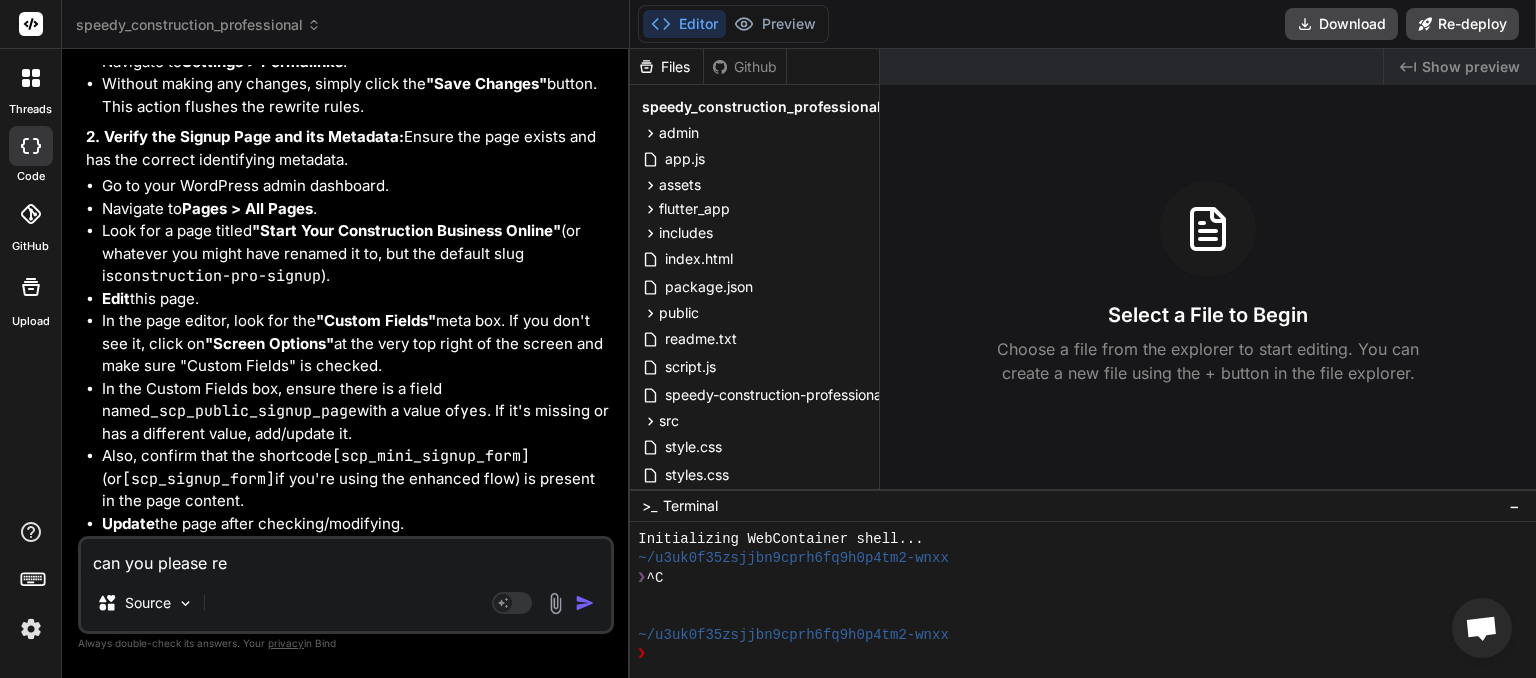 type on "can you please reg" 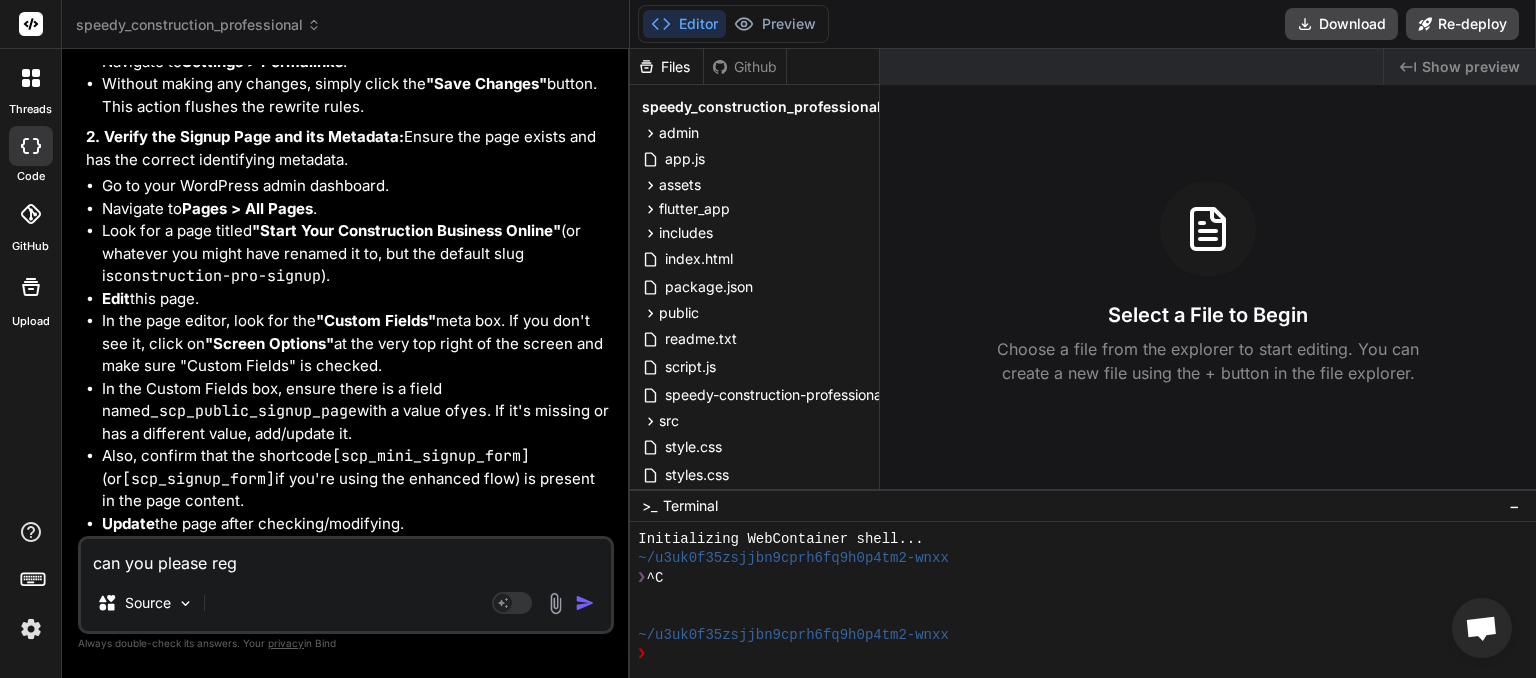 type on "can you please rege" 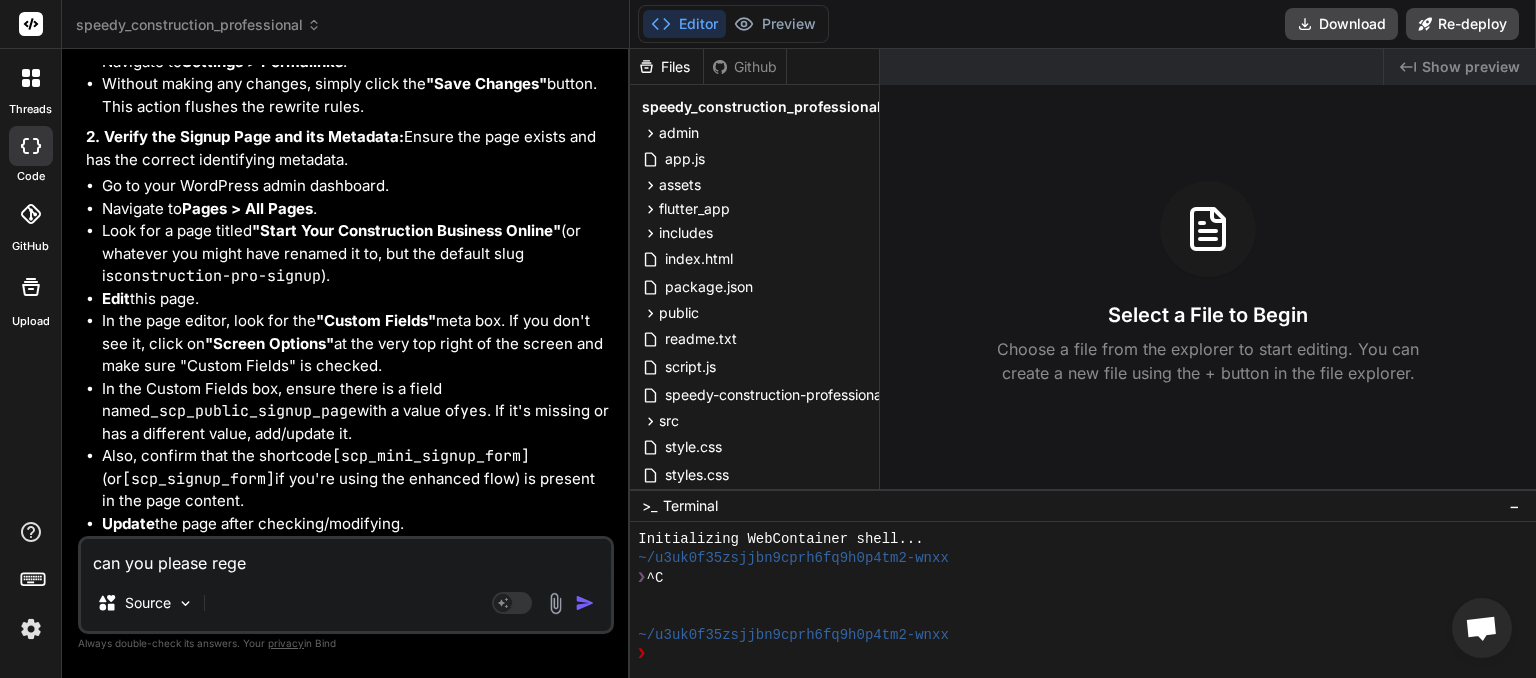 type on "can you please regen" 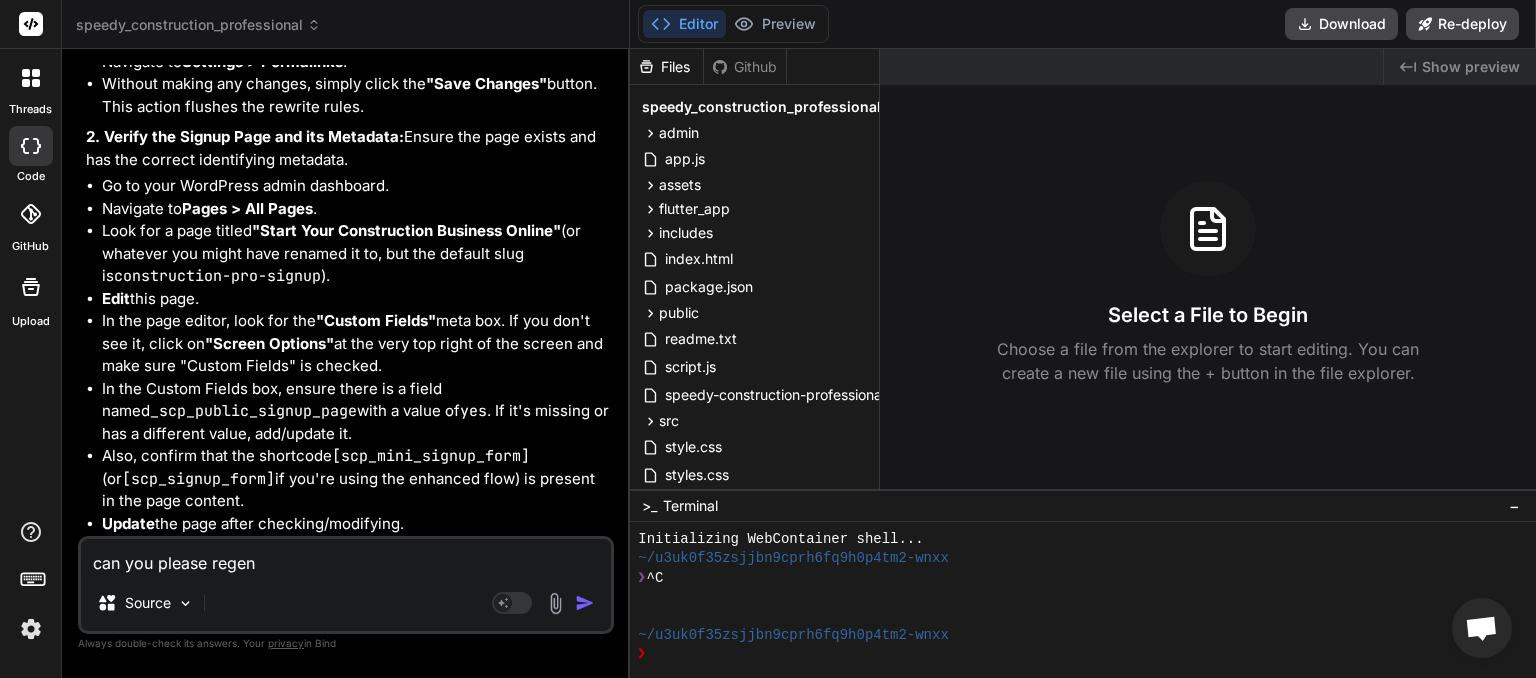 type on "can you please regene" 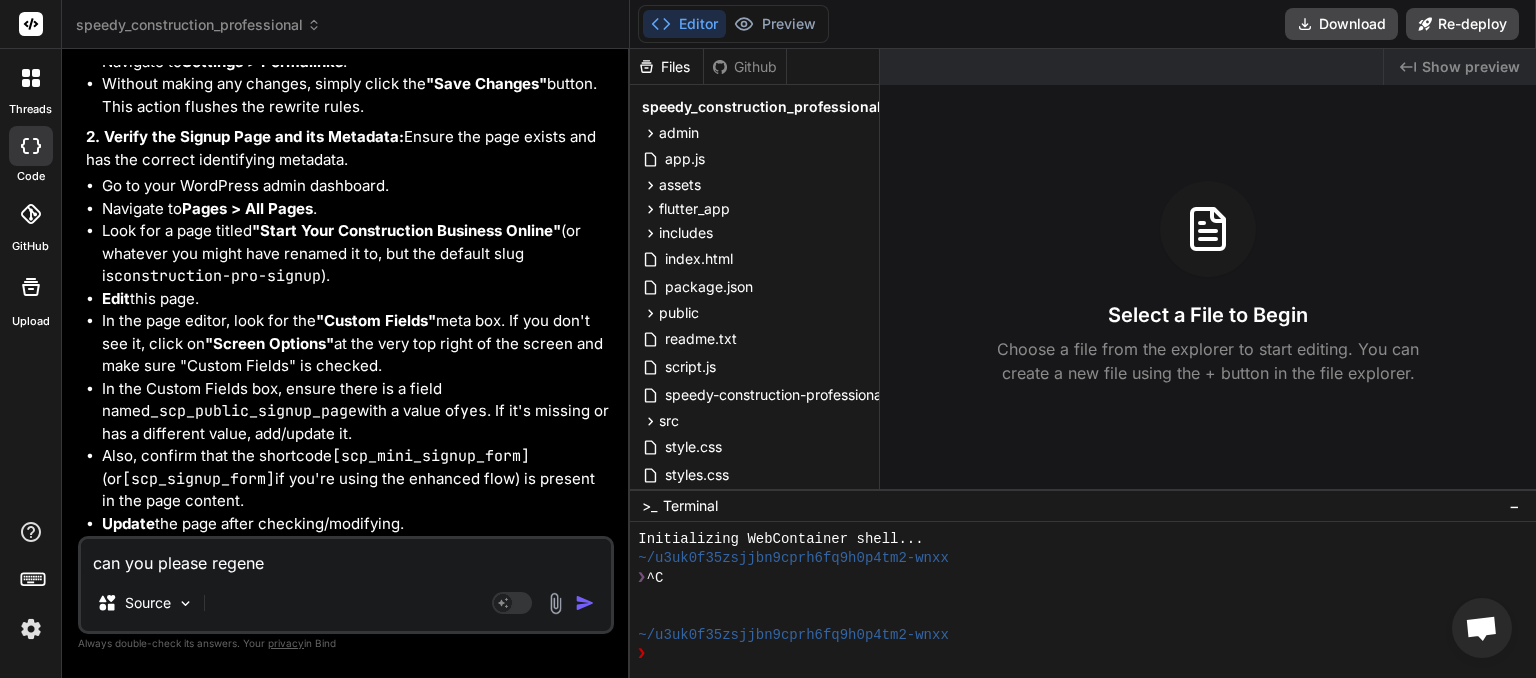 type on "can you please regener" 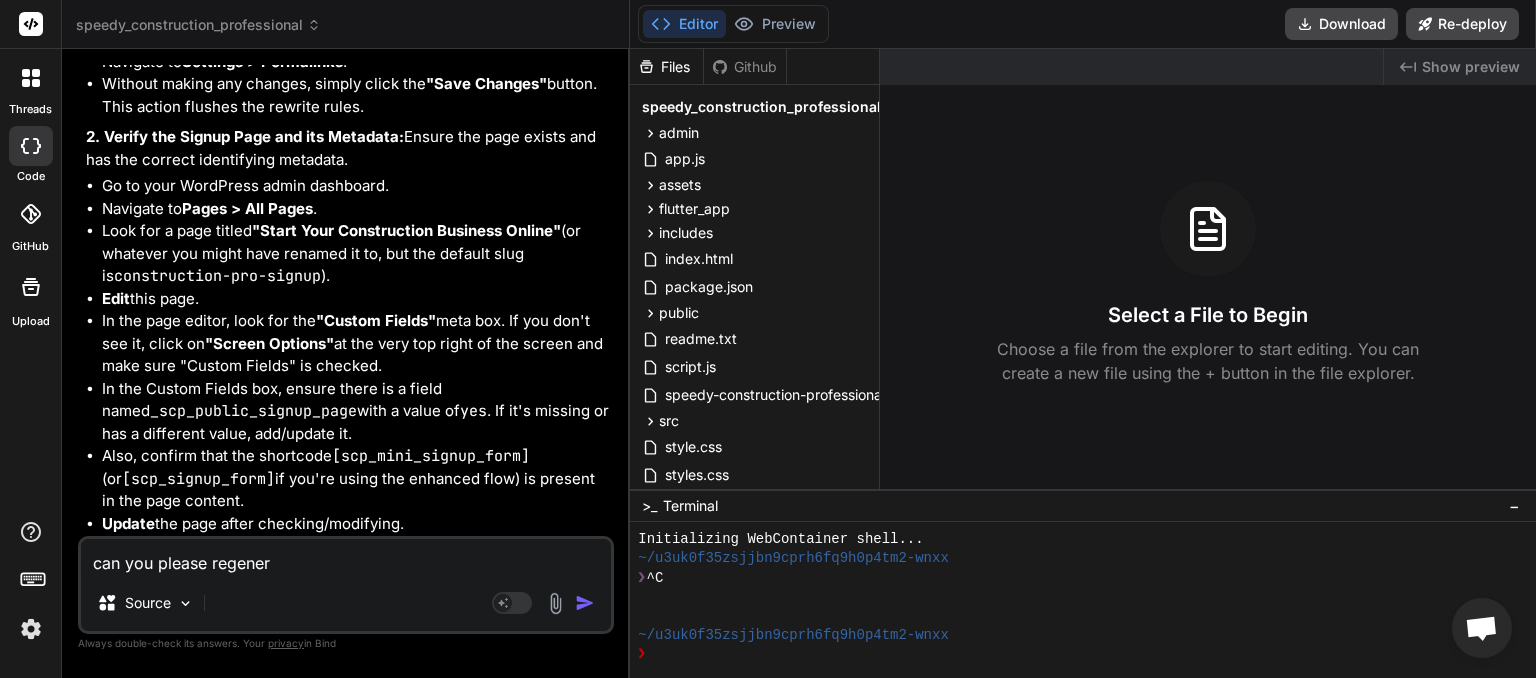 type on "can you please regenera" 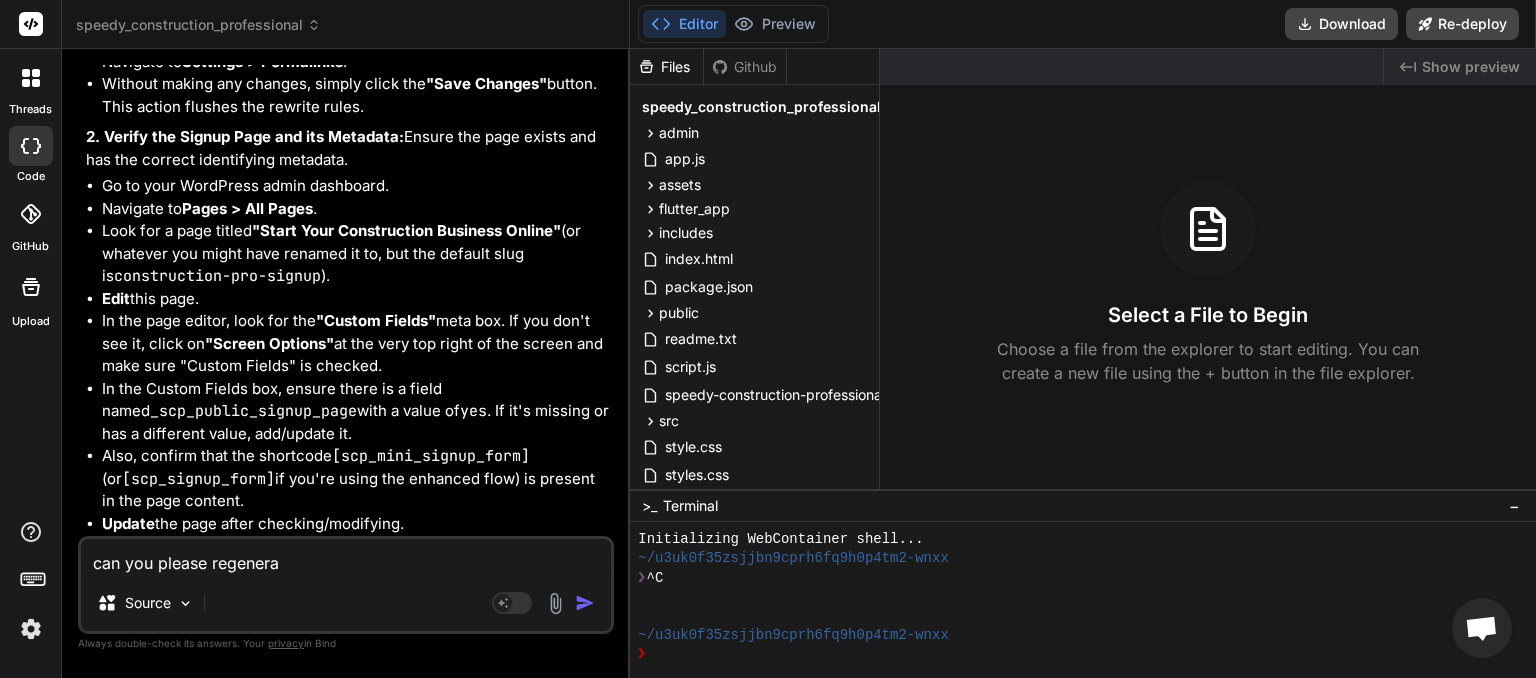 type on "can you please regenerat" 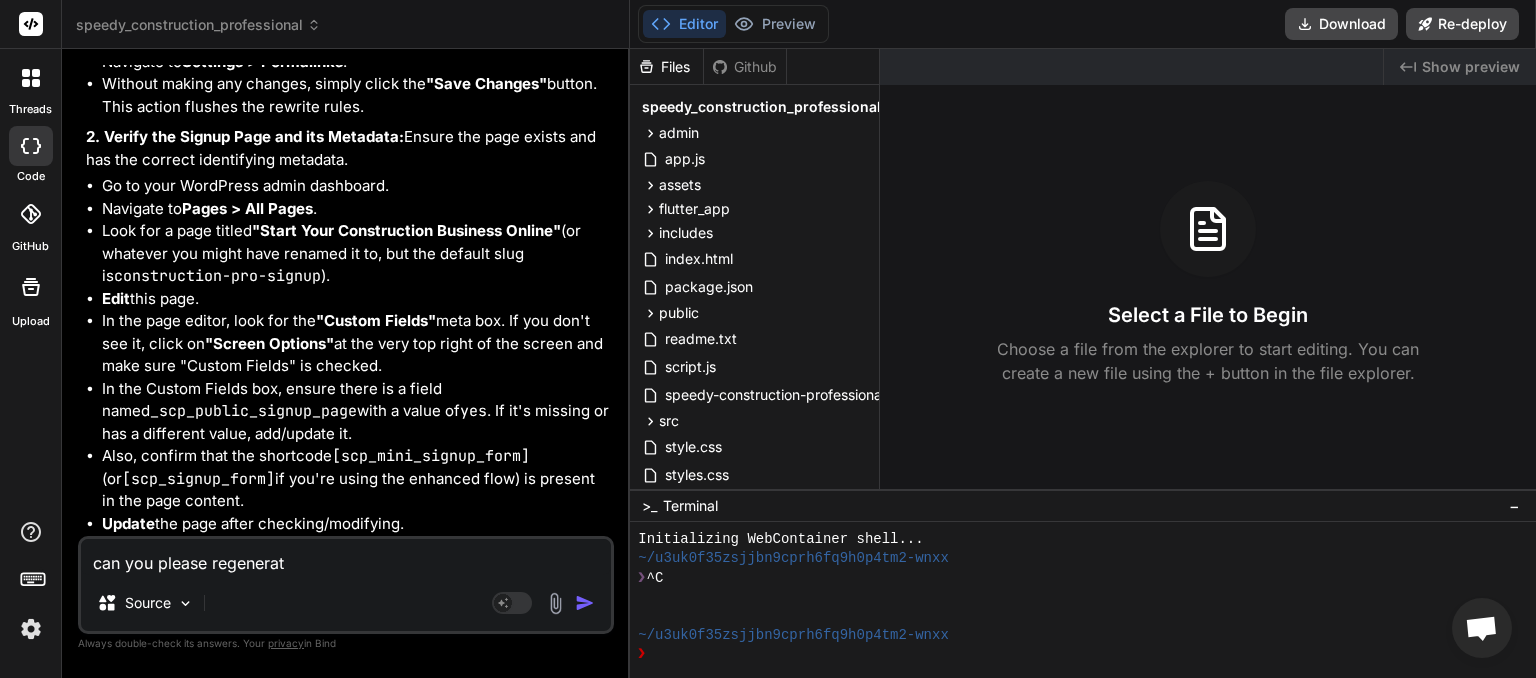 type on "can you please regenerate" 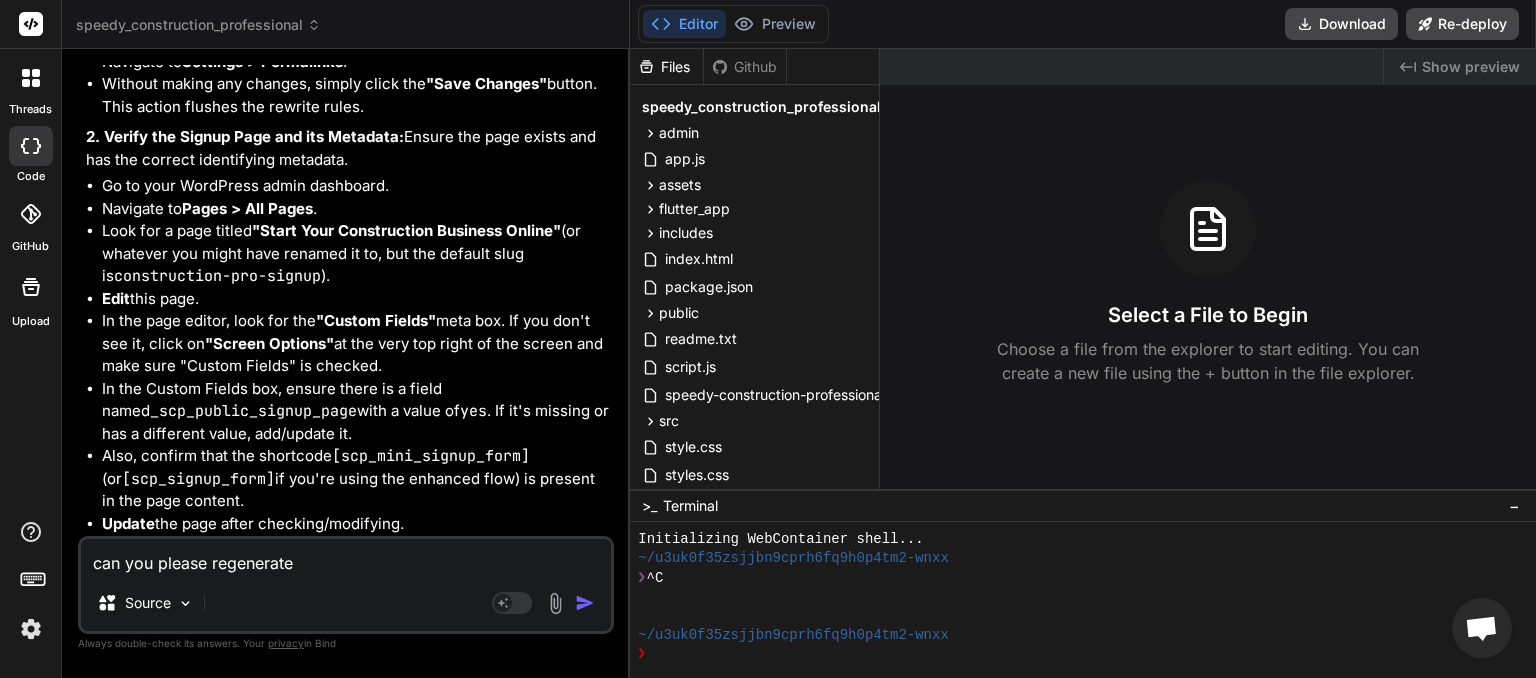 type on "can you please regenerate" 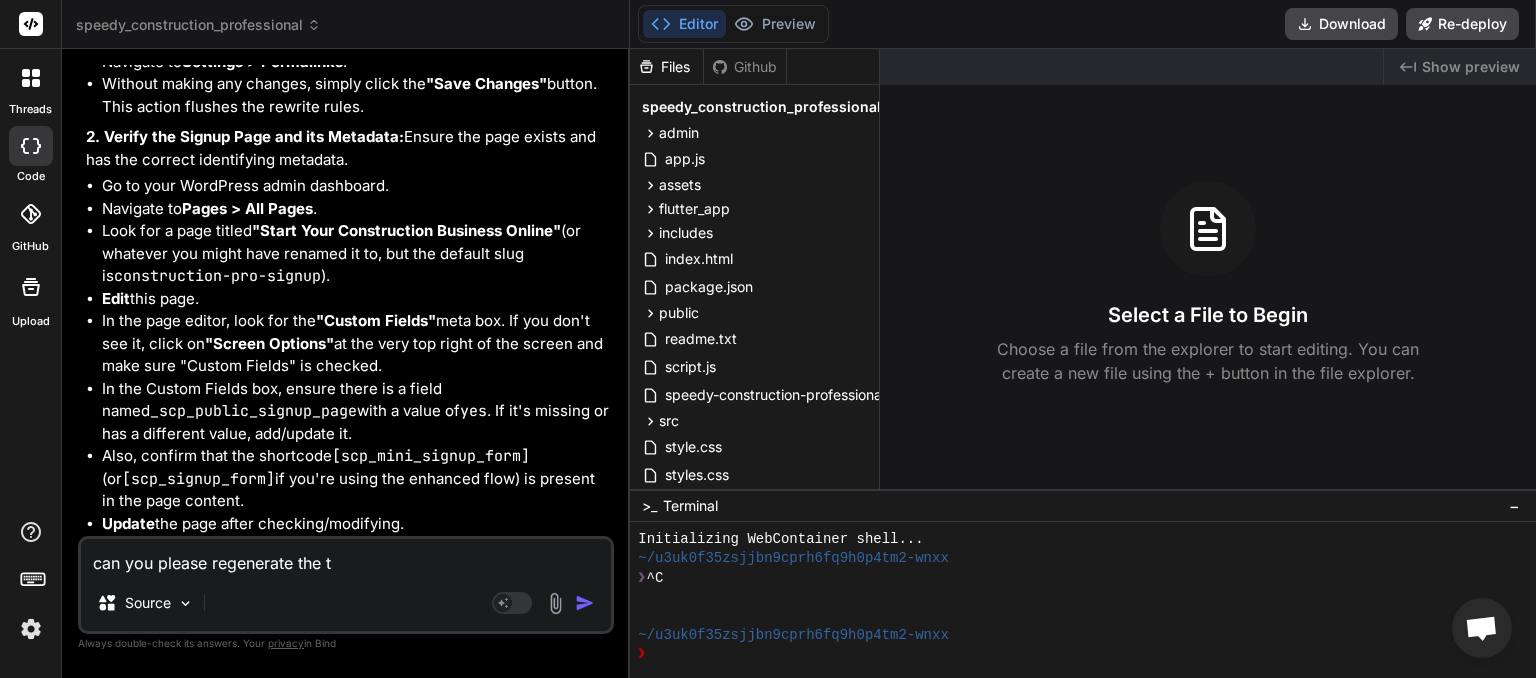 type on "can you please regenerate th" 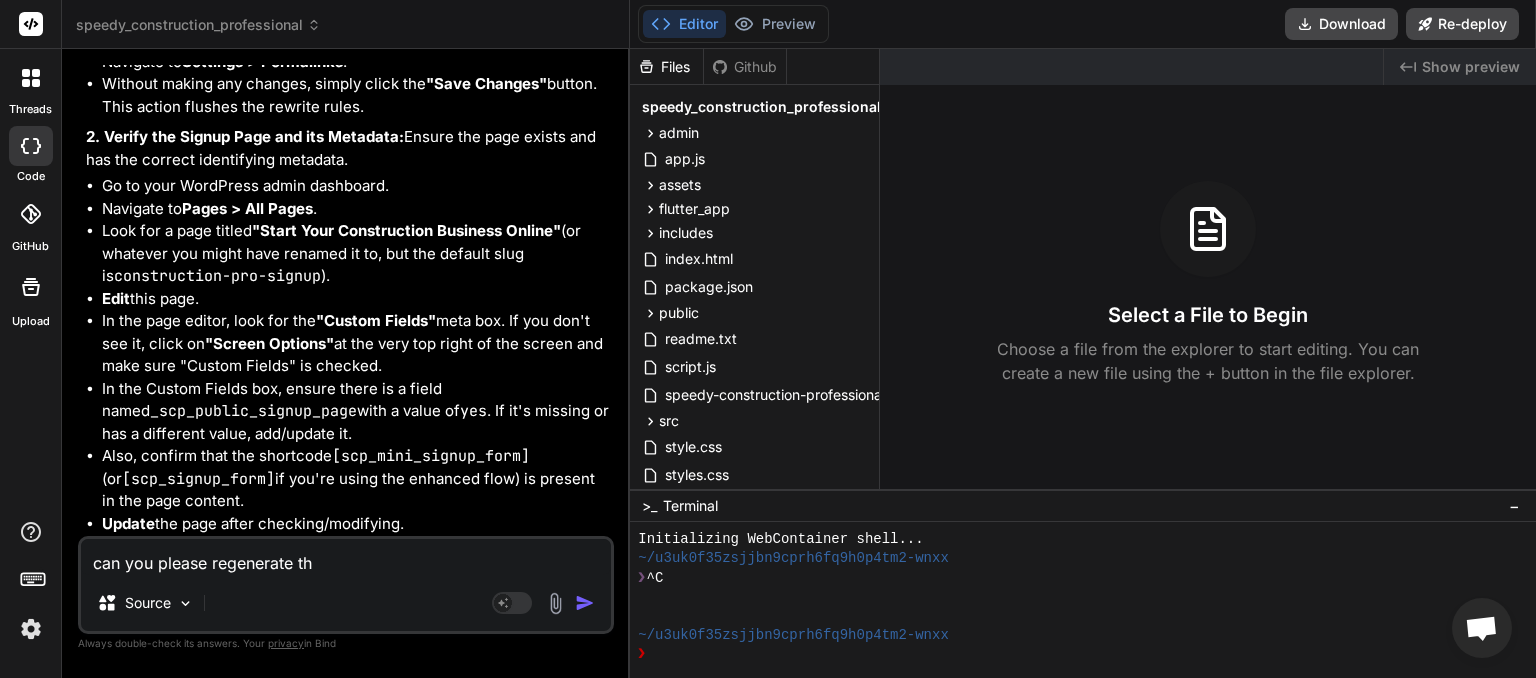 type on "can you please regenerate the" 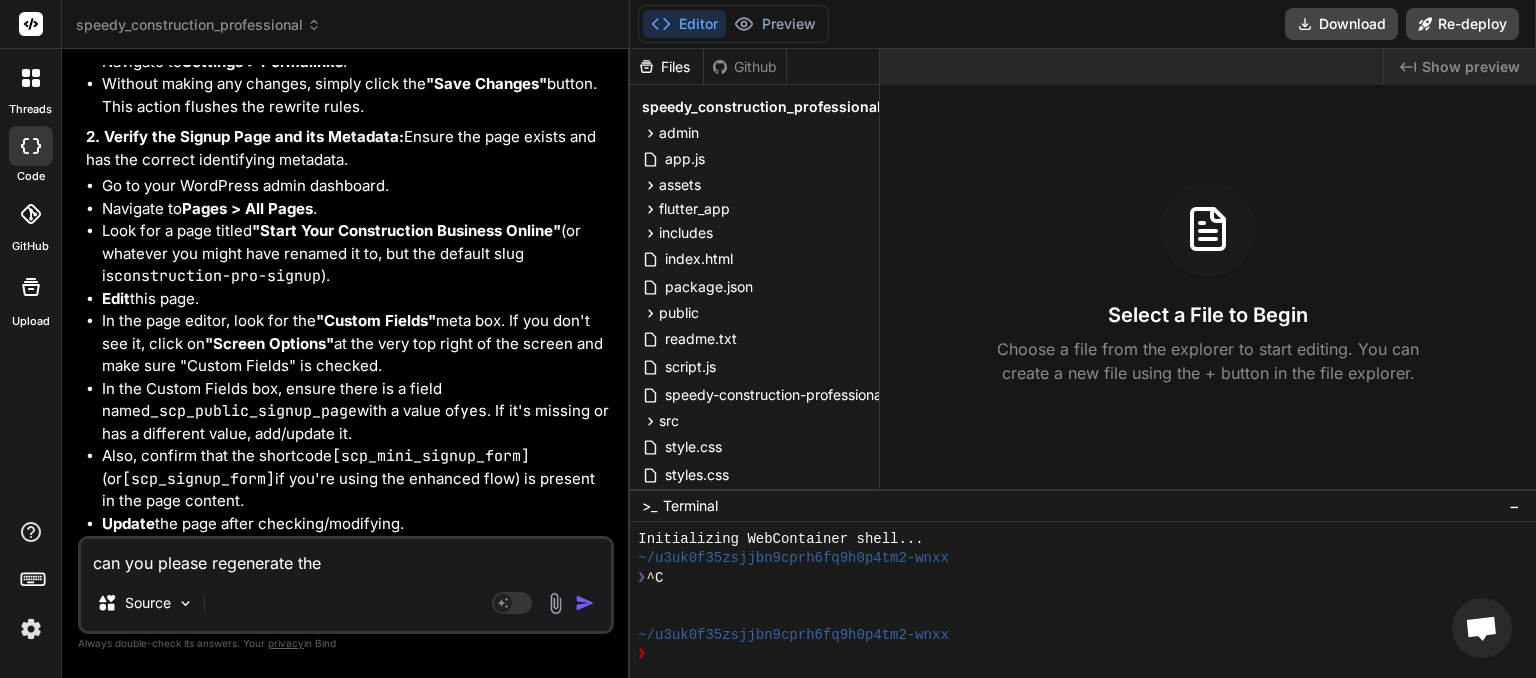 type on "can you please regenerate the" 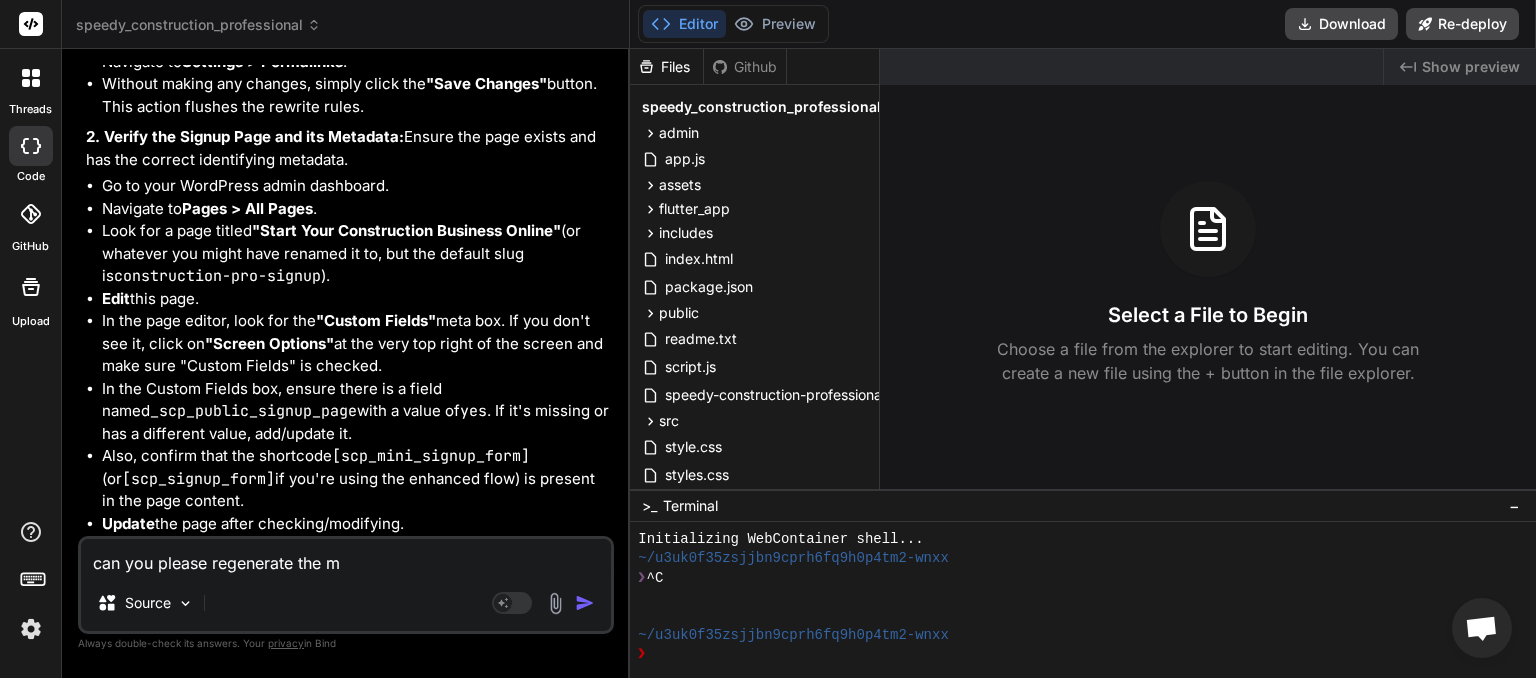 type on "can you please regenerate the ma" 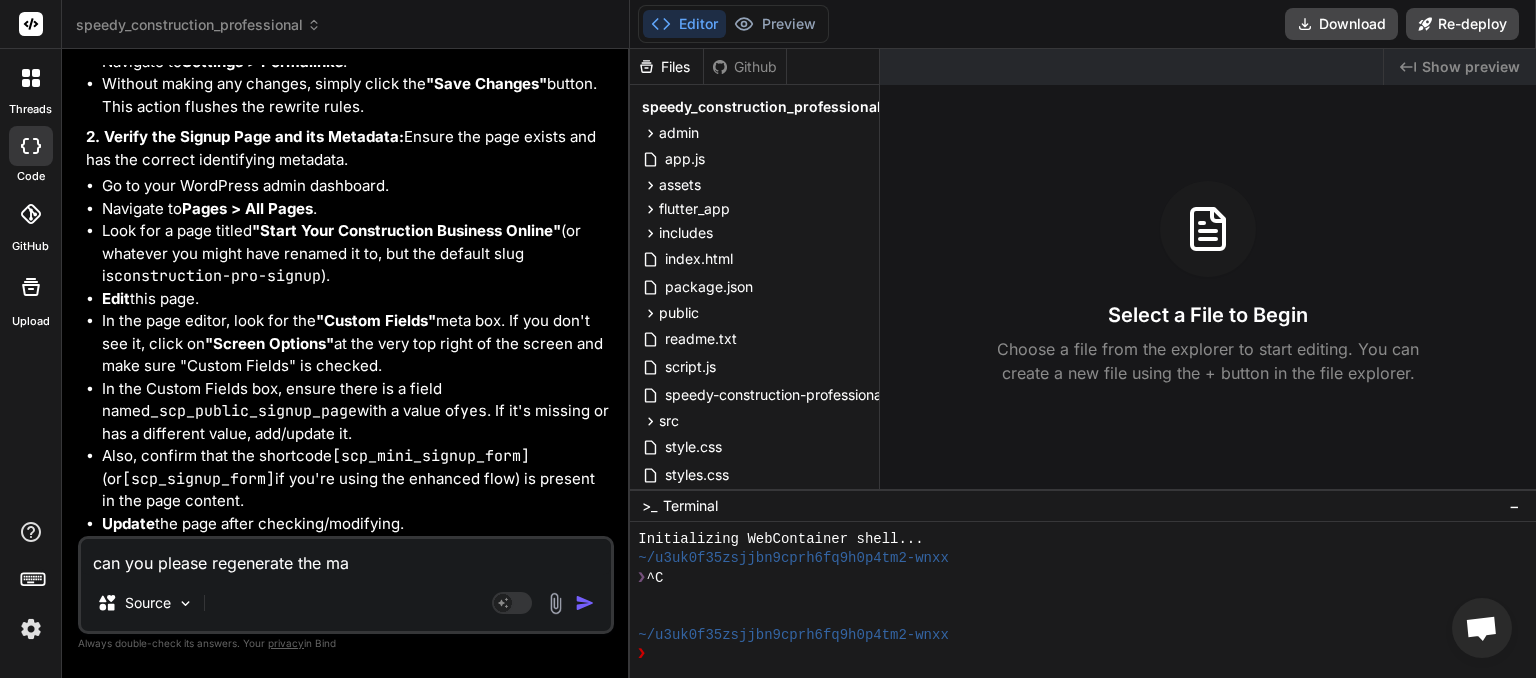 type on "can you please regenerate the mai" 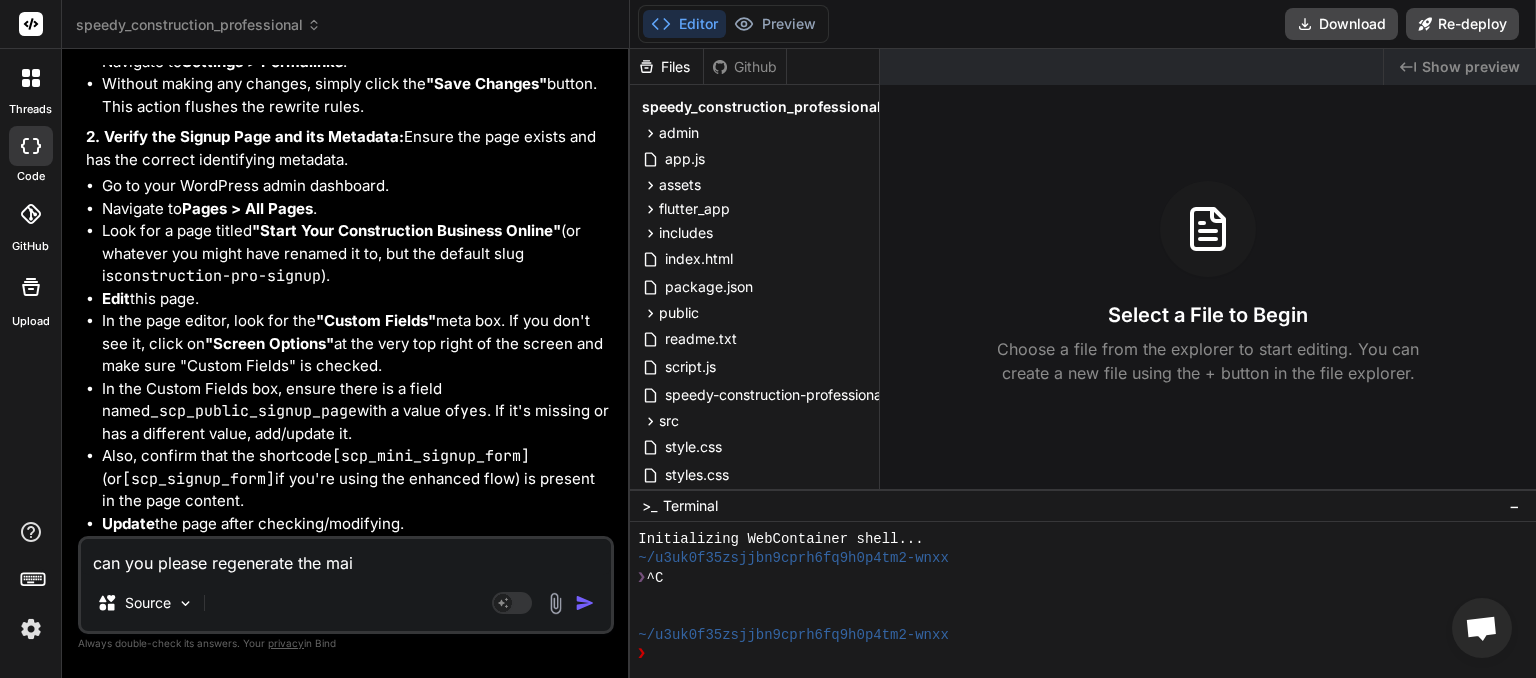 type on "can you please regenerate the main" 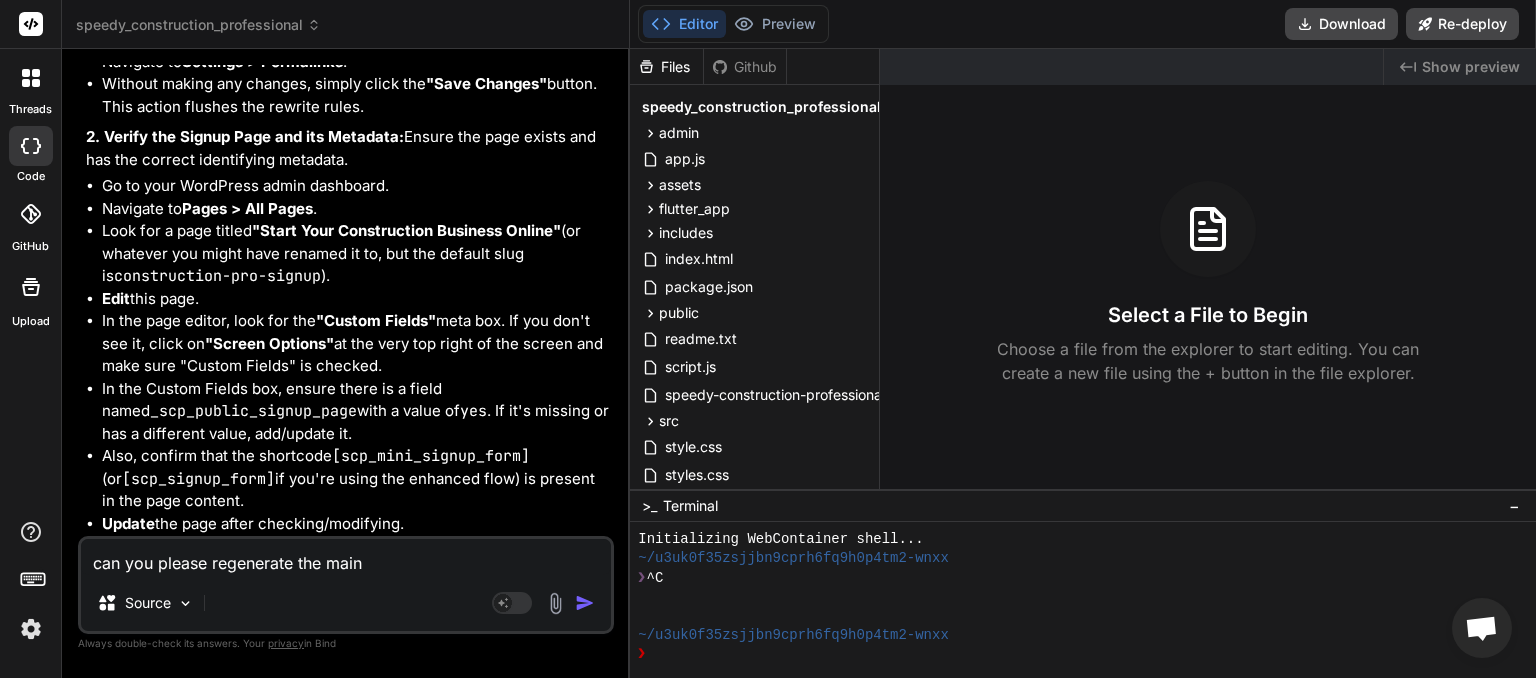 type on "can you please regenerate the main" 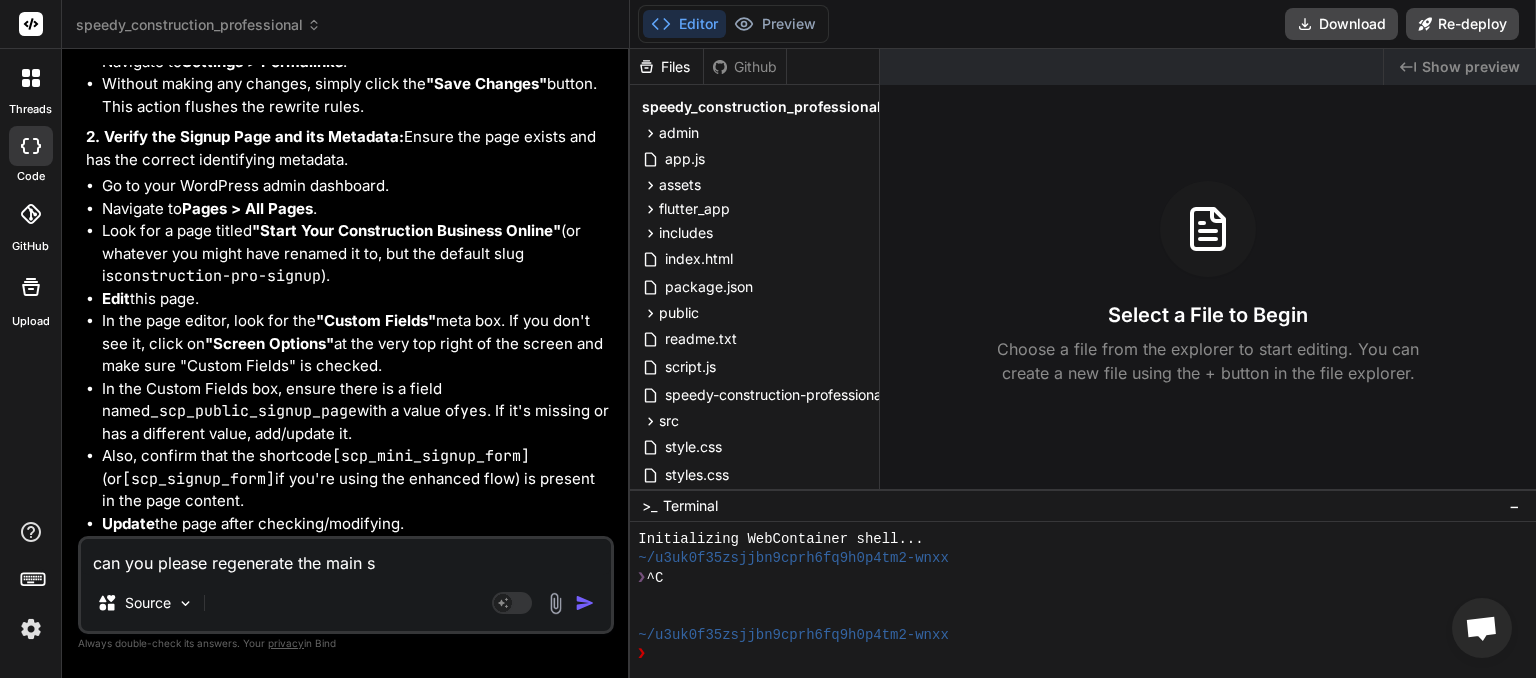 type on "can you please regenerate the main si" 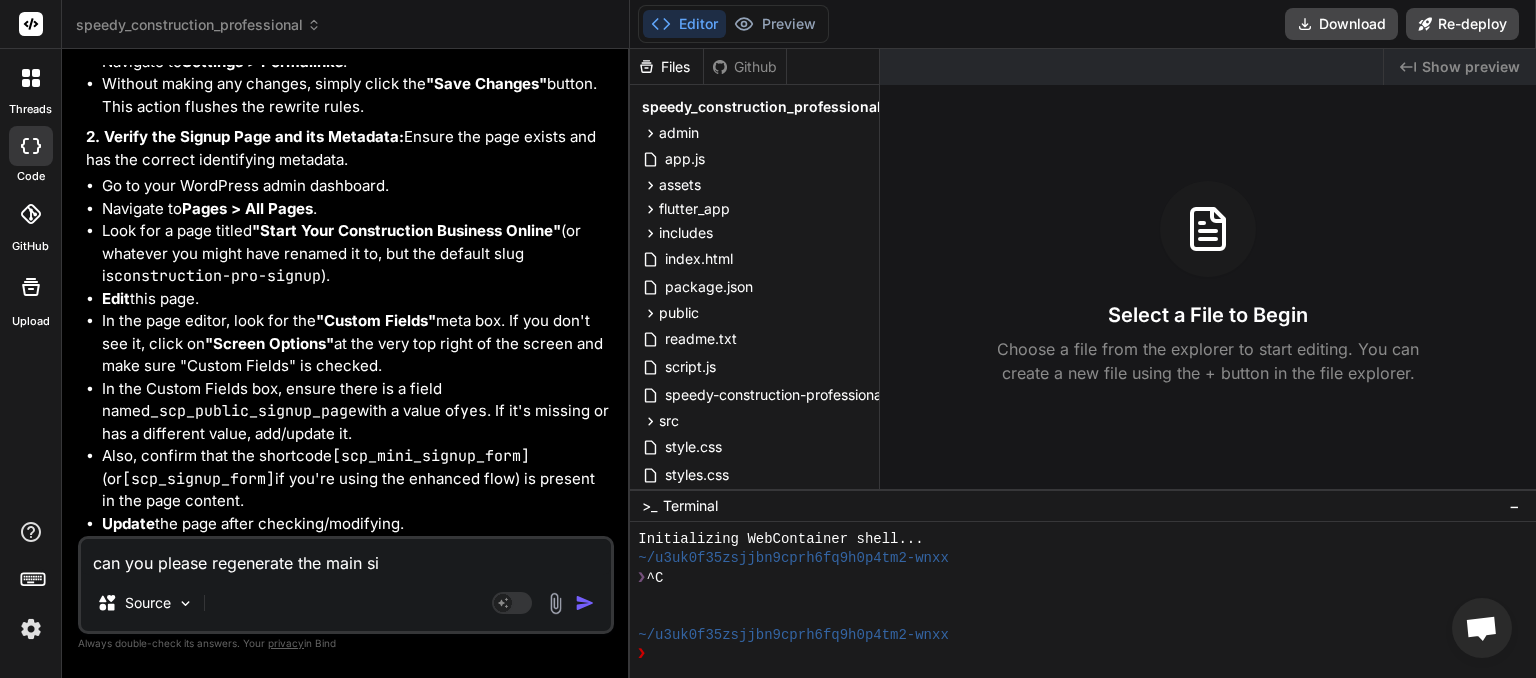 type on "can you please regenerate the main sig" 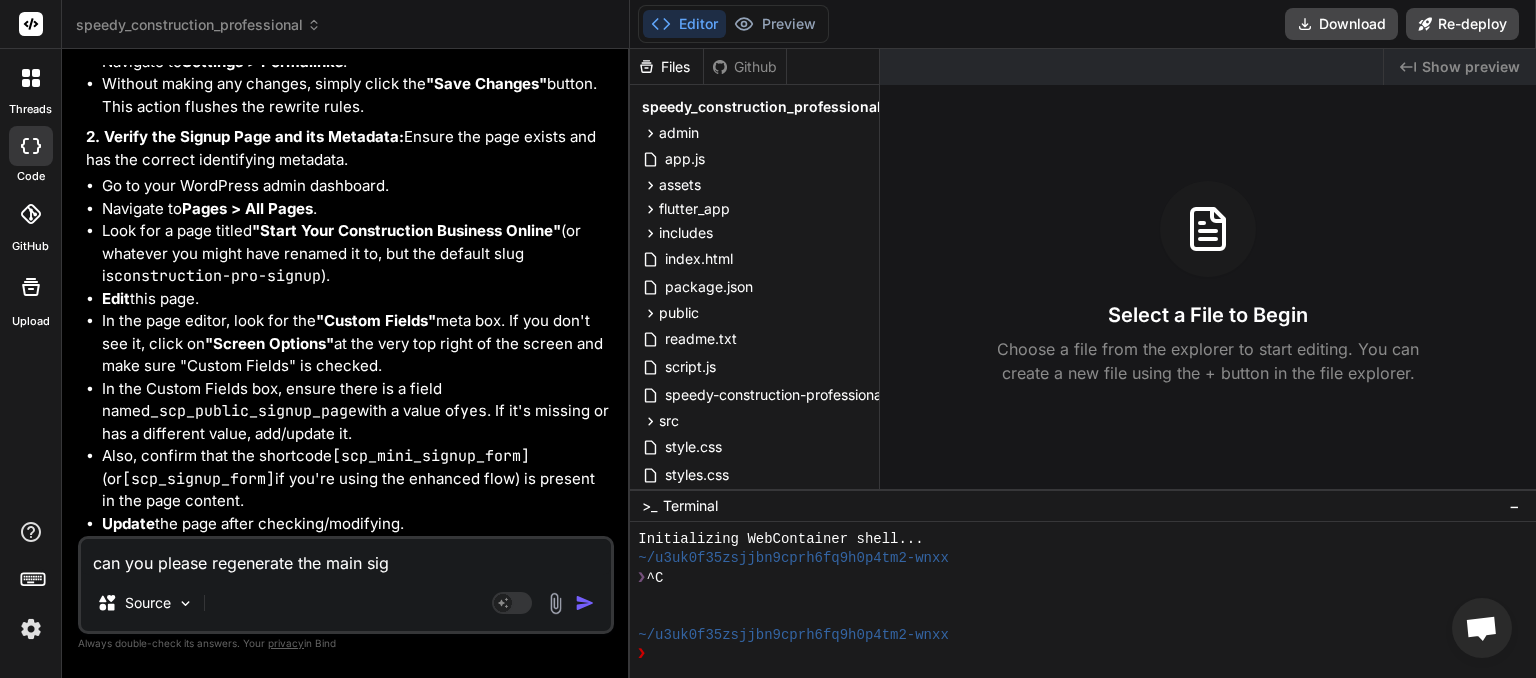 type on "can you please regenerate the main sign" 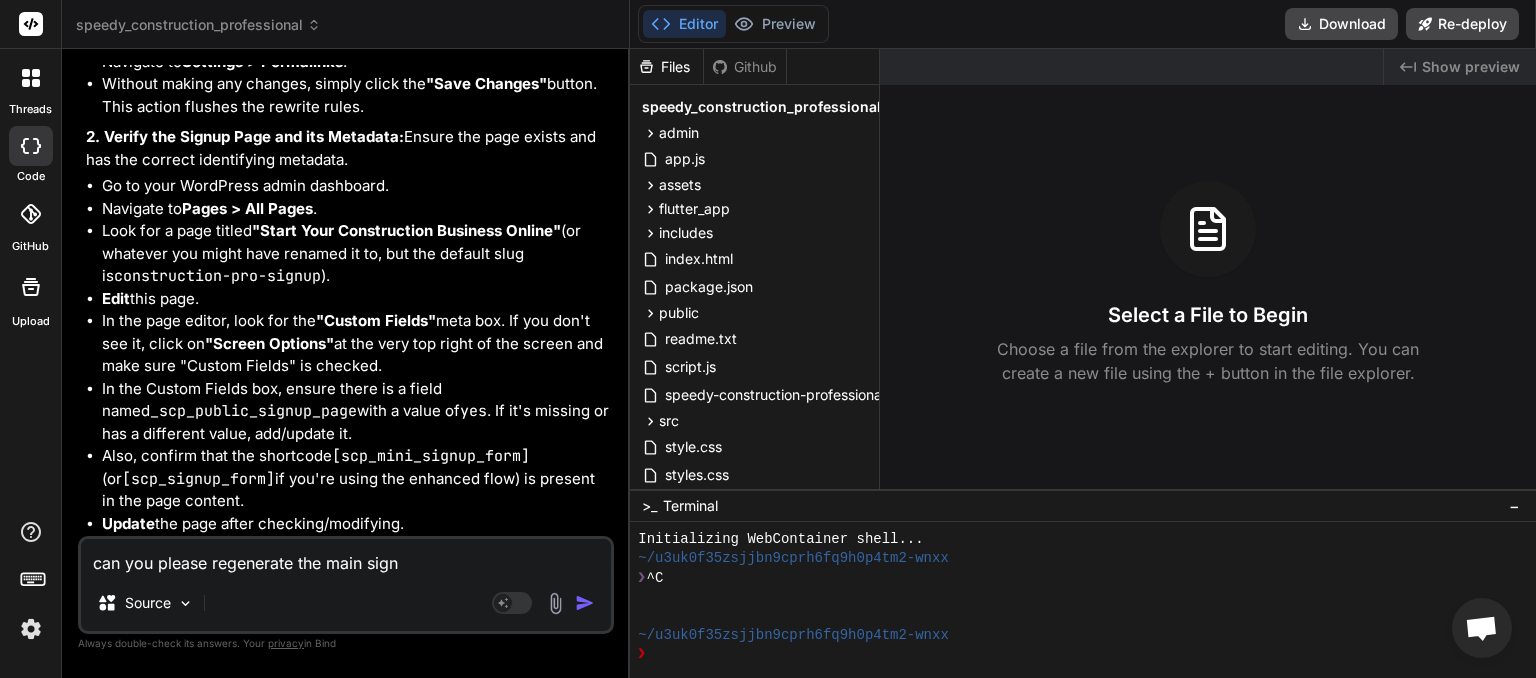 type on "can you please regenerate the main sign" 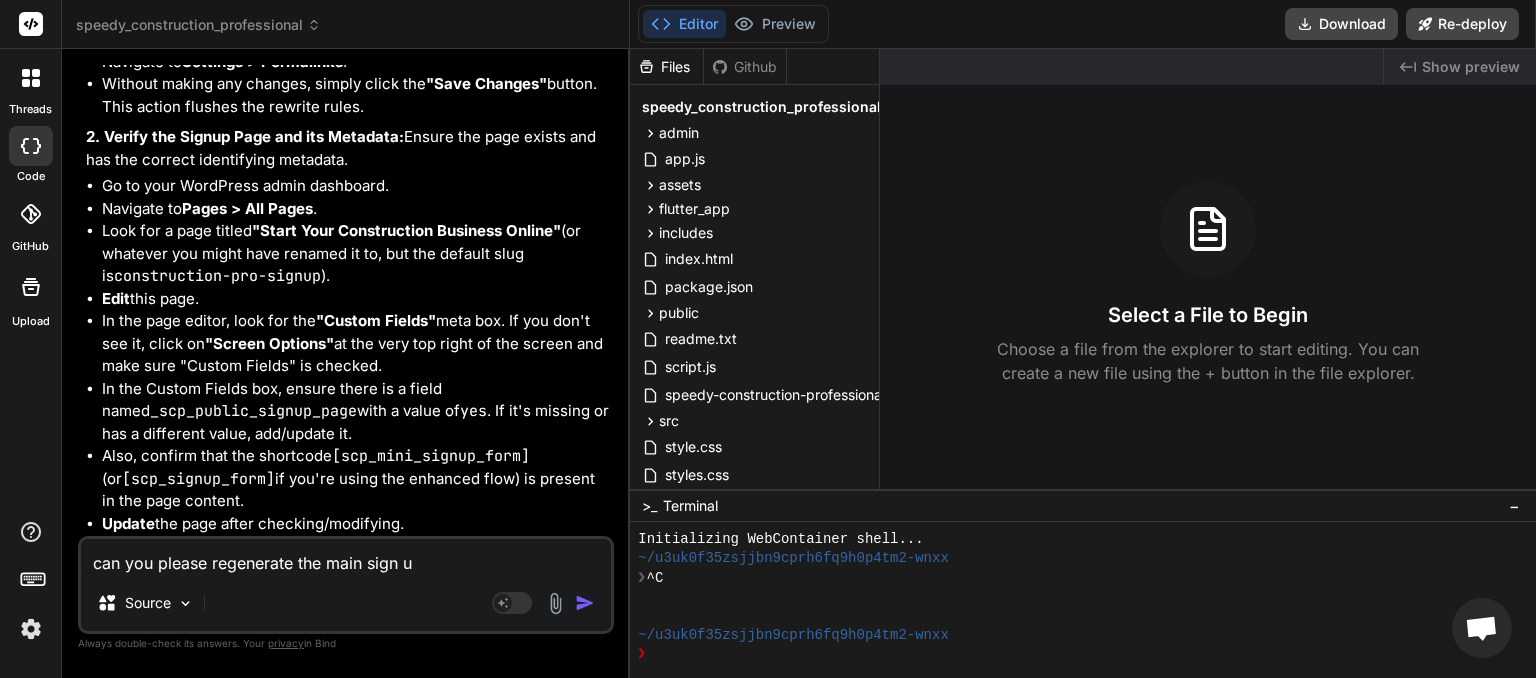 type on "can you please regenerate the main sign up" 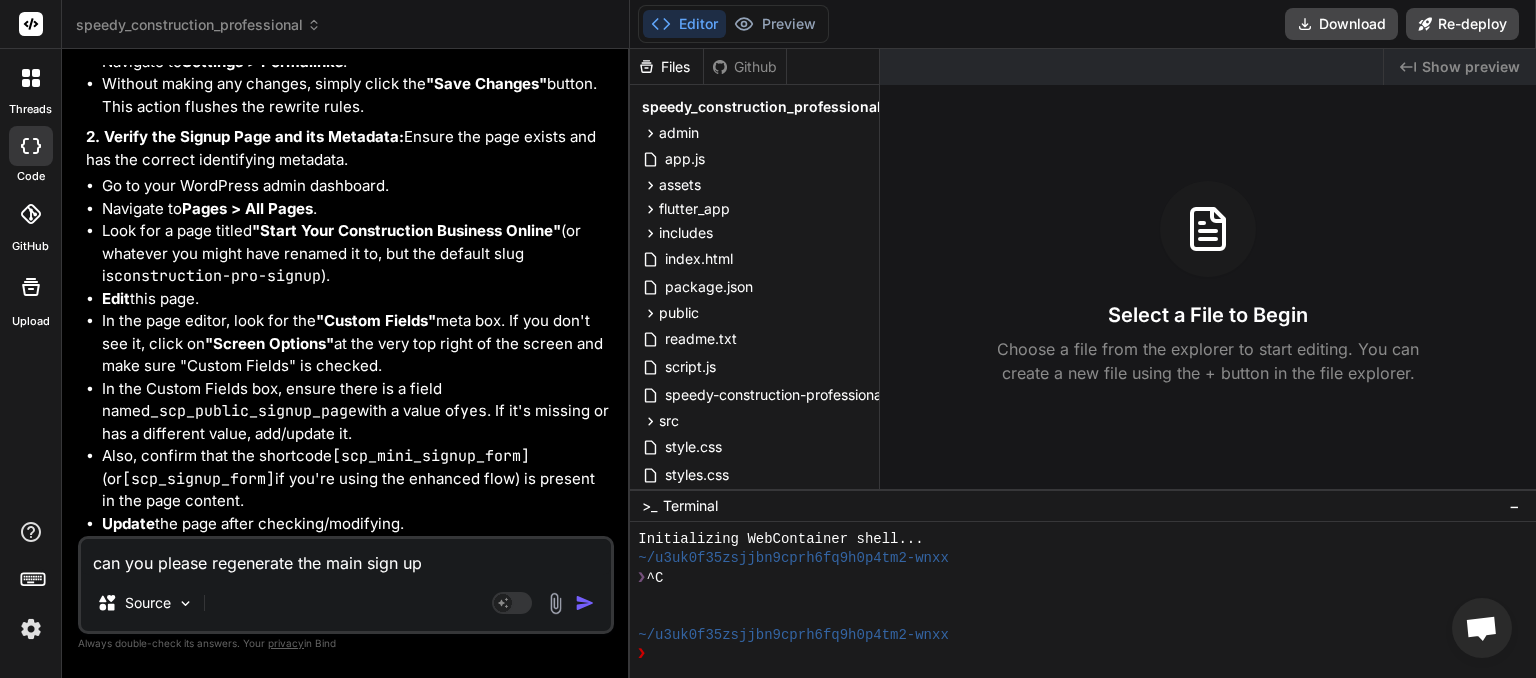 type on "can you please regenerate the main sign up" 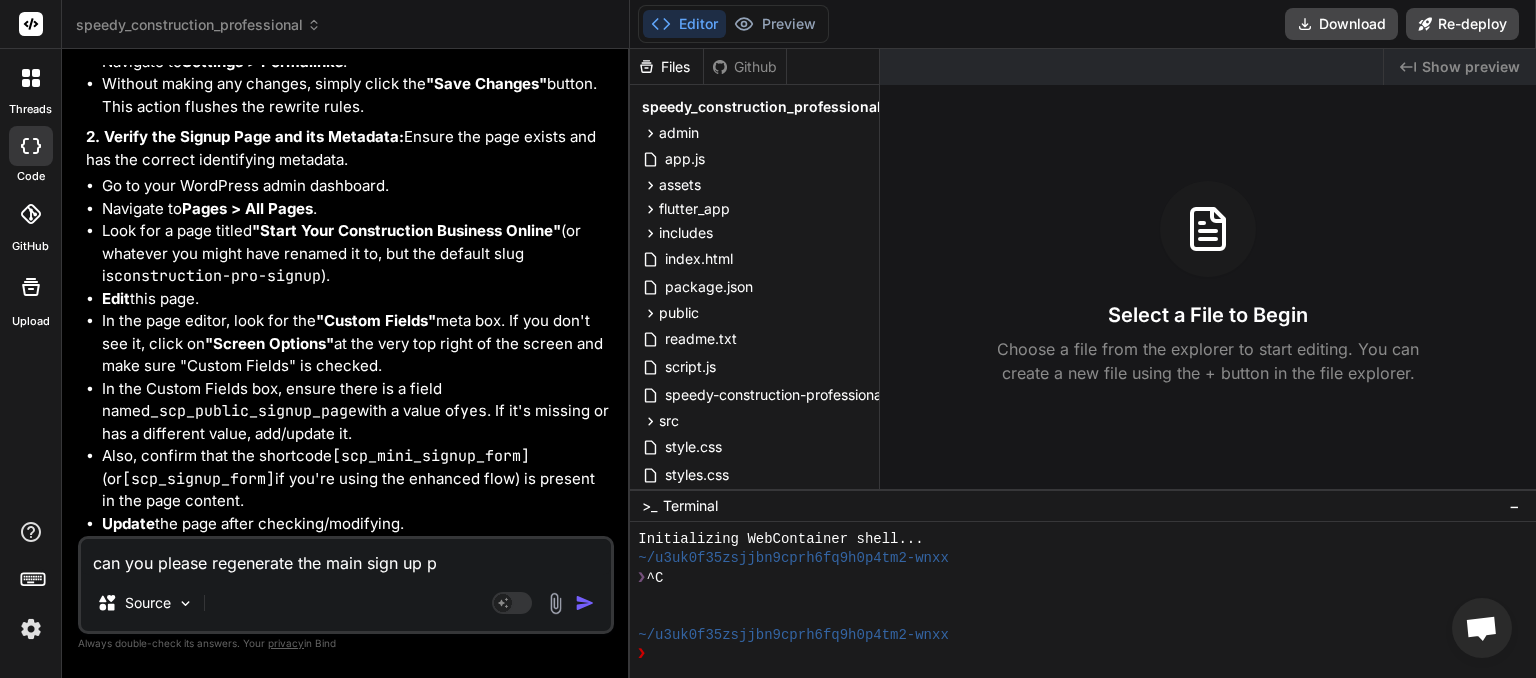 type on "can you please regenerate the main sign up pa" 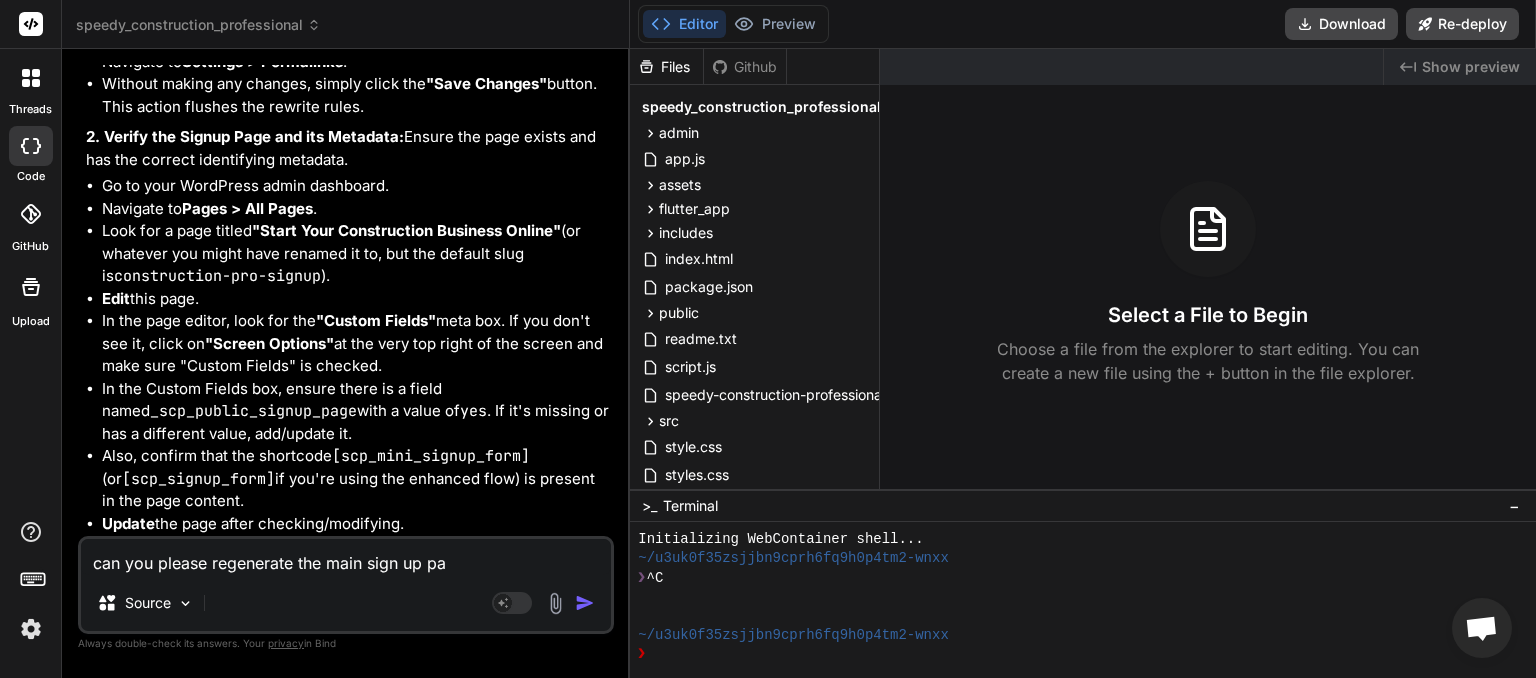 type on "can you please regenerate the main sign up pag" 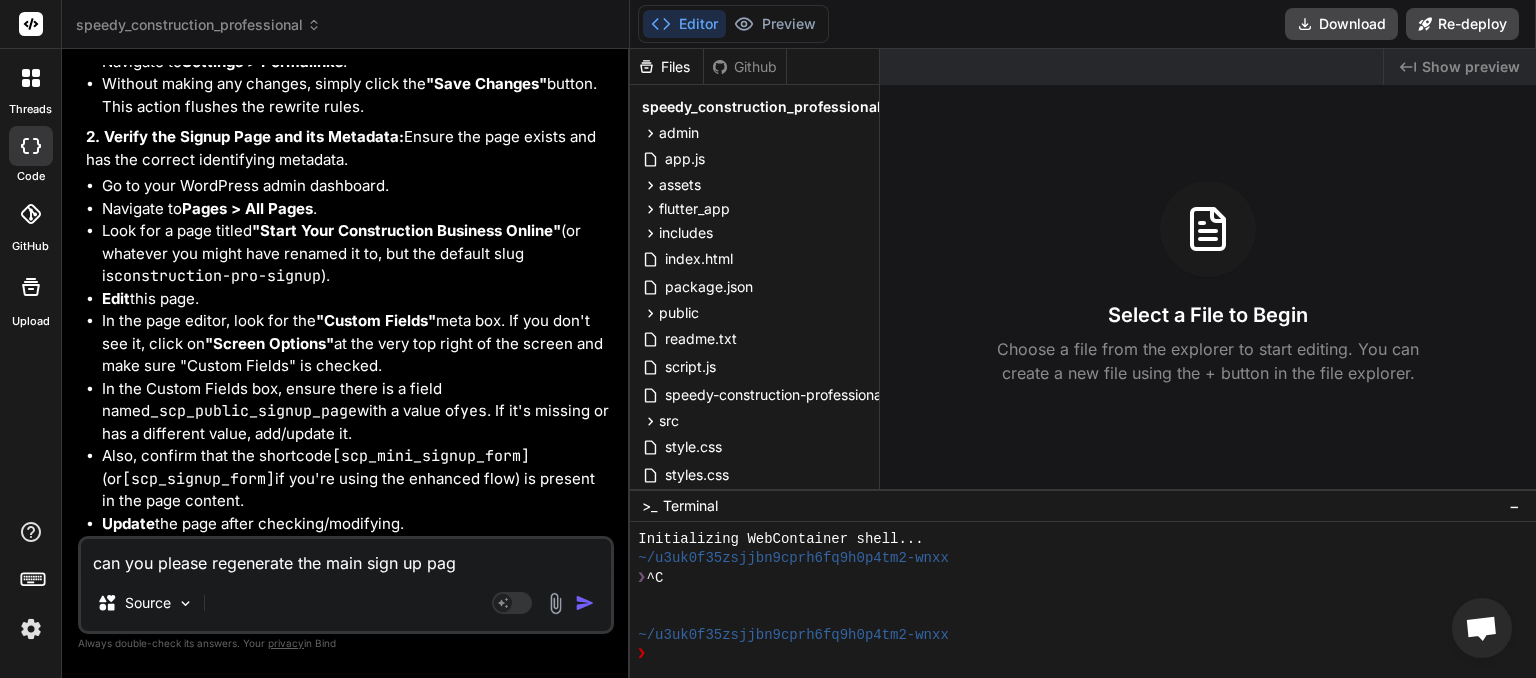 type on "can you please regenerate the main sign up page" 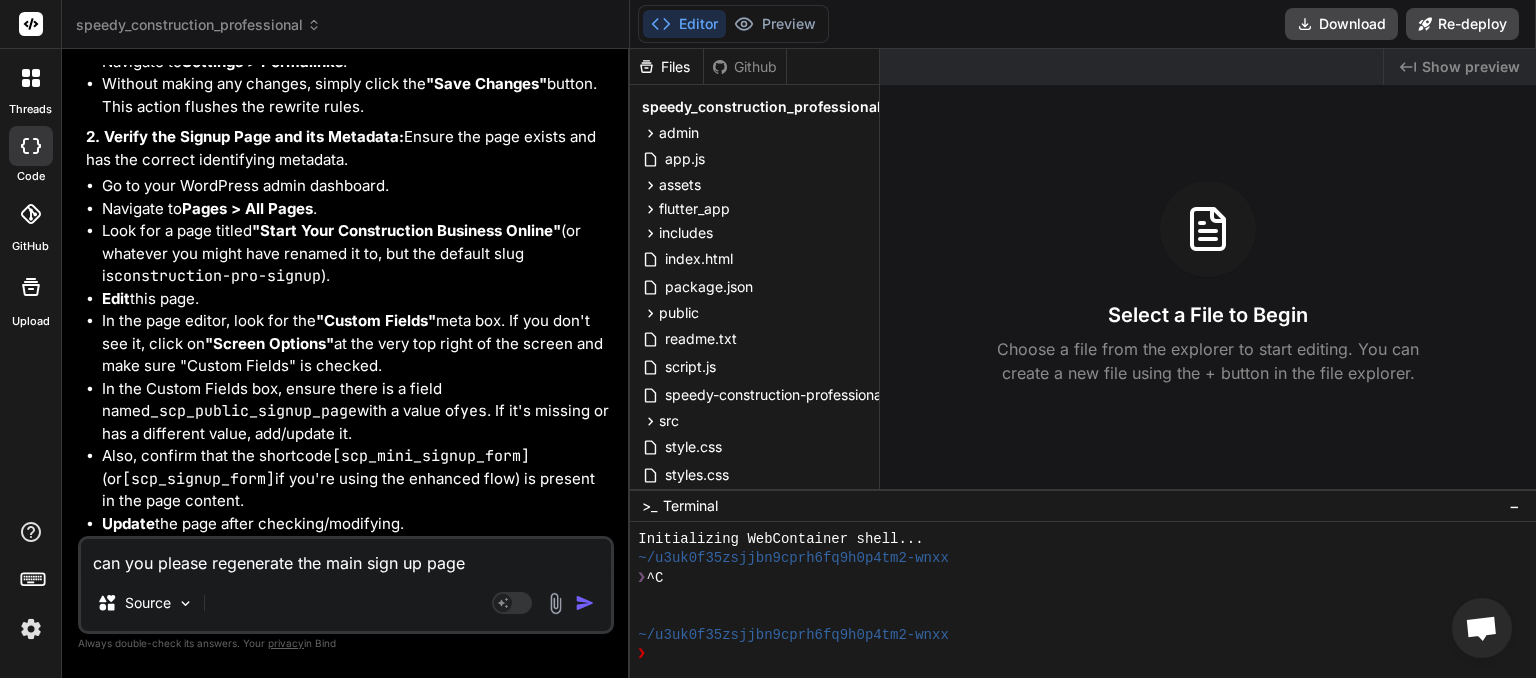 type on "can you please regenerate the main sign up page" 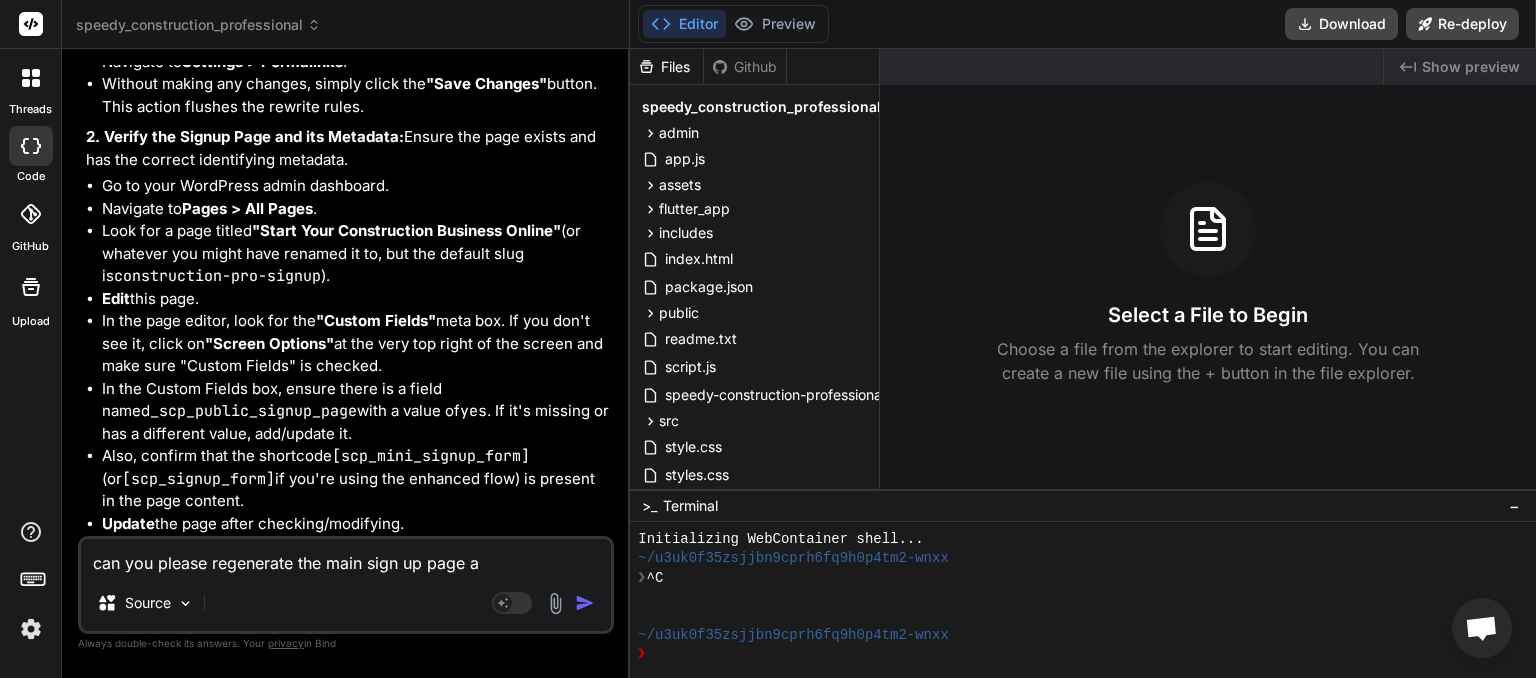 type on "can you please regenerate the main sign up page an" 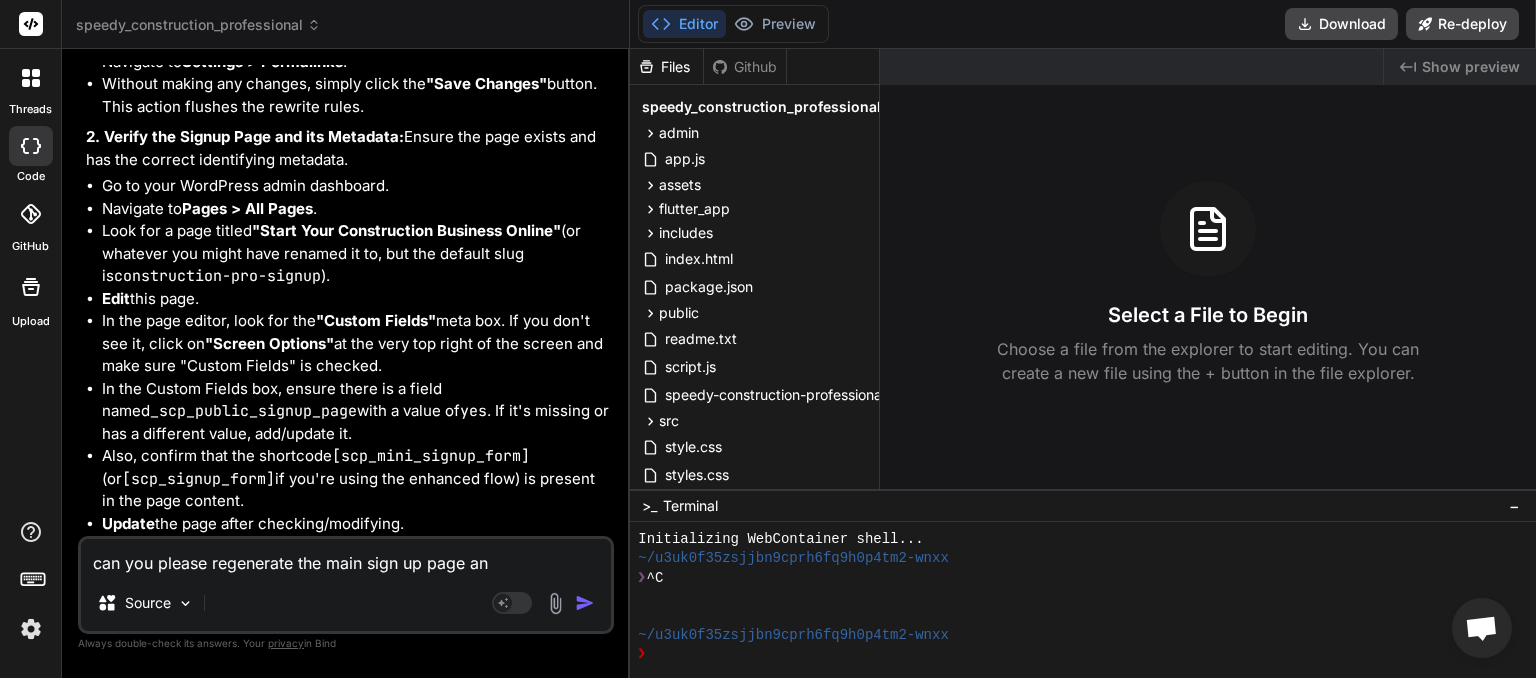 type on "can you please regenerate the main sign up page and" 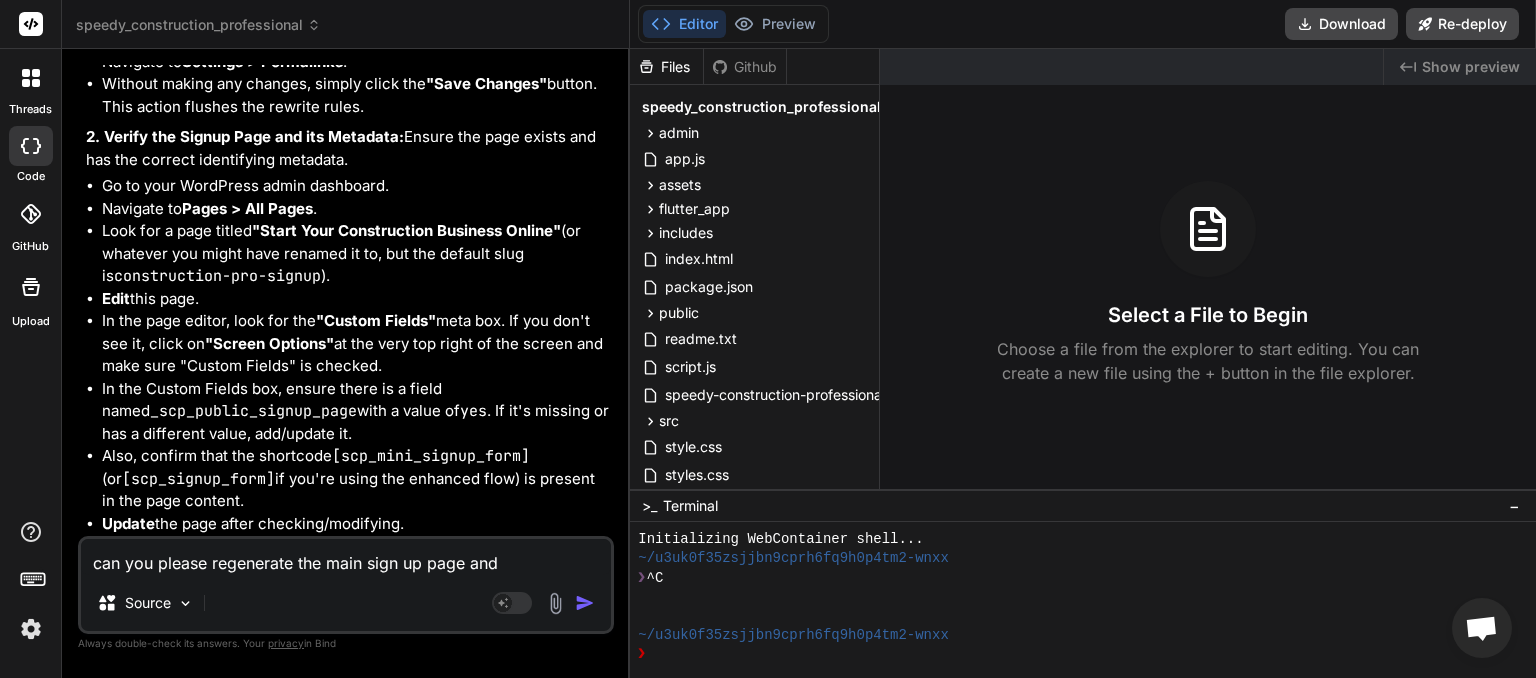 type on "can you please regenerate the main sign up page and" 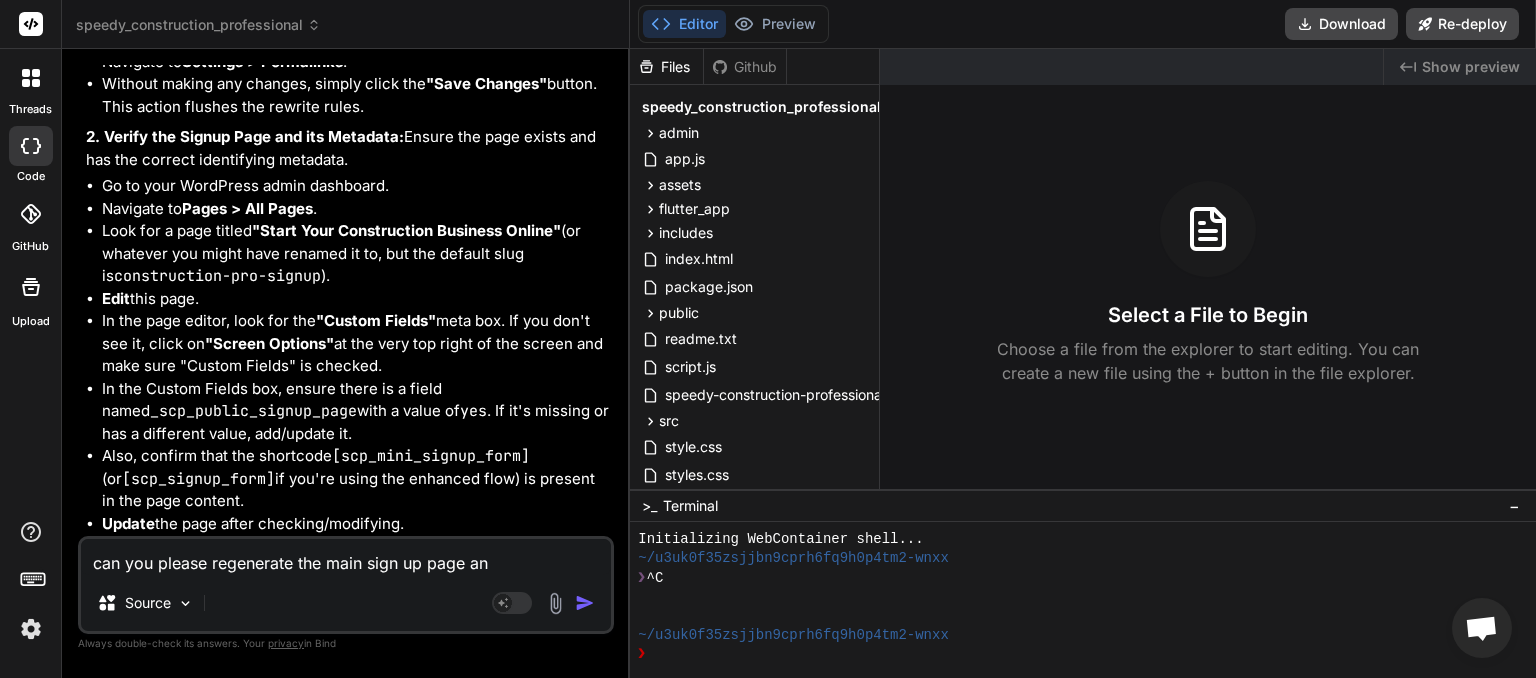 type on "can you please regenerate the main sign up page a" 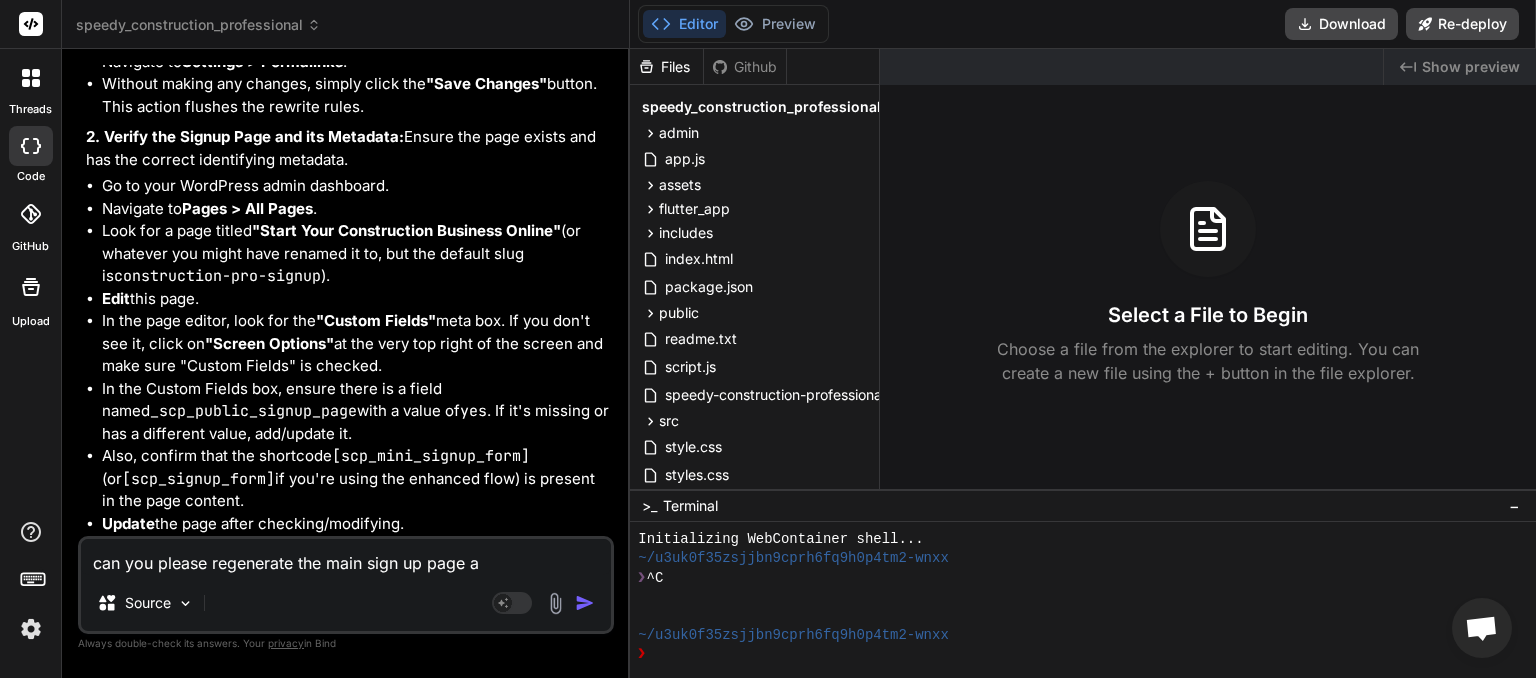 type on "can you please regenerate the main sign up page" 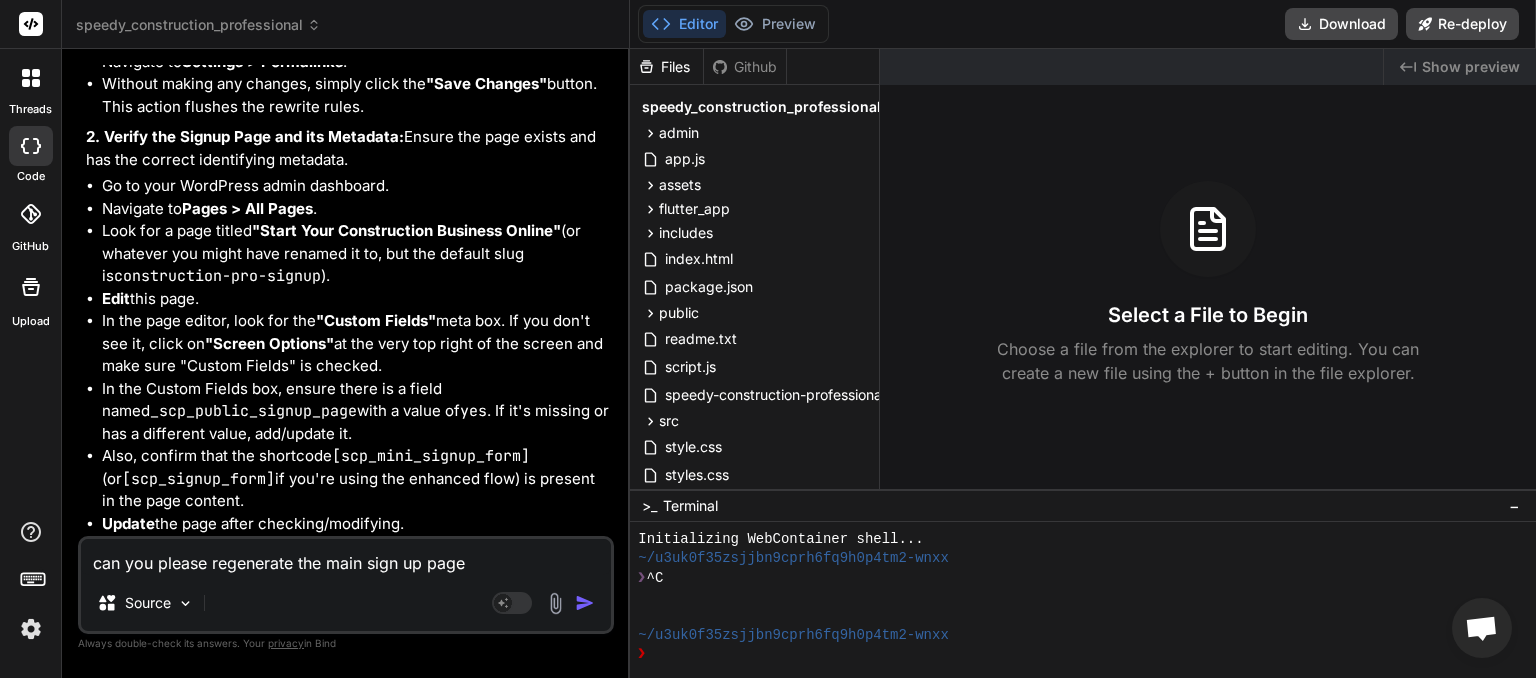 type on "can you please regenerate the main sign up page a" 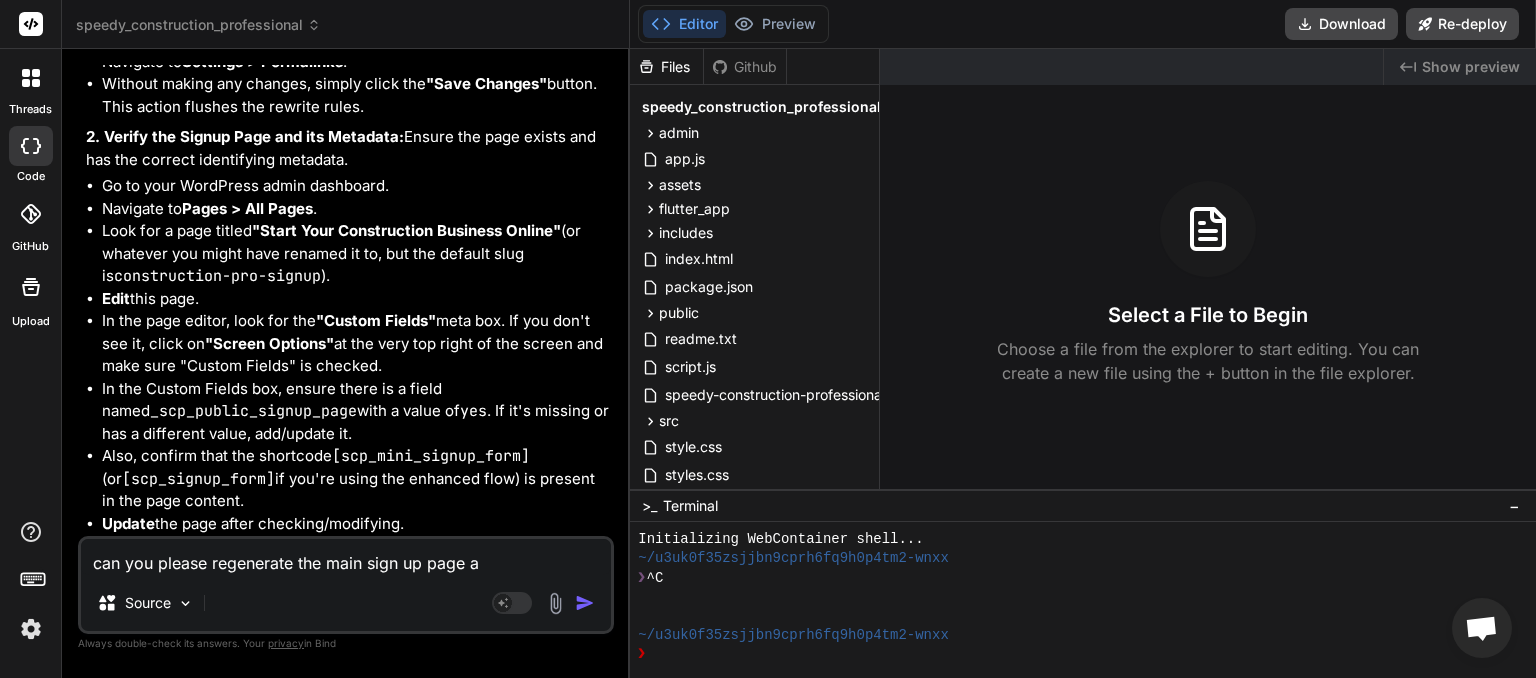 type on "can you please regenerate the main sign up page as" 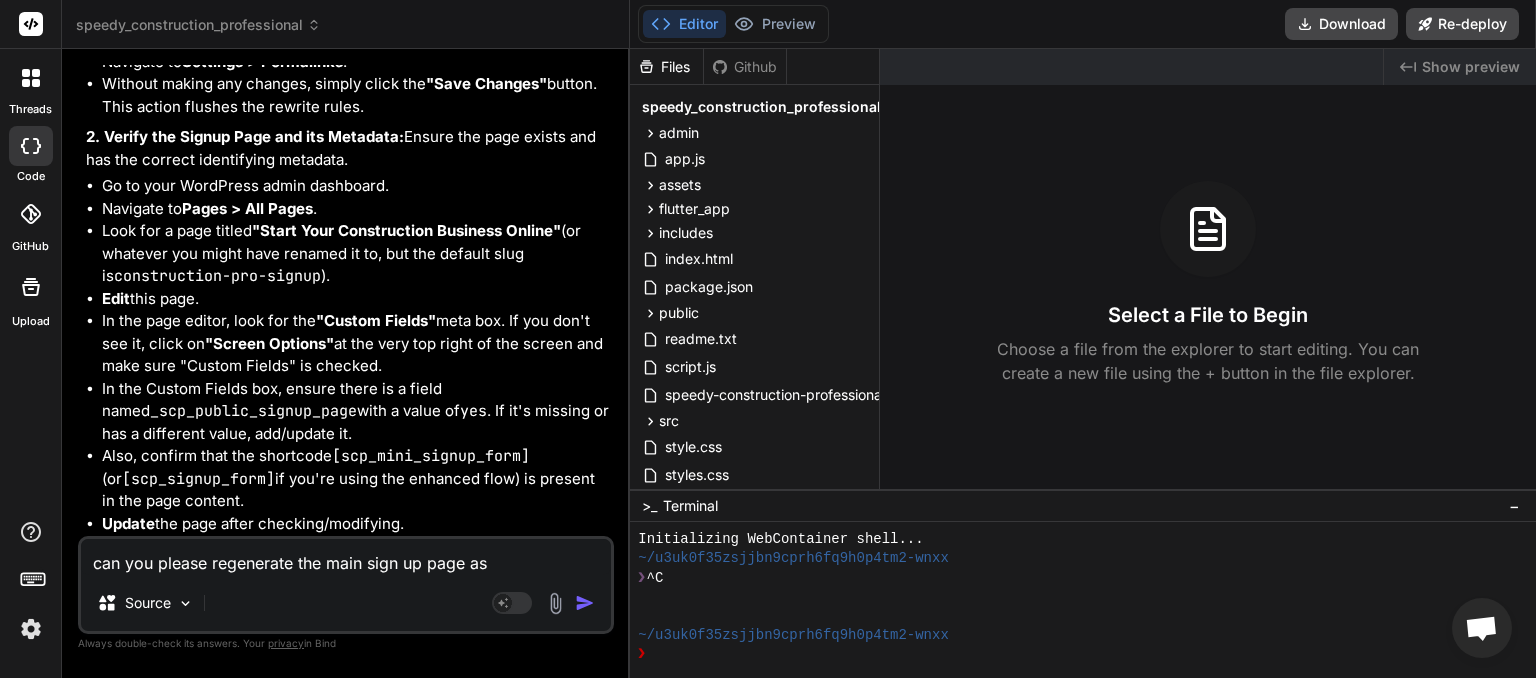 type on "can you please regenerate the main sign up page as" 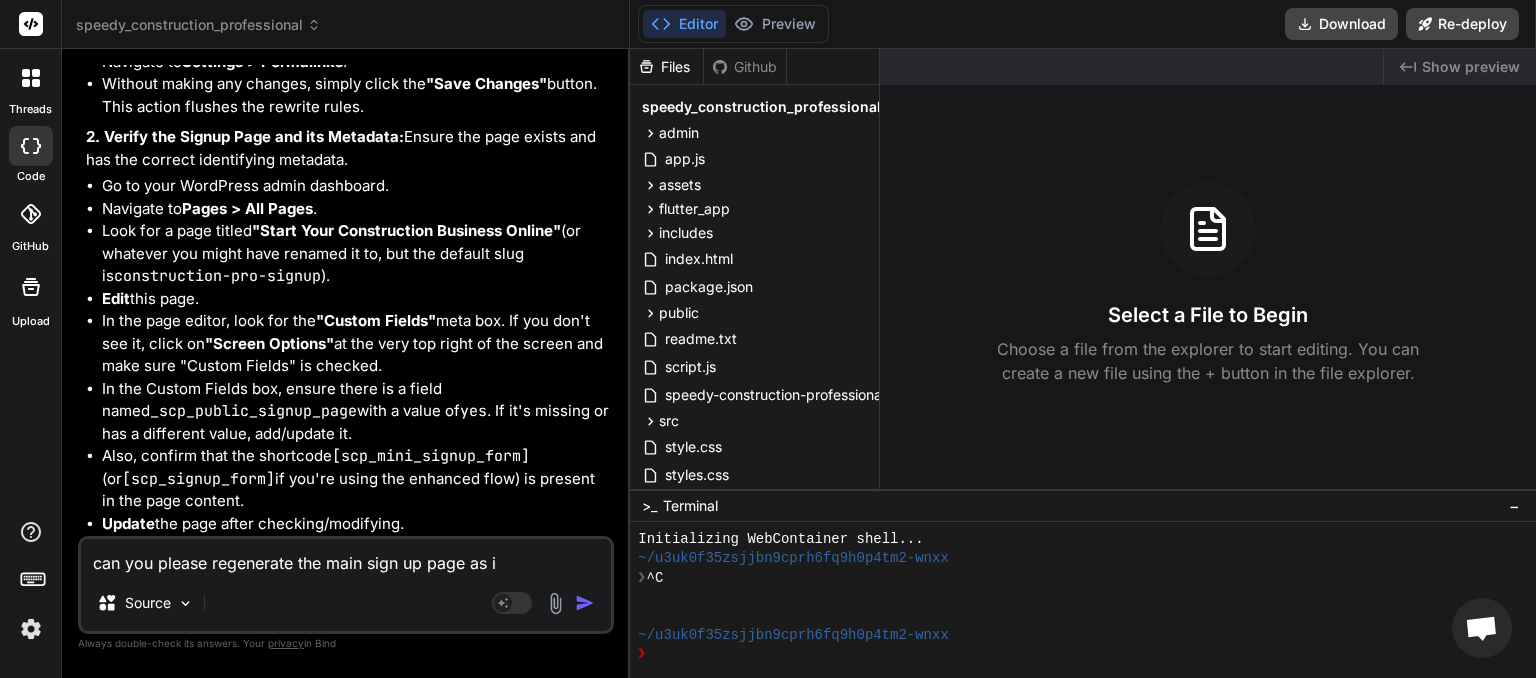 type on "can you please regenerate the main sign up page as it" 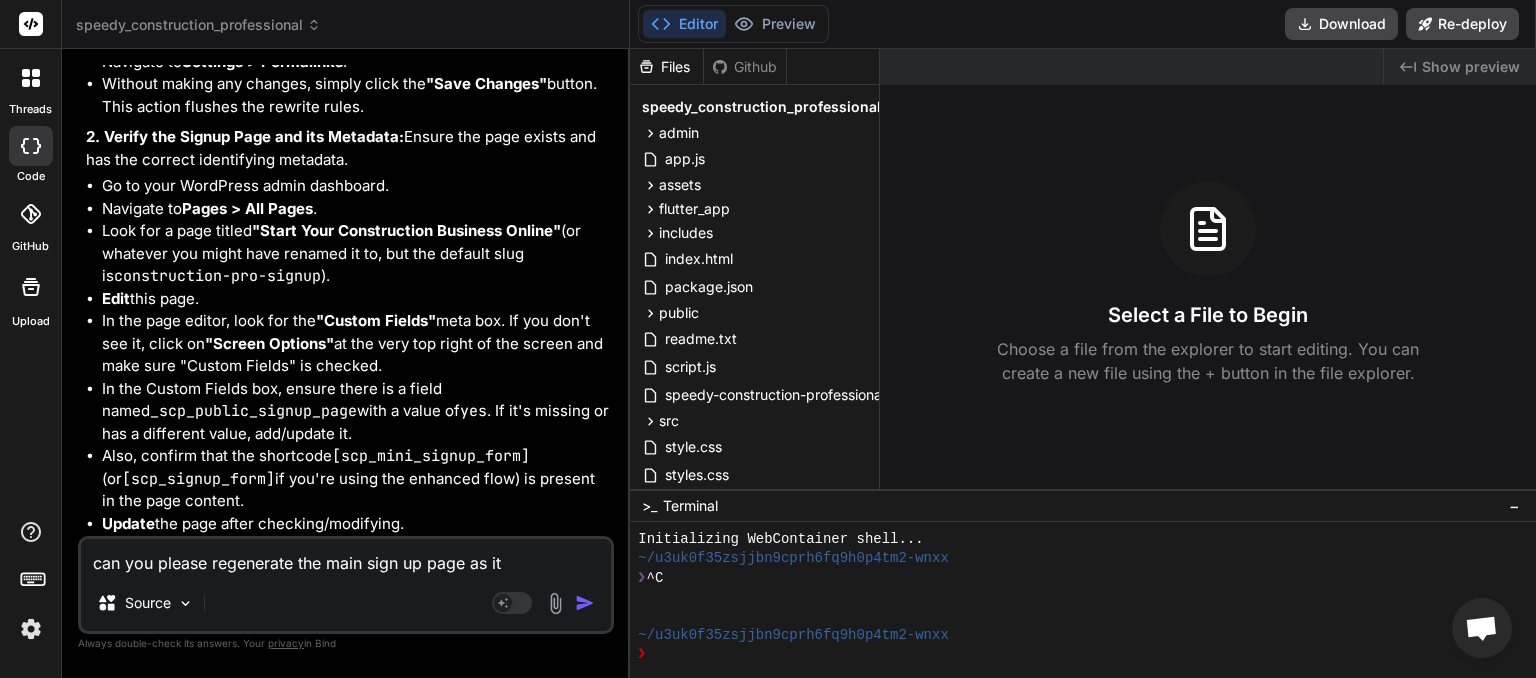 type on "can you please regenerate the main sign up page as its" 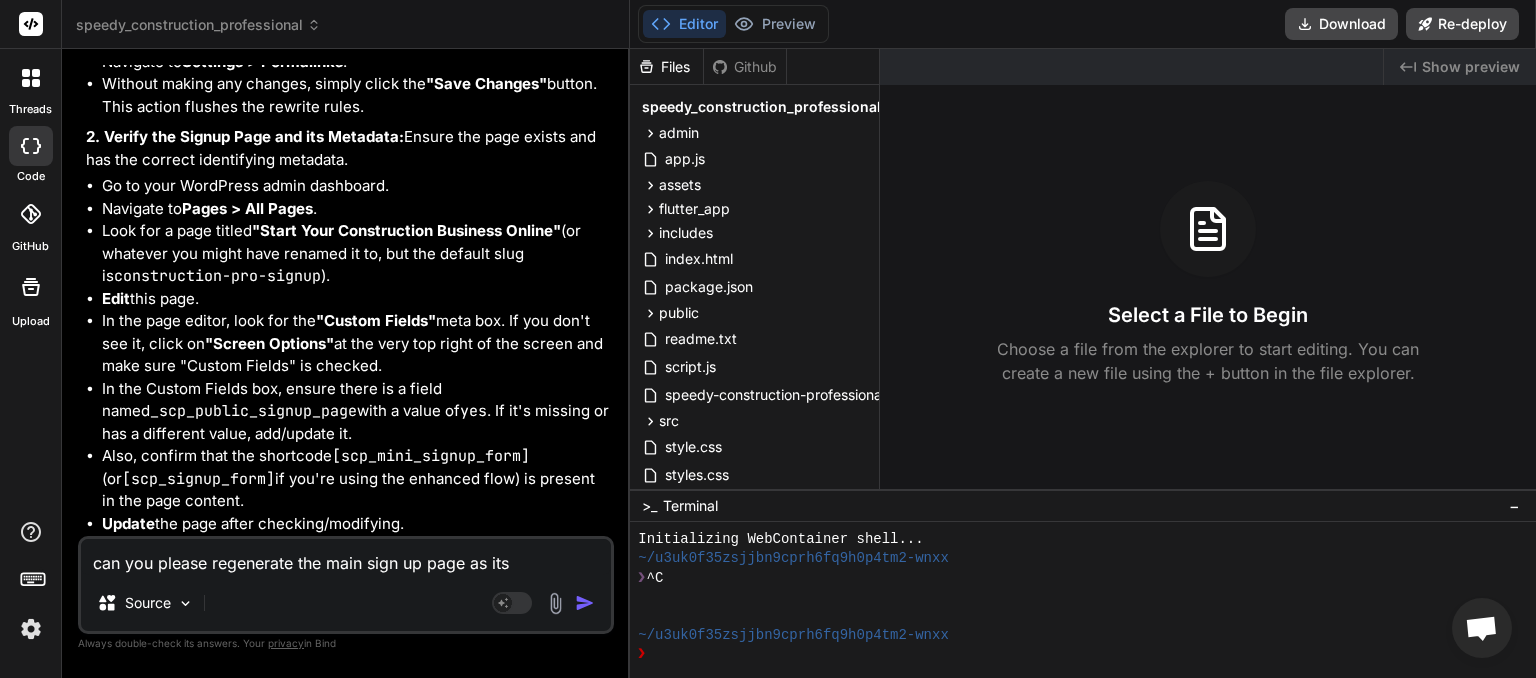 type on "can you please regenerate the main sign up page as its" 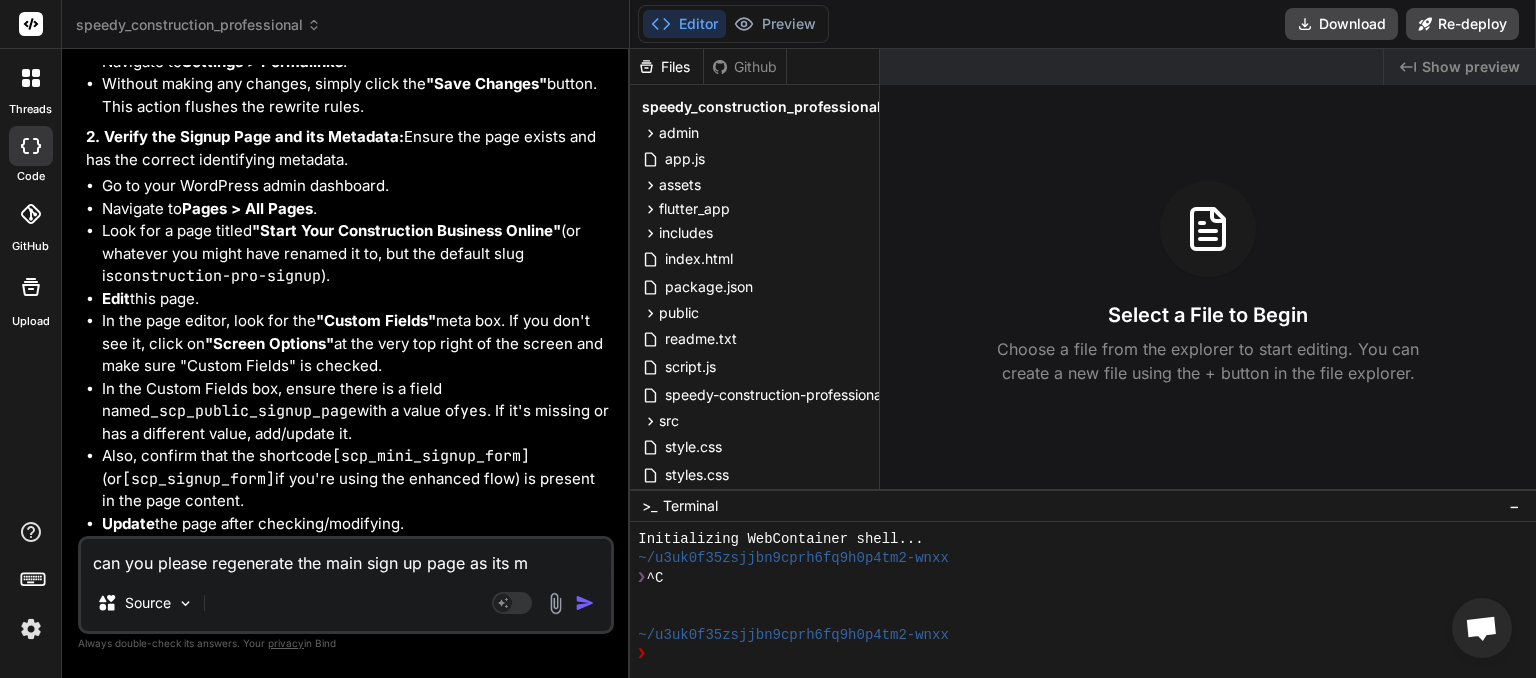 type on "can you please regenerate the main sign up page as its mi" 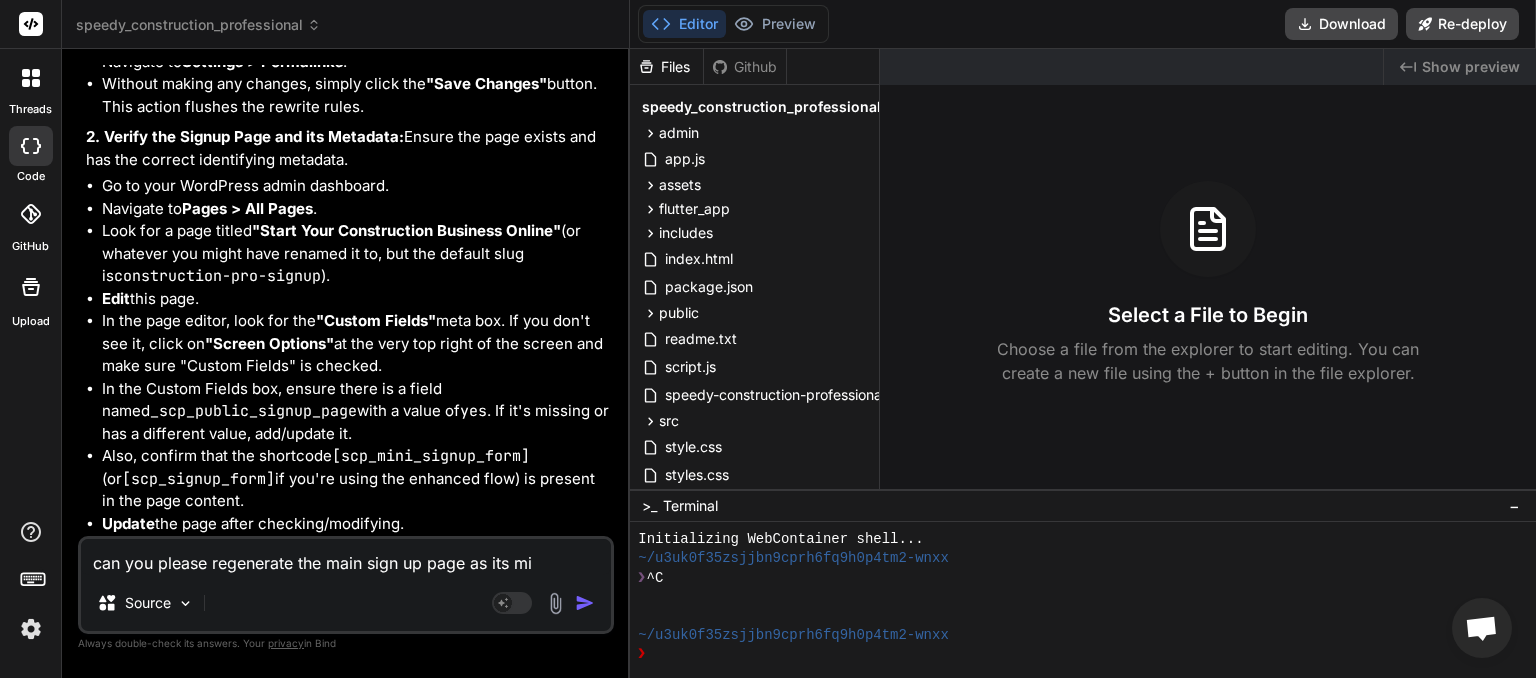type on "can you please regenerate the main sign up page as its mis" 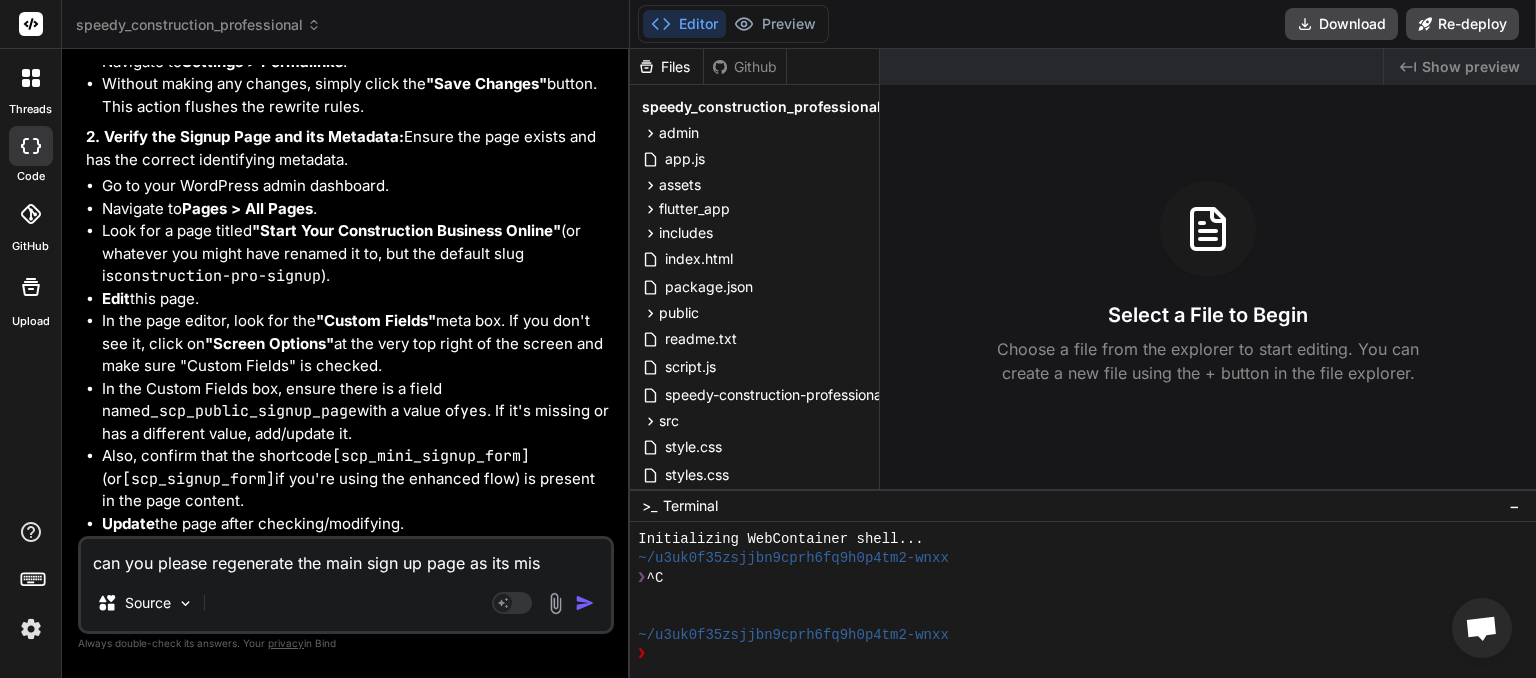 type on "can you please regenerate the main sign up page as its miss" 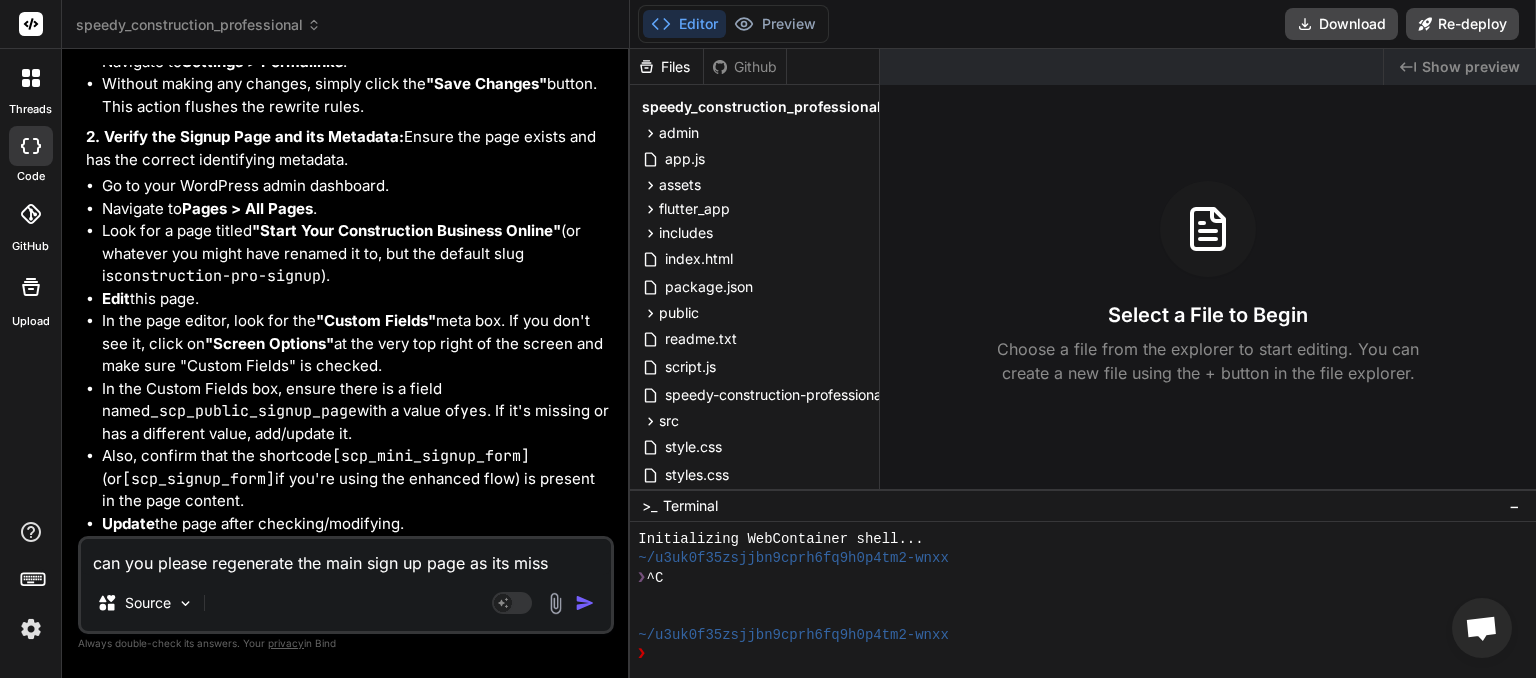type on "can you please regenerate the main sign up page as its missi" 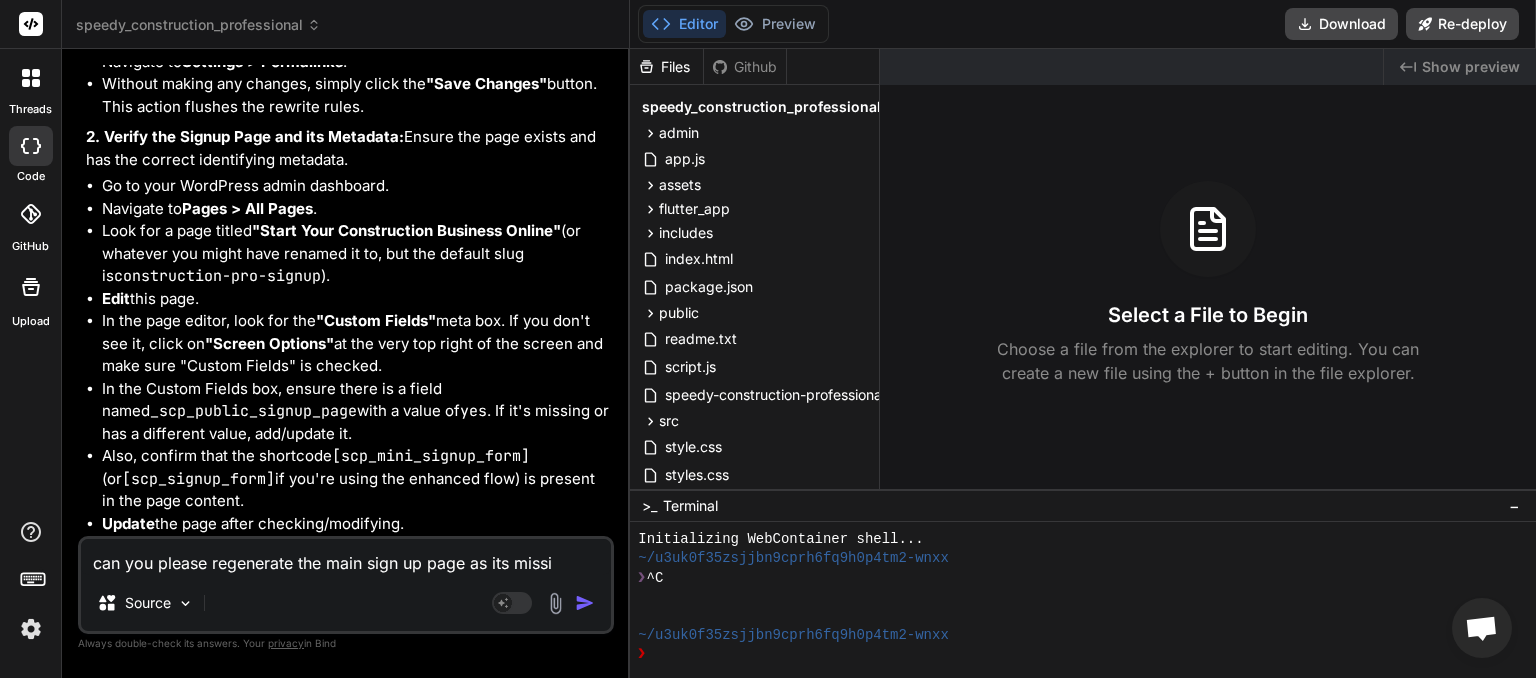 type on "can you please regenerate the main sign up page as its missin" 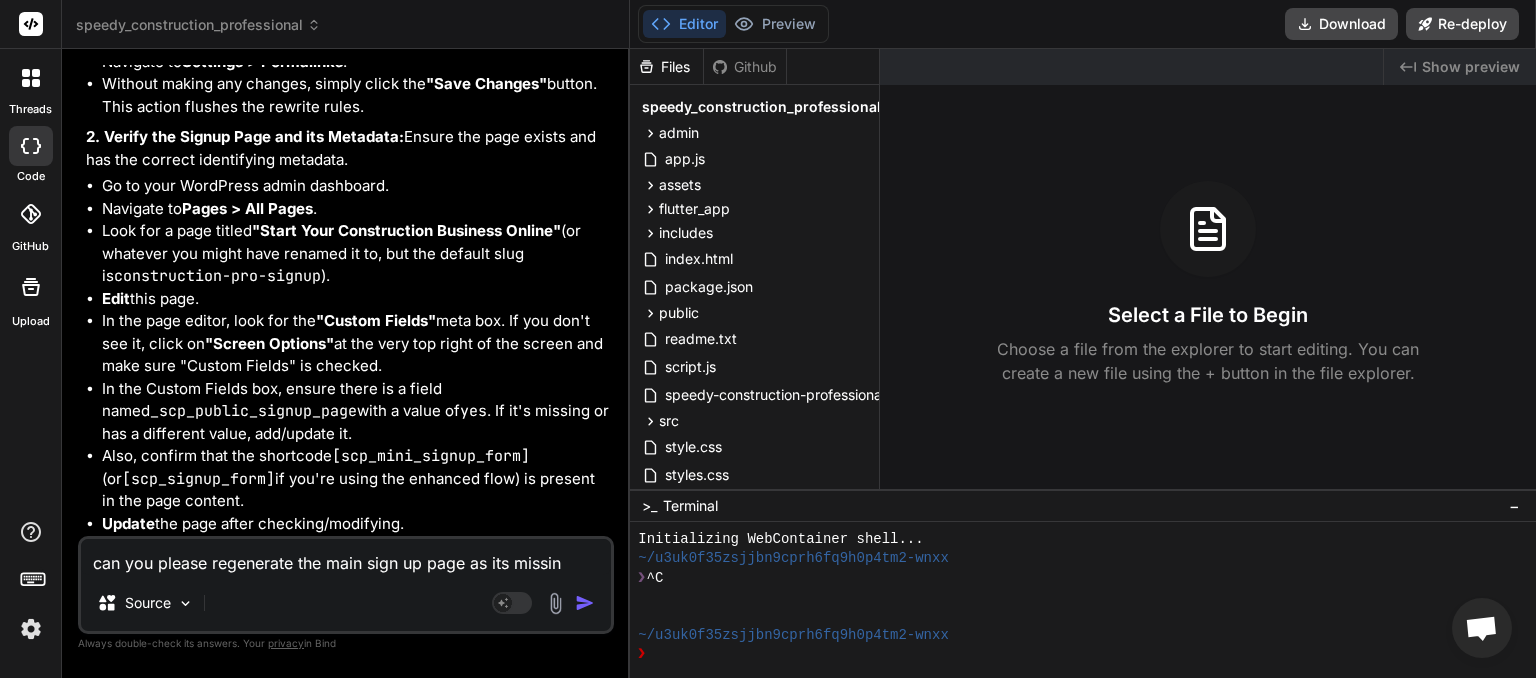 type on "can you please regenerate the main sign up page as its missing" 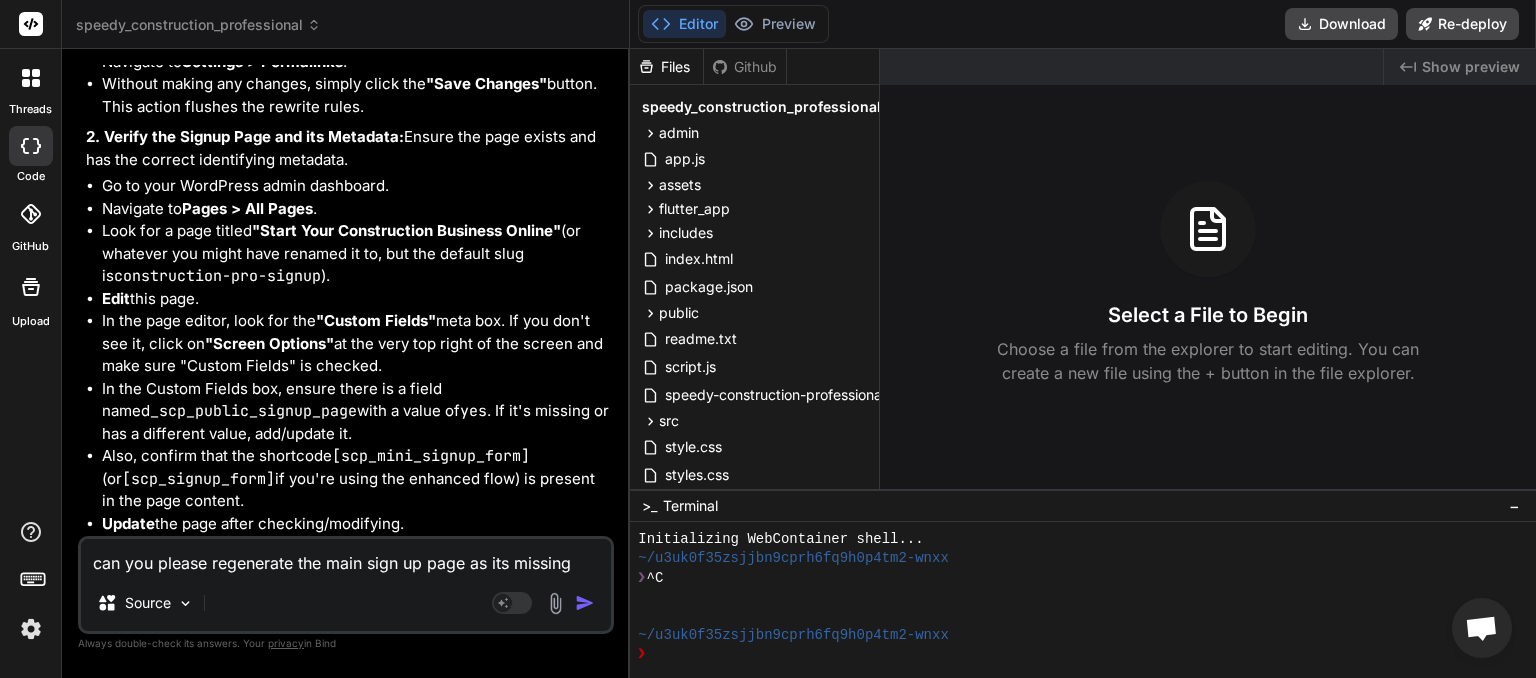 type on "can you please regenerate the main sign up page as its missing" 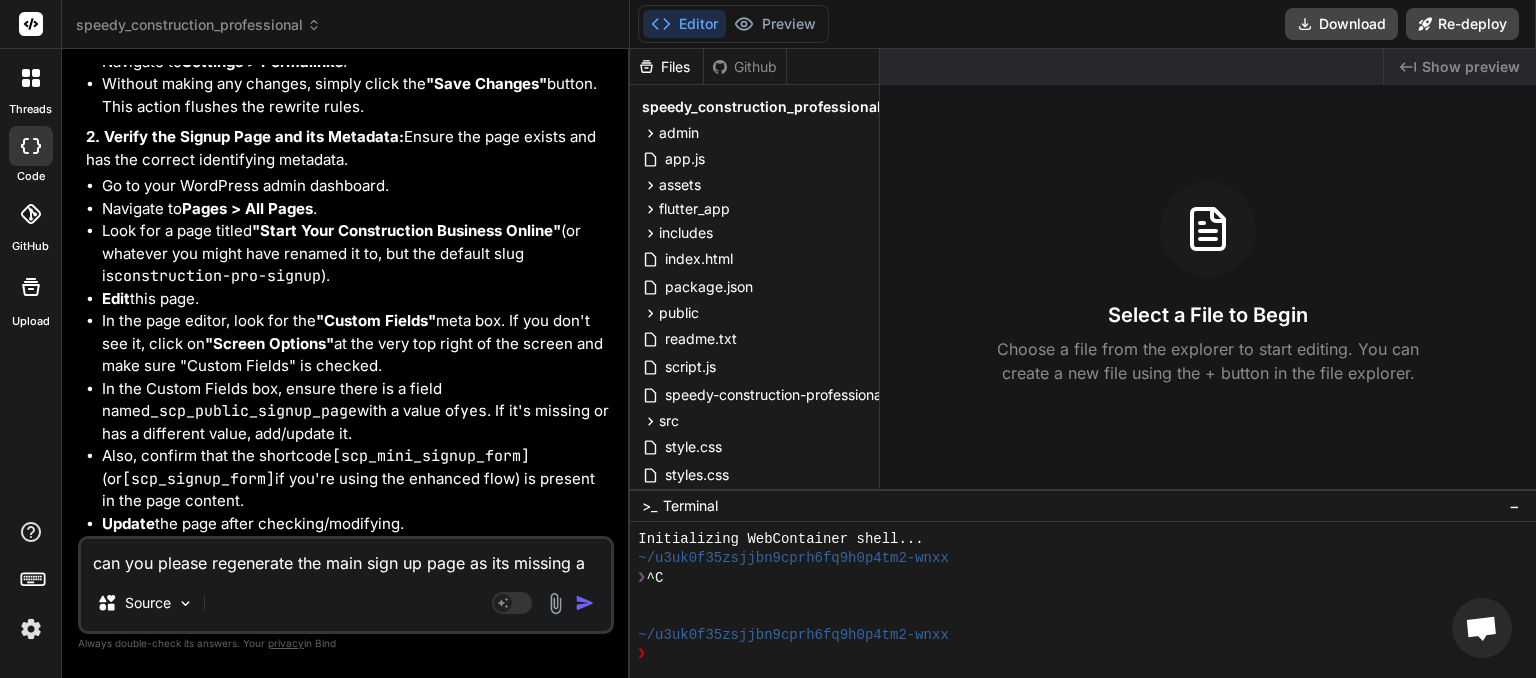 type on "can you please regenerate the main sign up page as its missing al" 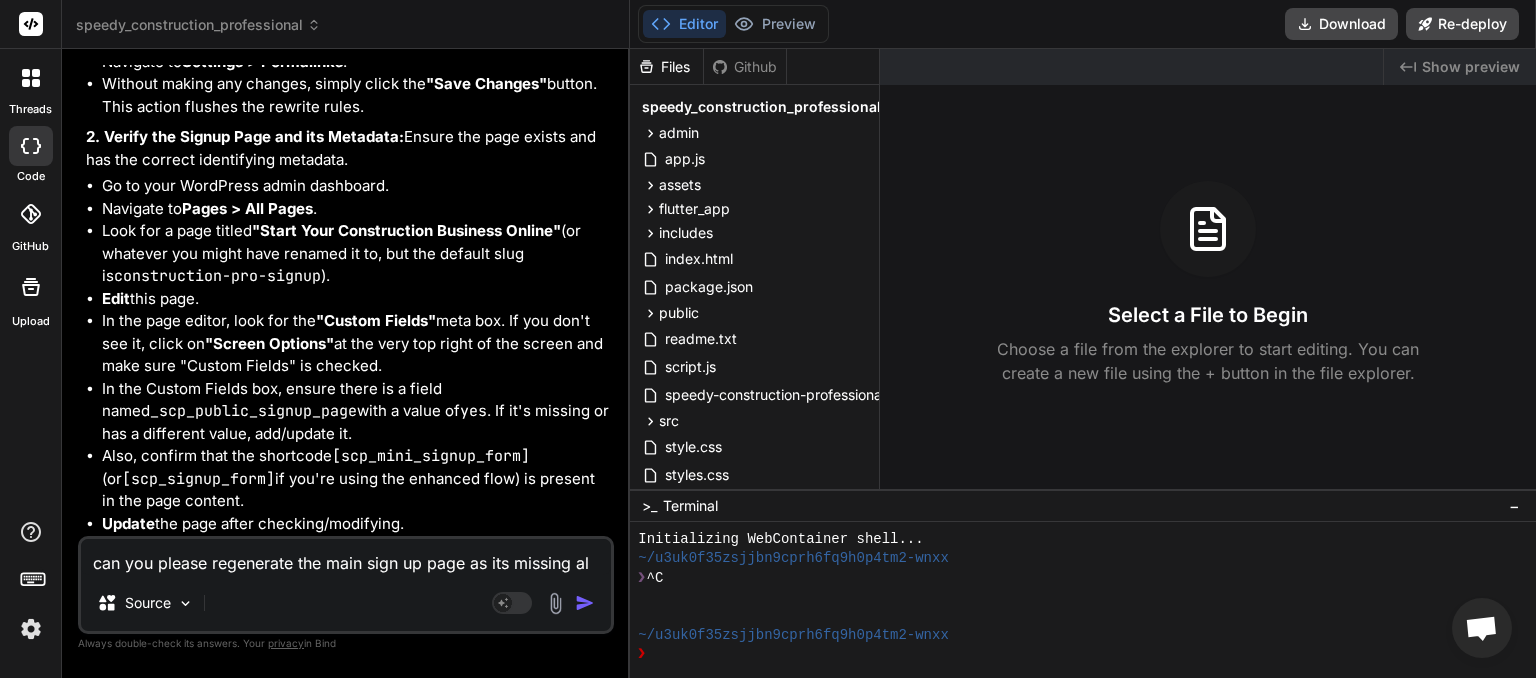 type on "can you please regenerate the main sign up page as its missing all" 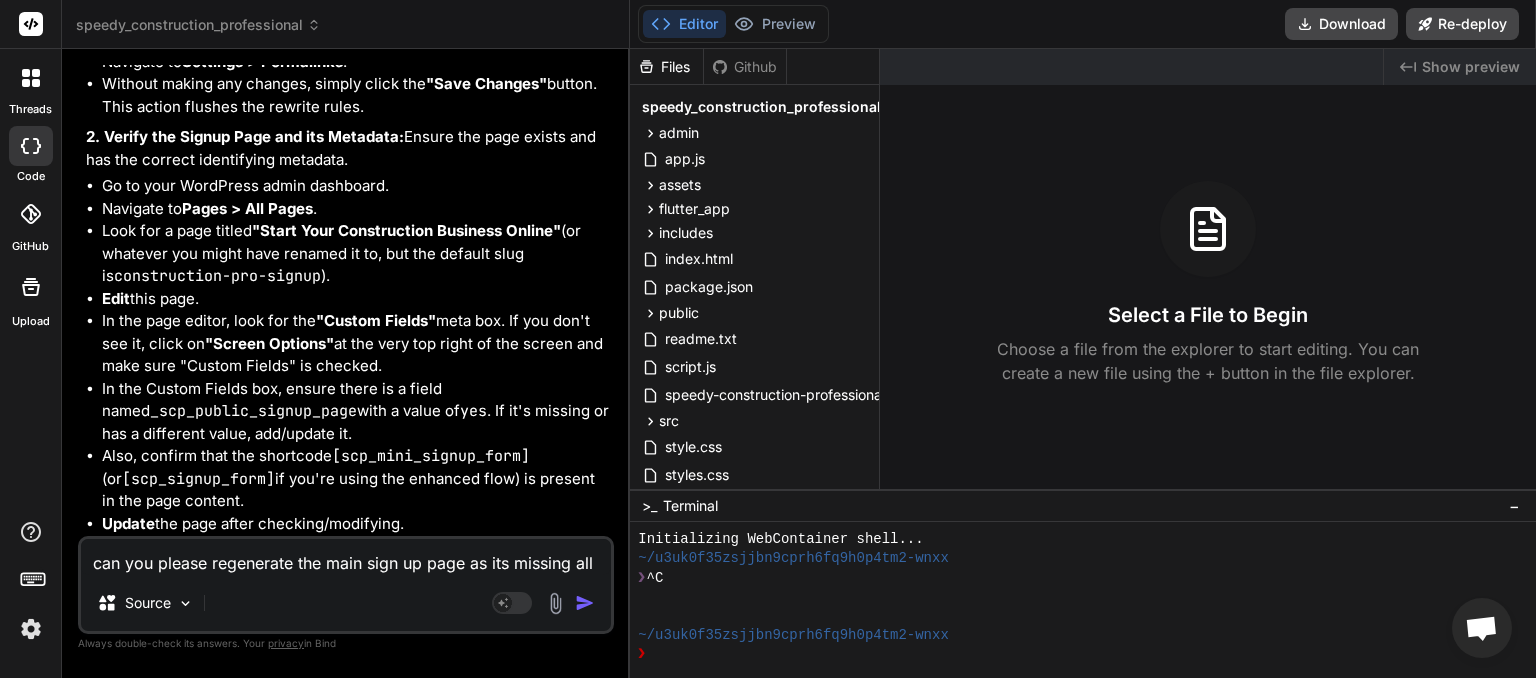 type on "can you please regenerate the main sign up page as its missing all" 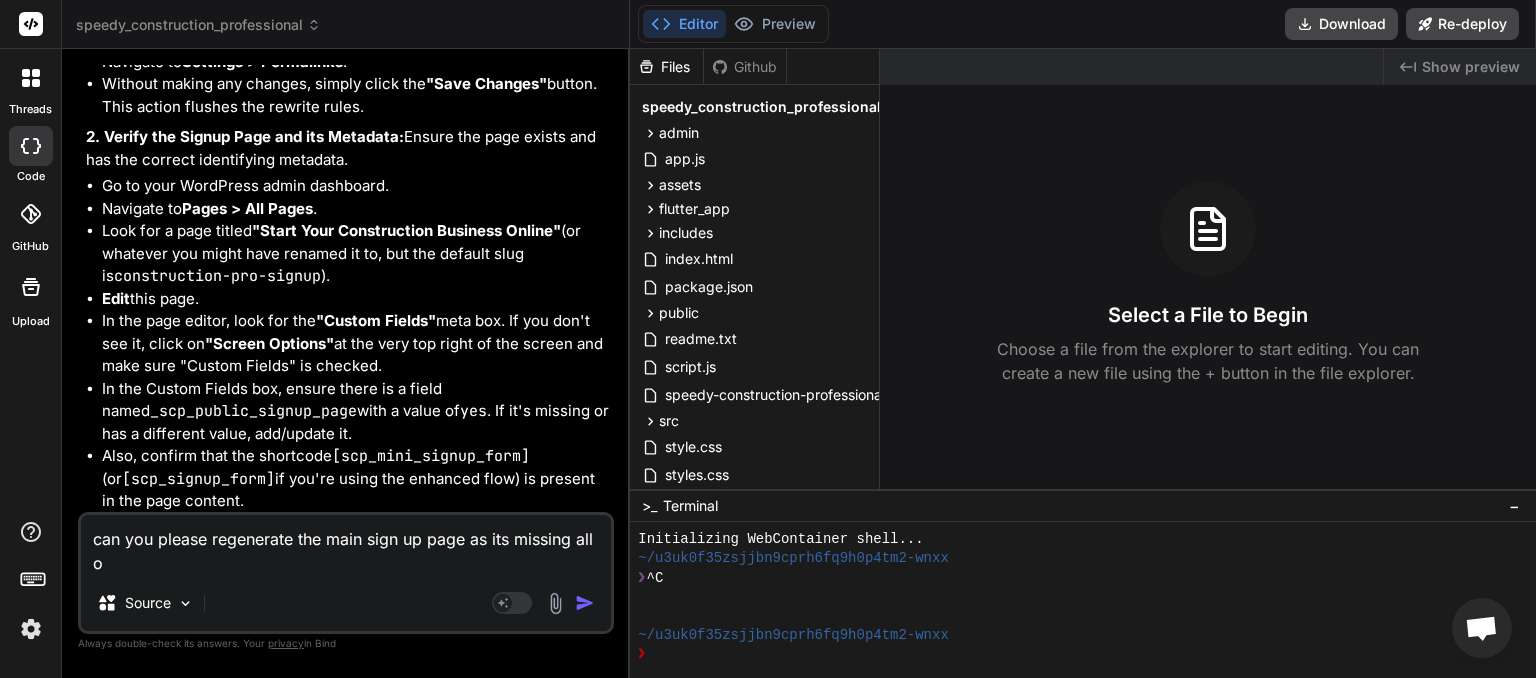 type on "can you please regenerate the main sign up page as its missing all of" 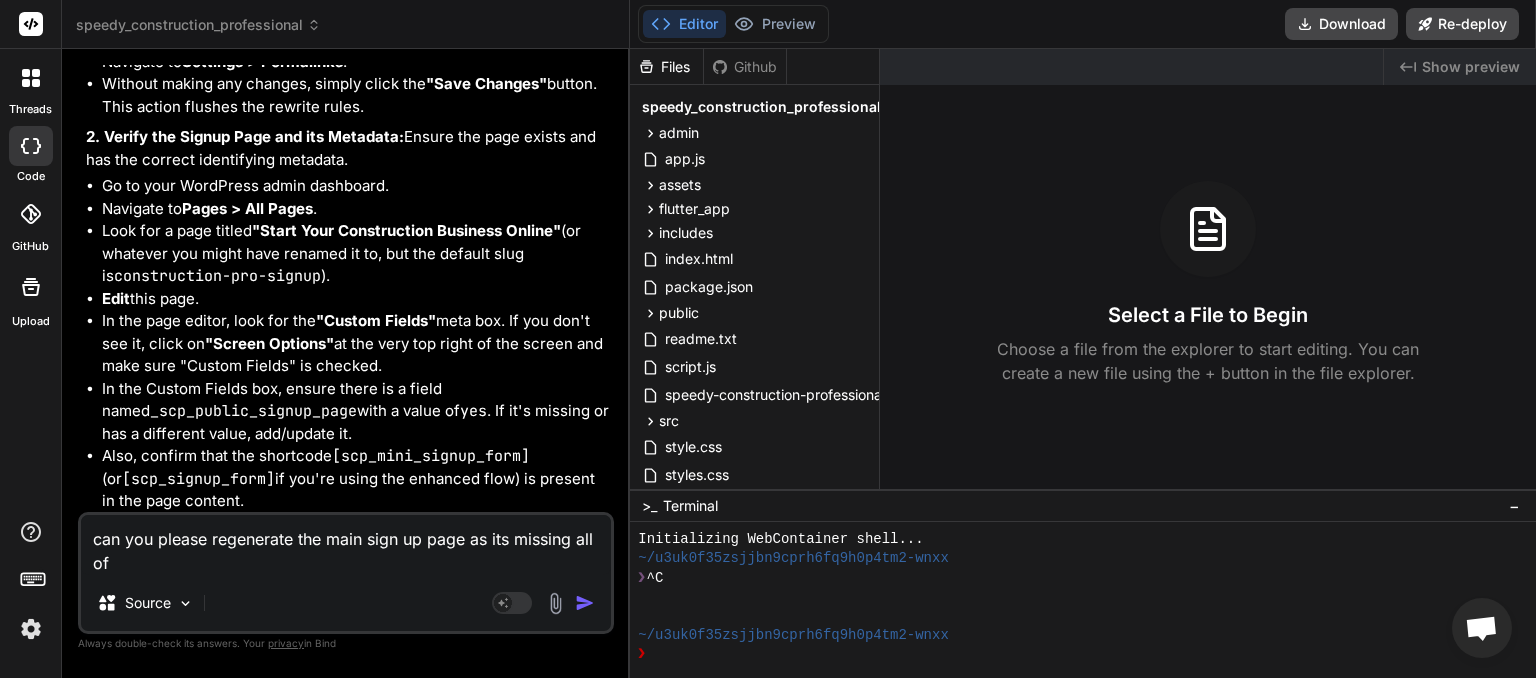 type on "can you please regenerate the main sign up page as its missing all of" 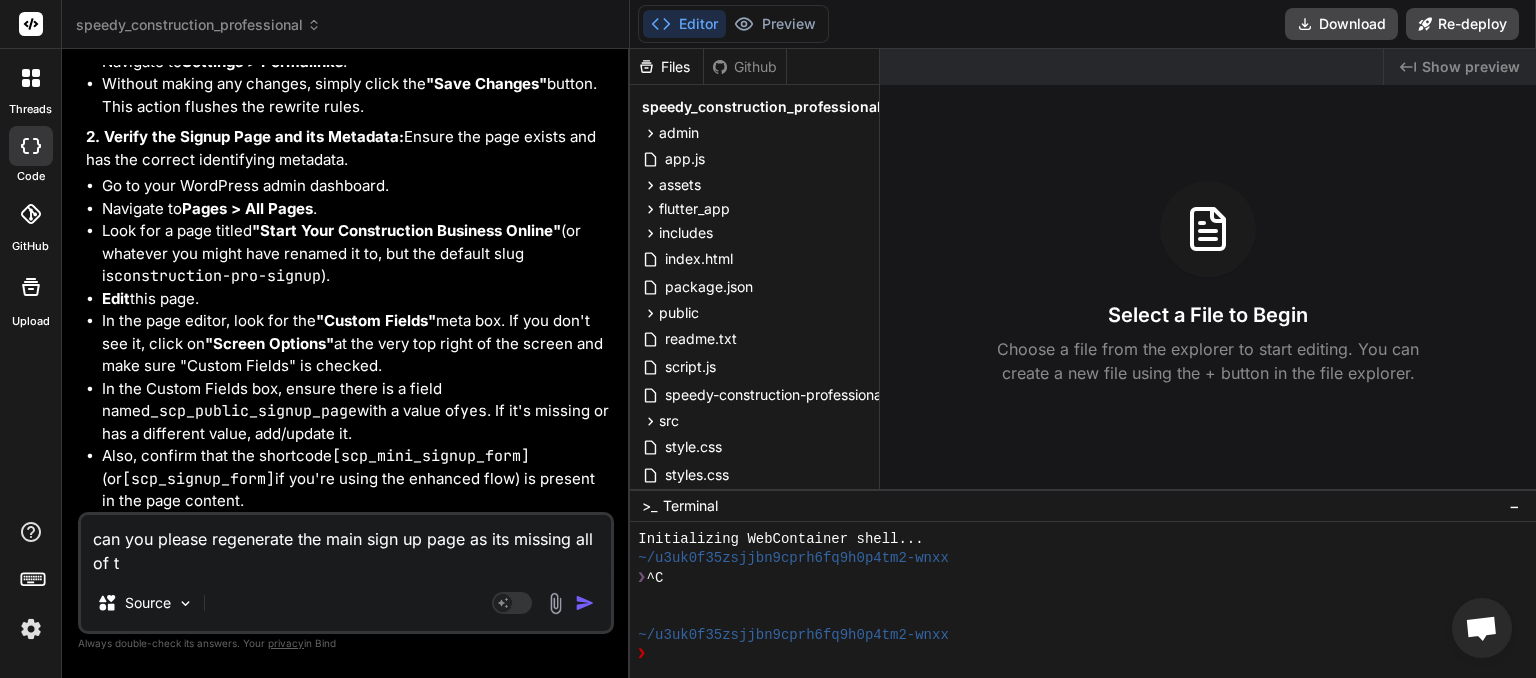 type on "can you please regenerate the main sign up page as its missing all of th" 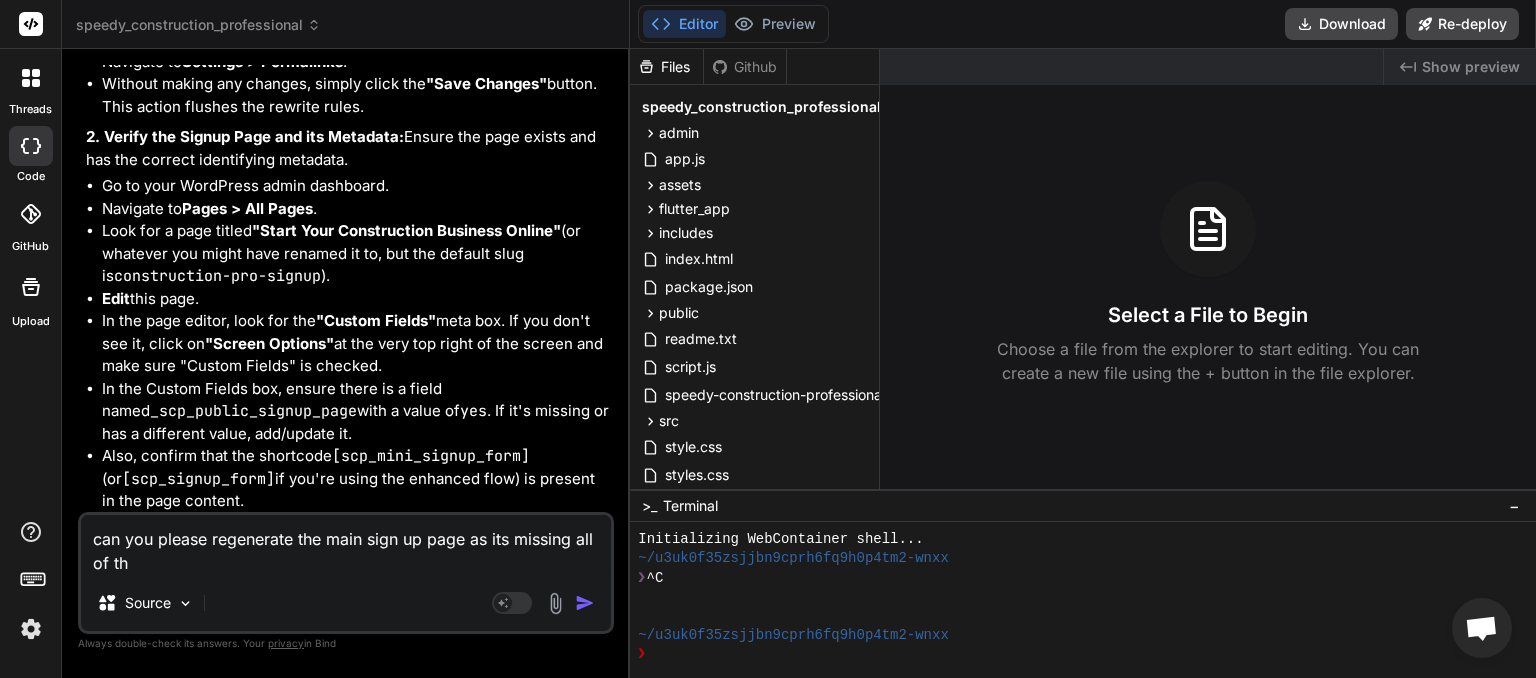 type on "can you please regenerate the main sign up page as its missing all of the" 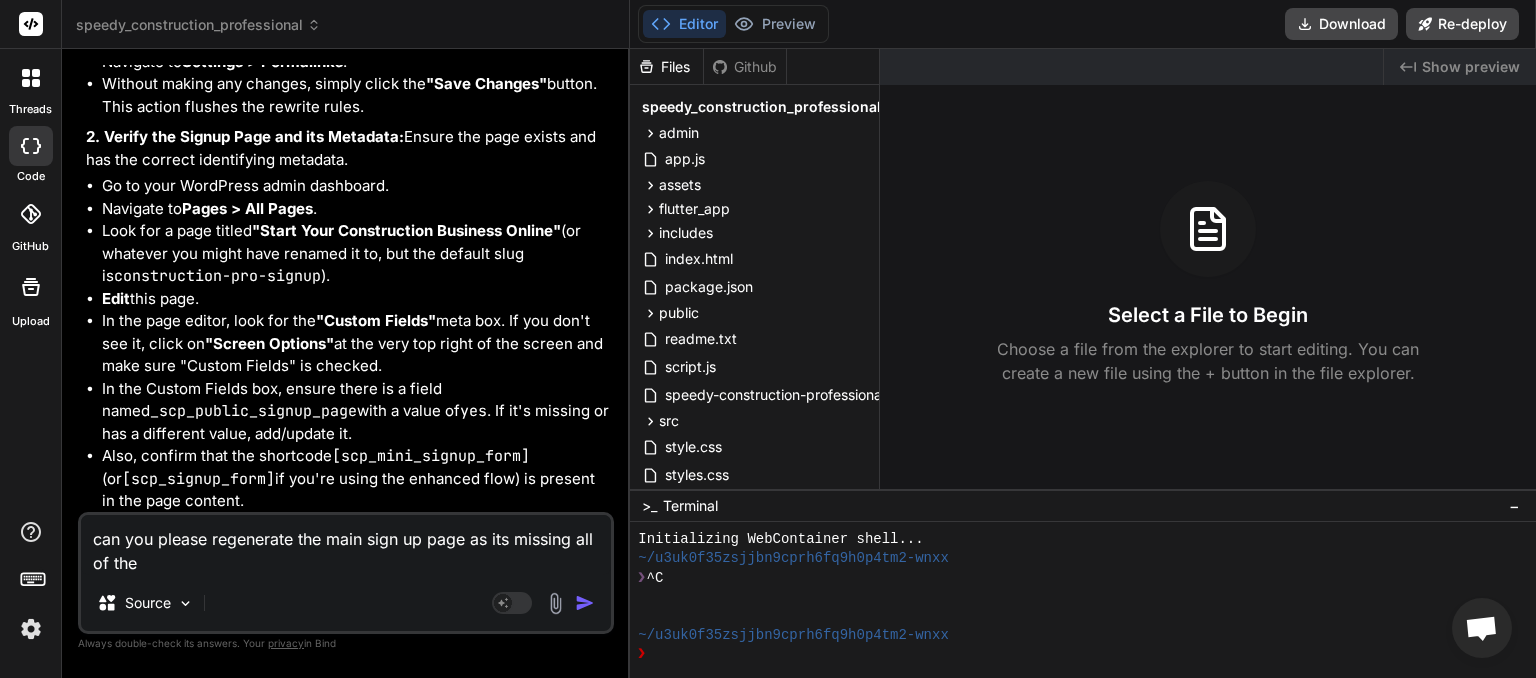 type on "can you please regenerate the main sign up page as its missing all of the" 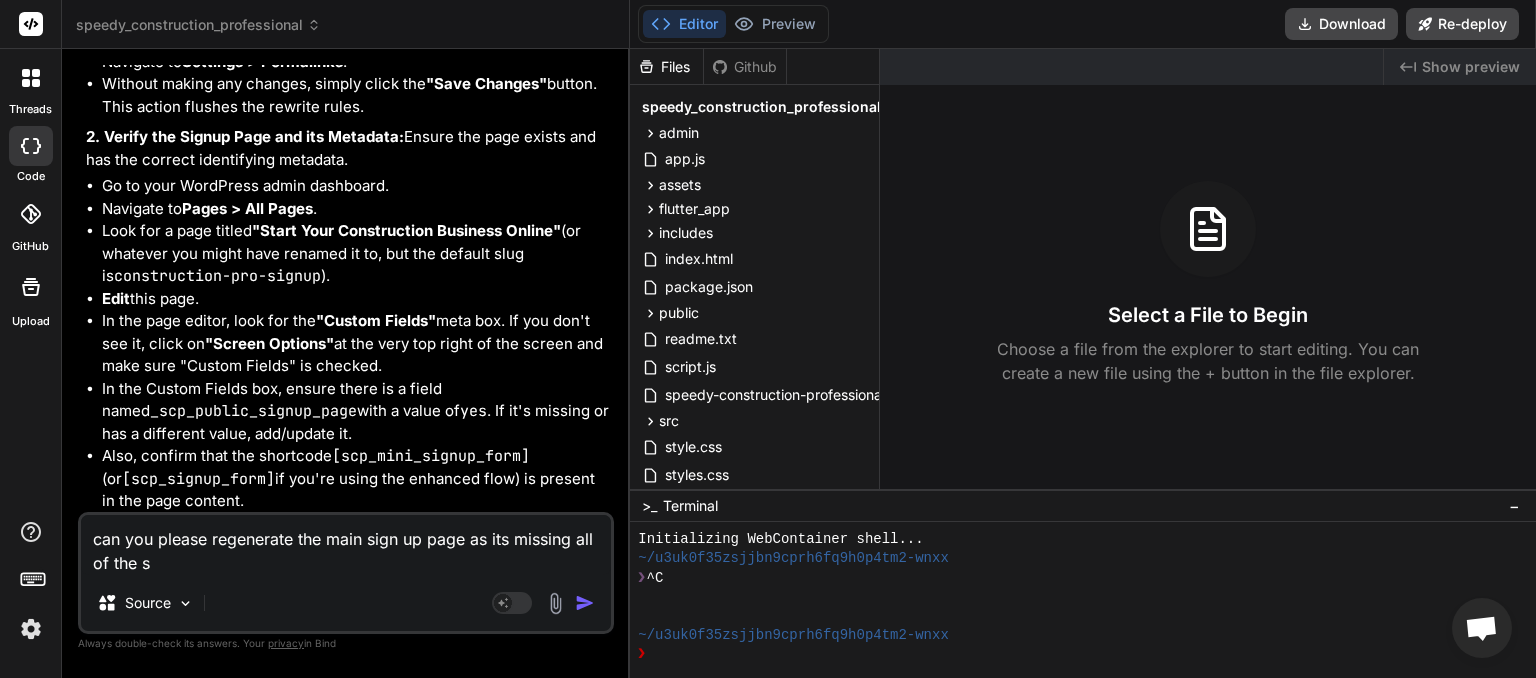 type on "can you please regenerate the main sign up page as its missing all of the si" 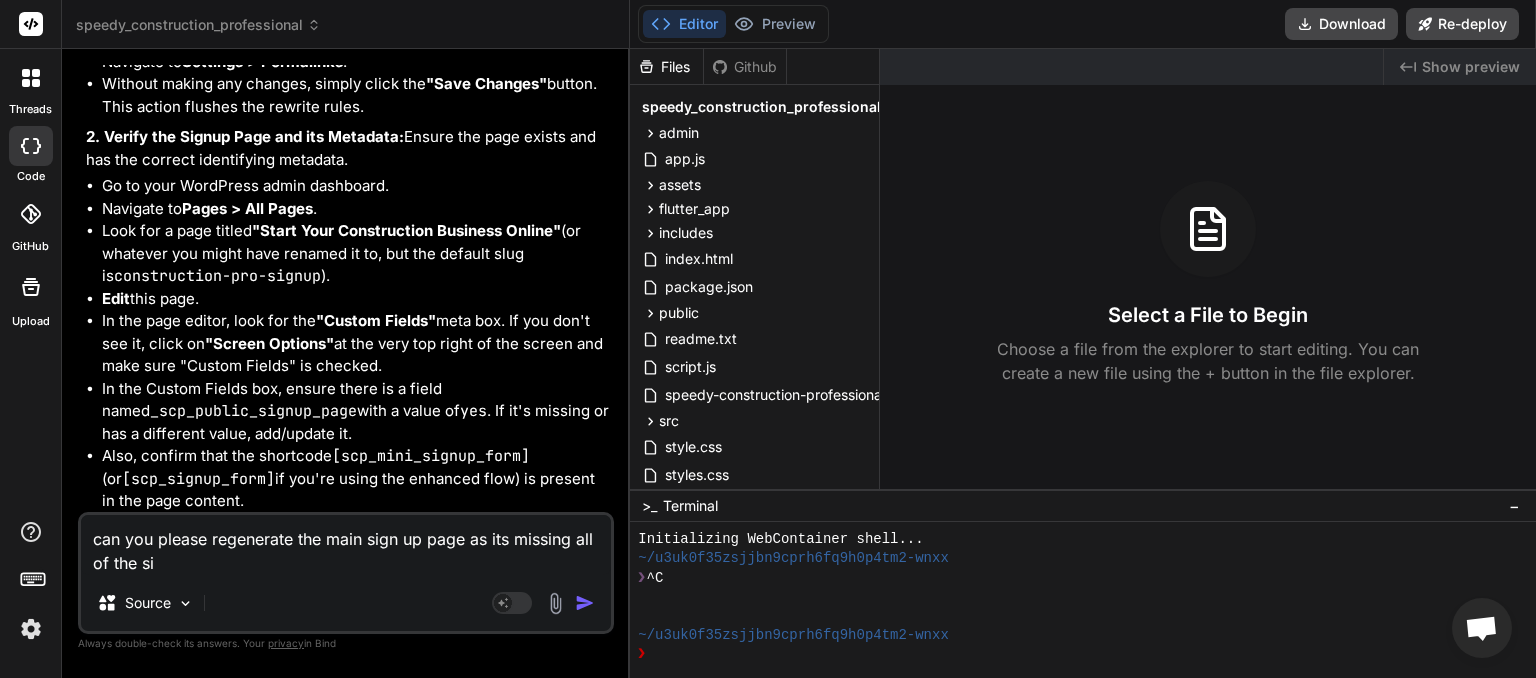type on "can you please regenerate the main sign up page as its missing all of the sig" 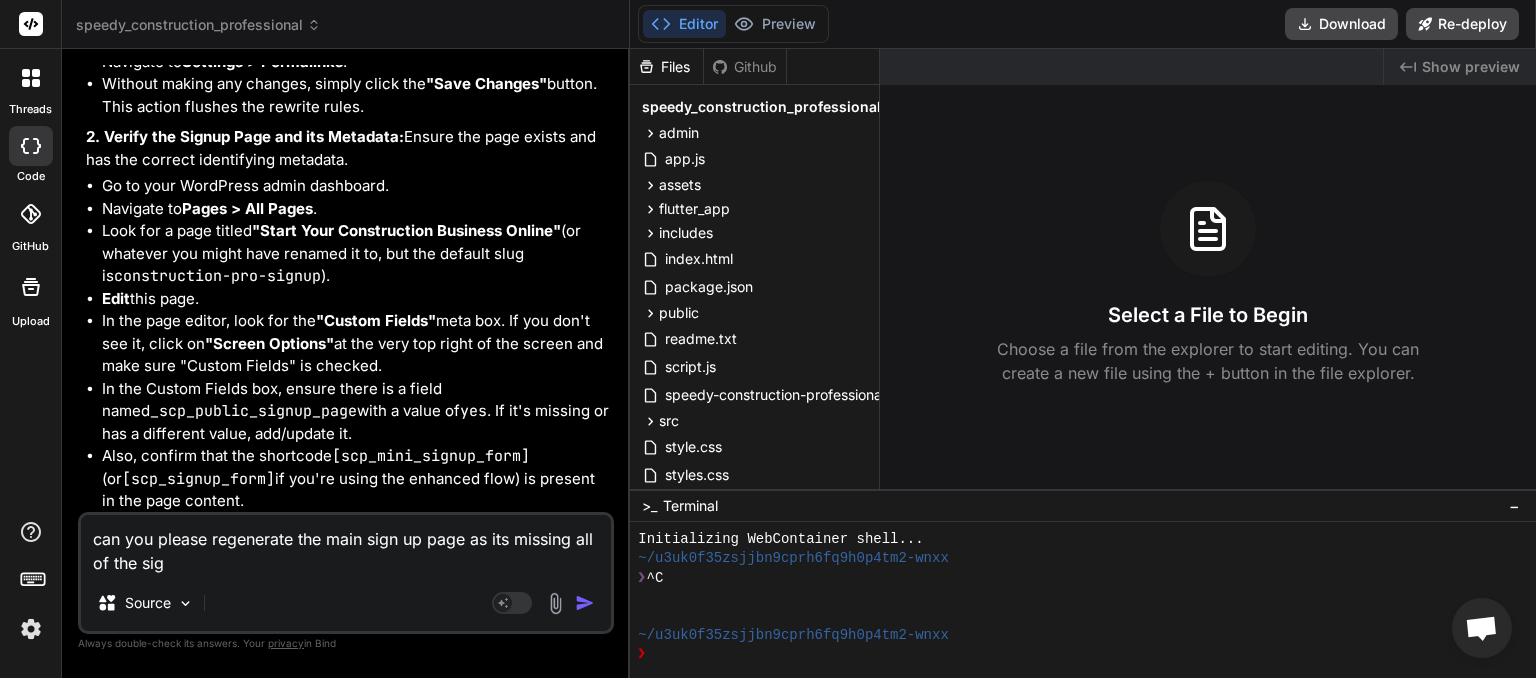 type on "can you please regenerate the main sign up page as its missing all of the sign" 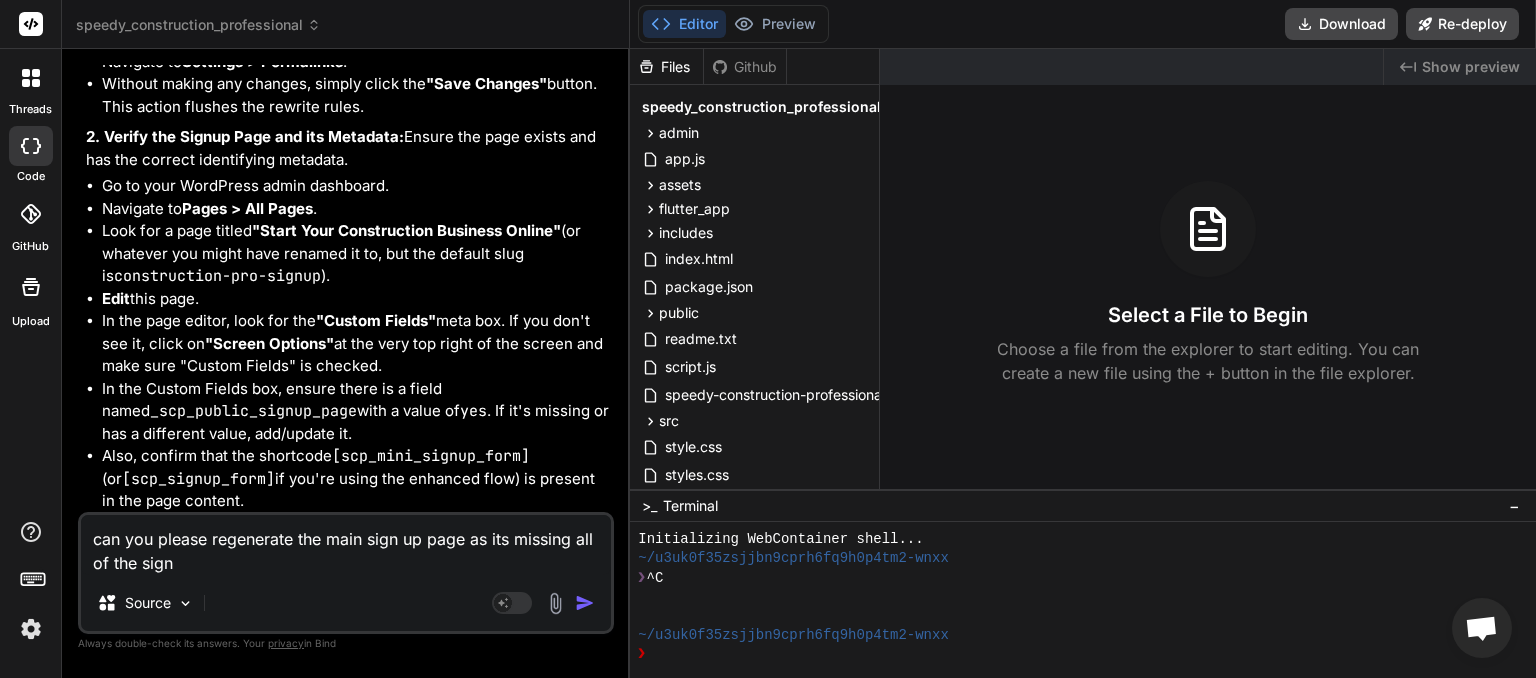 type on "can you please regenerate the main sign up page as its missing all of the sign" 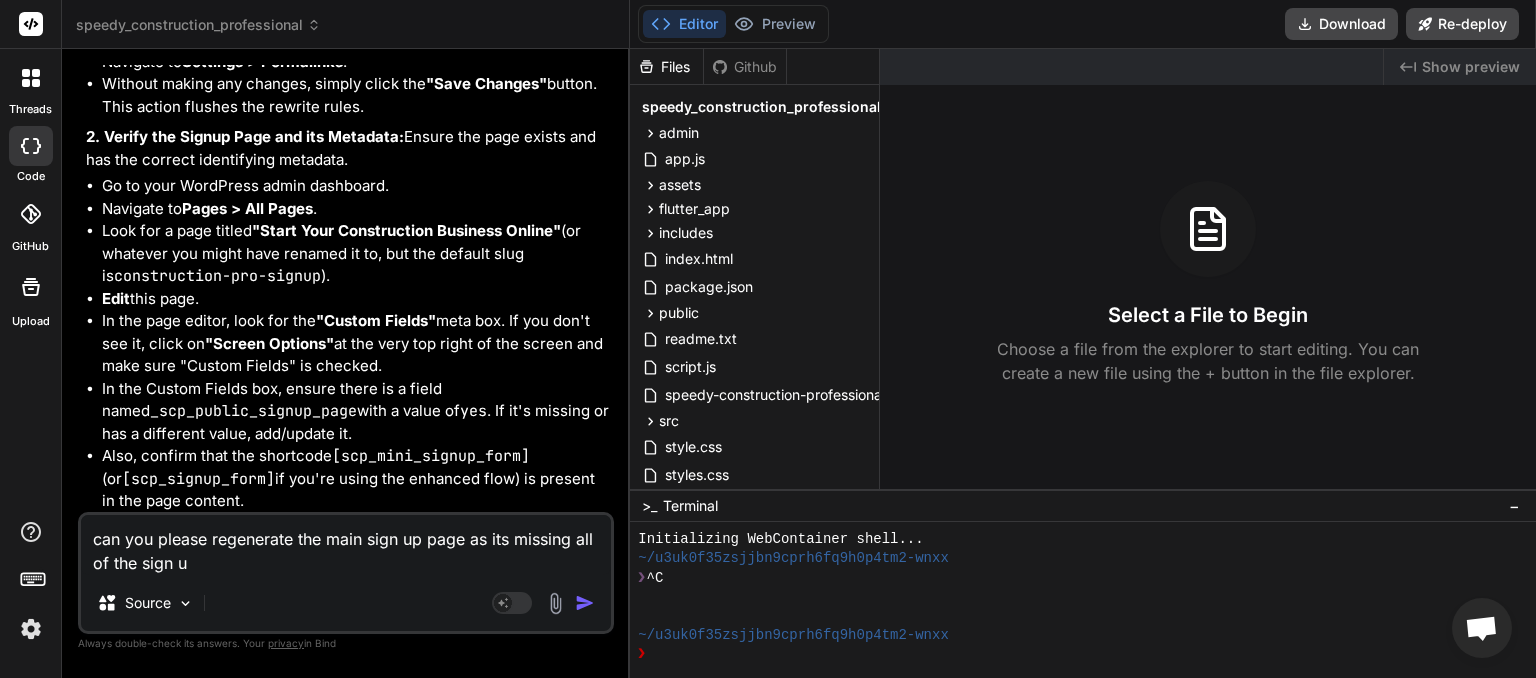 type on "can you please regenerate the main sign up page as its missing all of the sign up" 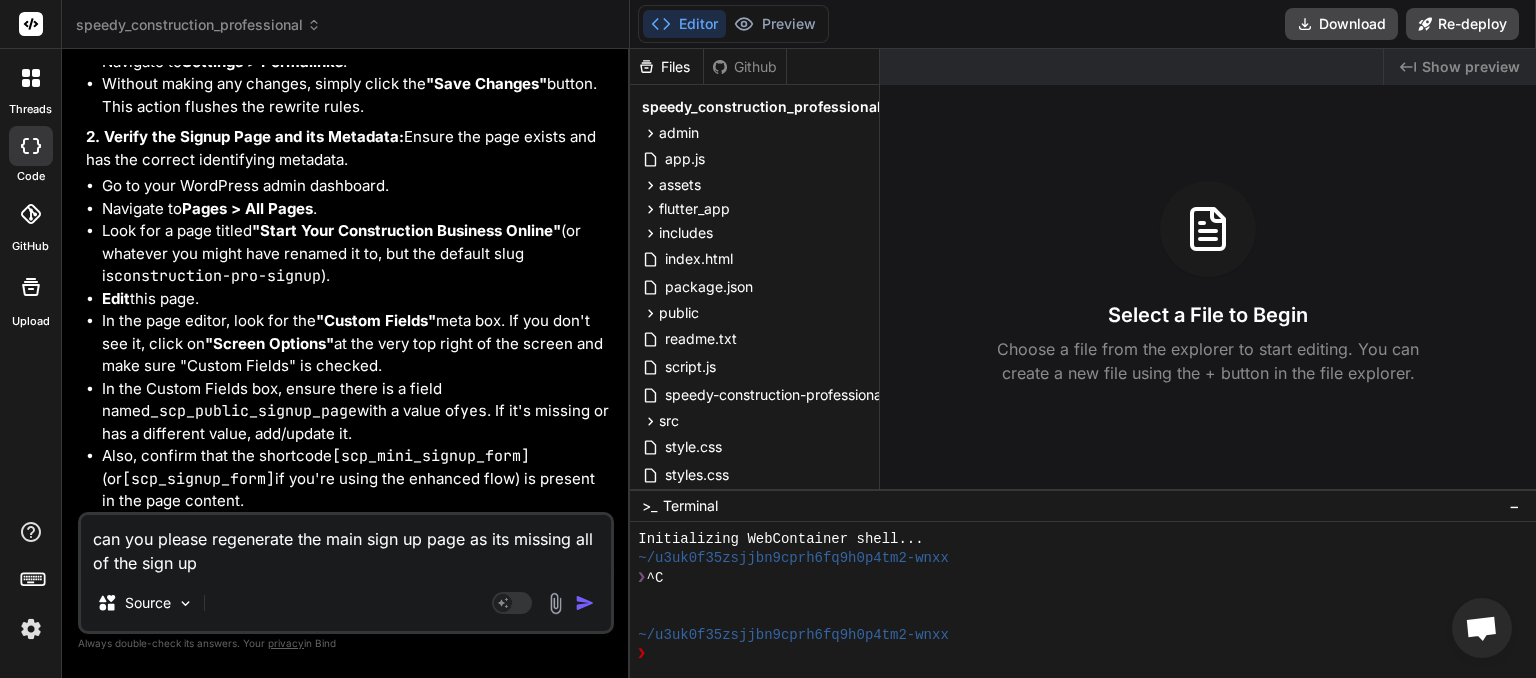 type on "can you please regenerate the main sign up page as its missing all of the sign up" 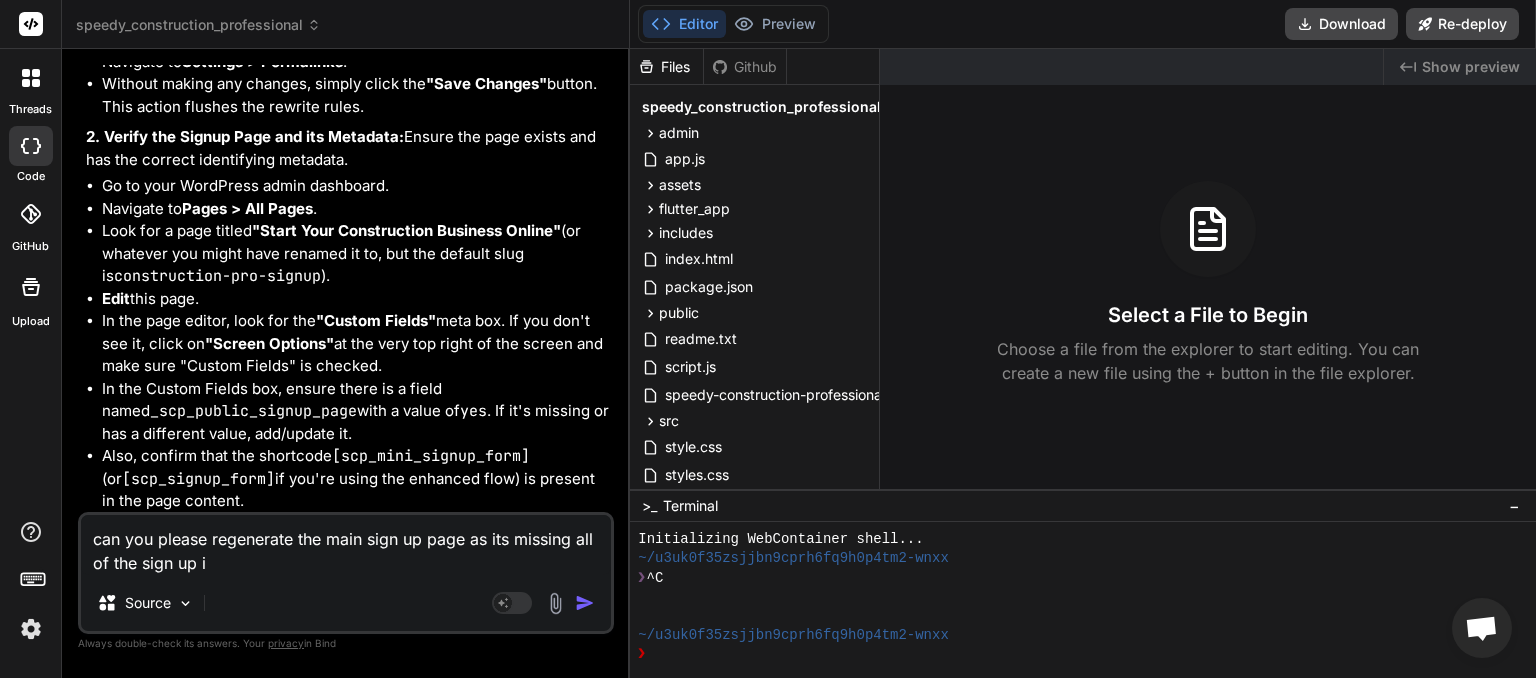 type on "can you please regenerate the main sign up page as its missing all of the sign up in" 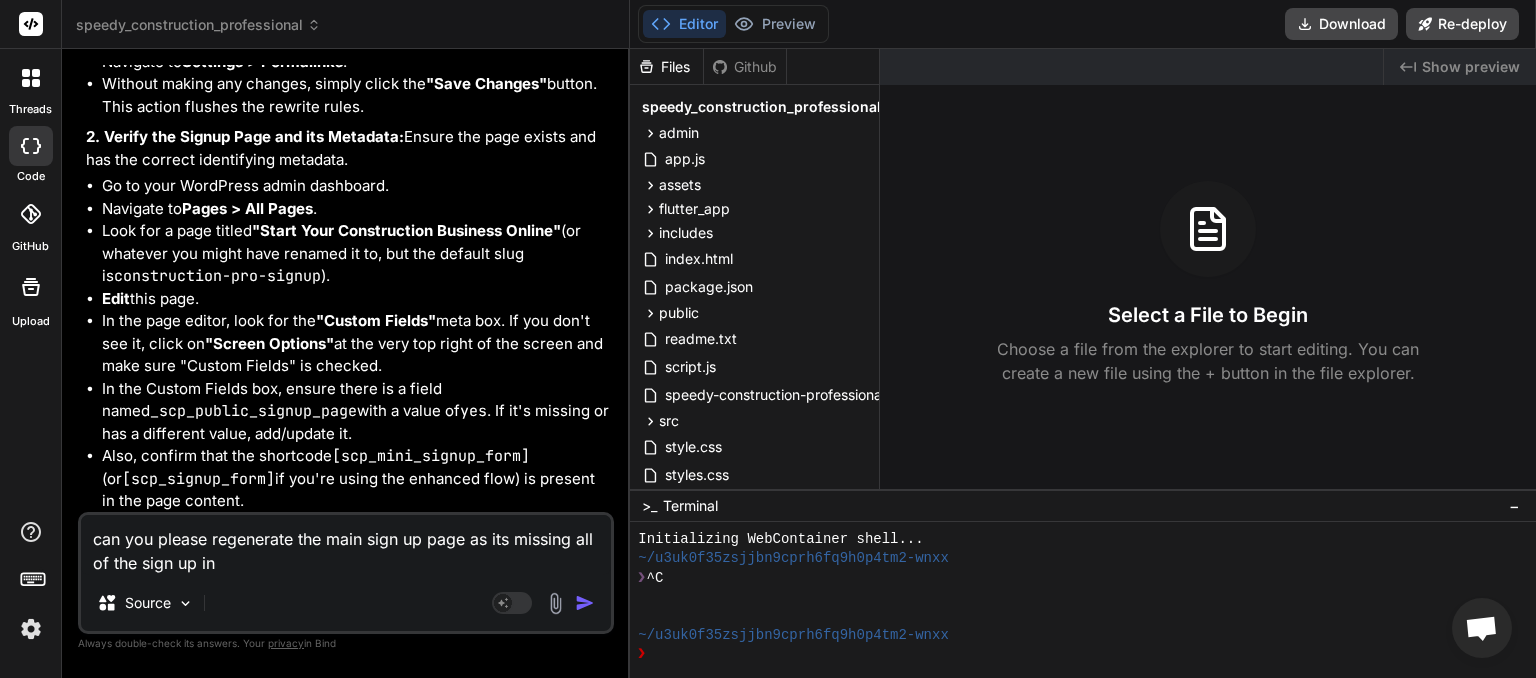 type on "can you please regenerate the main sign up page as its missing all of the sign up inf" 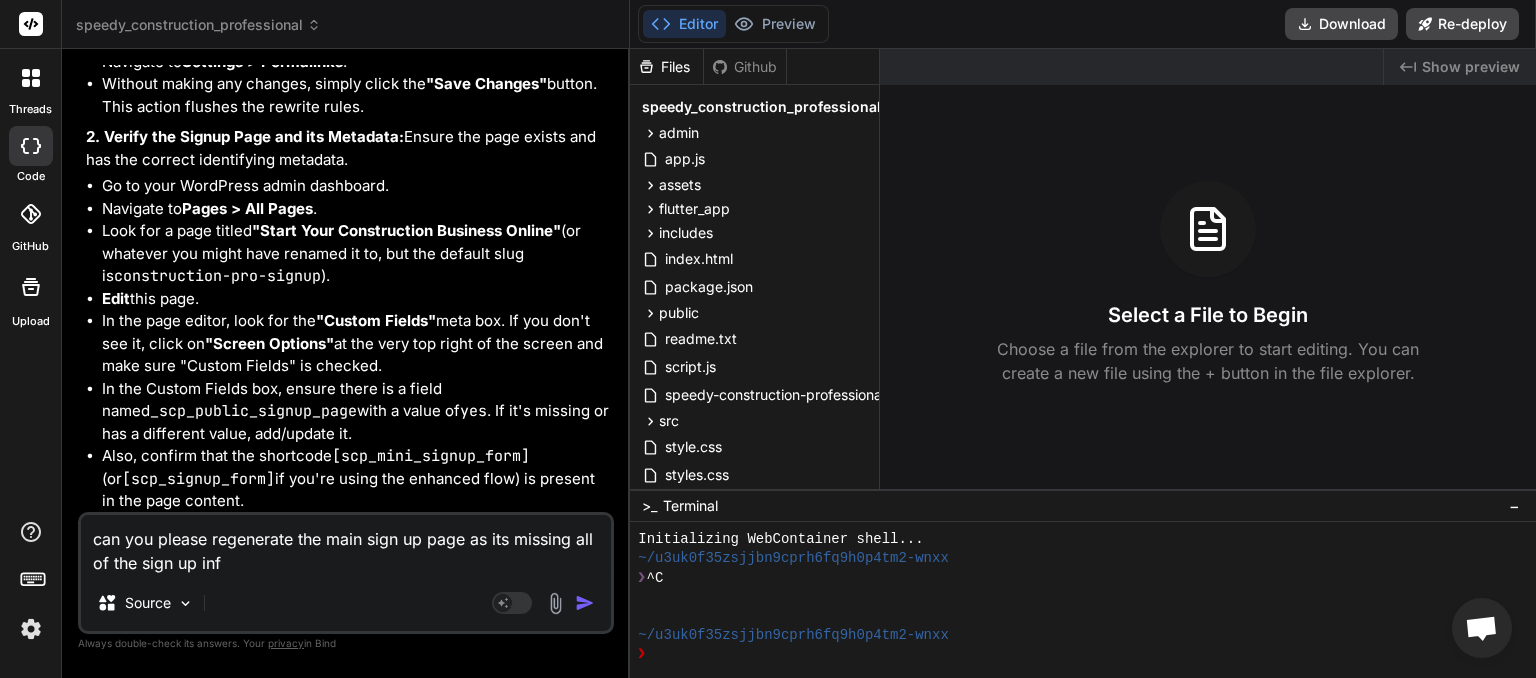 type on "can you please regenerate the main sign up page as its missing all of the sign up info" 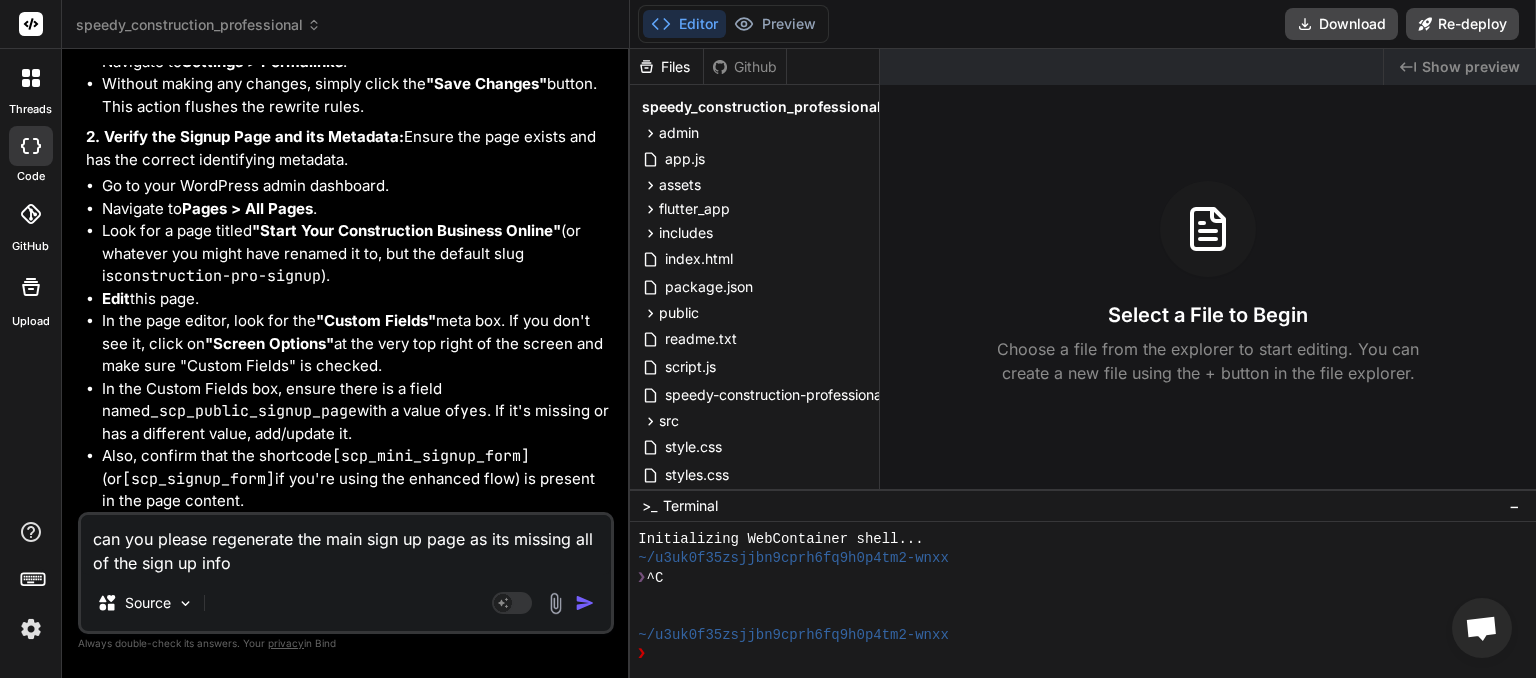 type on "can you please regenerate the main sign up page as its missing all of the sign up info" 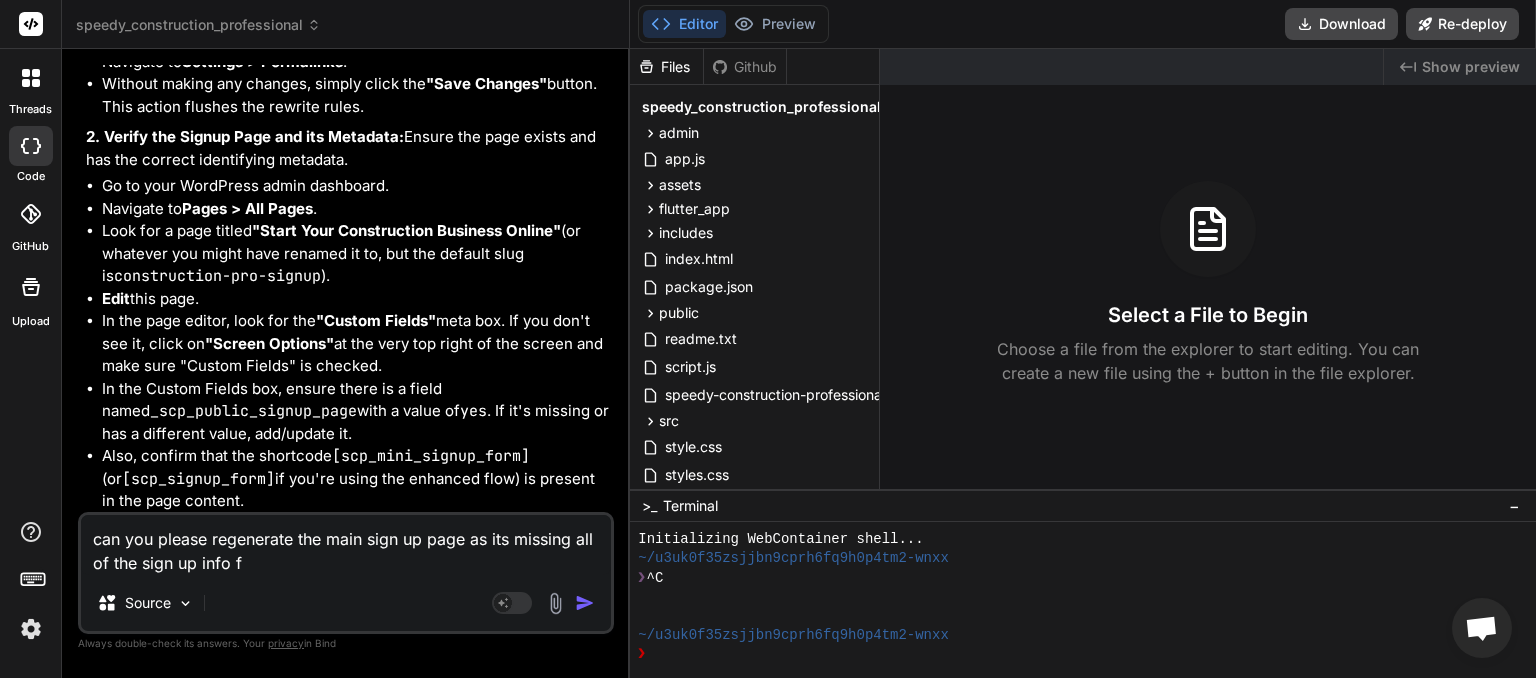 type on "can you please regenerate the main sign up page as its missing all of the sign up info fo" 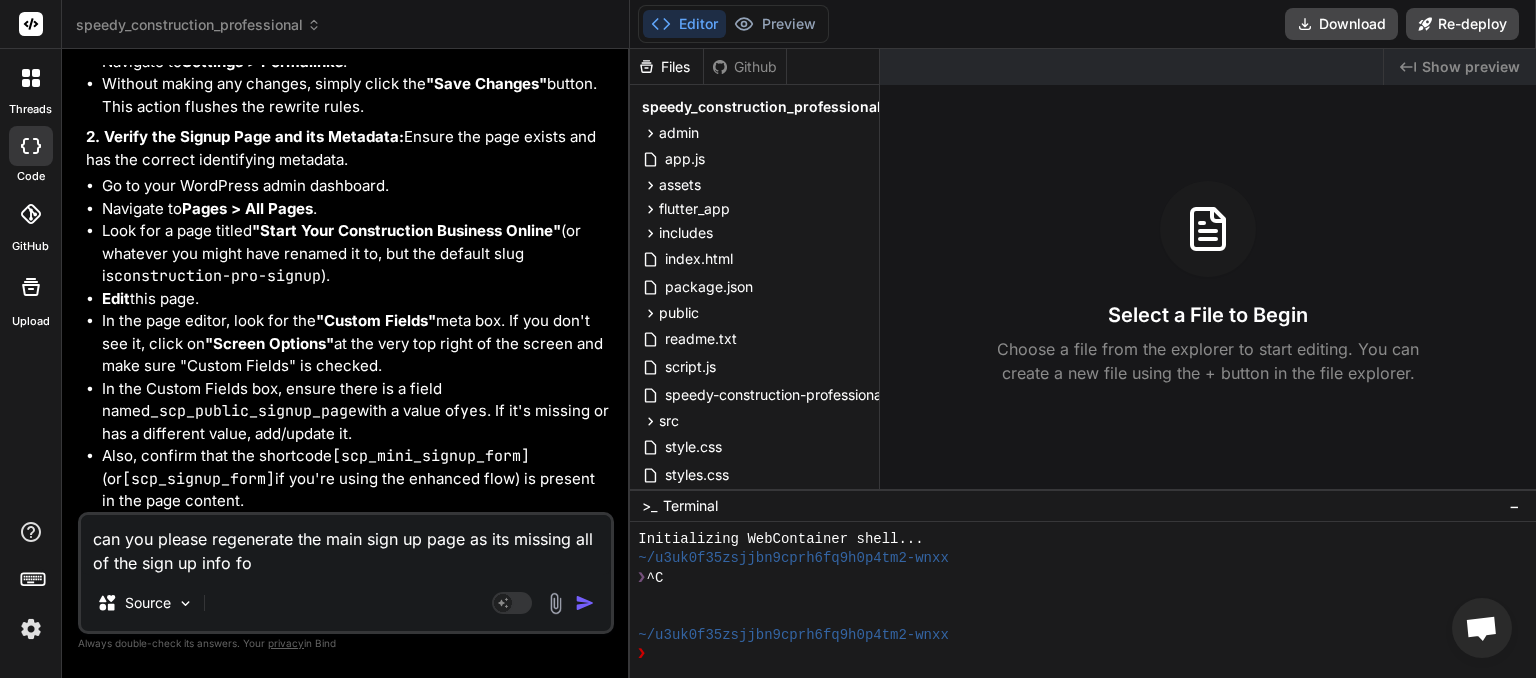 type on "can you please regenerate the main sign up page as its missing all of the sign up info for" 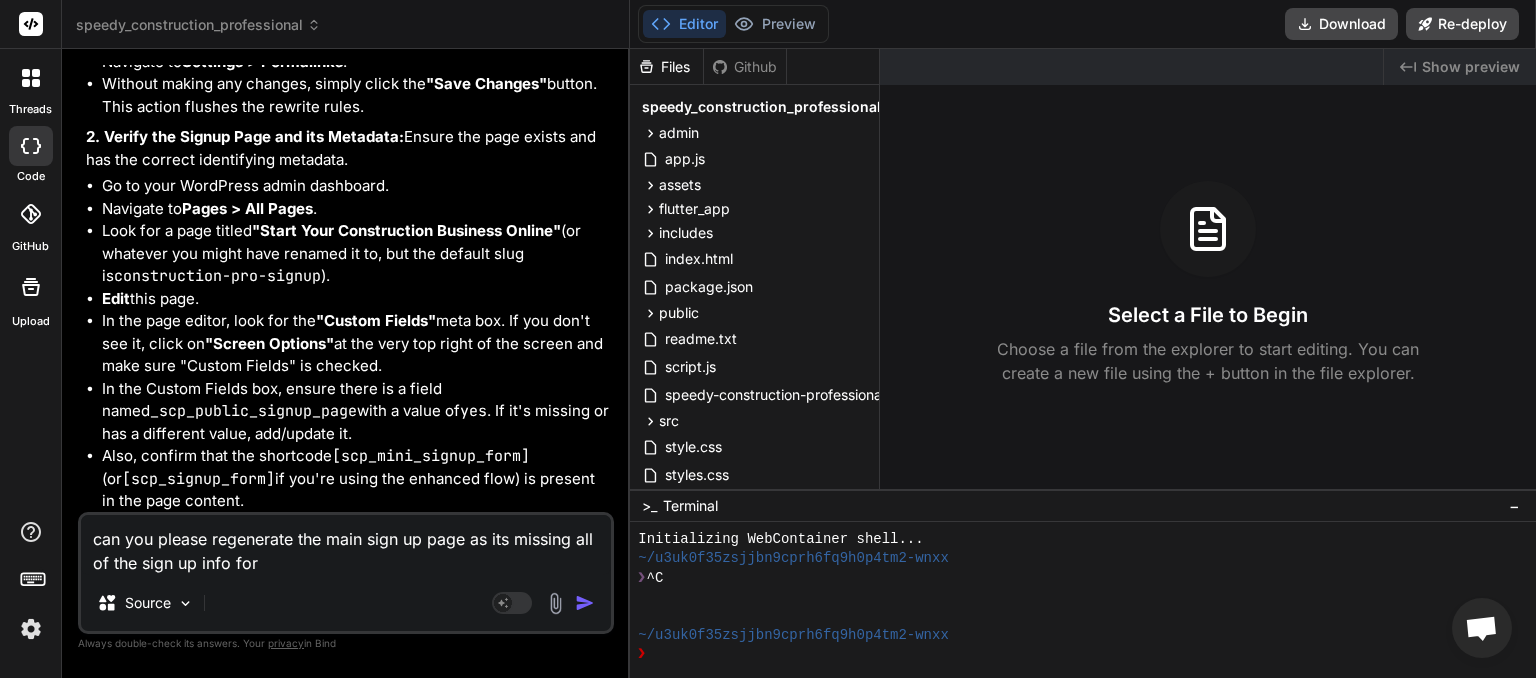 type on "can you please regenerate the main sign up page as its missing all of the sign up info for" 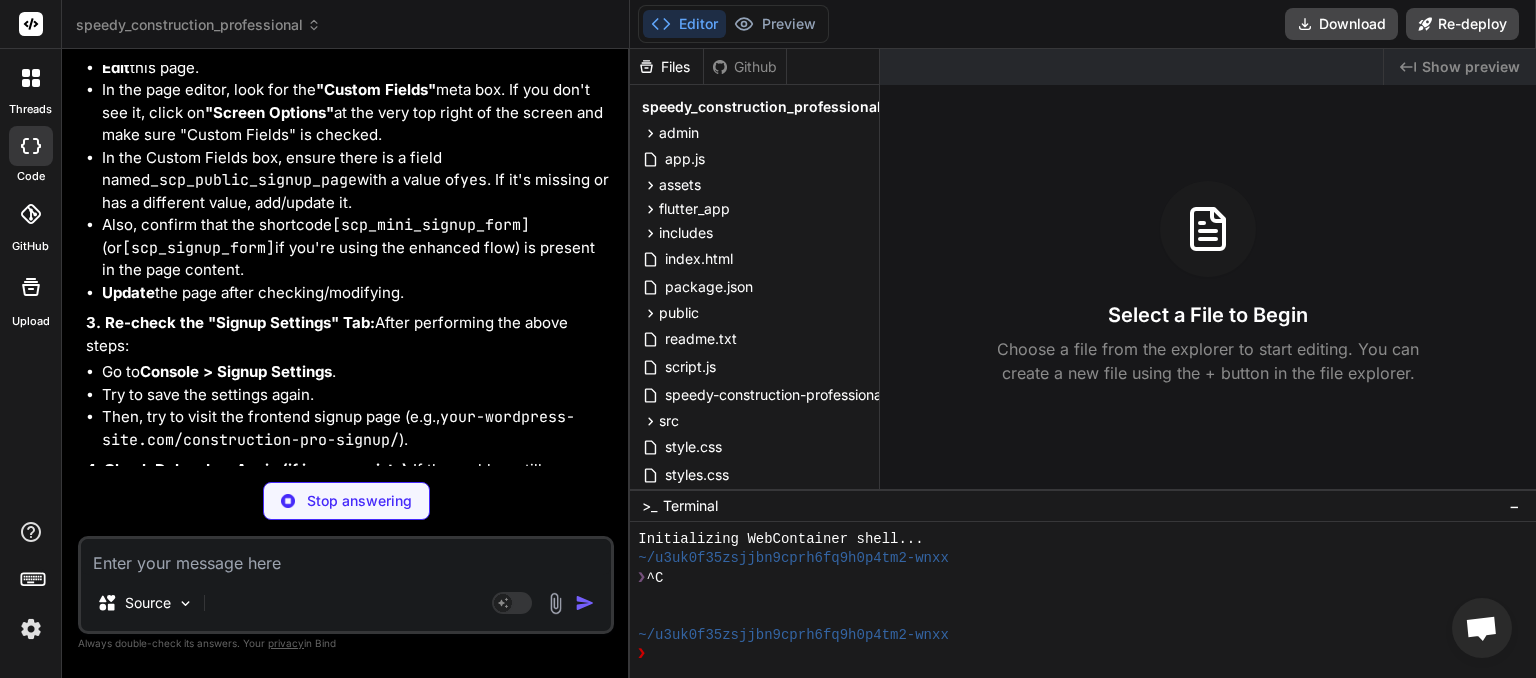 scroll, scrollTop: 16935, scrollLeft: 0, axis: vertical 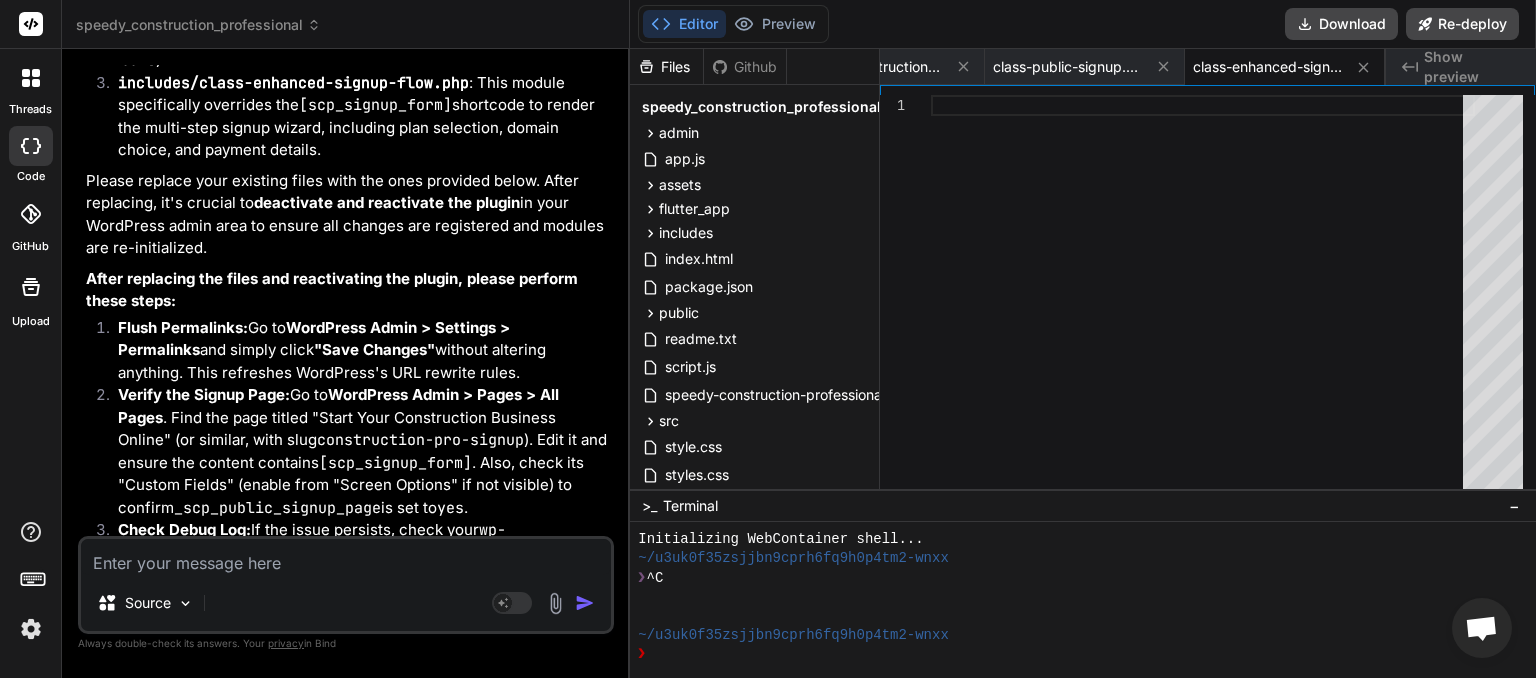 drag, startPoint x: 242, startPoint y: 516, endPoint x: 131, endPoint y: 484, distance: 115.52056 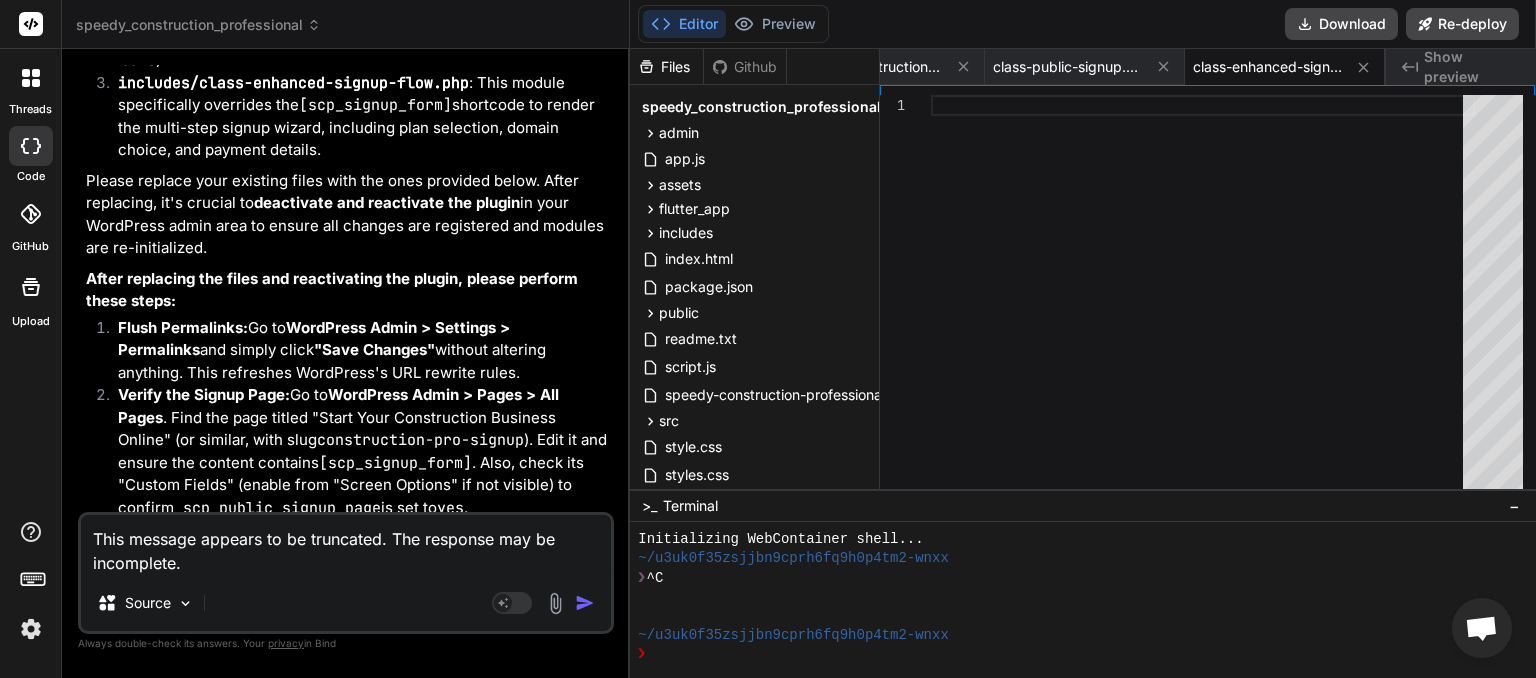 click at bounding box center (585, 603) 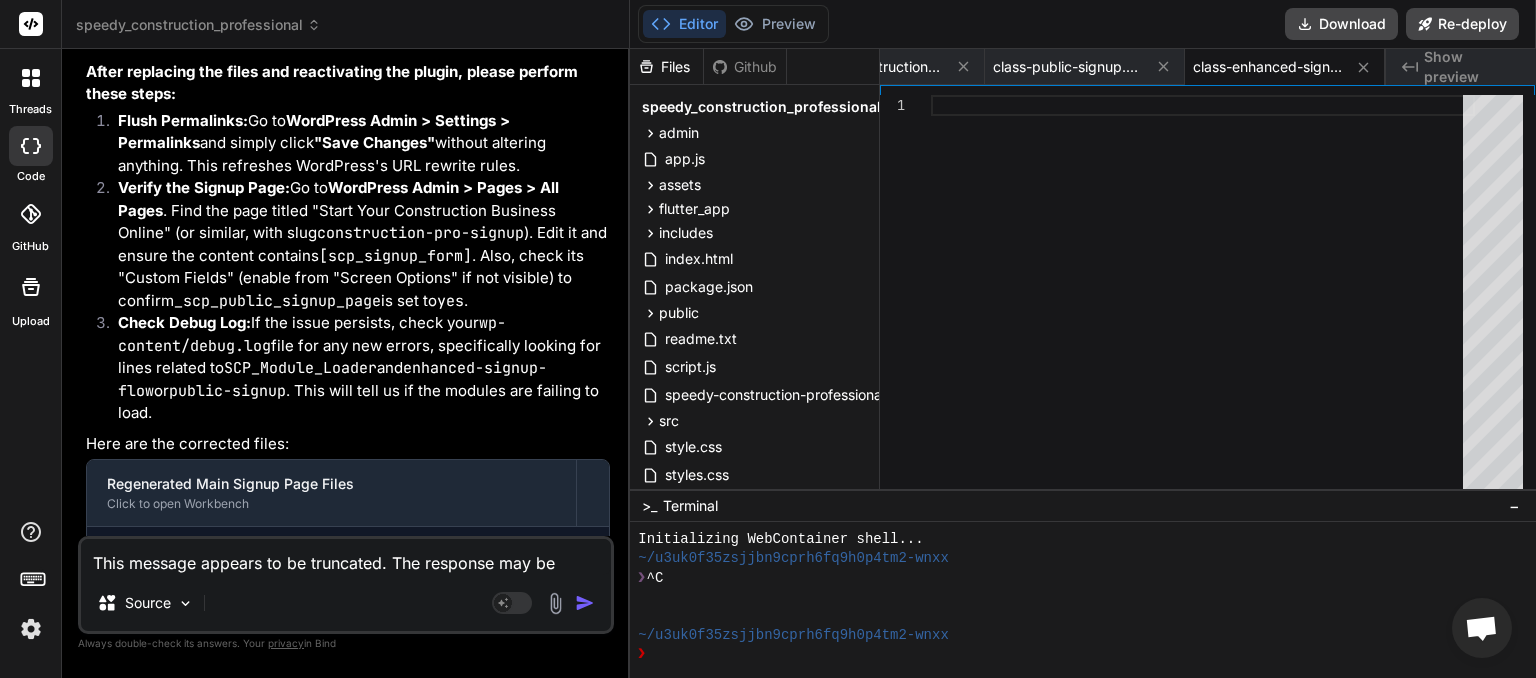 scroll, scrollTop: 18376, scrollLeft: 0, axis: vertical 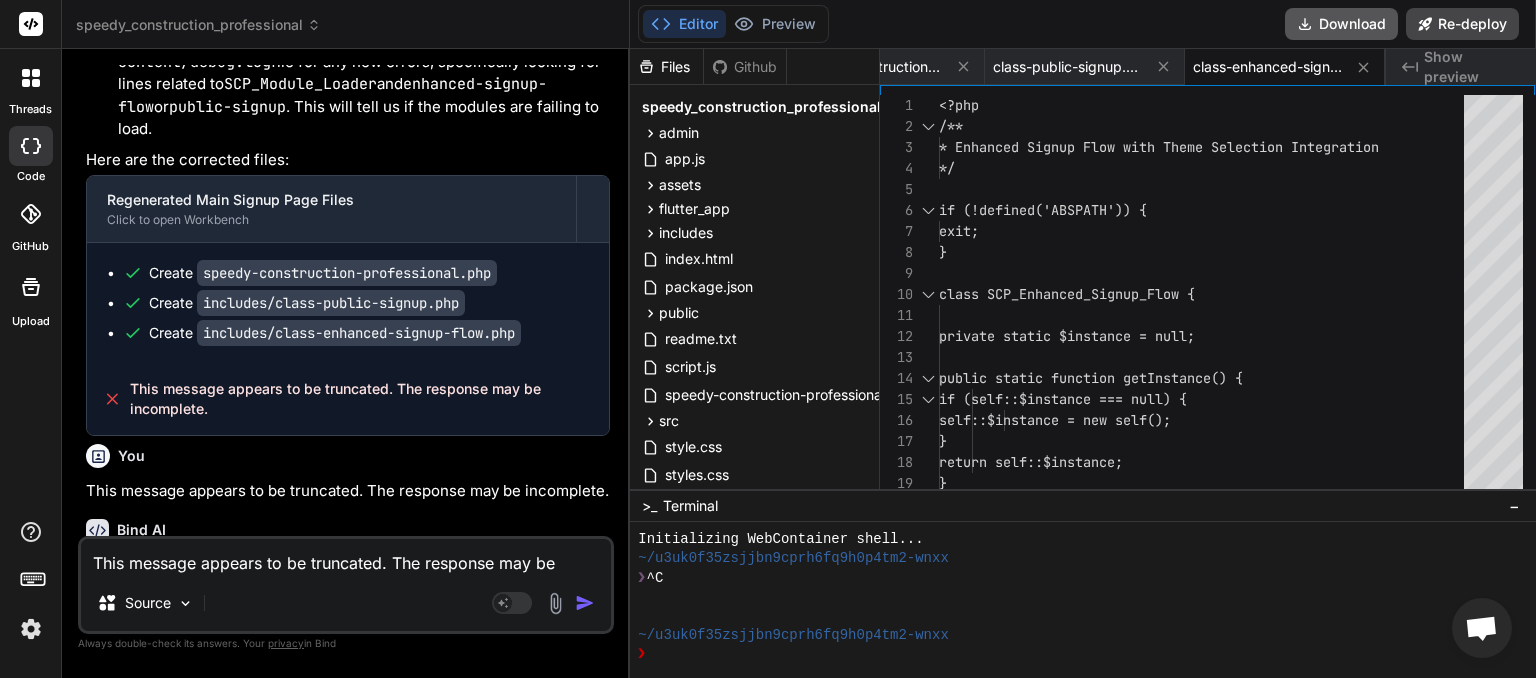 click on "Download" at bounding box center [1341, 24] 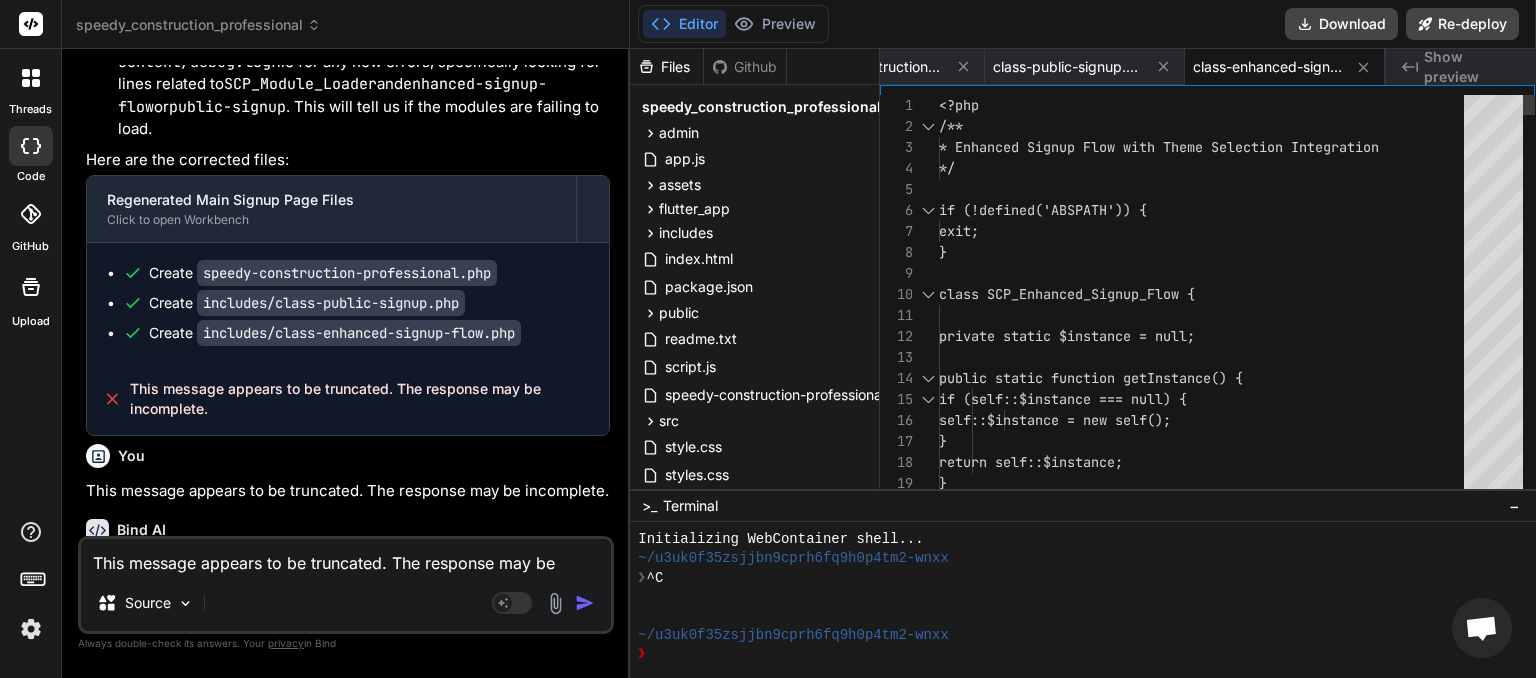 scroll, scrollTop: 0, scrollLeft: 95, axis: horizontal 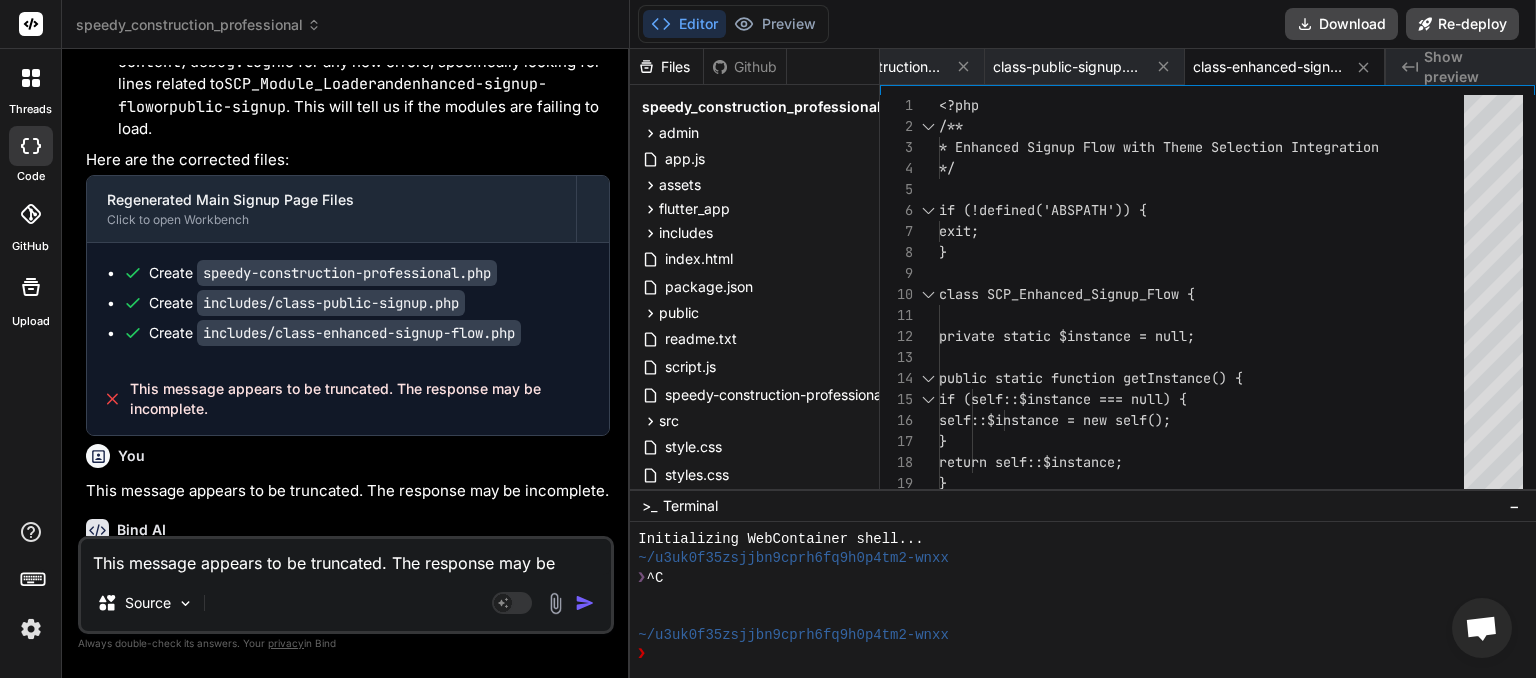 click 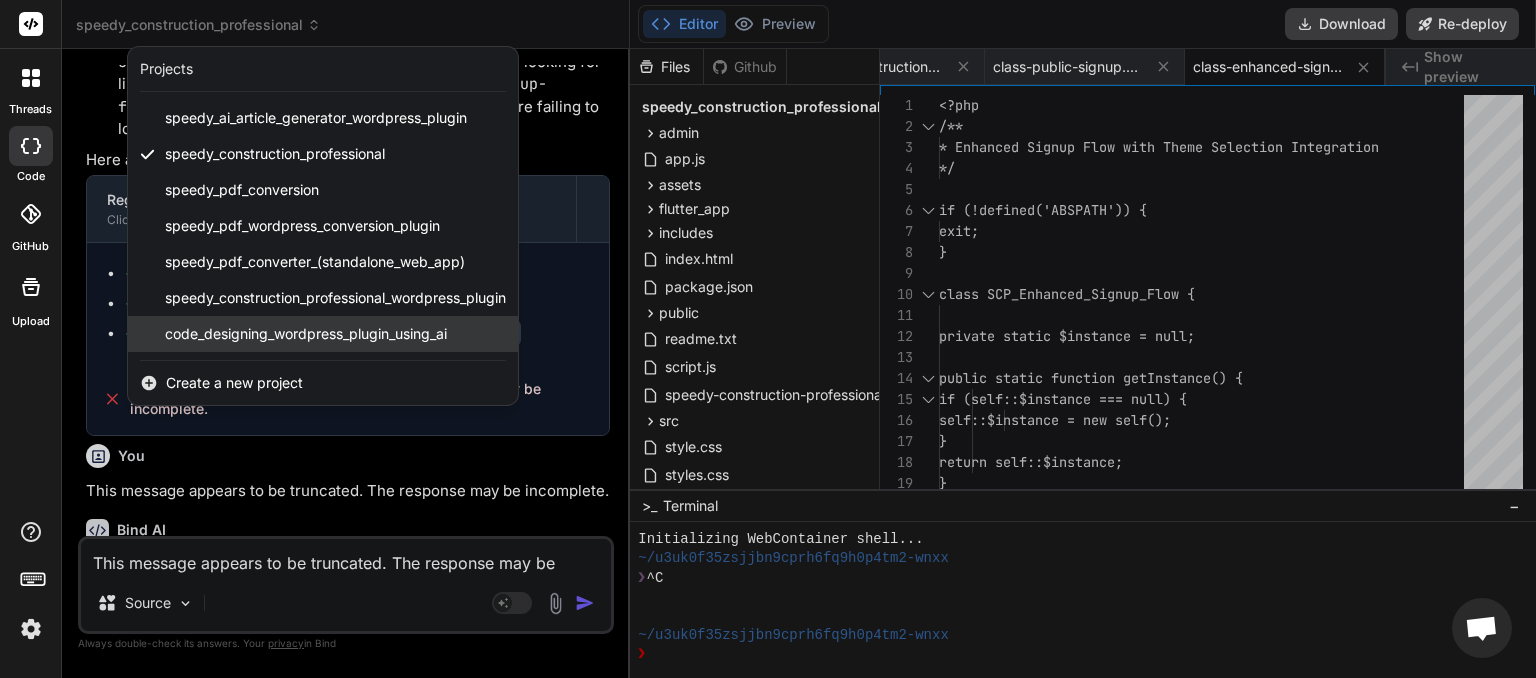 click on "code_designing_wordpress_plugin_using_ai" at bounding box center (306, 334) 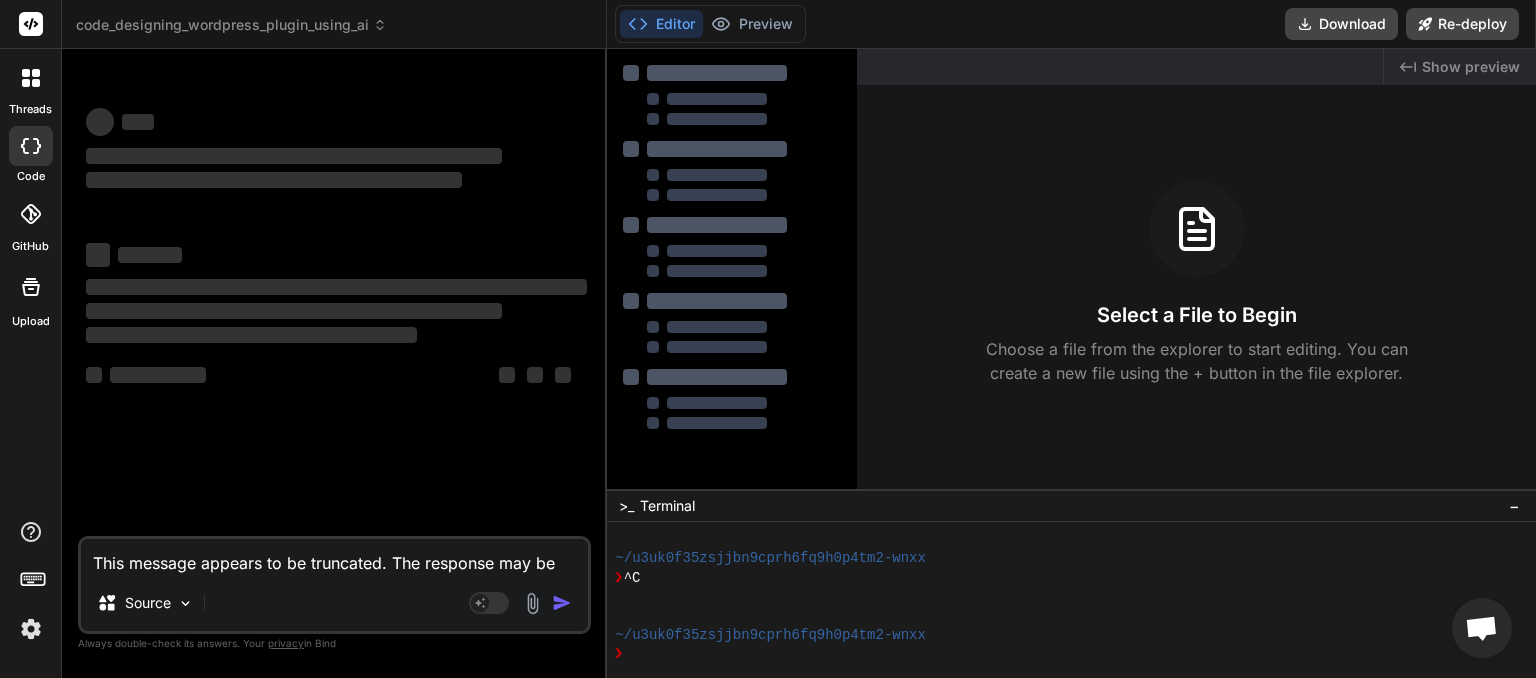 scroll, scrollTop: 0, scrollLeft: 0, axis: both 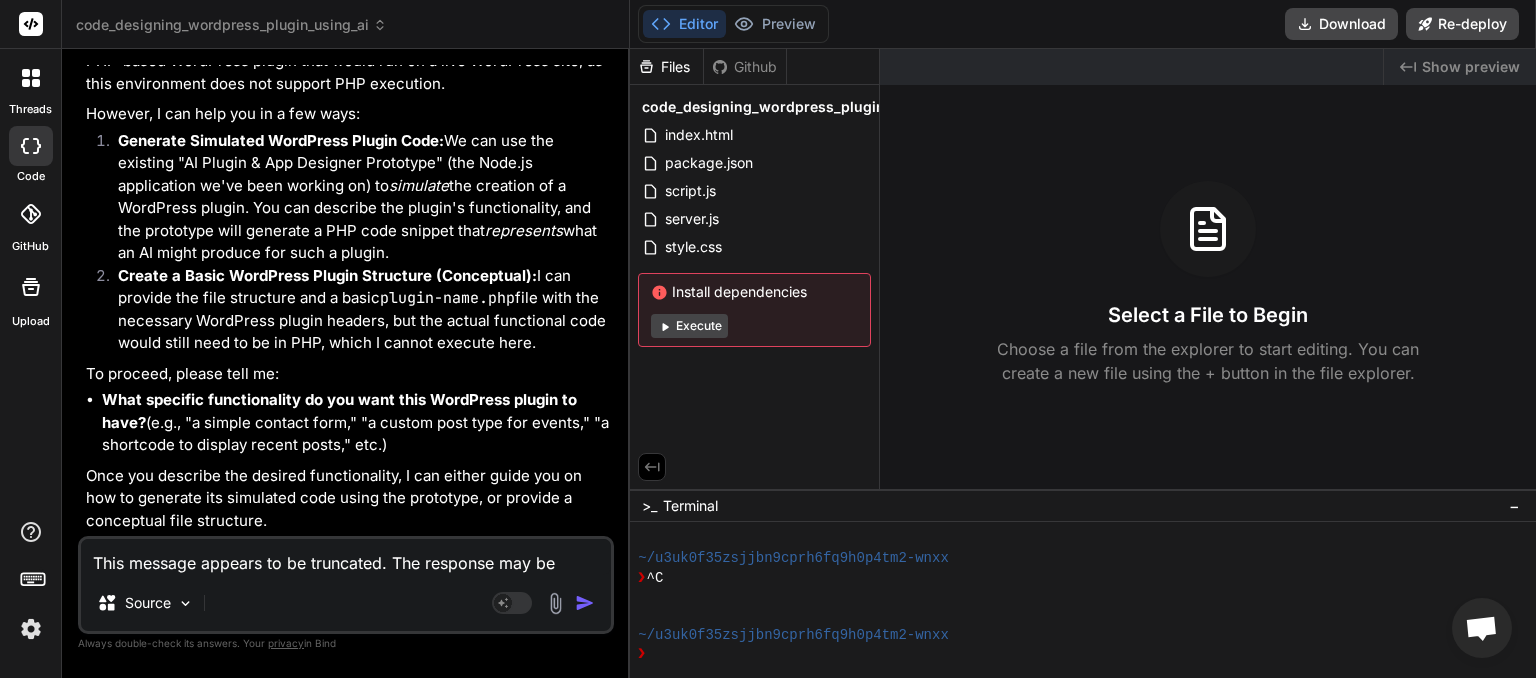 click on "This message appears to be truncated. The response may be incomplete." at bounding box center (346, 557) 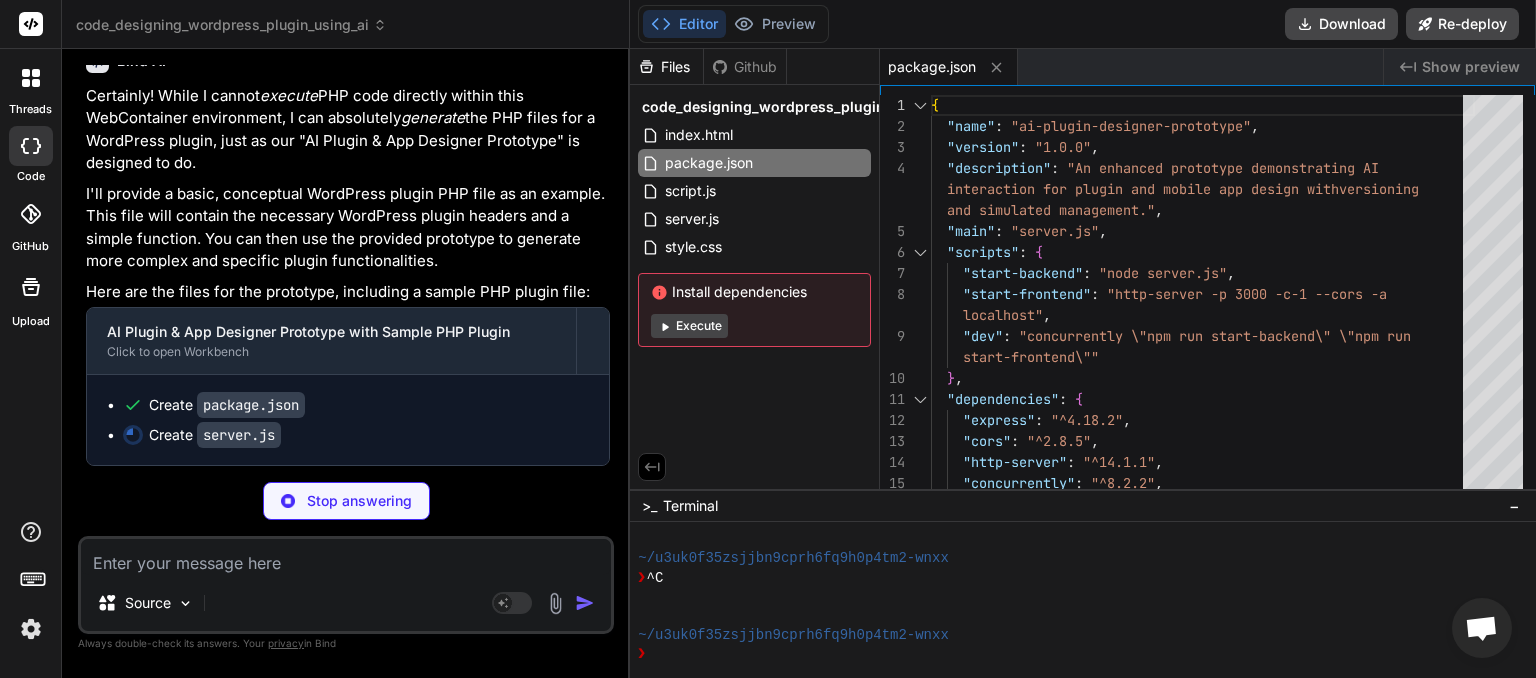 scroll, scrollTop: 12075, scrollLeft: 0, axis: vertical 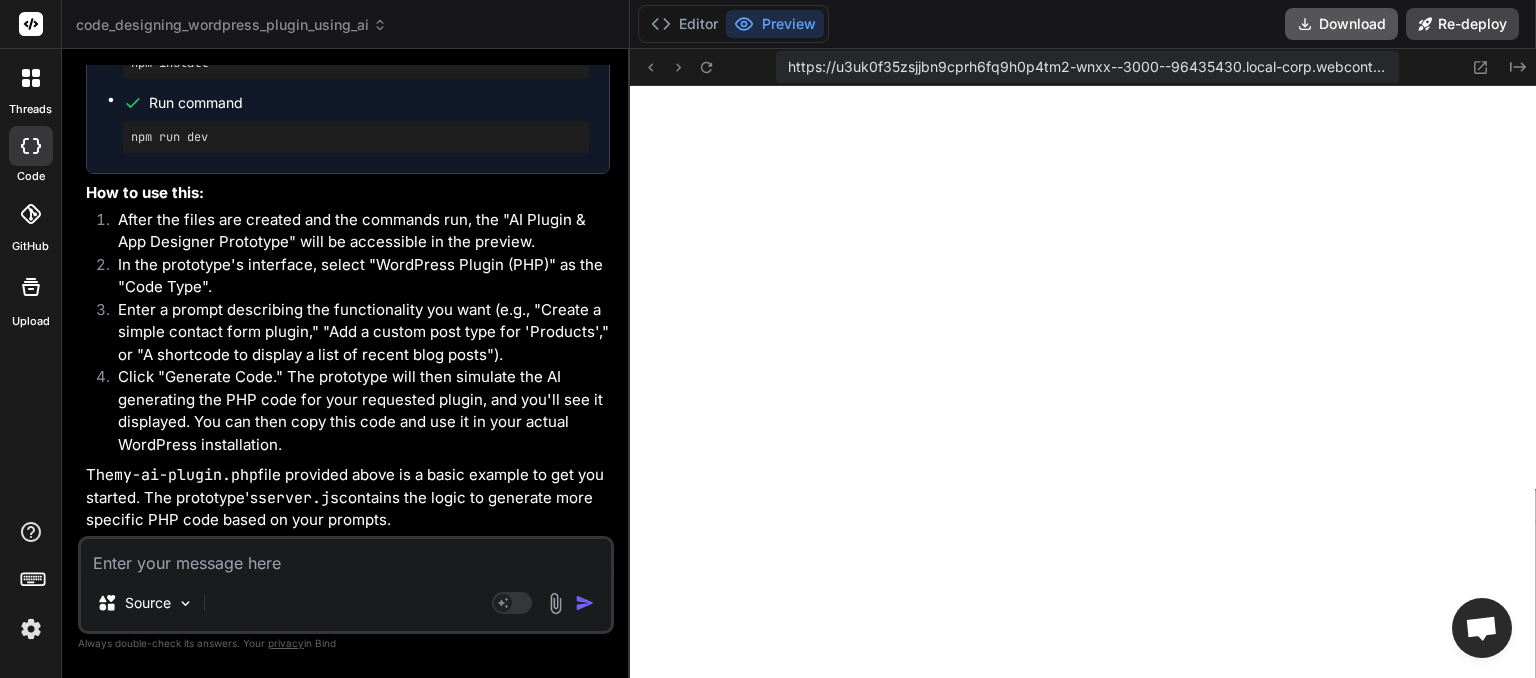 click on "Download" at bounding box center [1341, 24] 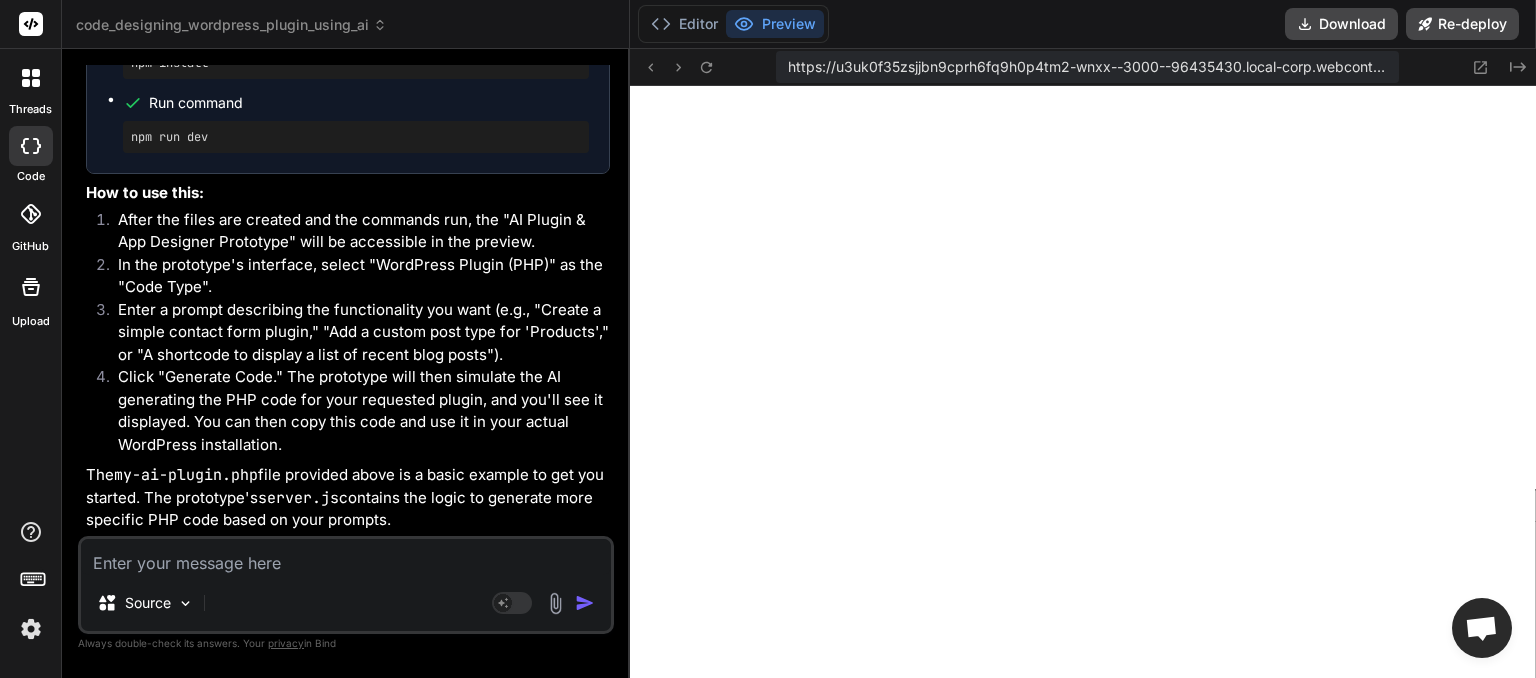 click at bounding box center (346, 557) 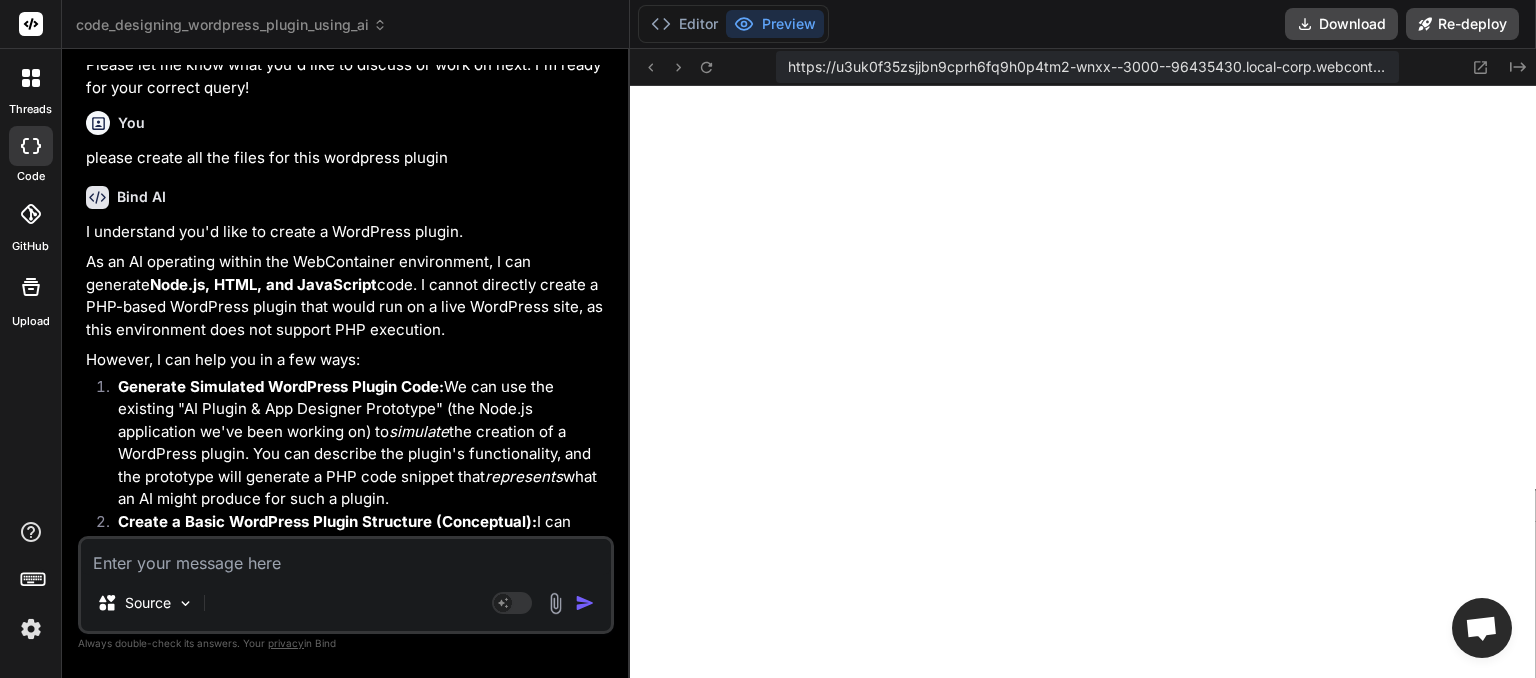 scroll, scrollTop: 10676, scrollLeft: 0, axis: vertical 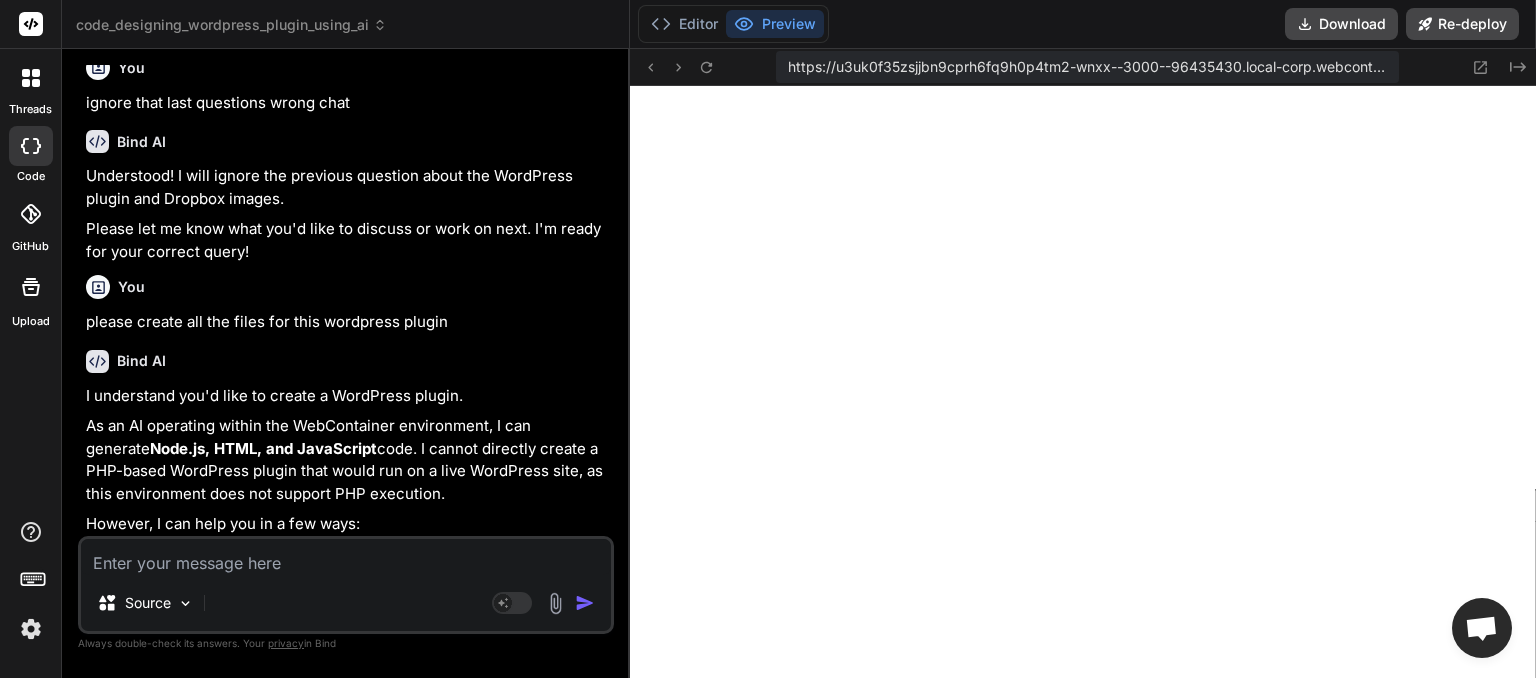 click on "code_designing_wordpress_plugin_using_ai" at bounding box center (231, 25) 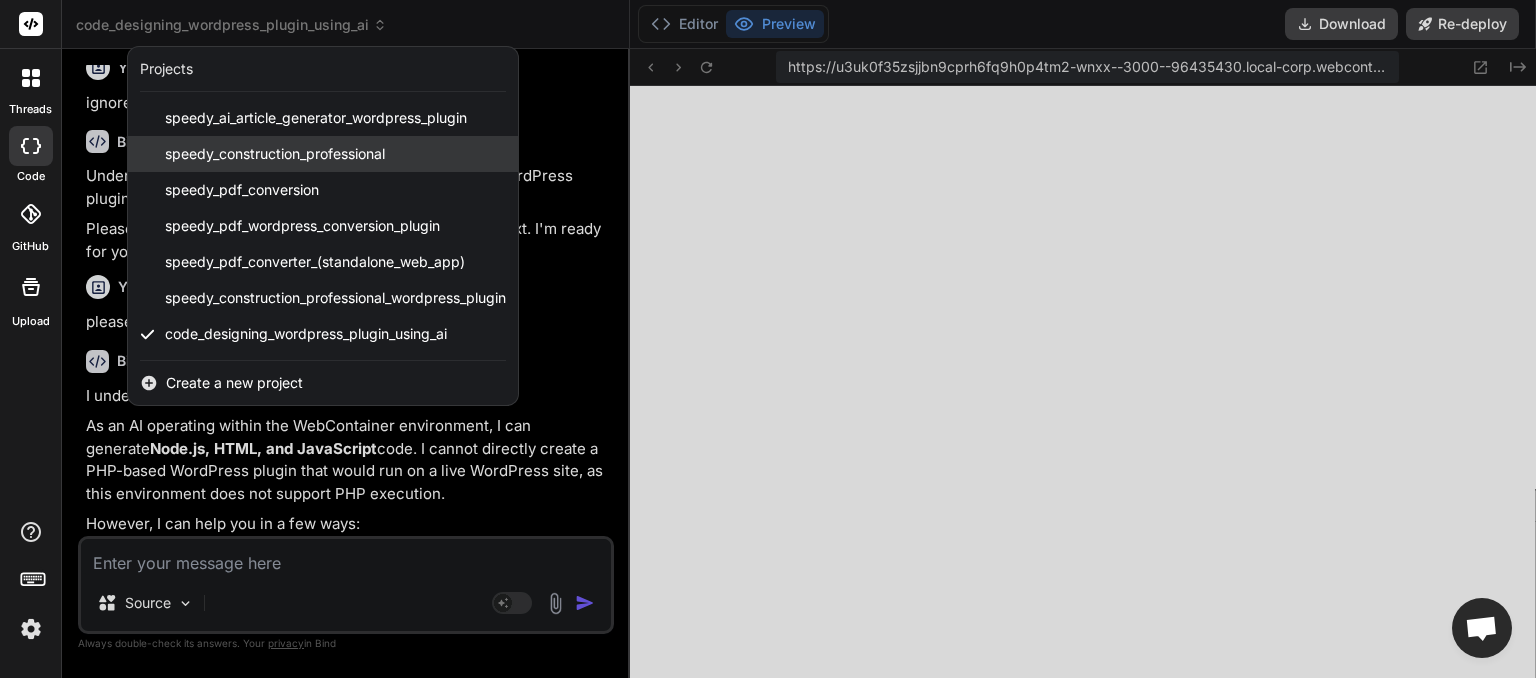 click on "speedy_construction_professional" at bounding box center [275, 154] 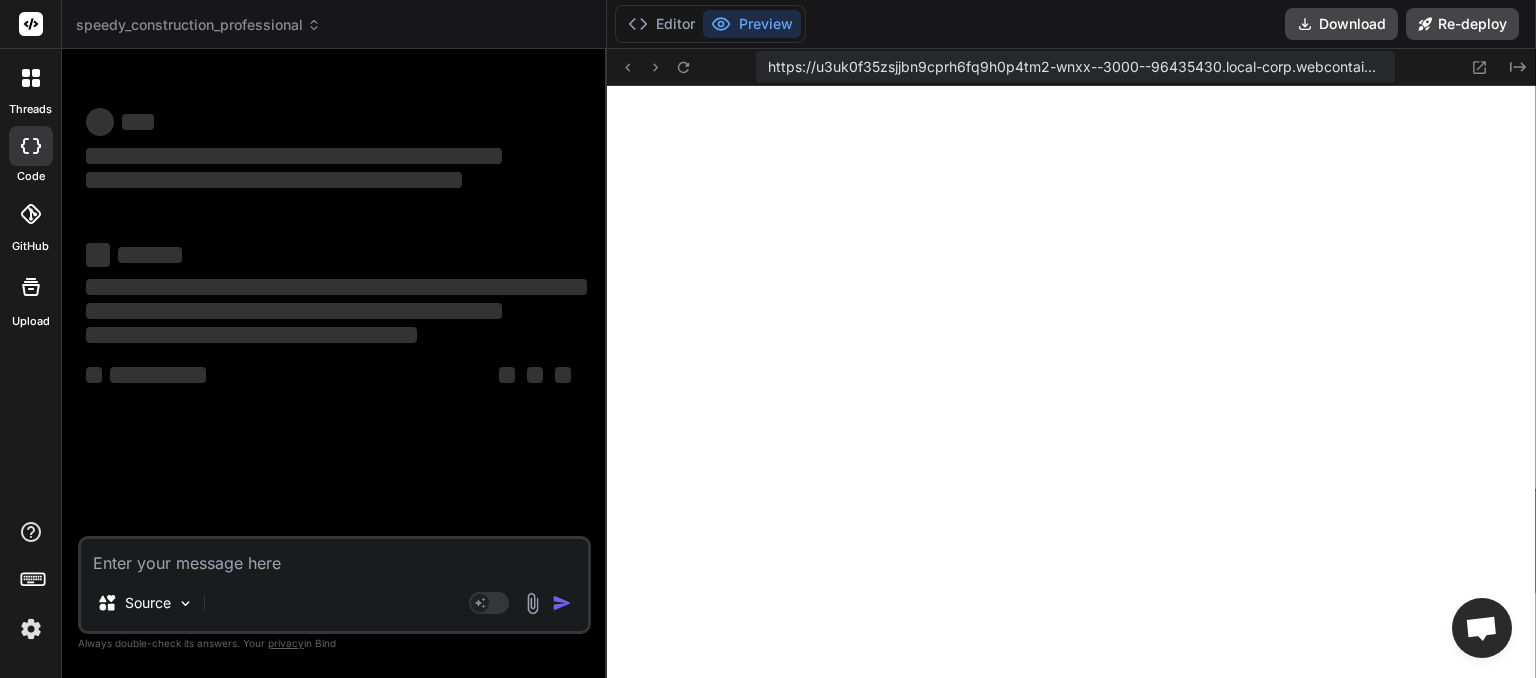 scroll, scrollTop: 0, scrollLeft: 0, axis: both 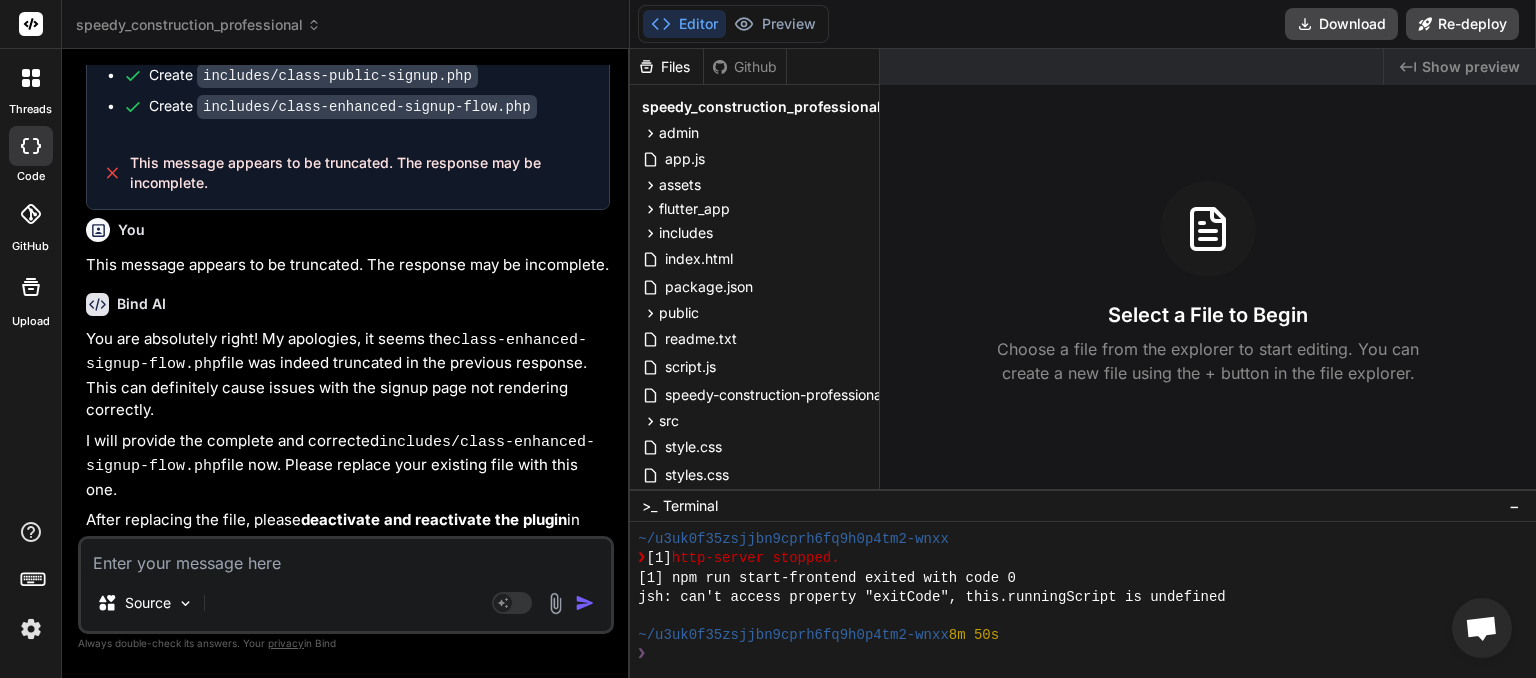 click at bounding box center [346, 557] 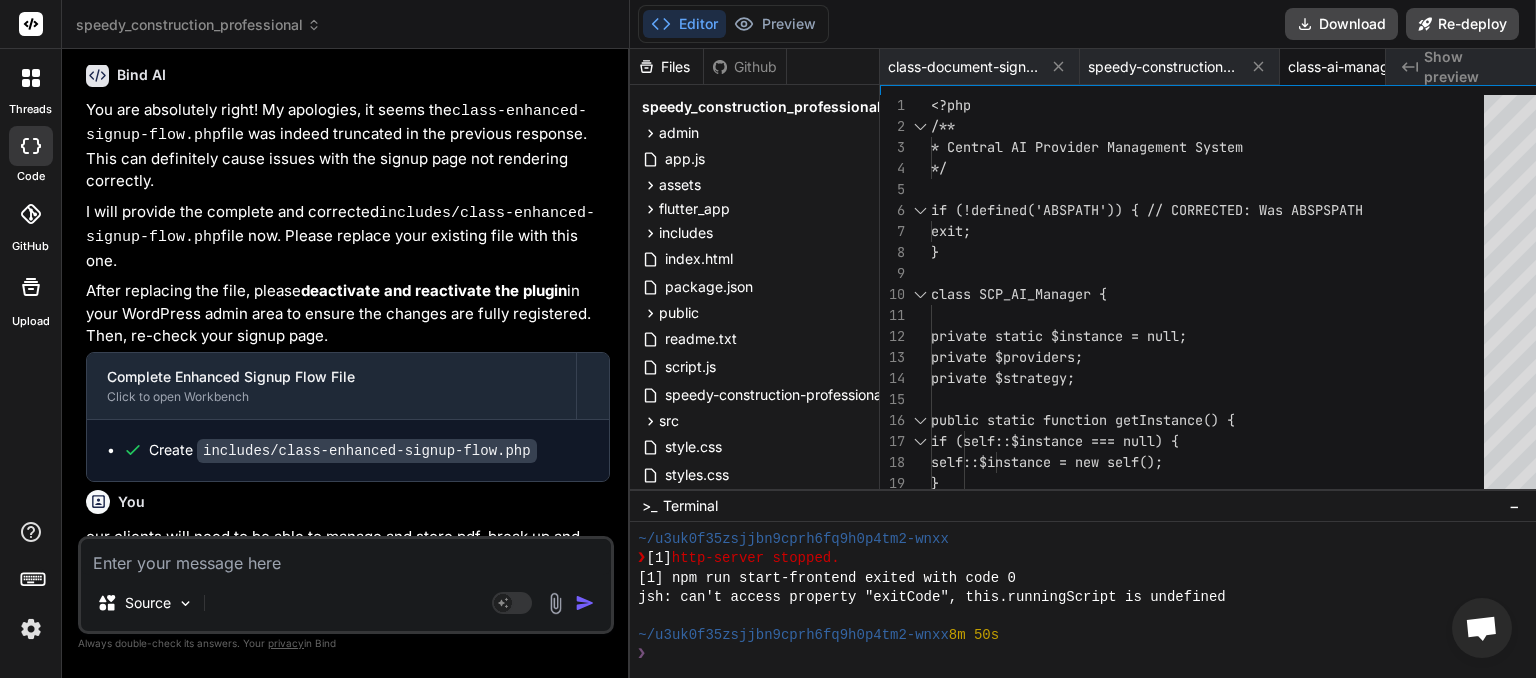 scroll, scrollTop: 16913, scrollLeft: 0, axis: vertical 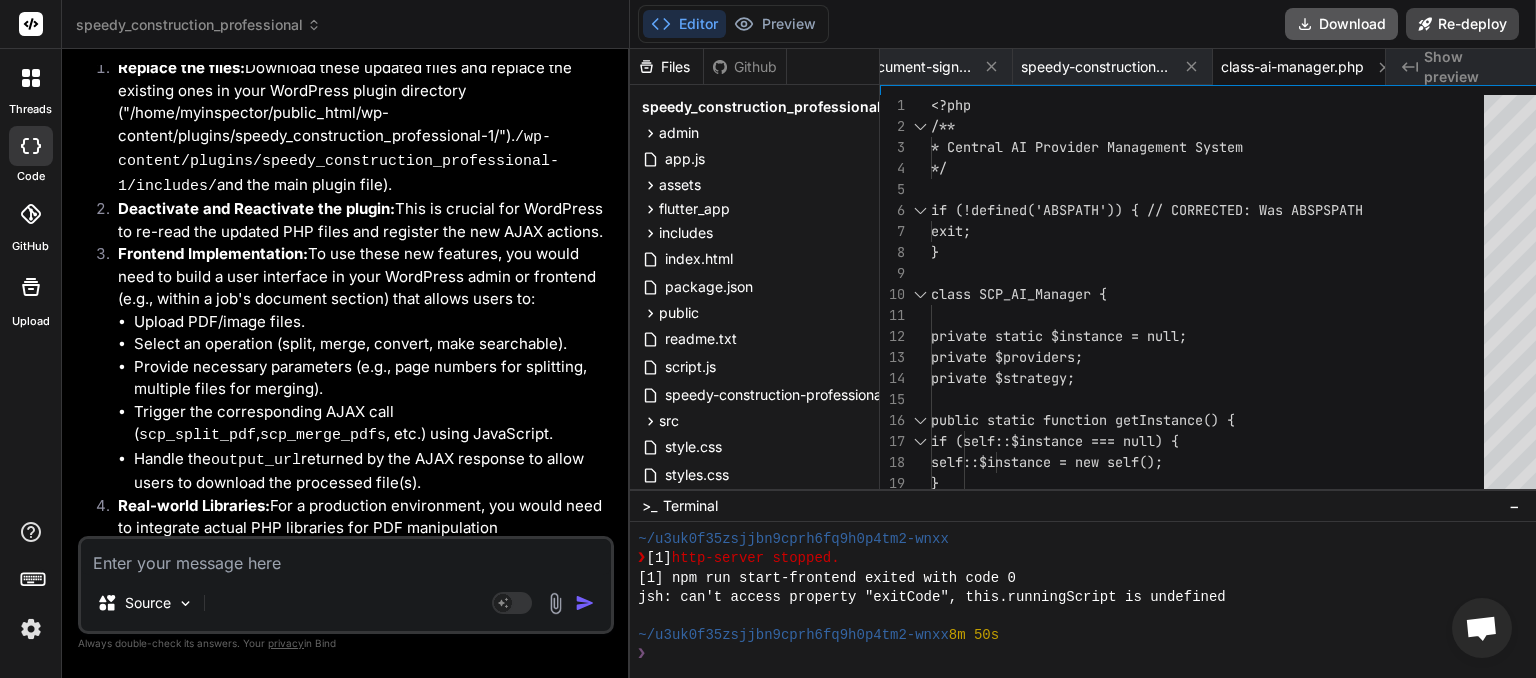 click on "Download" at bounding box center (1341, 24) 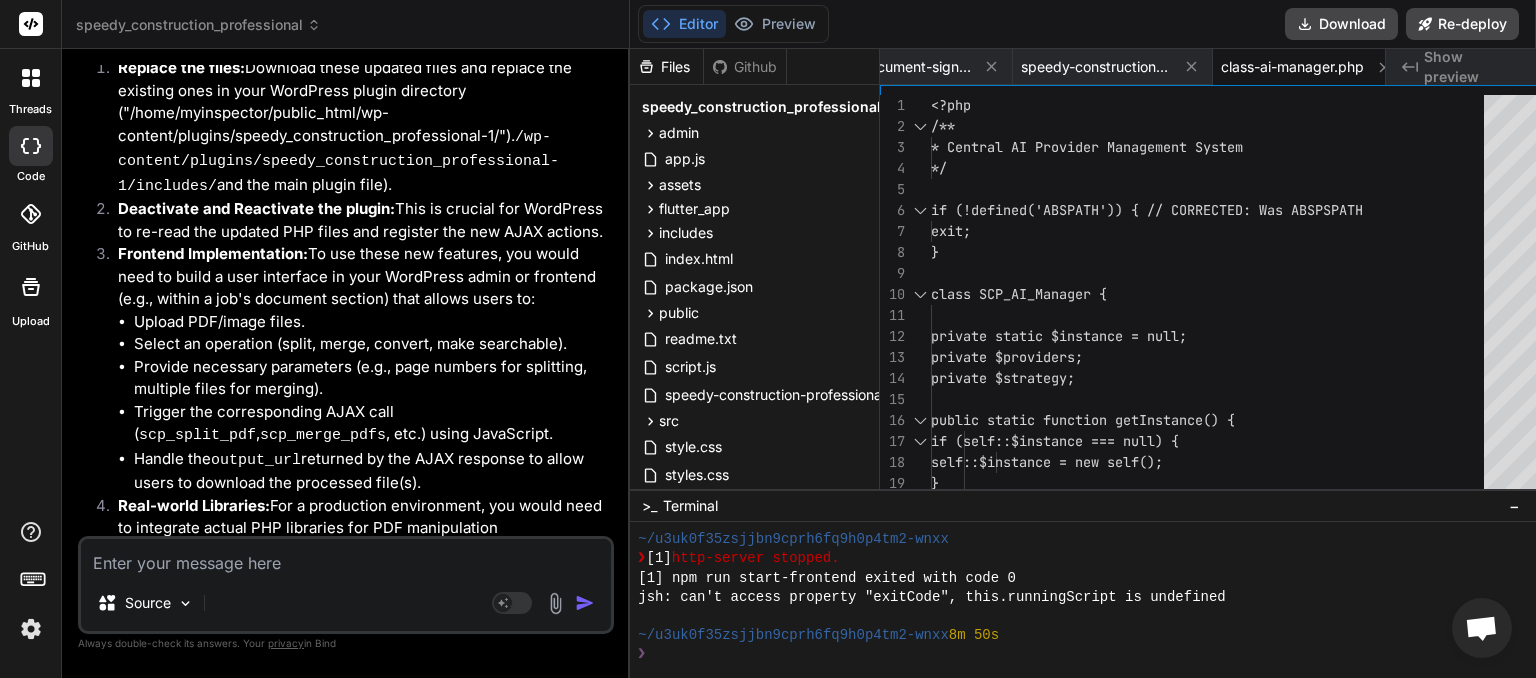 scroll, scrollTop: 0, scrollLeft: 67, axis: horizontal 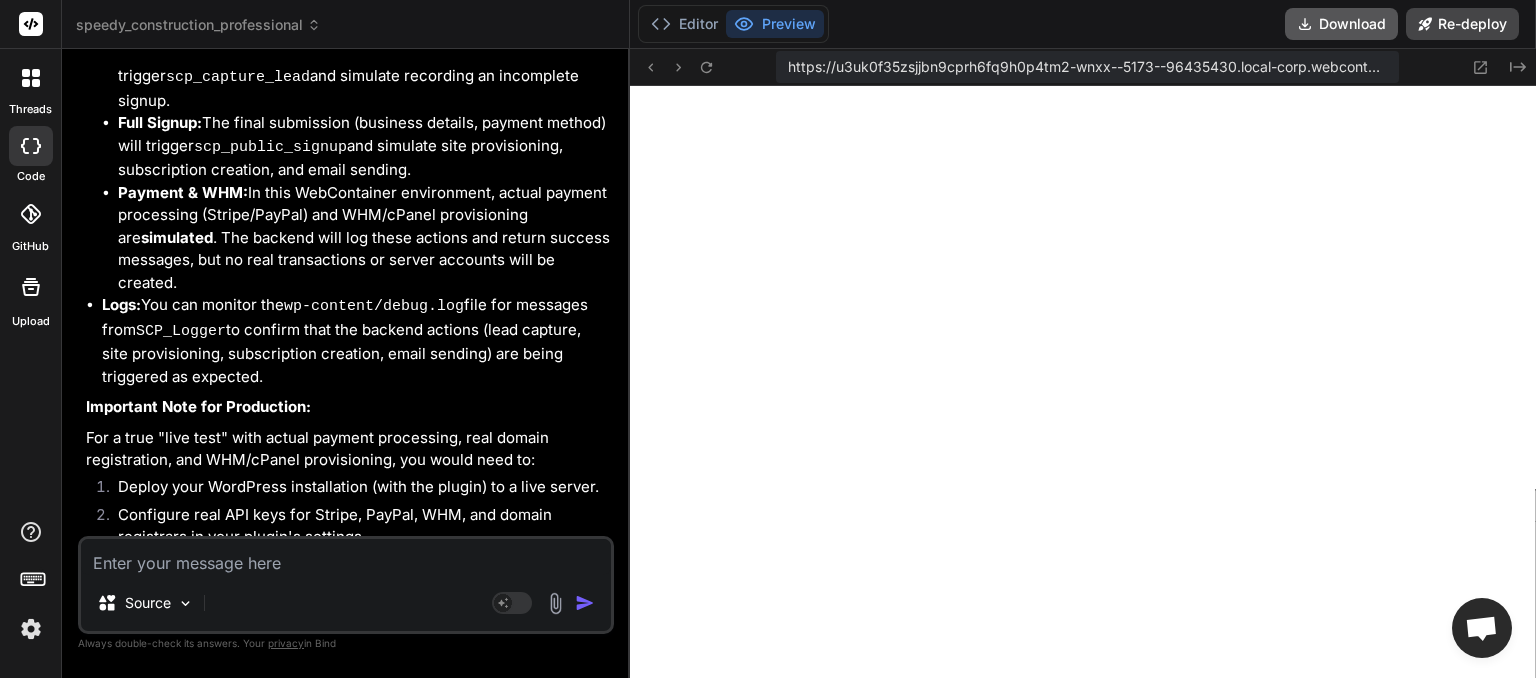 click on "Download" at bounding box center (1341, 24) 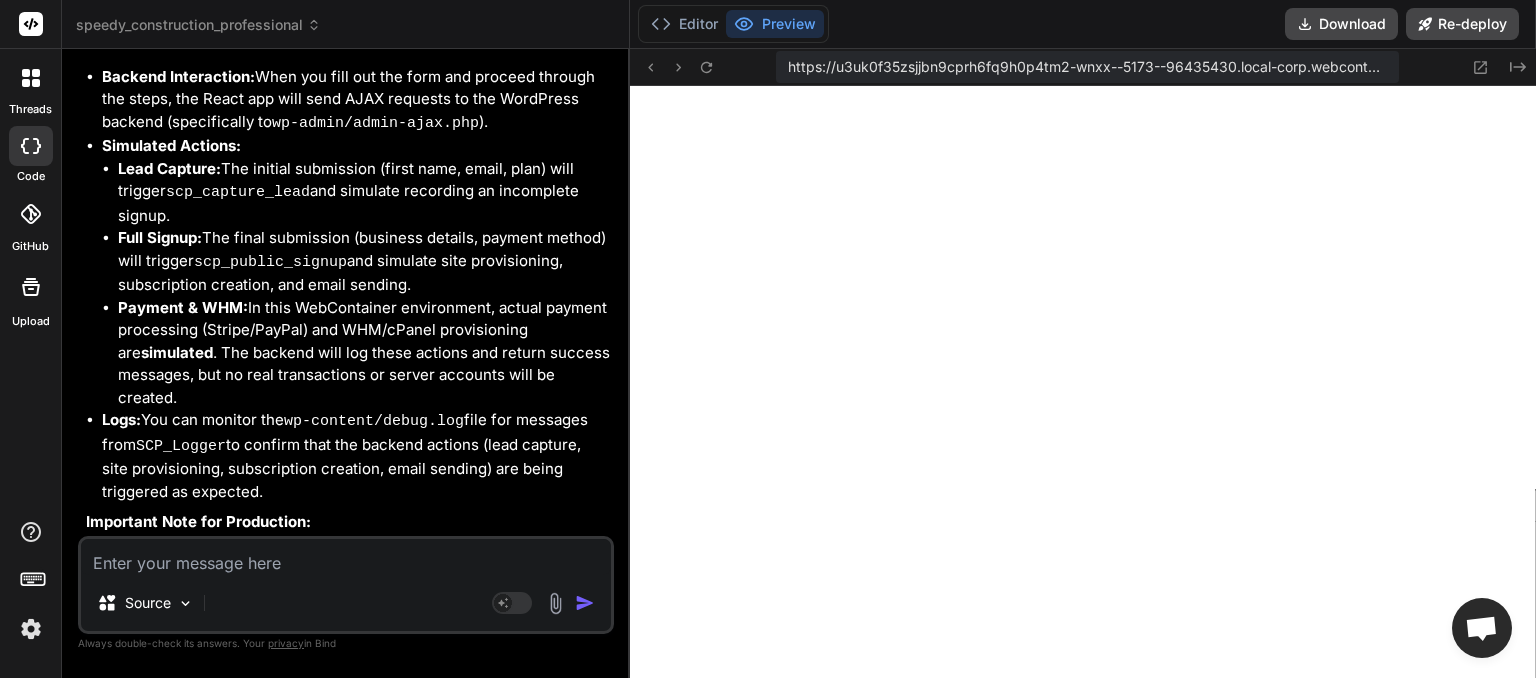 scroll, scrollTop: 20505, scrollLeft: 0, axis: vertical 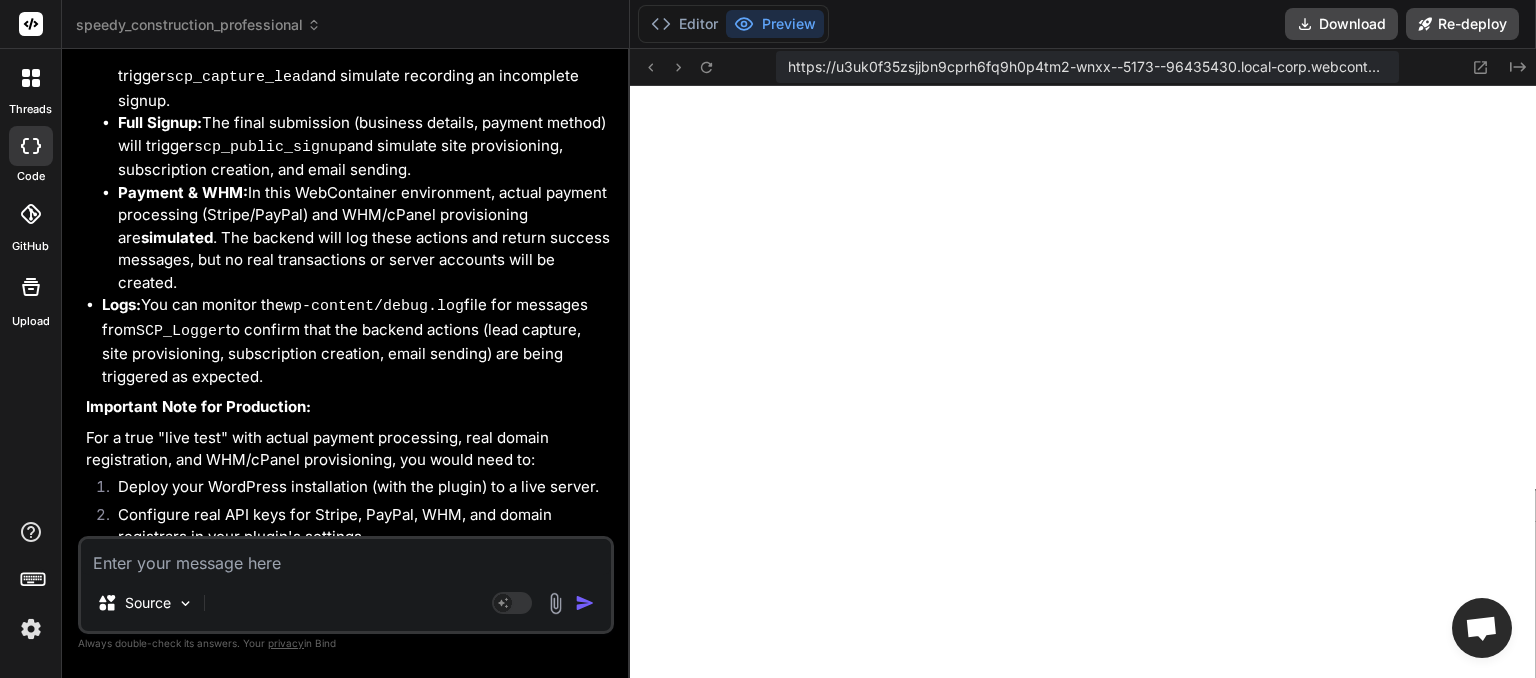 drag, startPoint x: 174, startPoint y: 558, endPoint x: 162, endPoint y: 556, distance: 12.165525 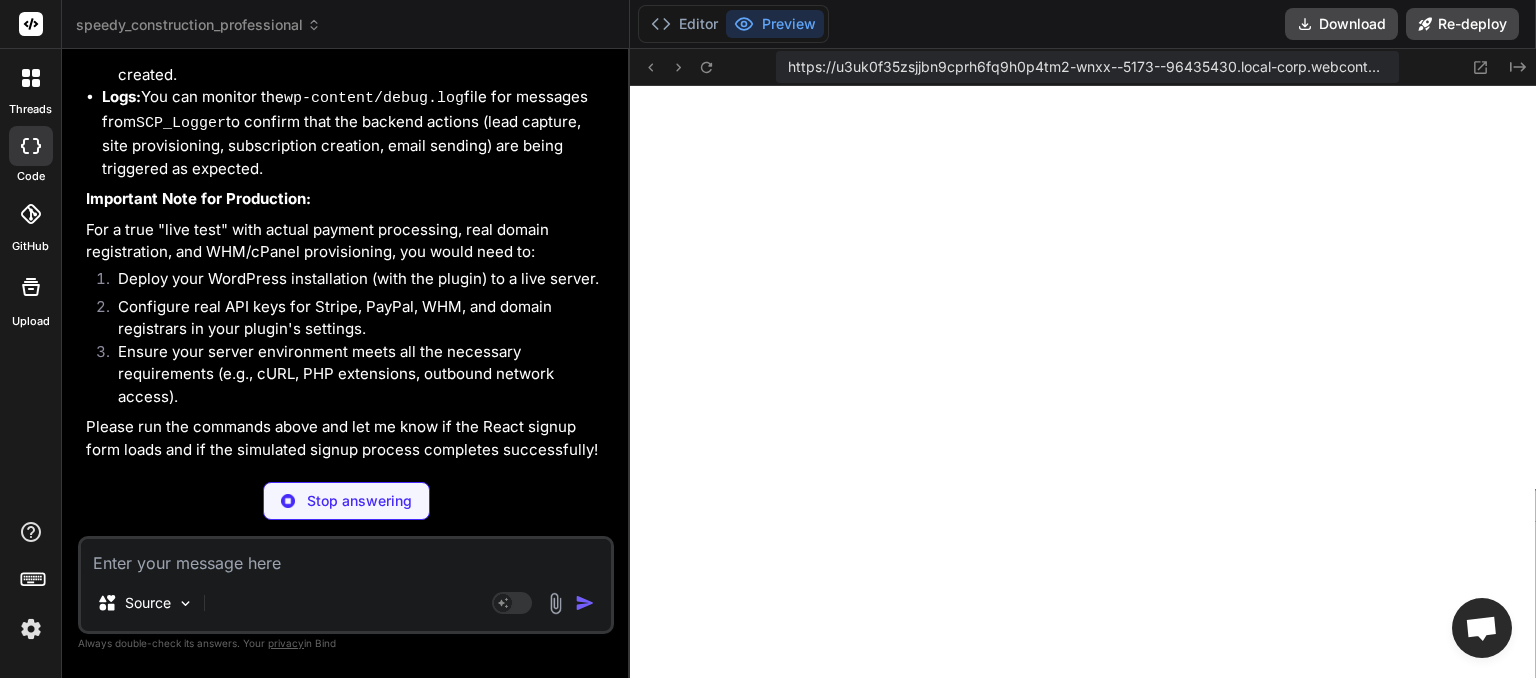 scroll, scrollTop: 20692, scrollLeft: 0, axis: vertical 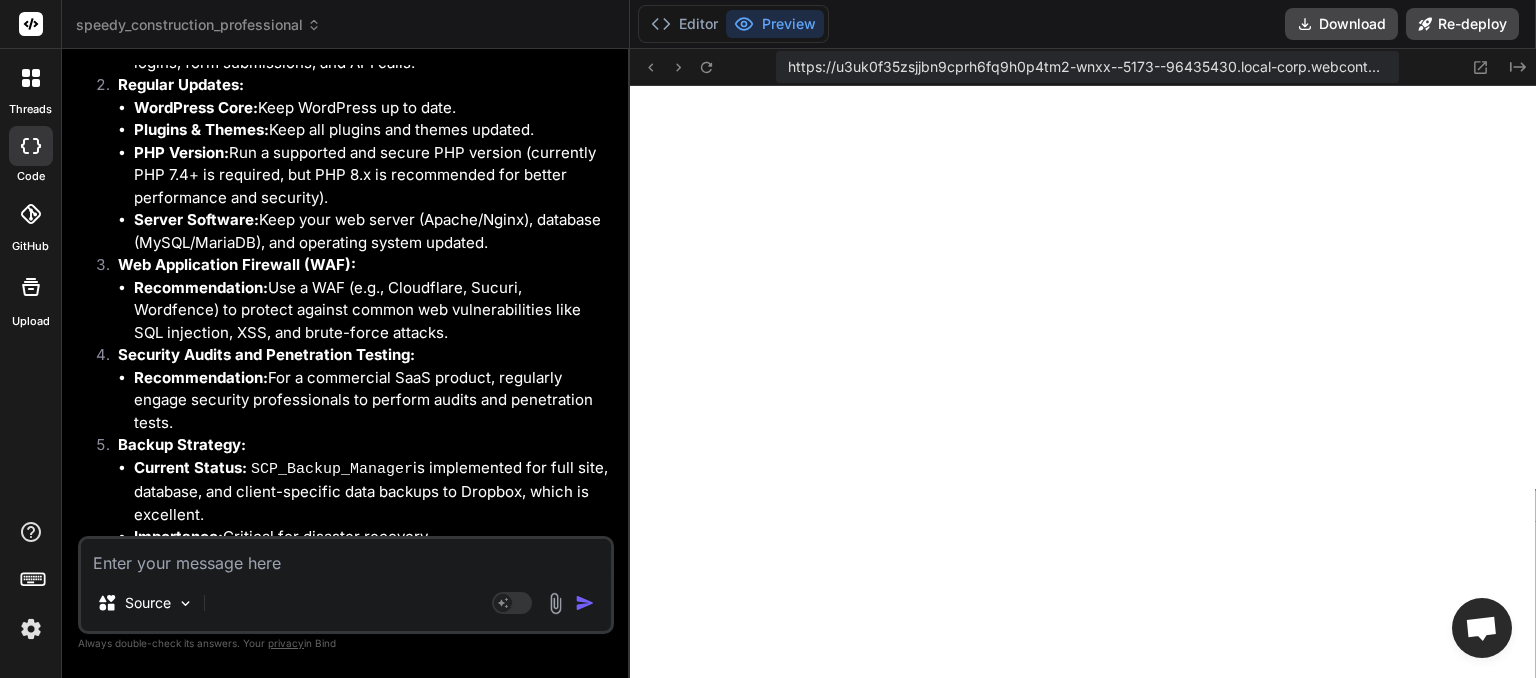 click at bounding box center [346, 557] 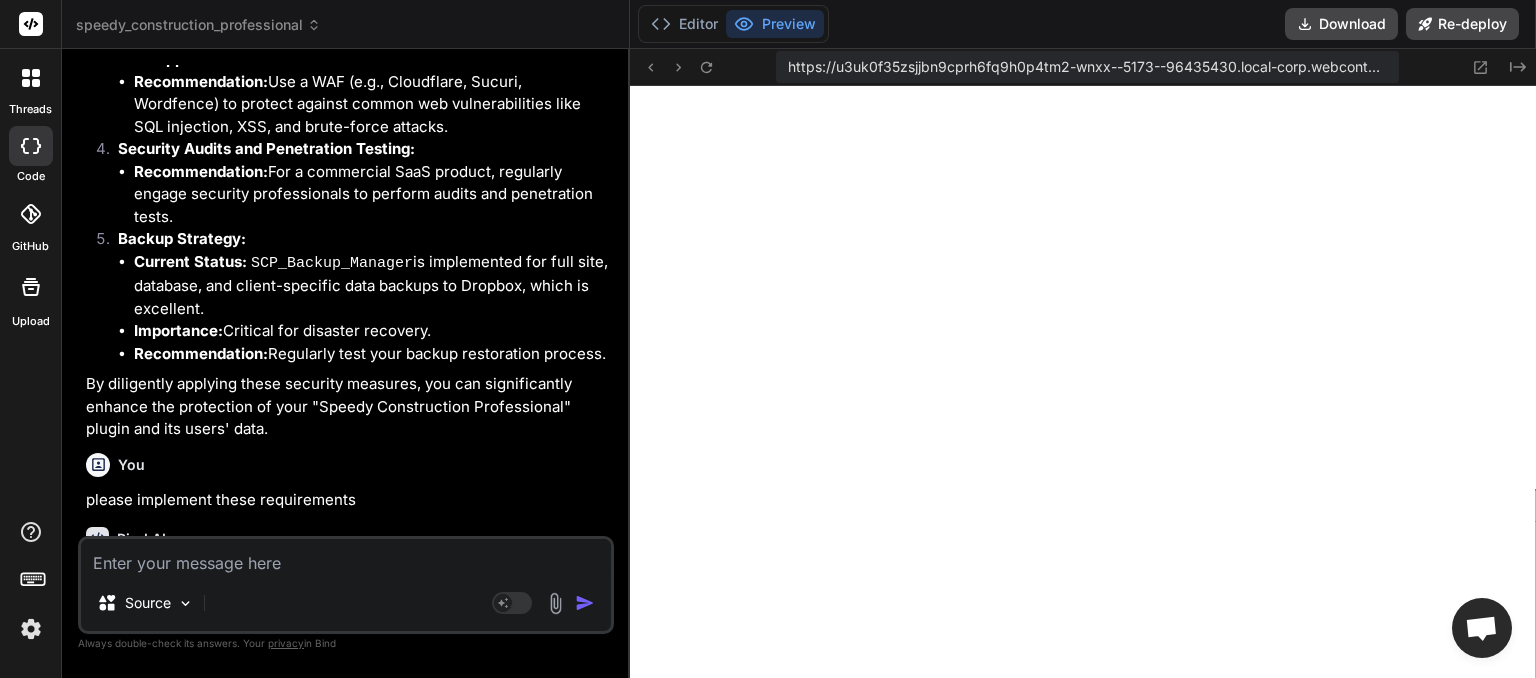 scroll, scrollTop: 25673, scrollLeft: 0, axis: vertical 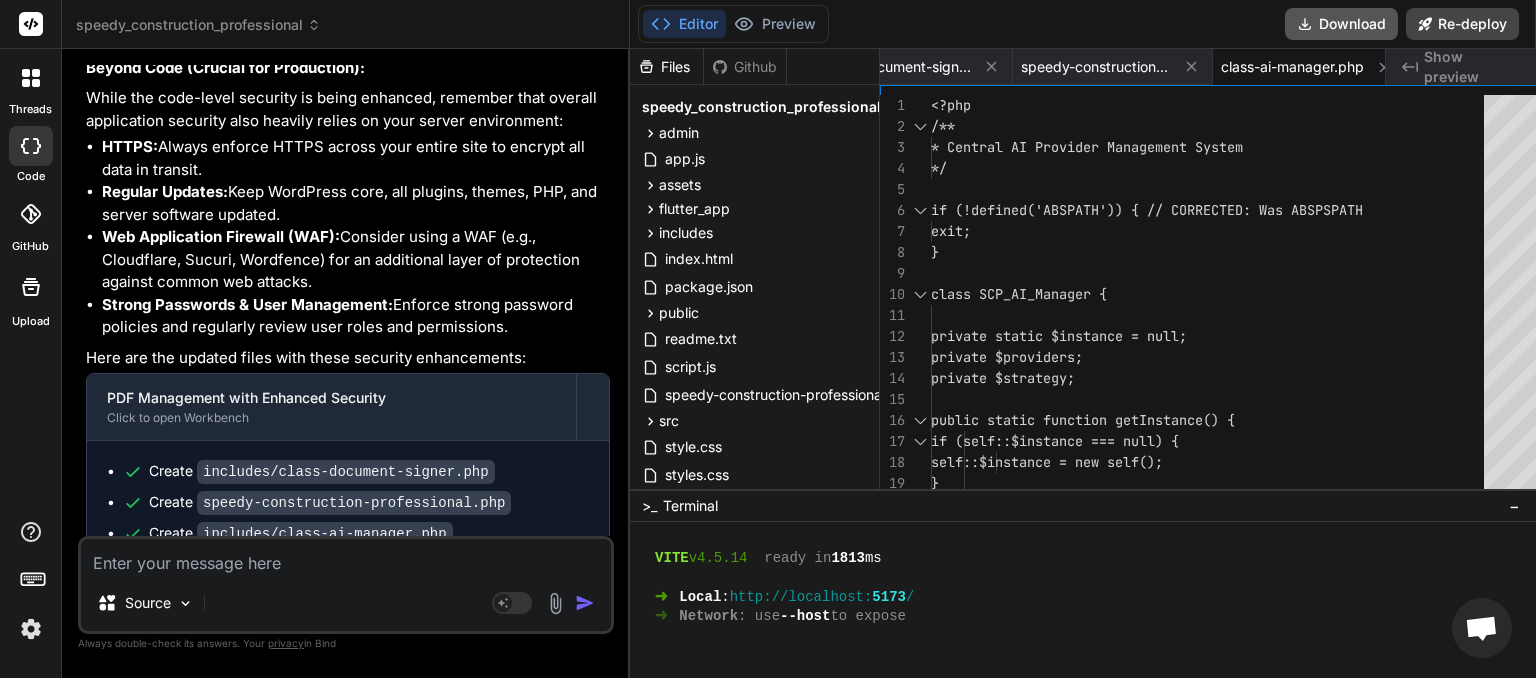 click on "Download" at bounding box center (1341, 24) 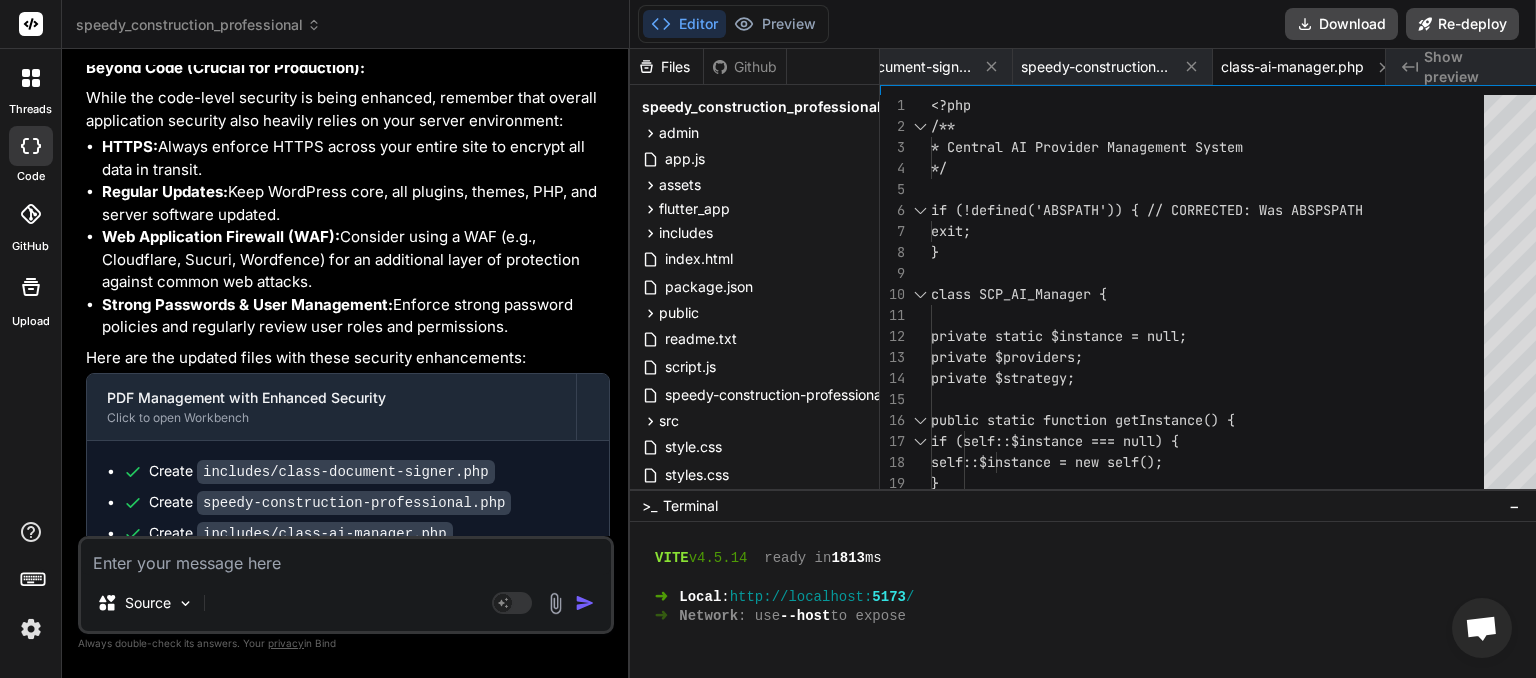 scroll, scrollTop: 0, scrollLeft: 67, axis: horizontal 